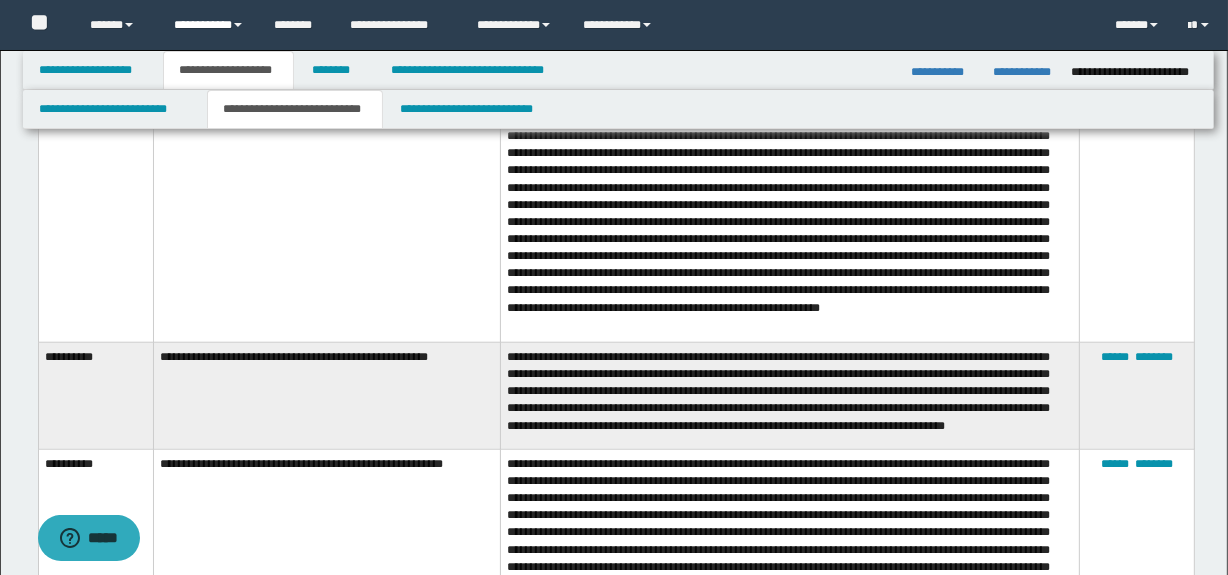 scroll, scrollTop: 1636, scrollLeft: 0, axis: vertical 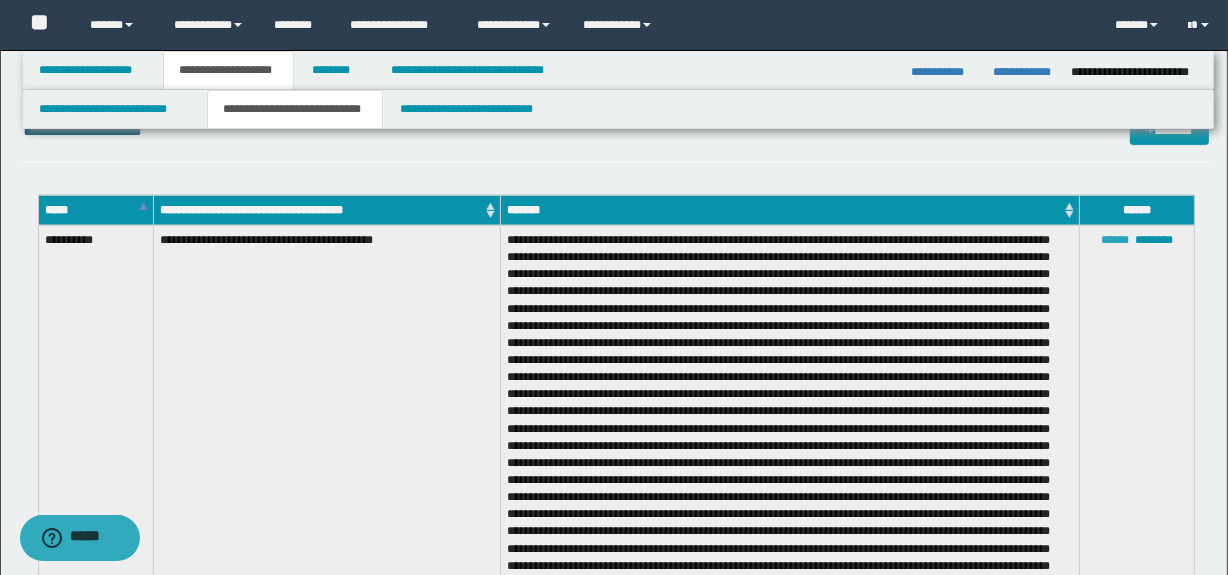 click on "******" at bounding box center [1115, 240] 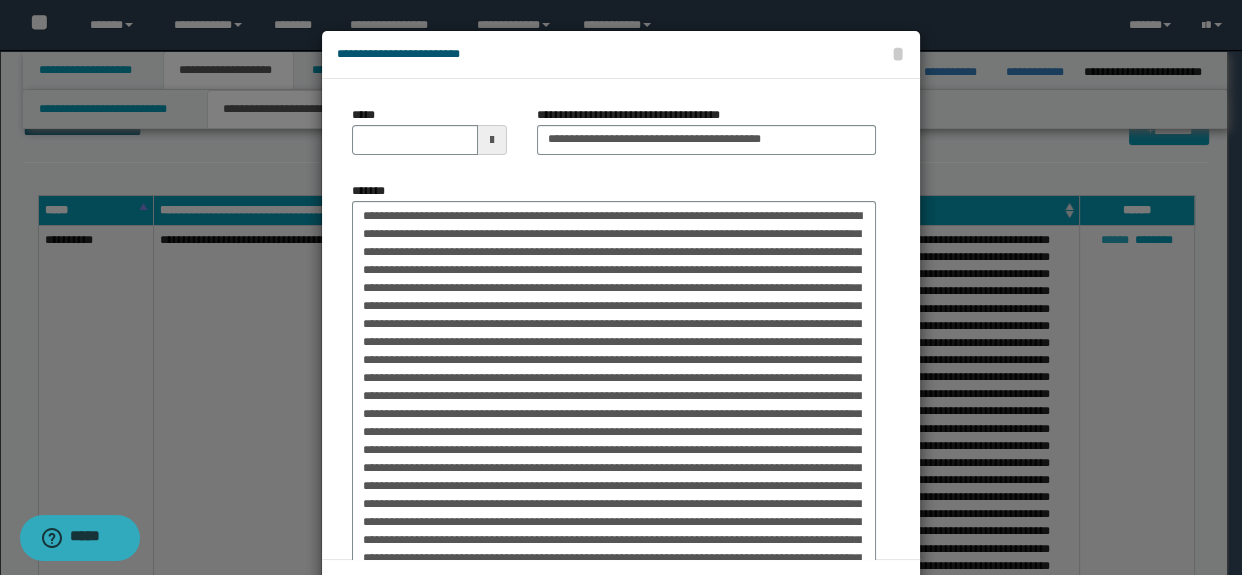 scroll, scrollTop: 0, scrollLeft: 0, axis: both 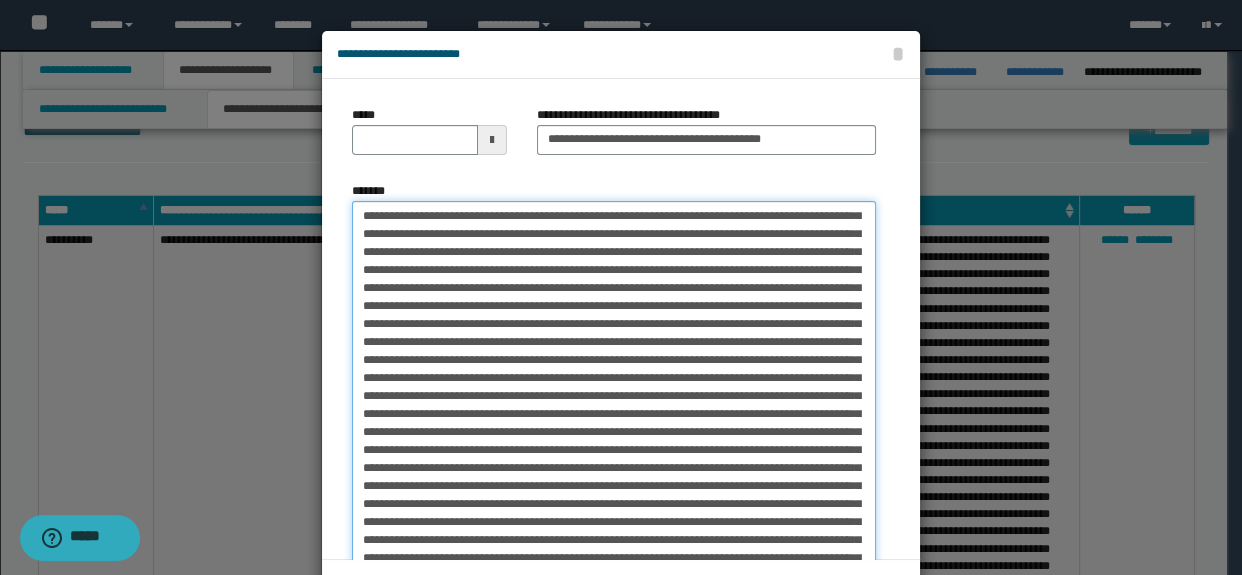 click on "*******" at bounding box center (614, 399) 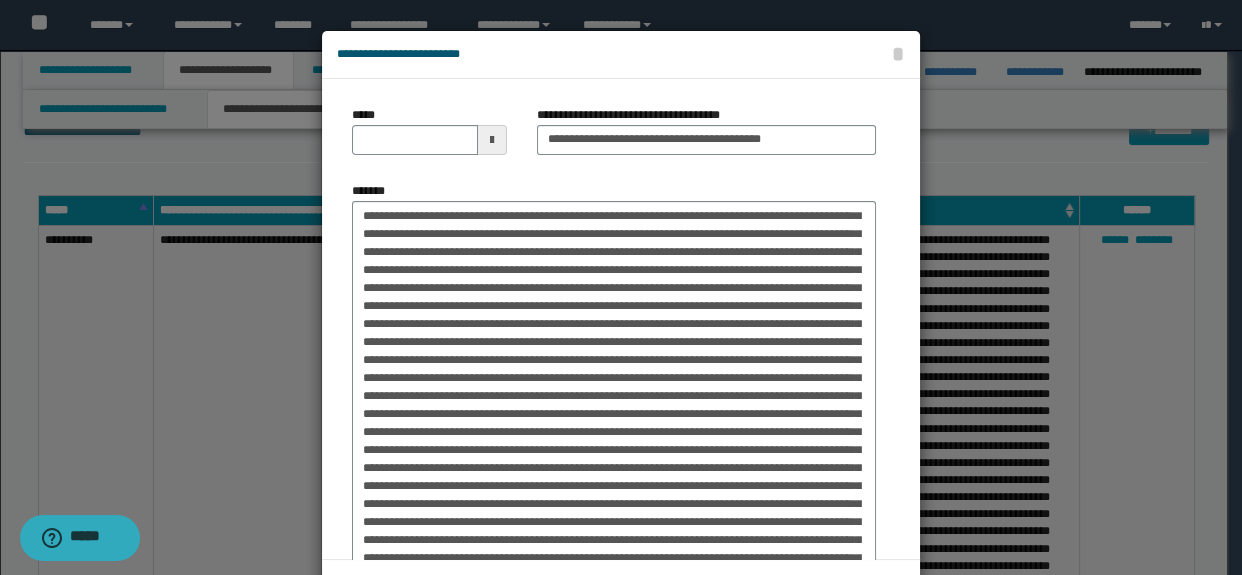 drag, startPoint x: 431, startPoint y: 370, endPoint x: 780, endPoint y: 63, distance: 464.8118 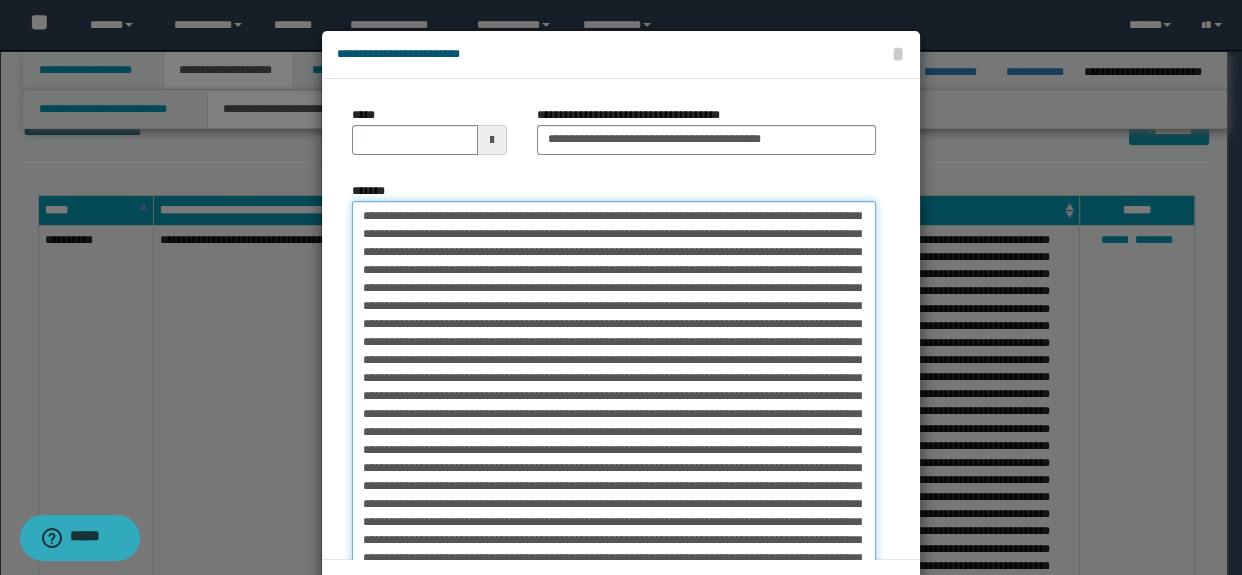 click on "*******" at bounding box center (614, 399) 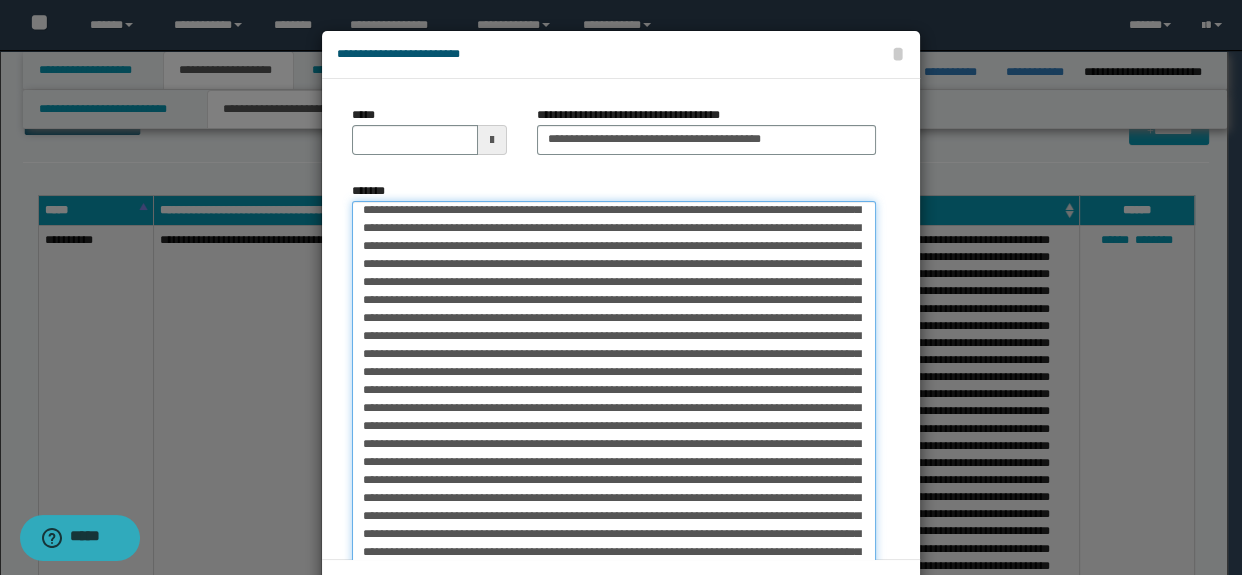 scroll, scrollTop: 181, scrollLeft: 0, axis: vertical 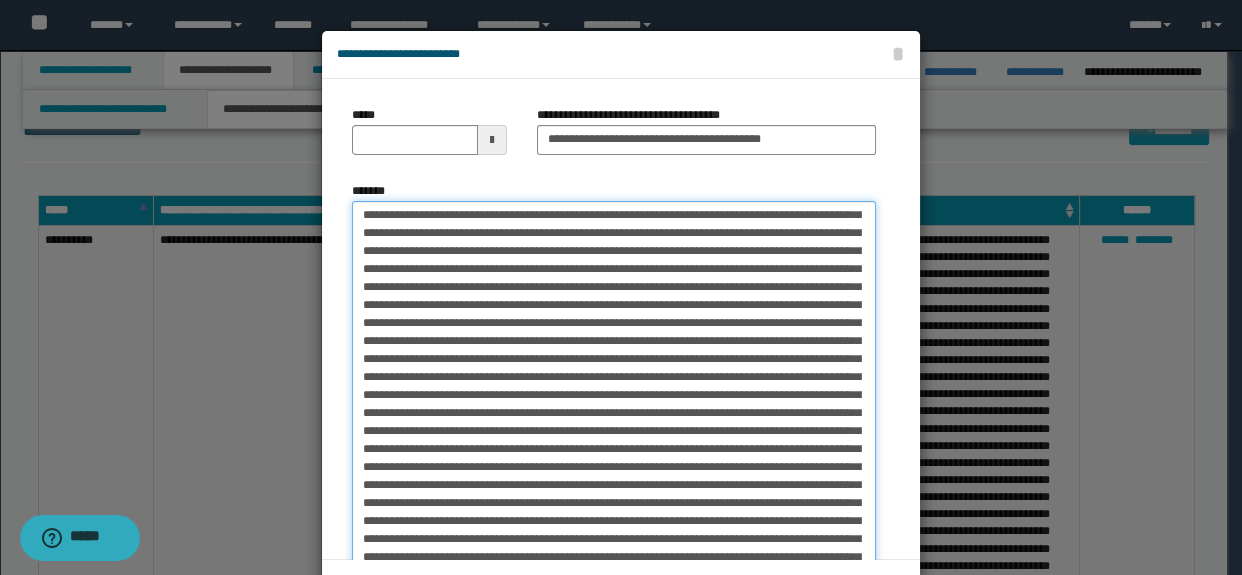 click on "*******" at bounding box center [614, 399] 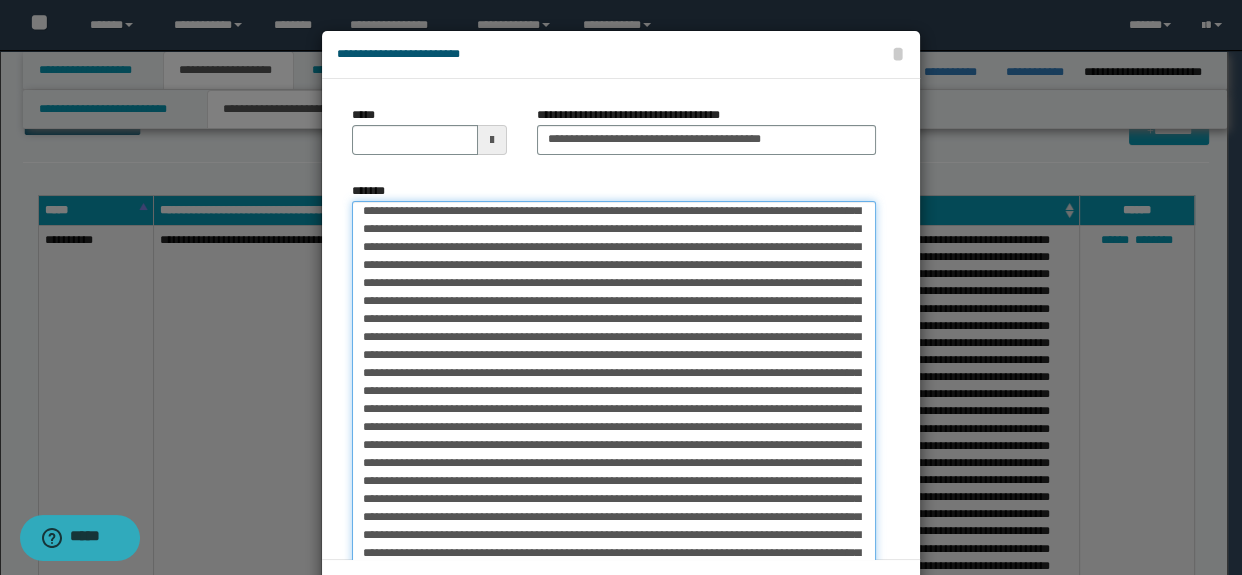 click on "*******" at bounding box center (614, 399) 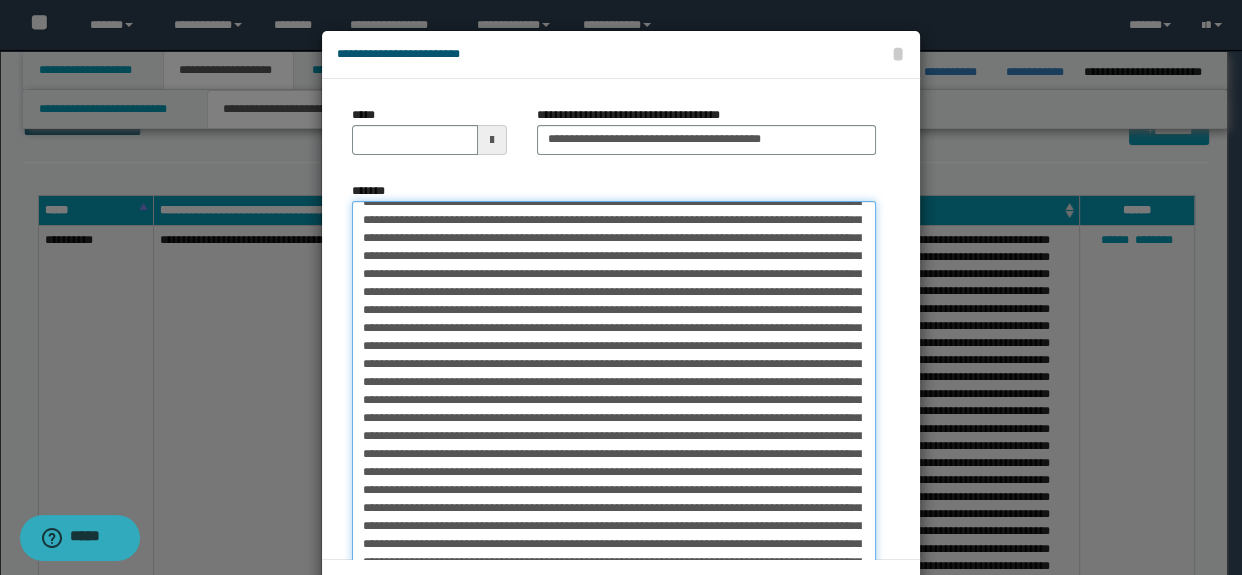 scroll, scrollTop: 0, scrollLeft: 0, axis: both 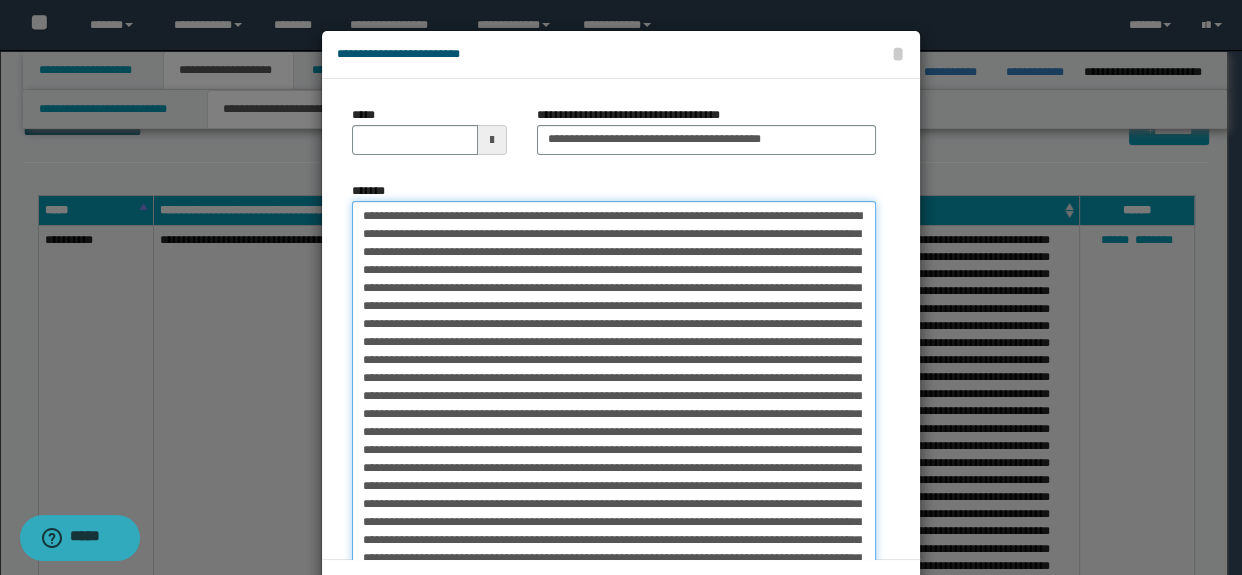 click on "*******" at bounding box center (614, 399) 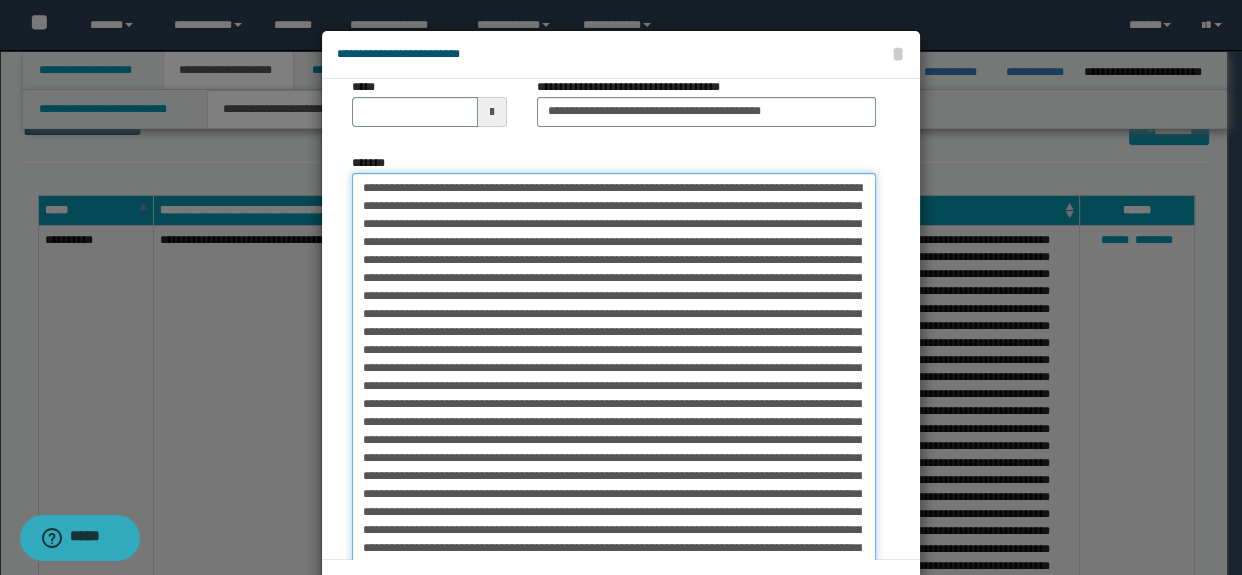 scroll, scrollTop: 0, scrollLeft: 0, axis: both 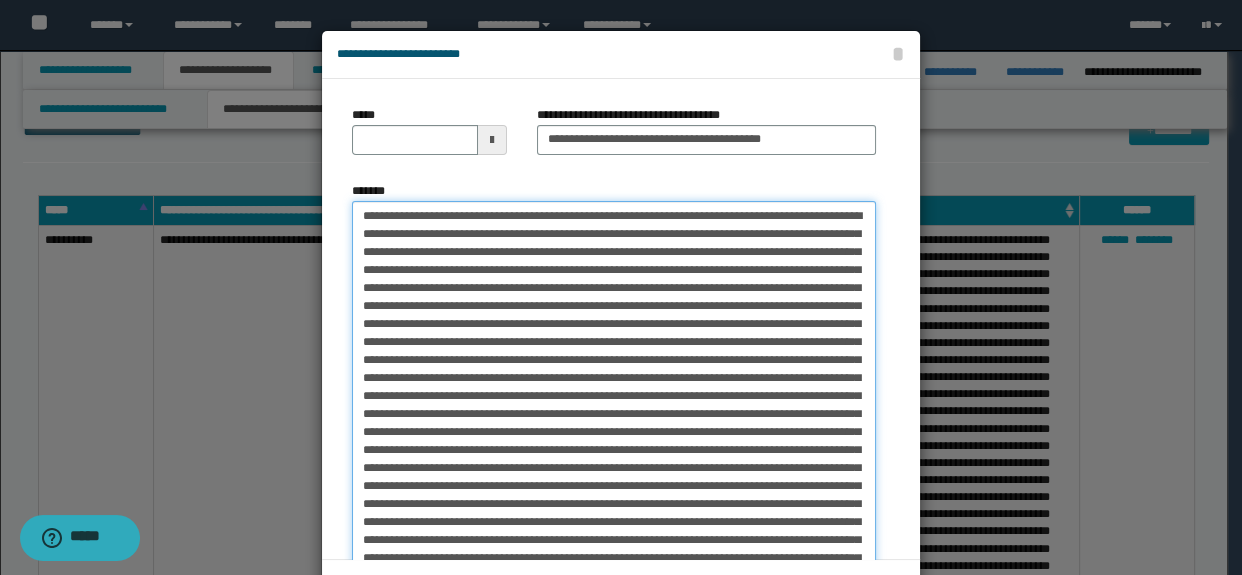 click on "*******" at bounding box center [614, 399] 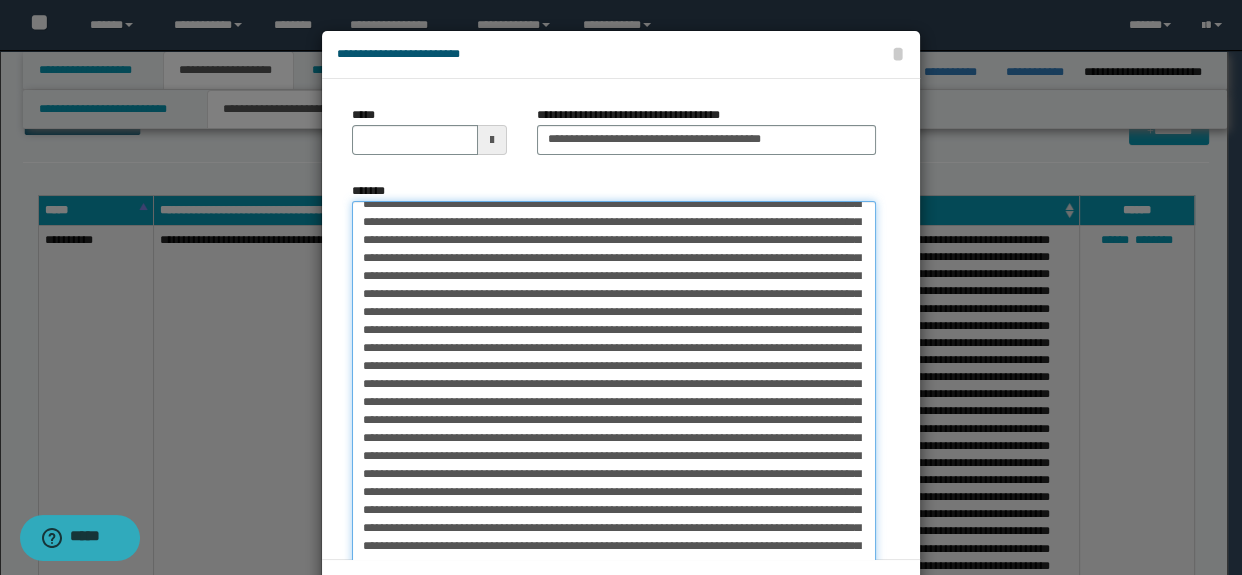 scroll, scrollTop: 317, scrollLeft: 0, axis: vertical 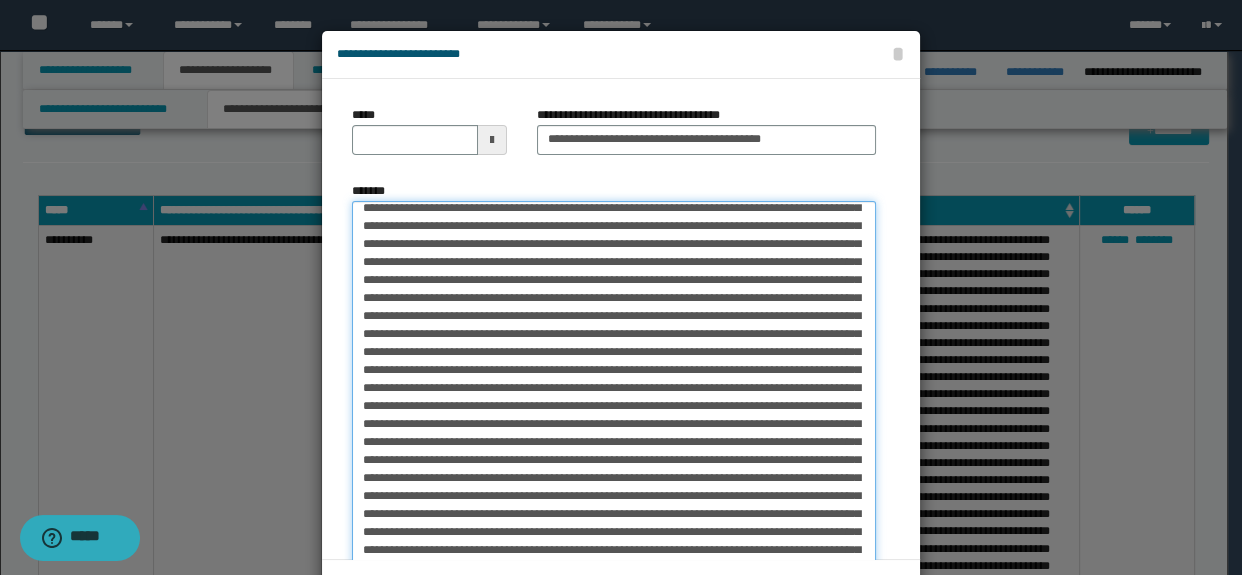 click on "*******" at bounding box center [614, 399] 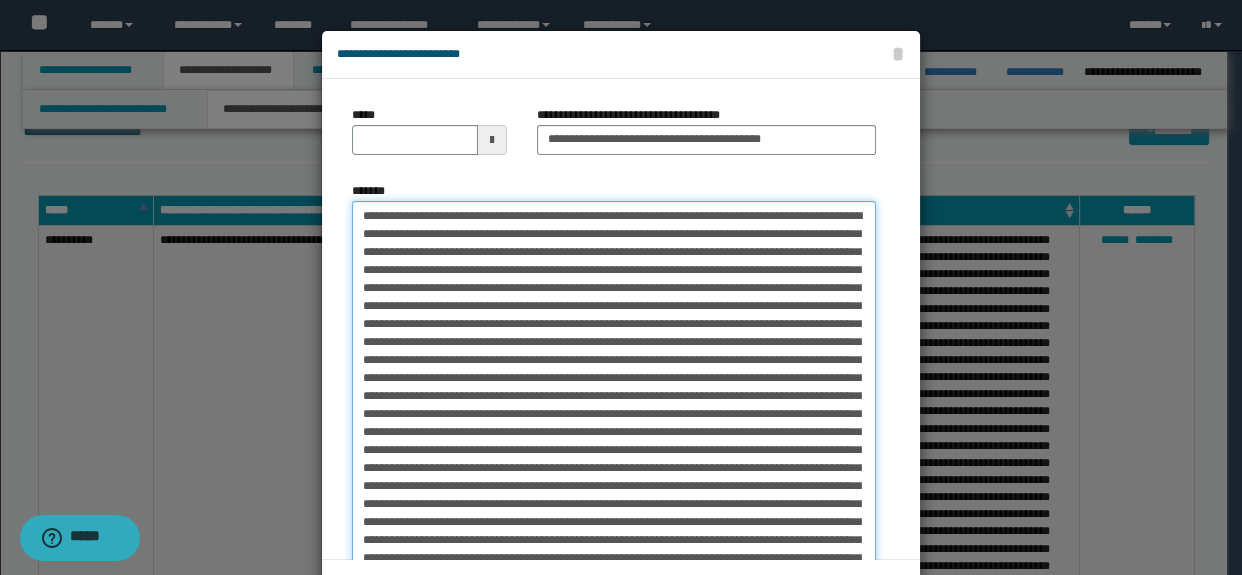 scroll, scrollTop: 90, scrollLeft: 0, axis: vertical 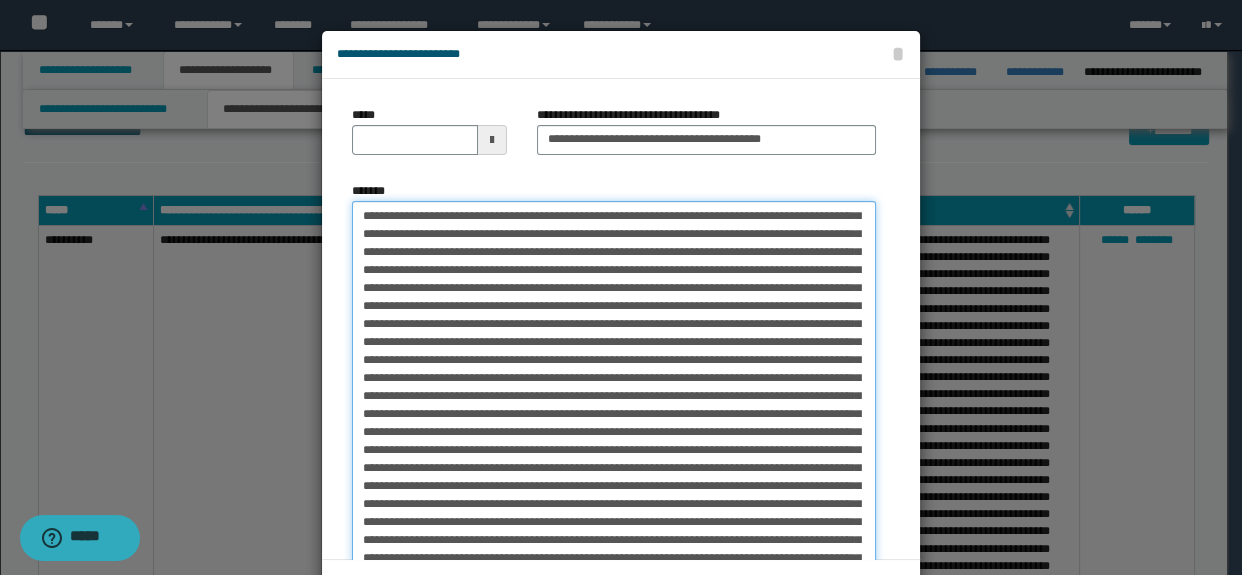 click on "*******" at bounding box center [614, 399] 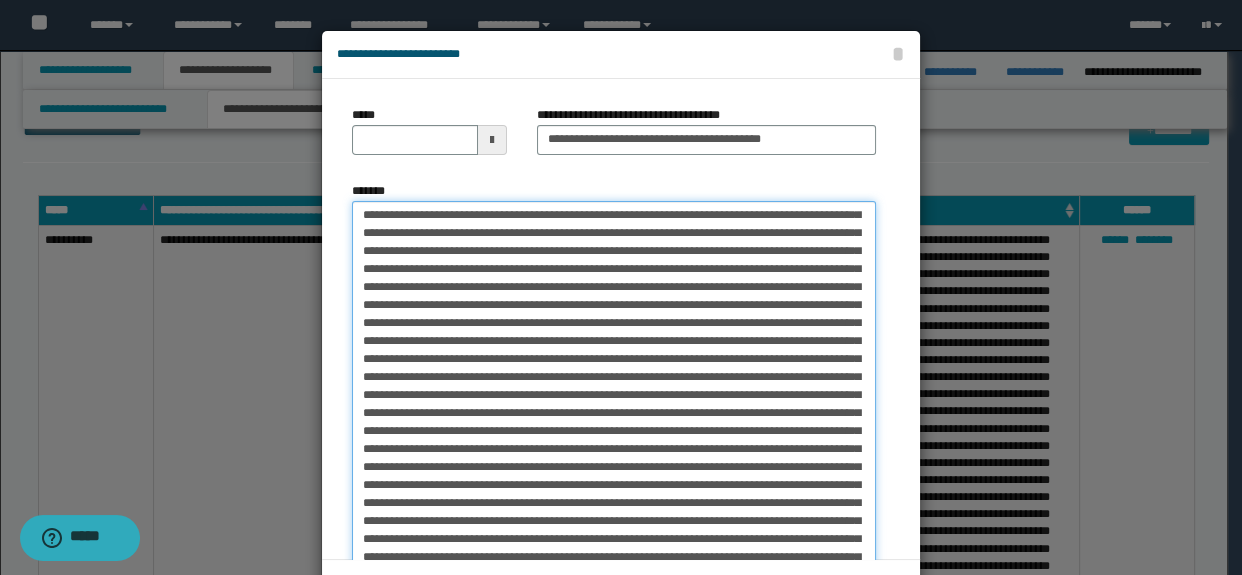 scroll, scrollTop: 272, scrollLeft: 0, axis: vertical 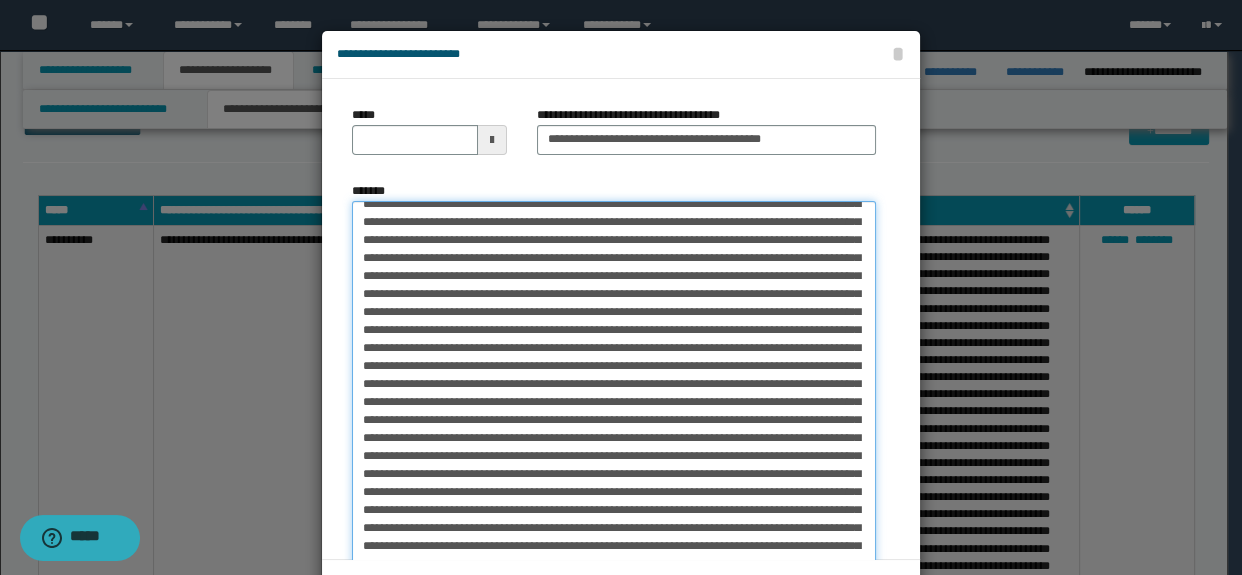 click on "*******" at bounding box center (614, 399) 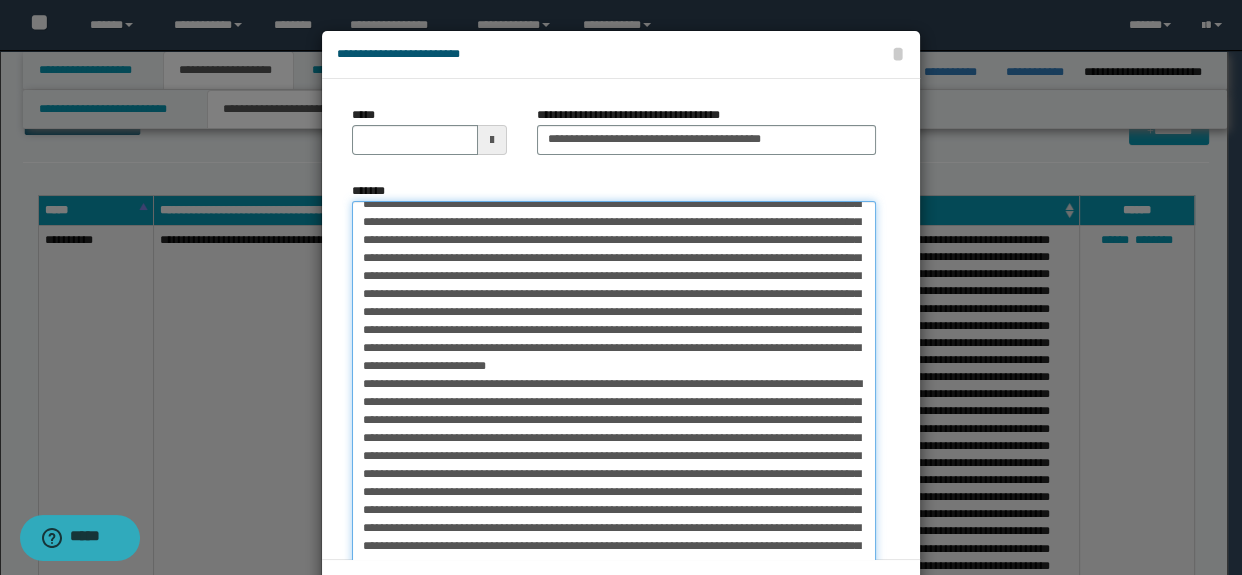 scroll, scrollTop: 317, scrollLeft: 0, axis: vertical 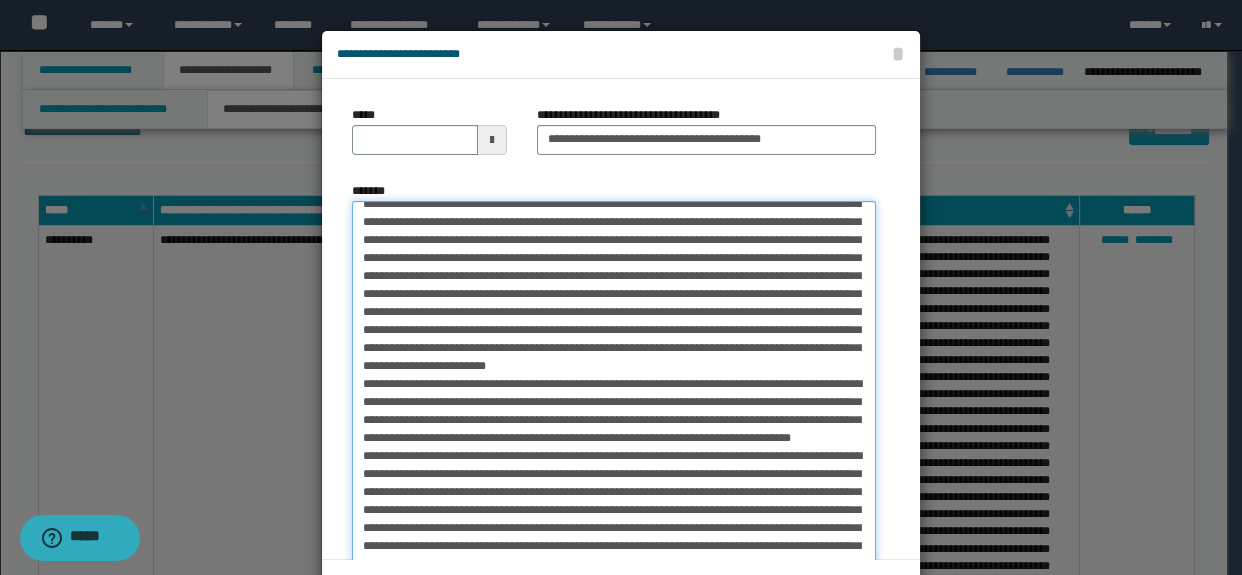 click on "*******" at bounding box center (614, 399) 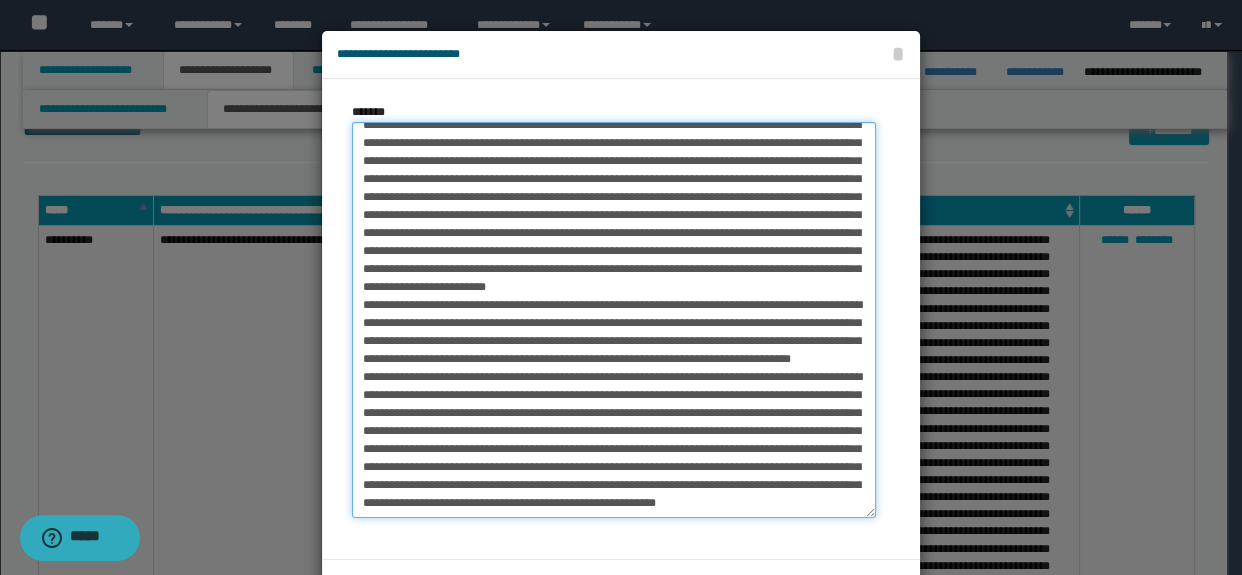 drag, startPoint x: 358, startPoint y: 360, endPoint x: 680, endPoint y: 398, distance: 324.2345 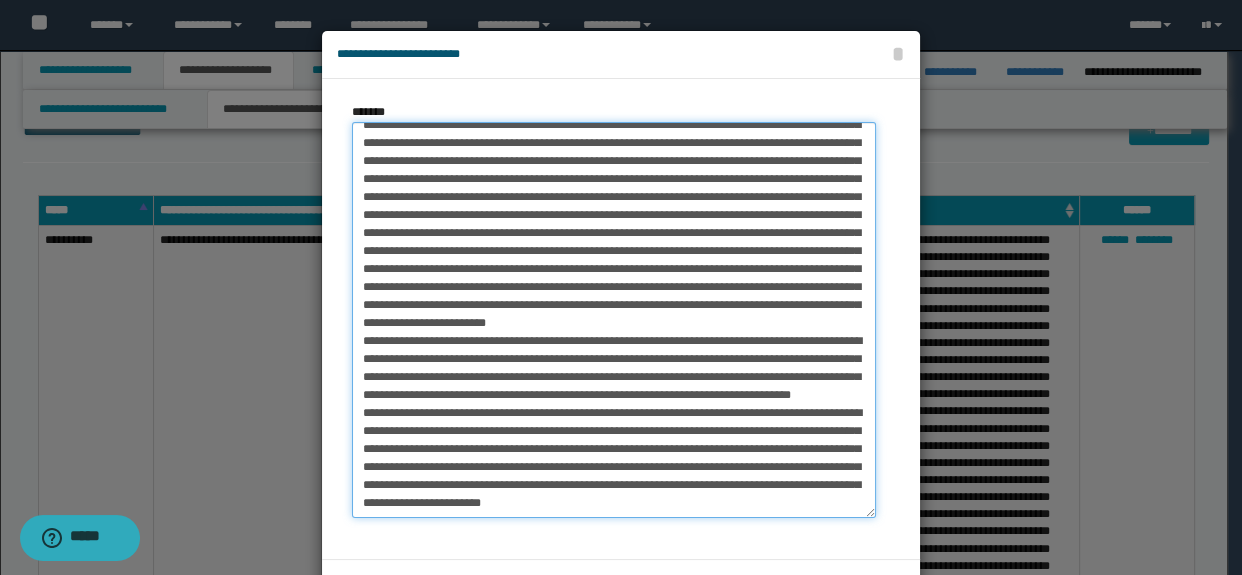 scroll, scrollTop: 280, scrollLeft: 0, axis: vertical 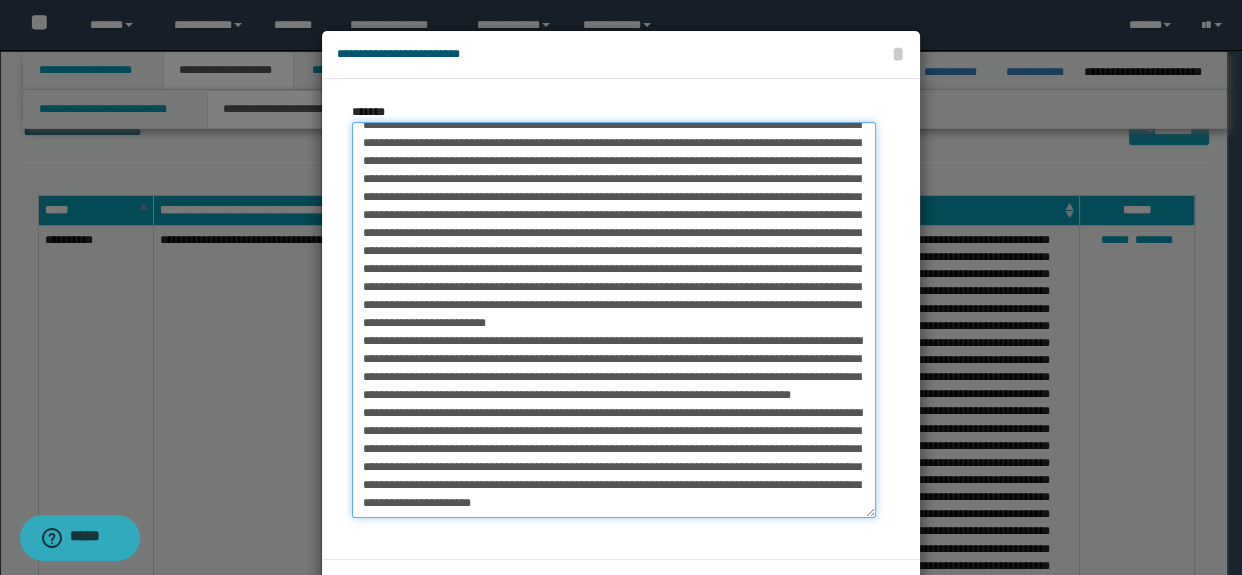 click on "*******" at bounding box center [614, 320] 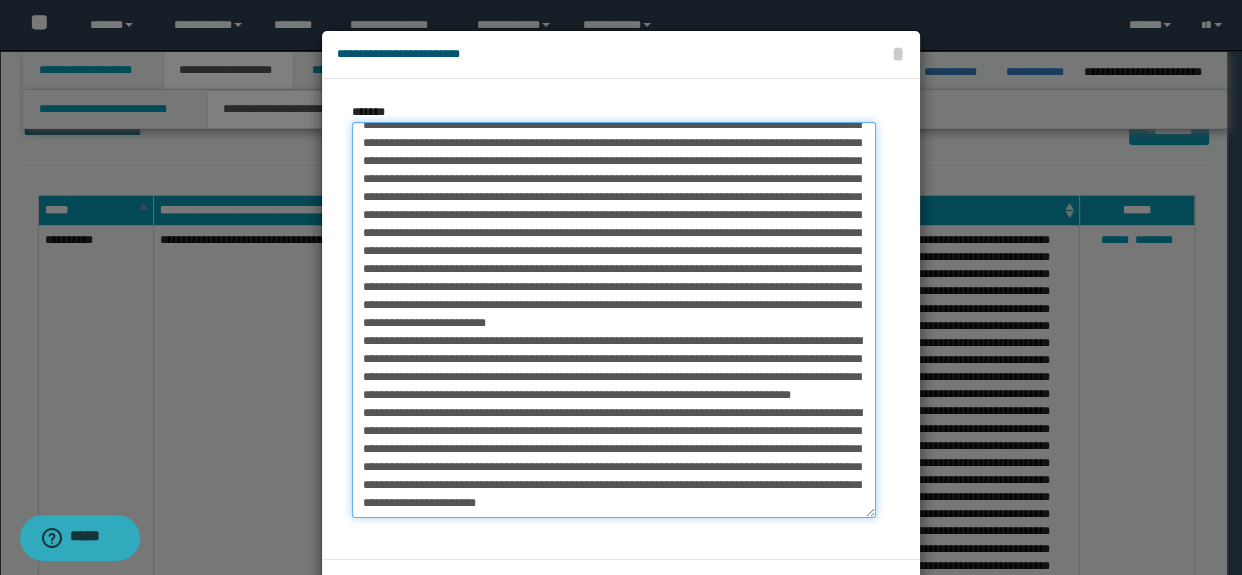 click on "*******" at bounding box center (614, 320) 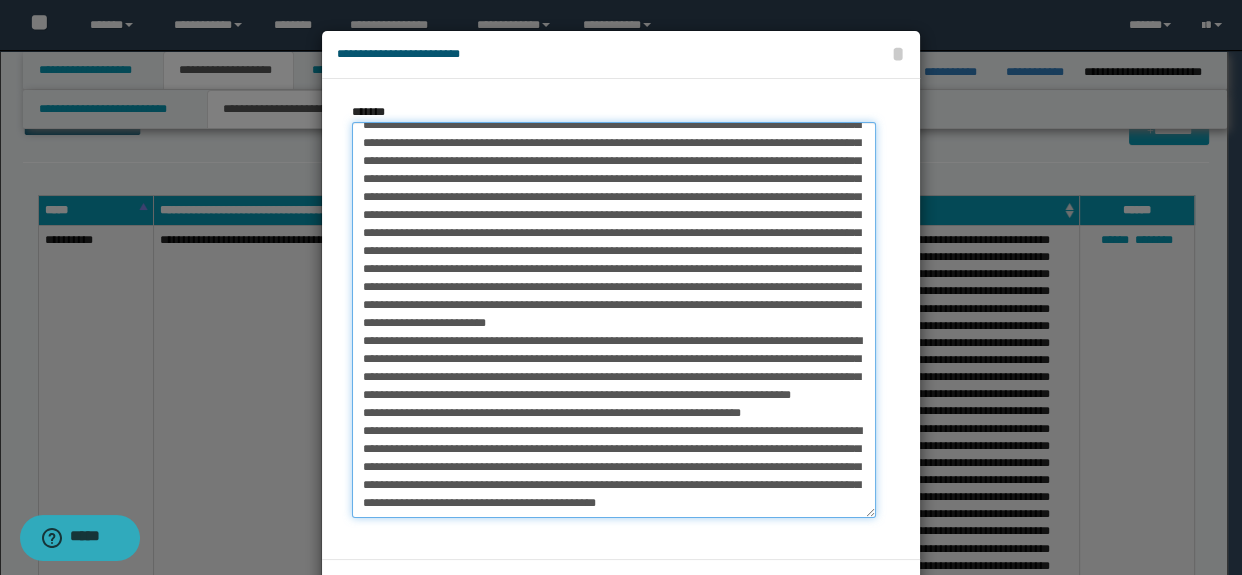 scroll, scrollTop: 299, scrollLeft: 0, axis: vertical 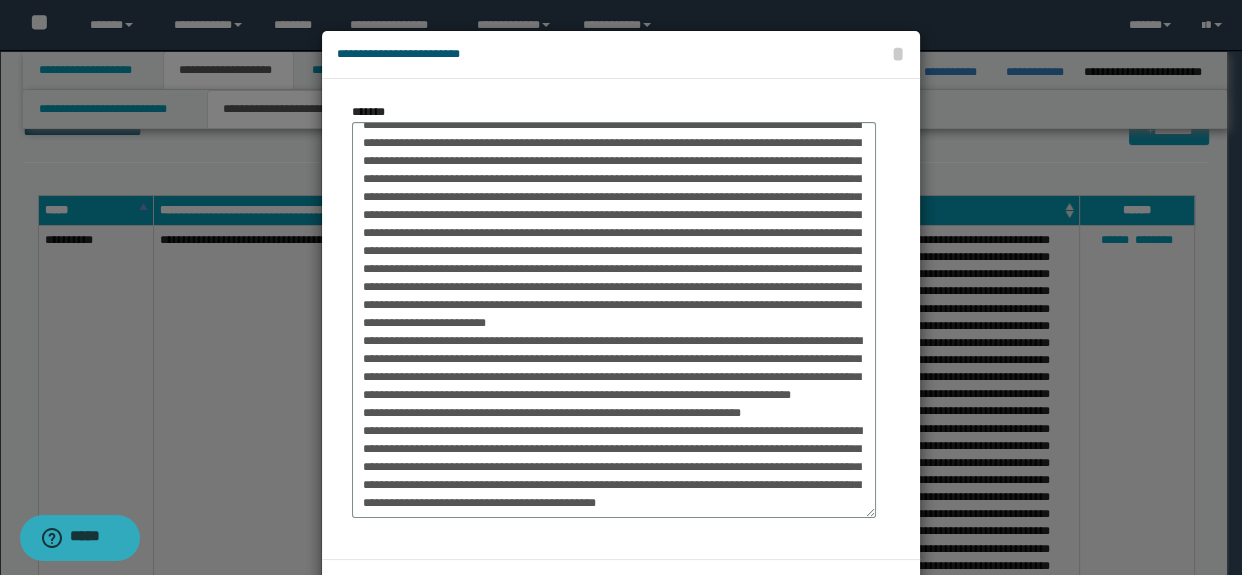 drag, startPoint x: 518, startPoint y: 419, endPoint x: 826, endPoint y: 54, distance: 477.58664 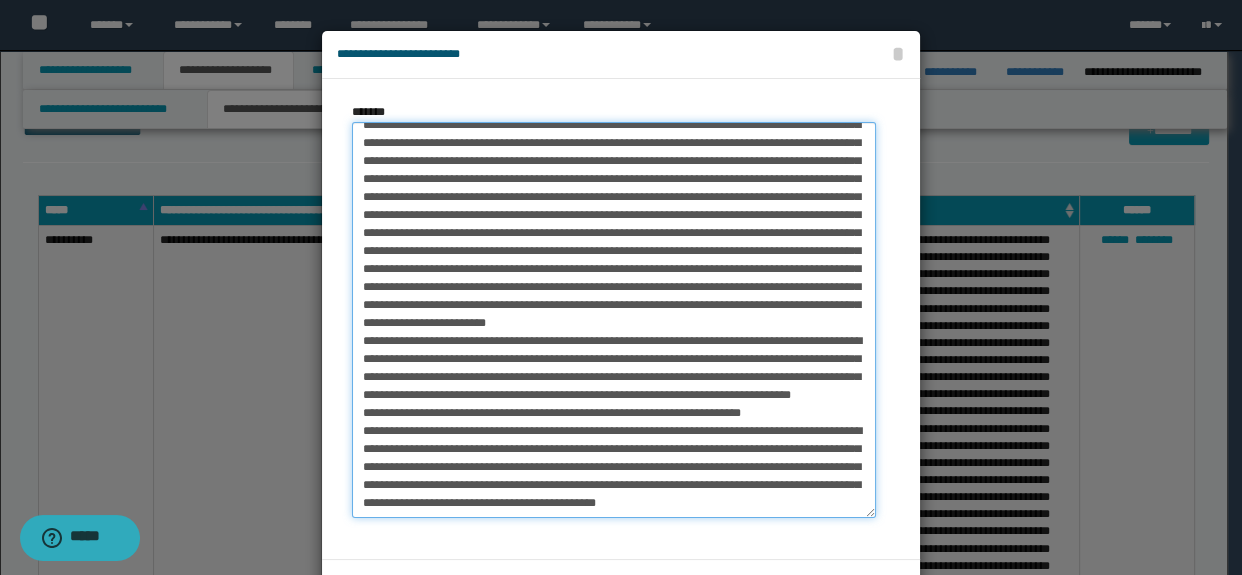 drag, startPoint x: 523, startPoint y: 417, endPoint x: 530, endPoint y: 405, distance: 13.892444 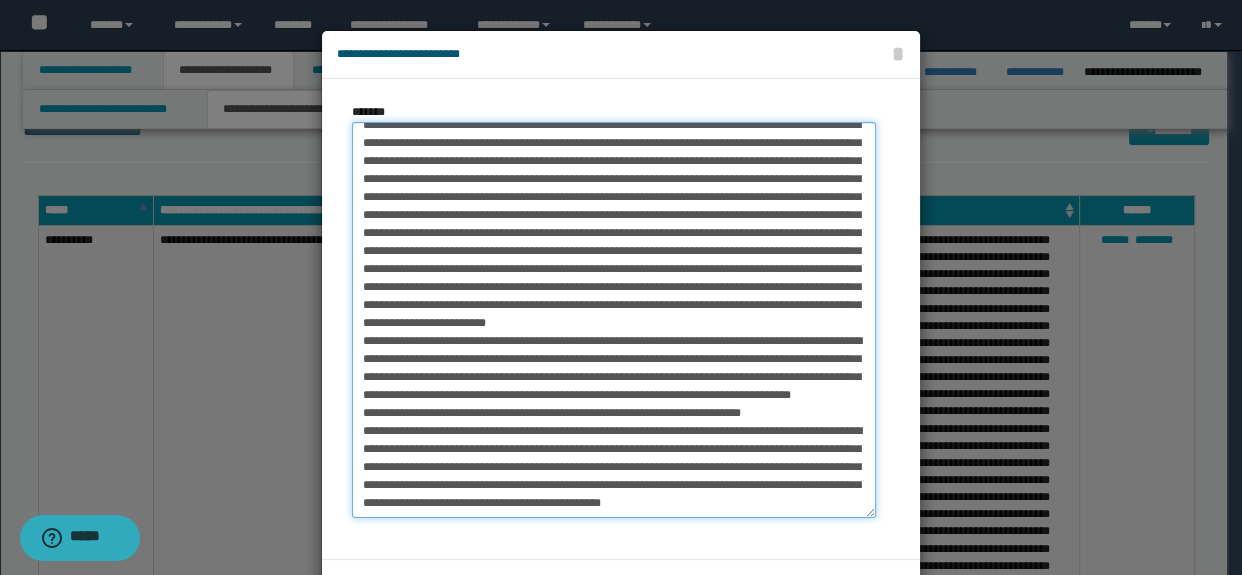 click on "*******" at bounding box center (614, 320) 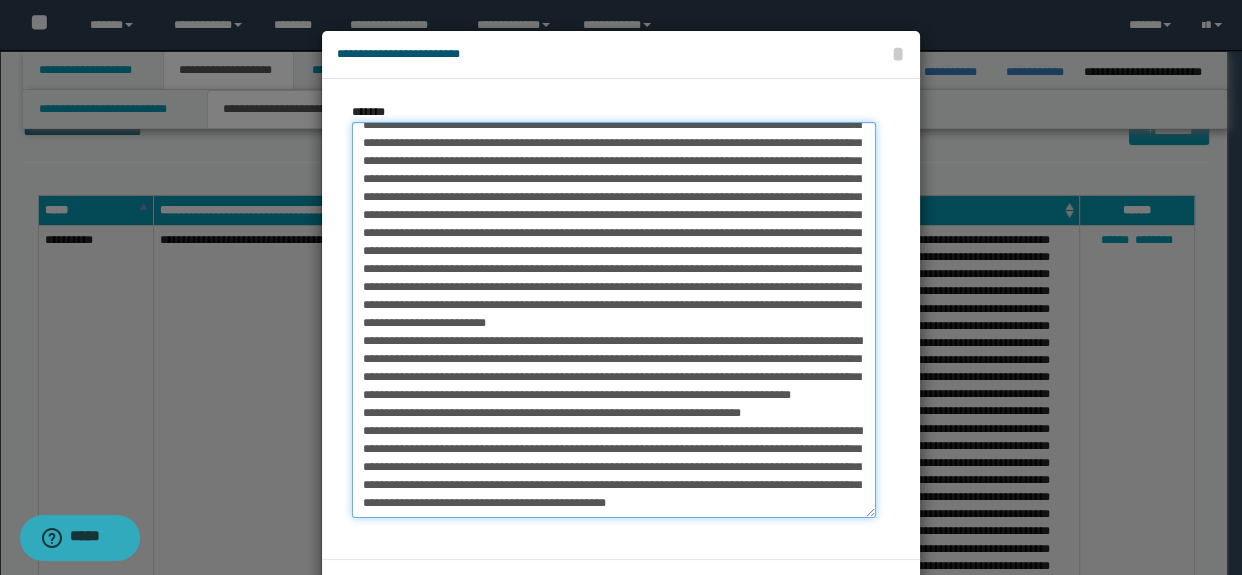 click on "*******" at bounding box center [614, 320] 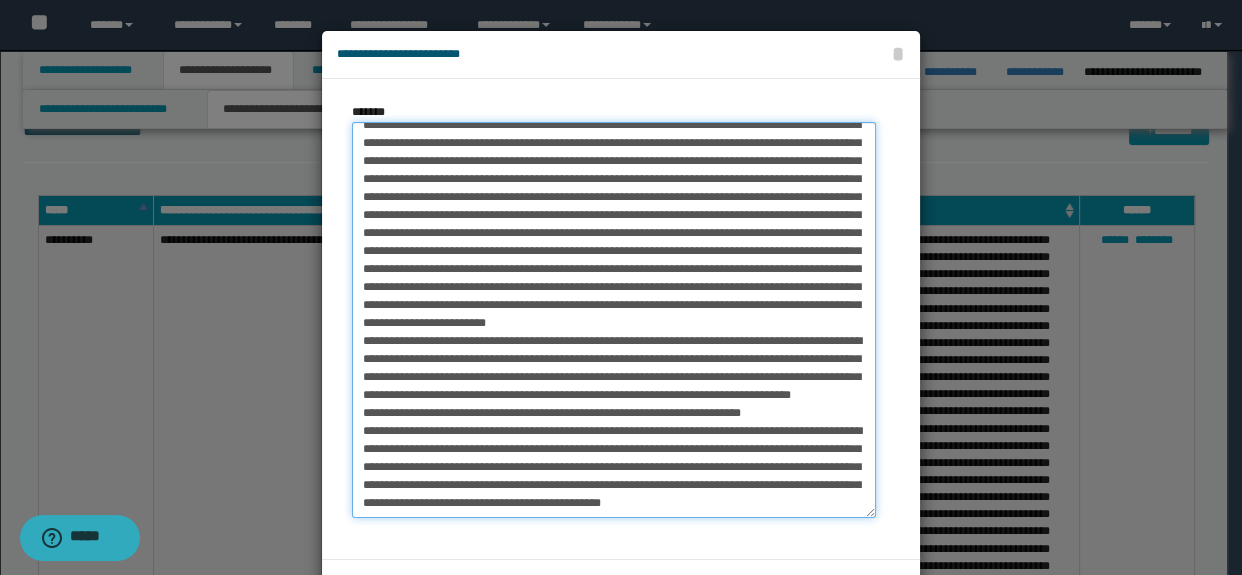 click on "*******" at bounding box center [614, 320] 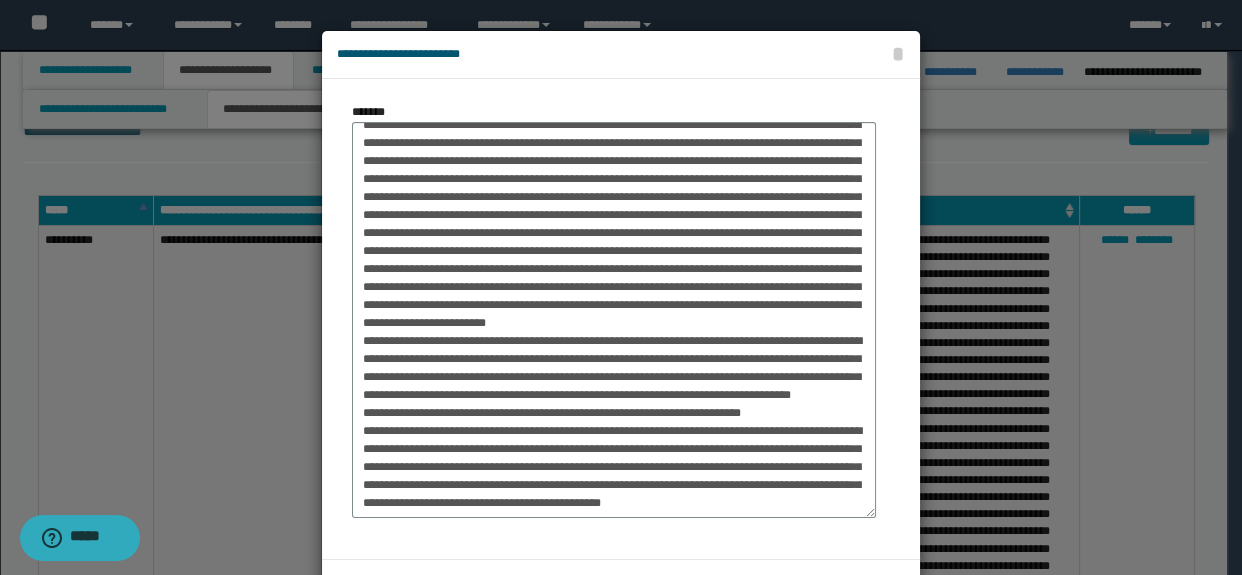 drag, startPoint x: 361, startPoint y: 451, endPoint x: 315, endPoint y: 255, distance: 201.3256 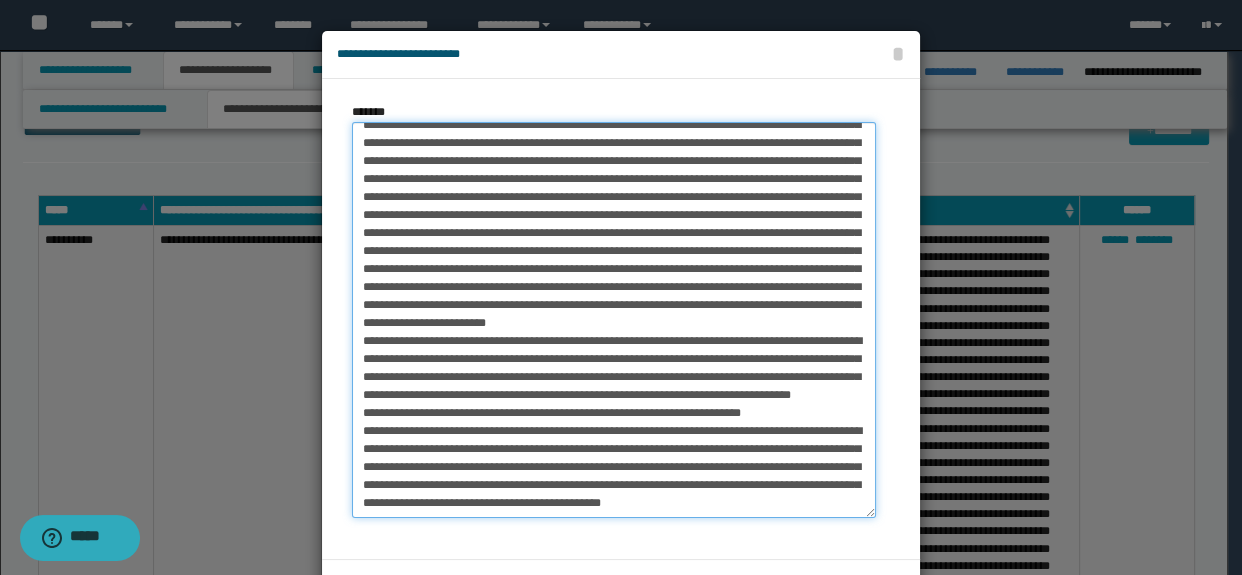 click on "*******" at bounding box center [614, 320] 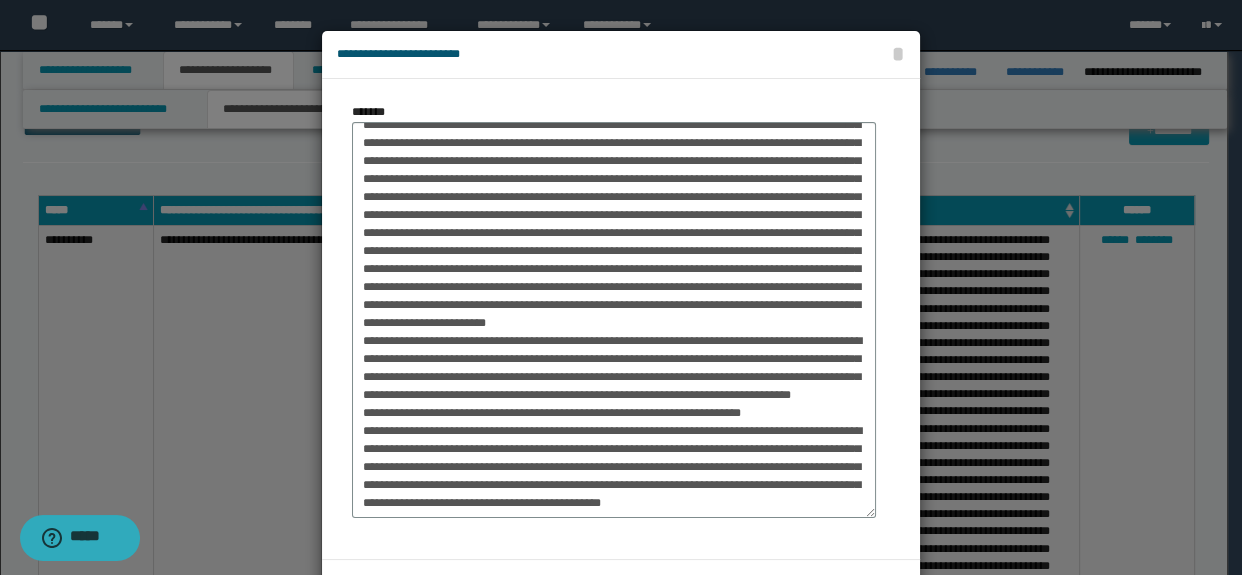 drag, startPoint x: 772, startPoint y: 449, endPoint x: 659, endPoint y: 51, distance: 413.7306 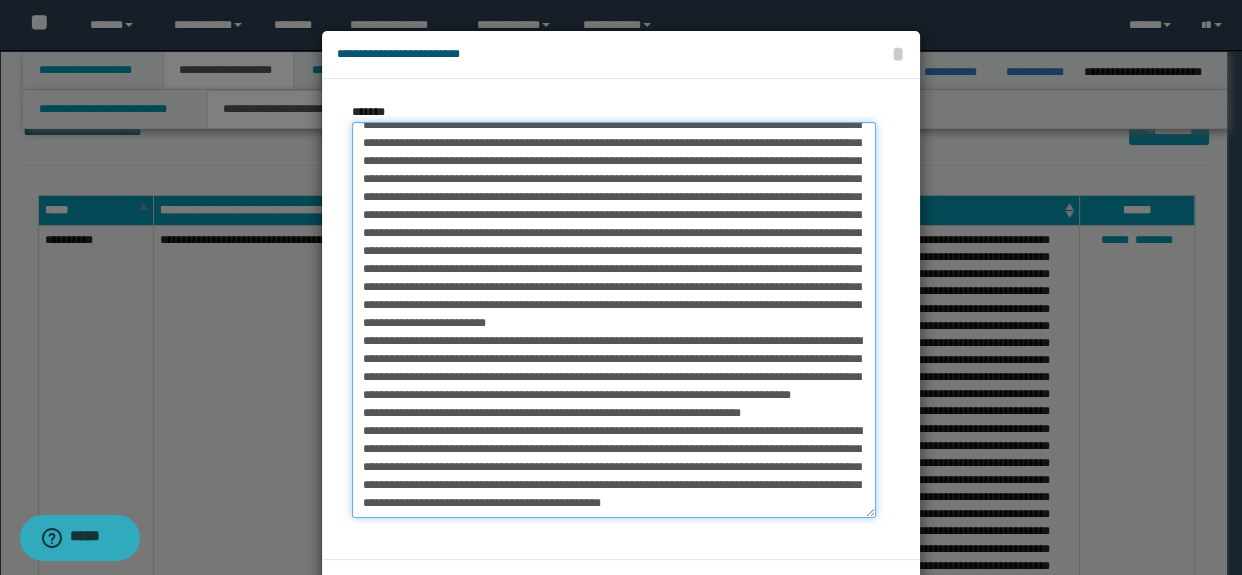 click on "*******" at bounding box center (614, 320) 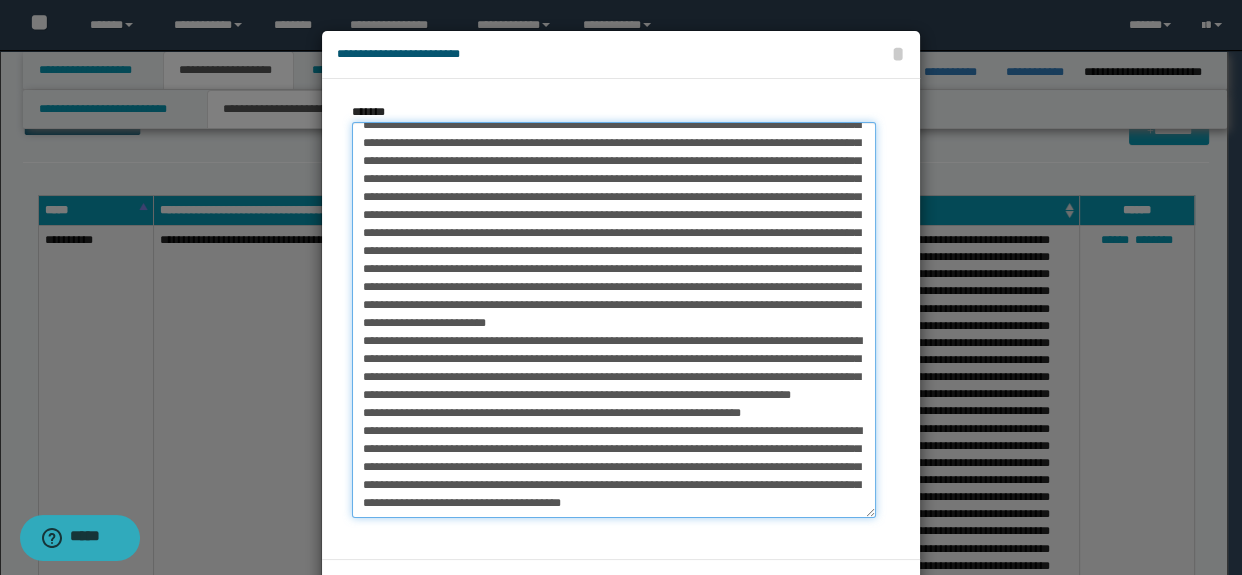 scroll, scrollTop: 299, scrollLeft: 0, axis: vertical 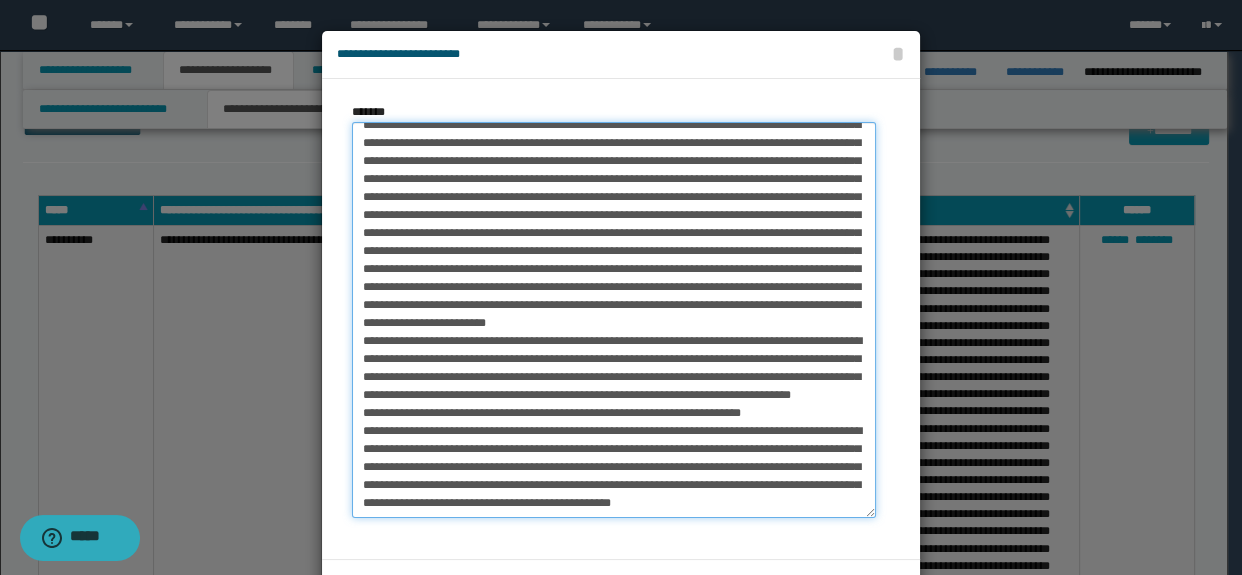drag, startPoint x: 836, startPoint y: 449, endPoint x: 833, endPoint y: 459, distance: 10.440307 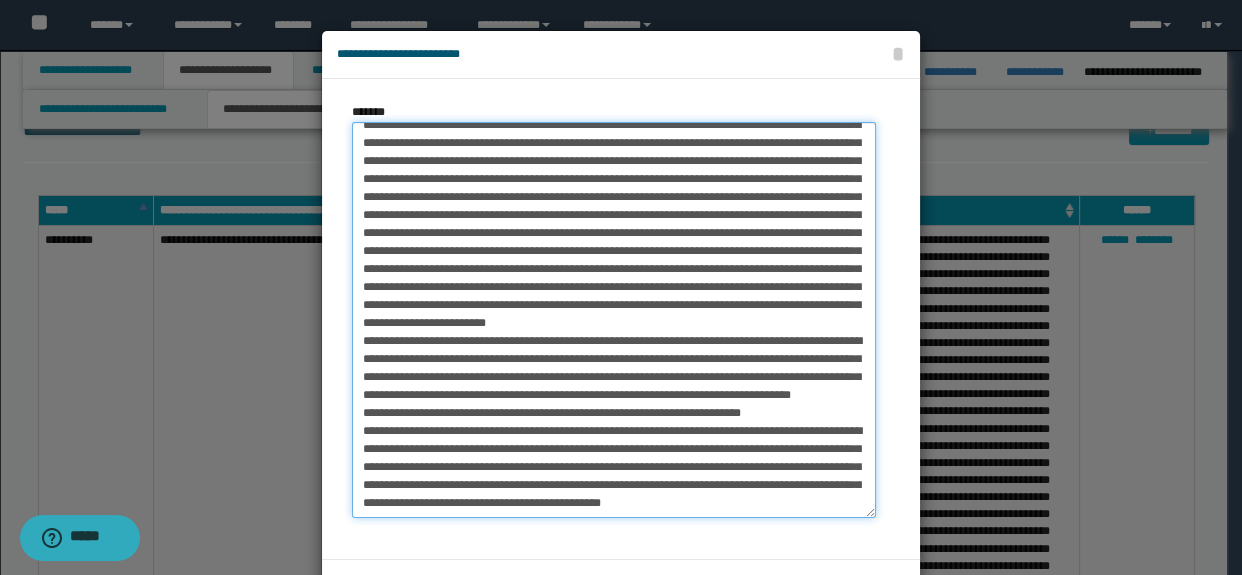 scroll, scrollTop: 299, scrollLeft: 0, axis: vertical 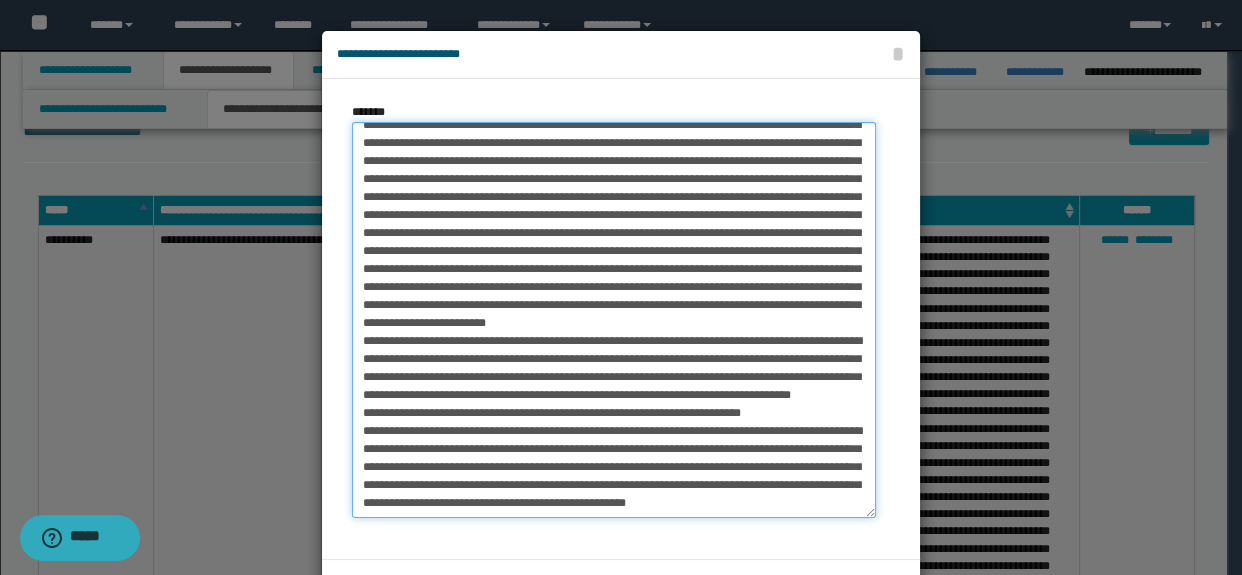click on "*******" at bounding box center (614, 320) 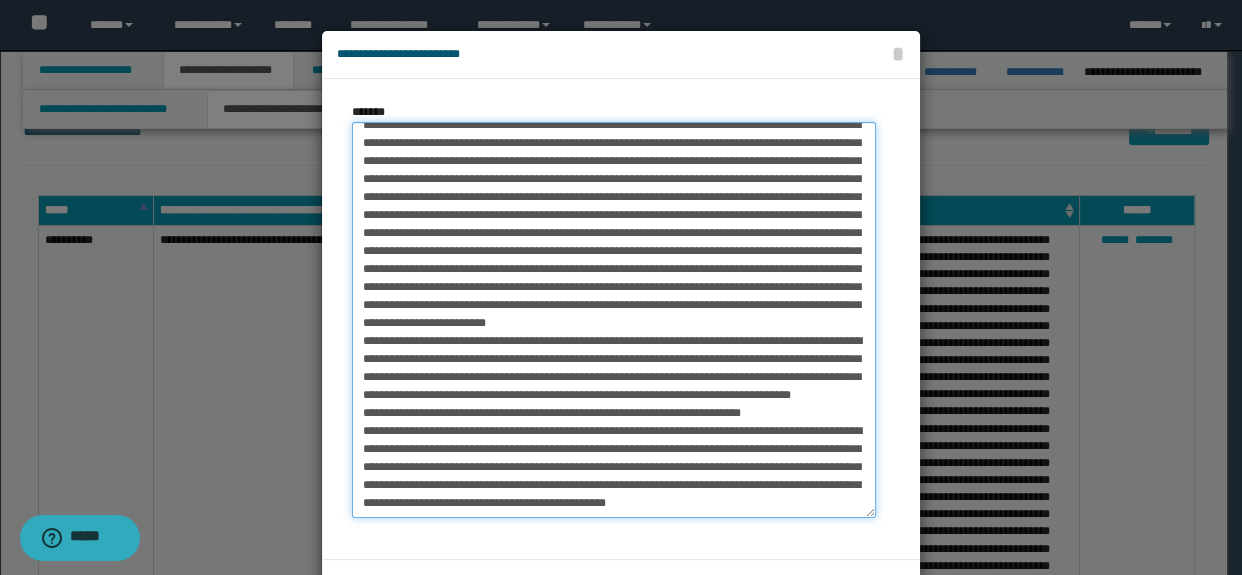 scroll, scrollTop: 299, scrollLeft: 0, axis: vertical 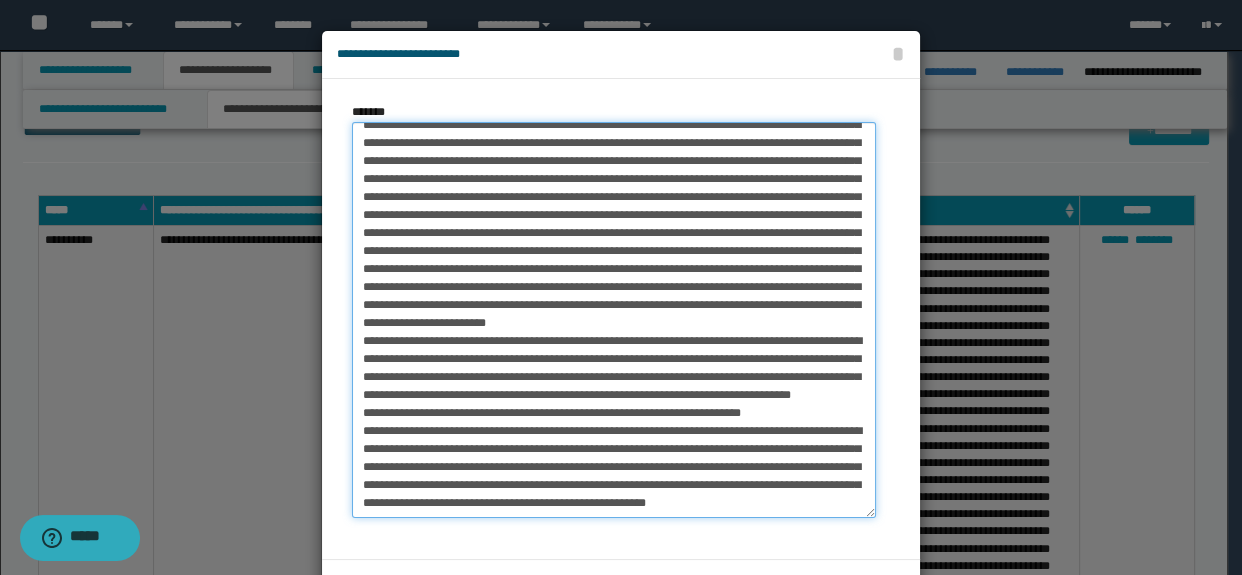 click on "*******" at bounding box center [614, 320] 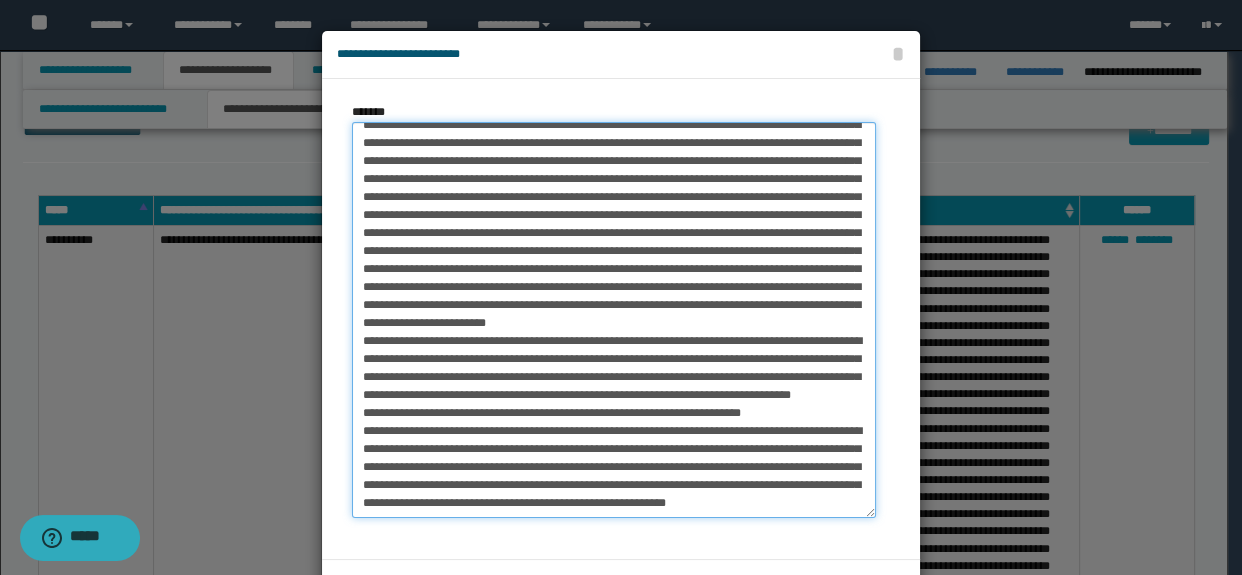 drag, startPoint x: 822, startPoint y: 467, endPoint x: 761, endPoint y: 465, distance: 61.03278 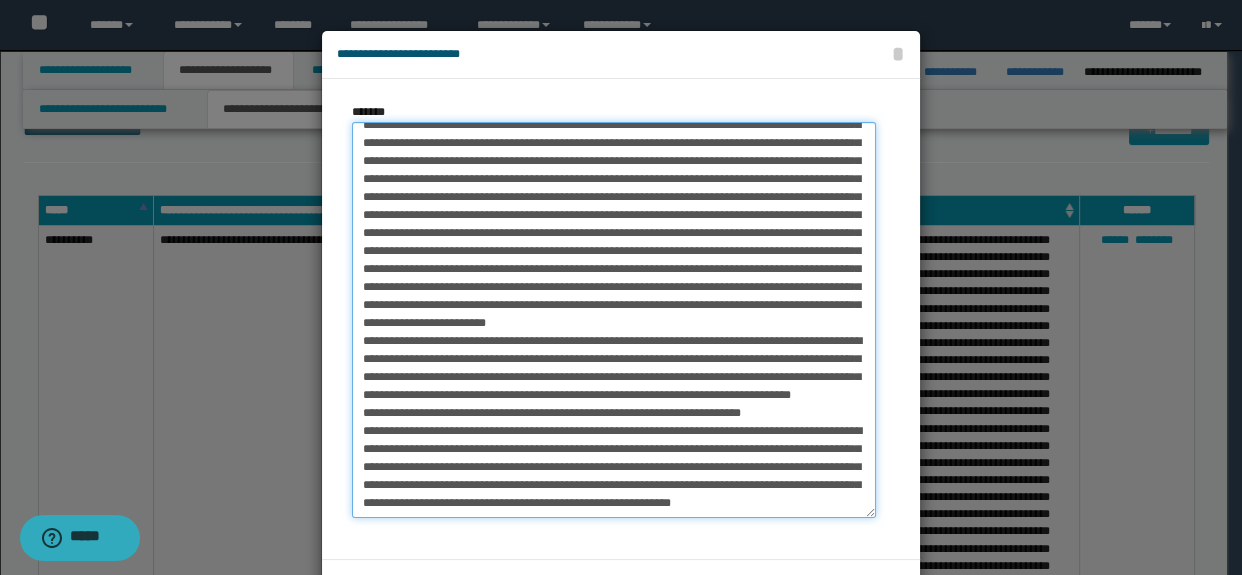 click on "*******" at bounding box center (614, 320) 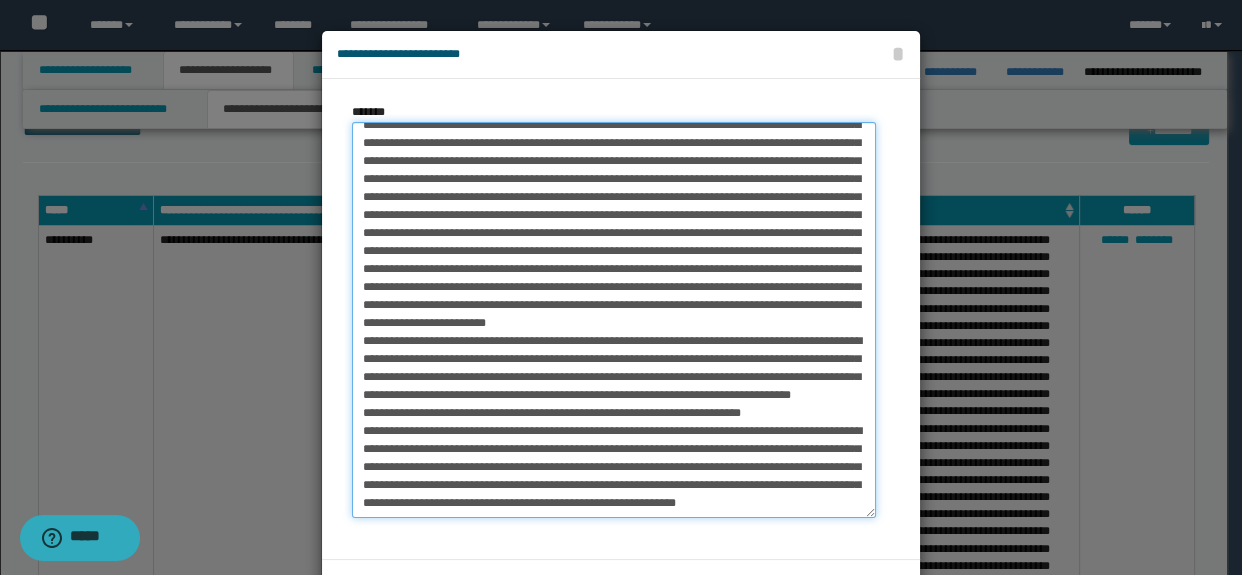click on "*******" at bounding box center (614, 320) 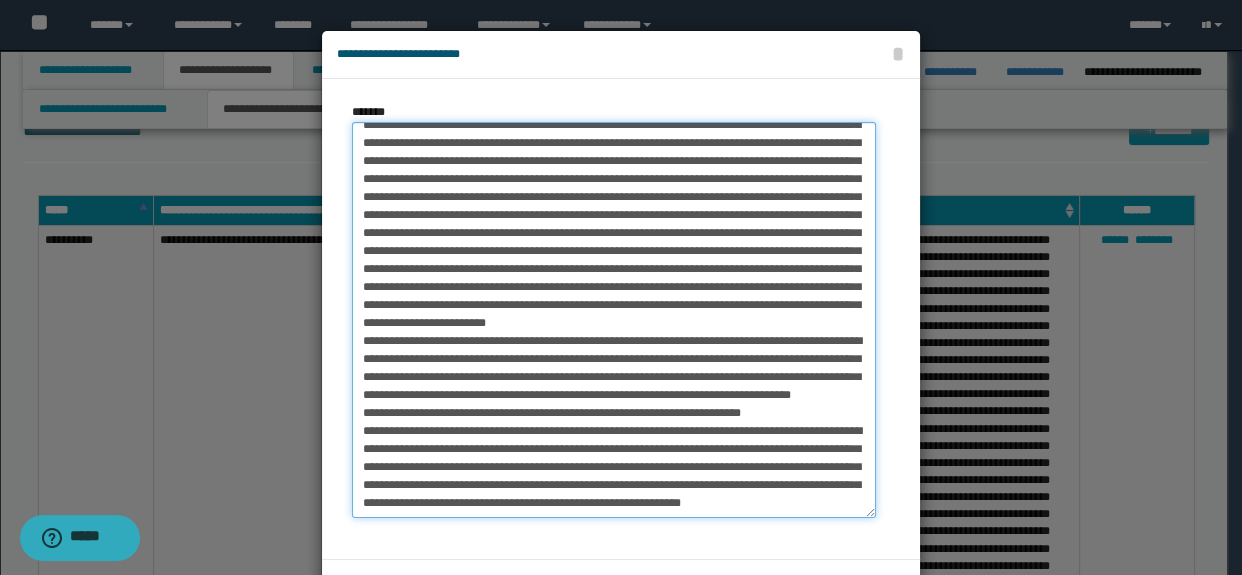 drag, startPoint x: 619, startPoint y: 487, endPoint x: 554, endPoint y: 491, distance: 65.12296 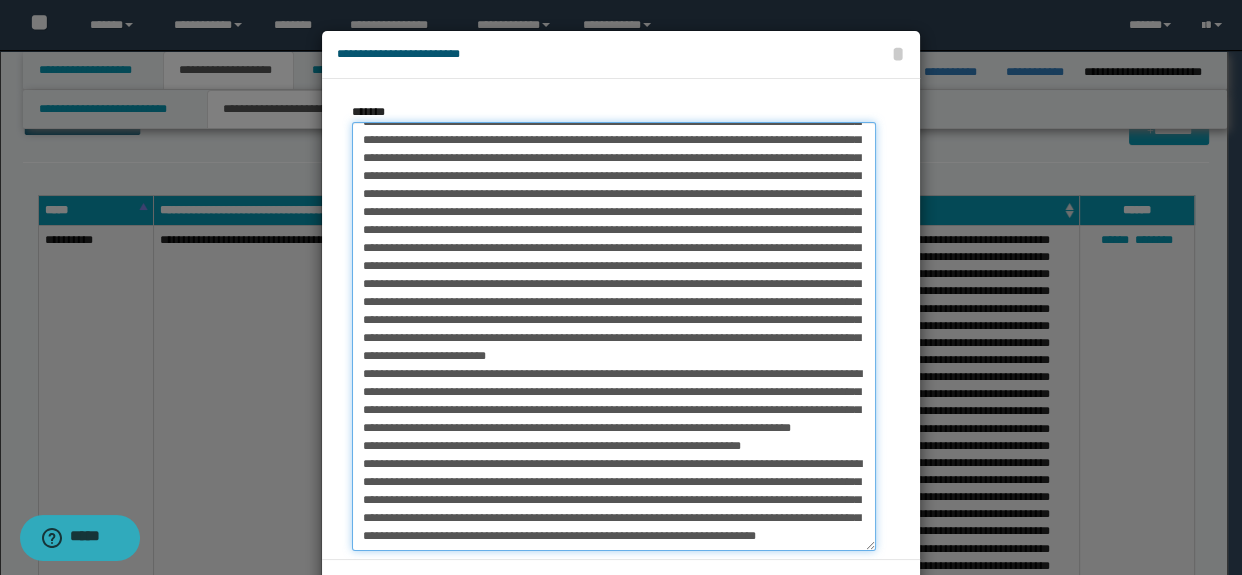 scroll, scrollTop: 265, scrollLeft: 0, axis: vertical 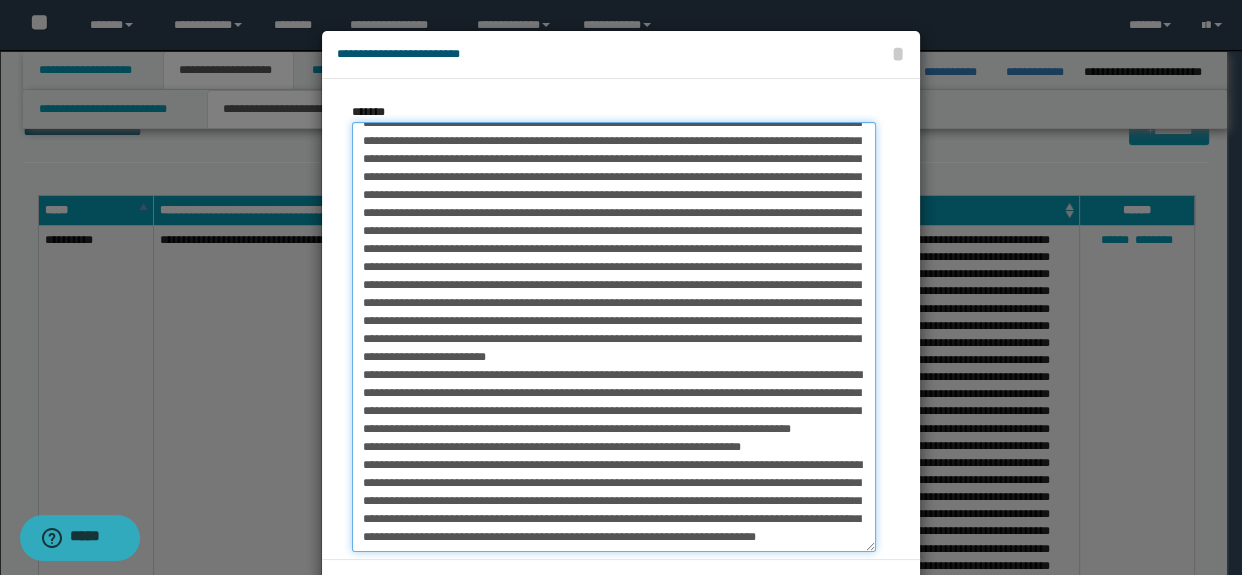 drag, startPoint x: 853, startPoint y: 540, endPoint x: 848, endPoint y: 560, distance: 20.615528 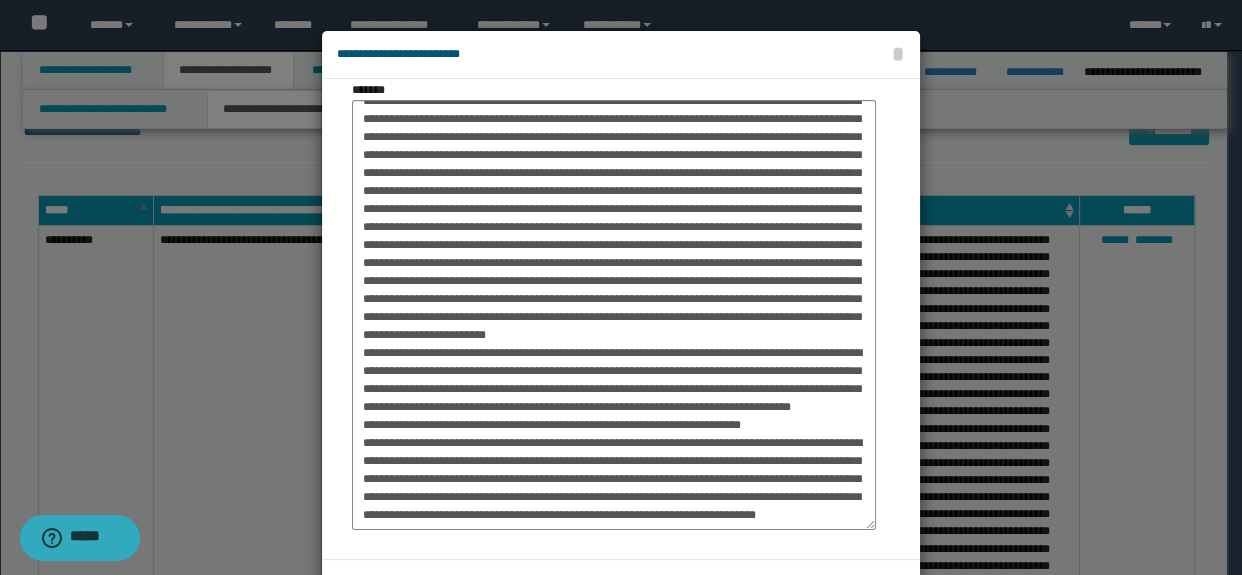scroll, scrollTop: 113, scrollLeft: 0, axis: vertical 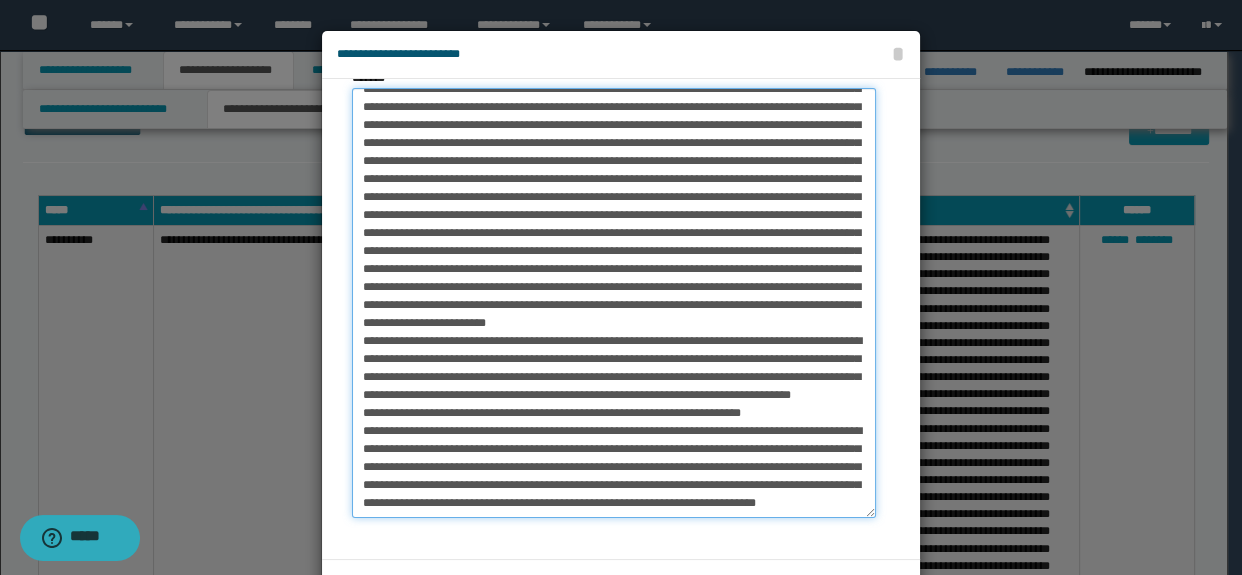 click on "*******" at bounding box center [614, 303] 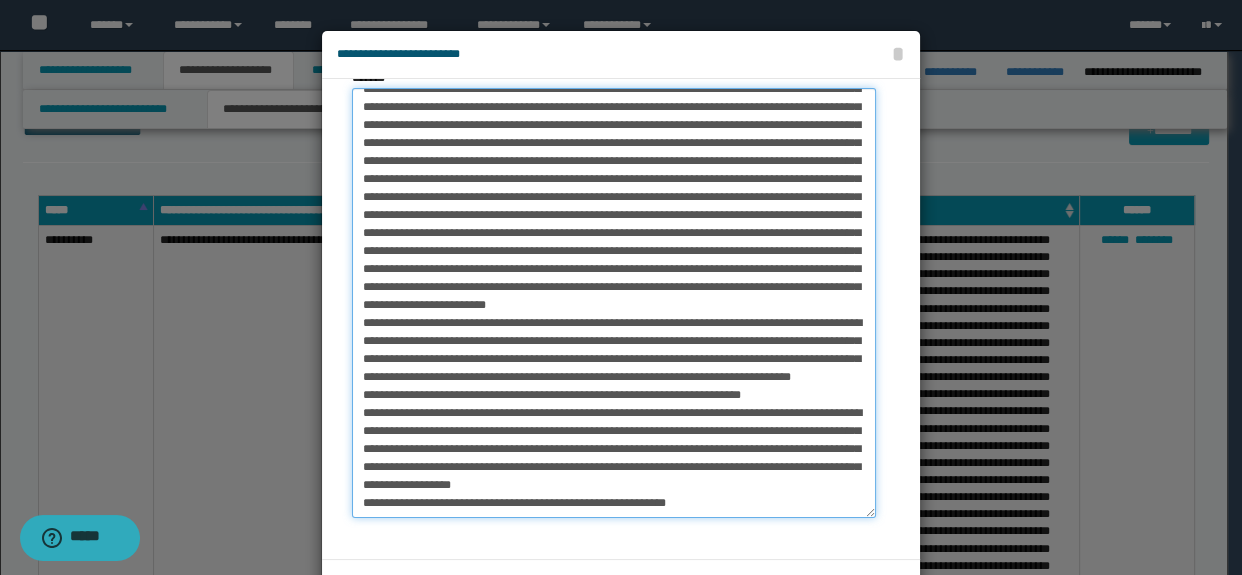 drag, startPoint x: 416, startPoint y: 502, endPoint x: 387, endPoint y: 503, distance: 29.017237 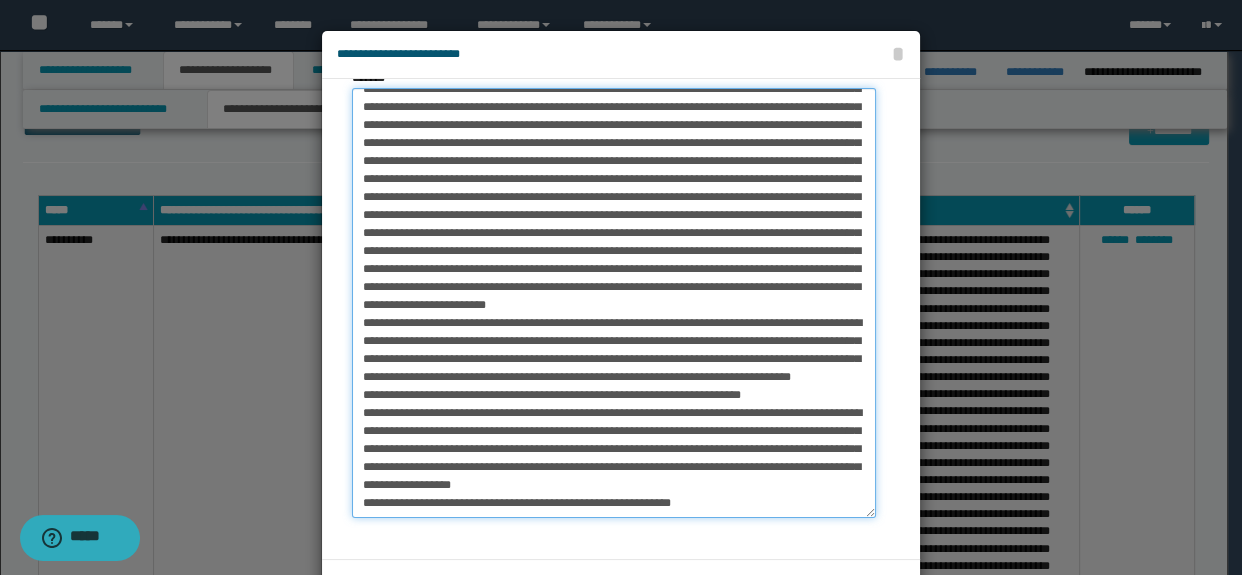 drag, startPoint x: 694, startPoint y: 503, endPoint x: 657, endPoint y: 507, distance: 37.215588 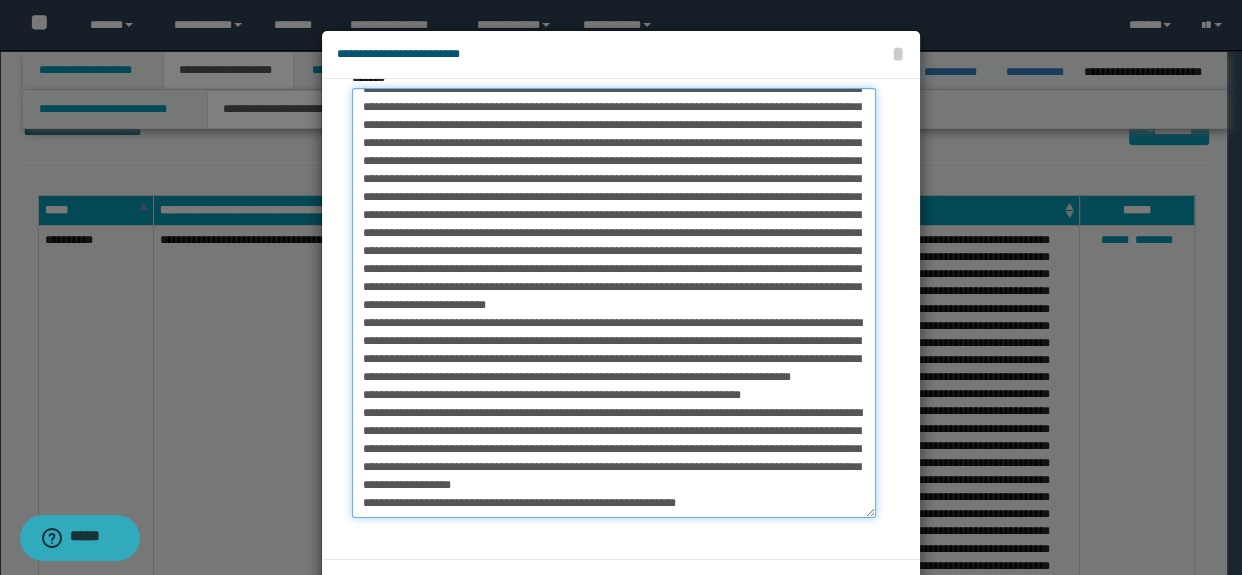 click on "*******" at bounding box center (614, 303) 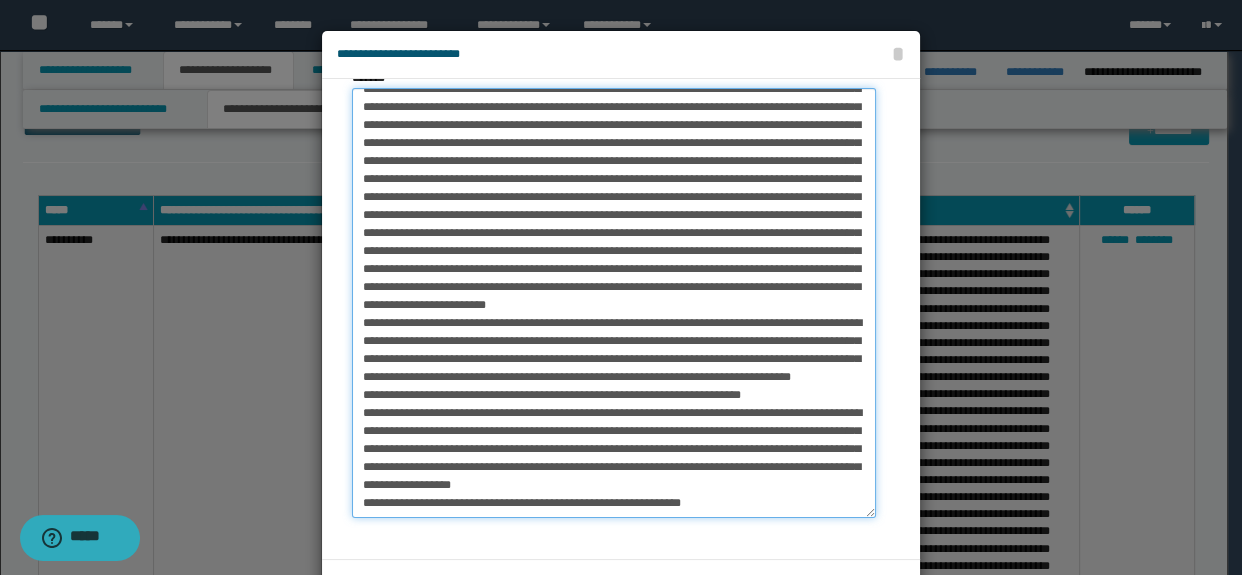 click on "*******" at bounding box center [614, 303] 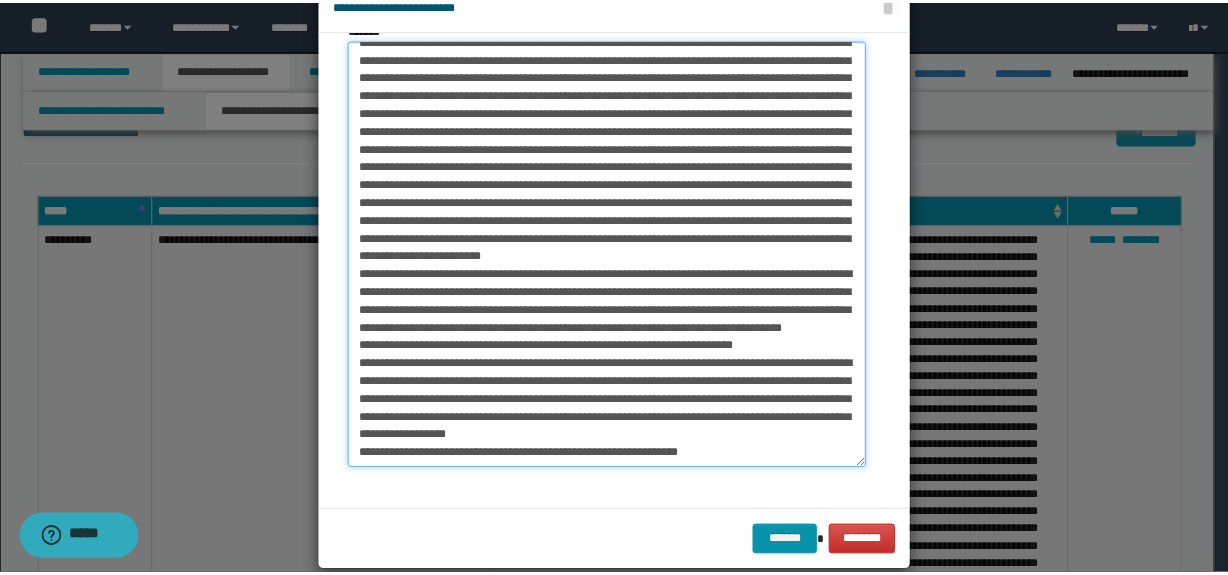 scroll, scrollTop: 75, scrollLeft: 0, axis: vertical 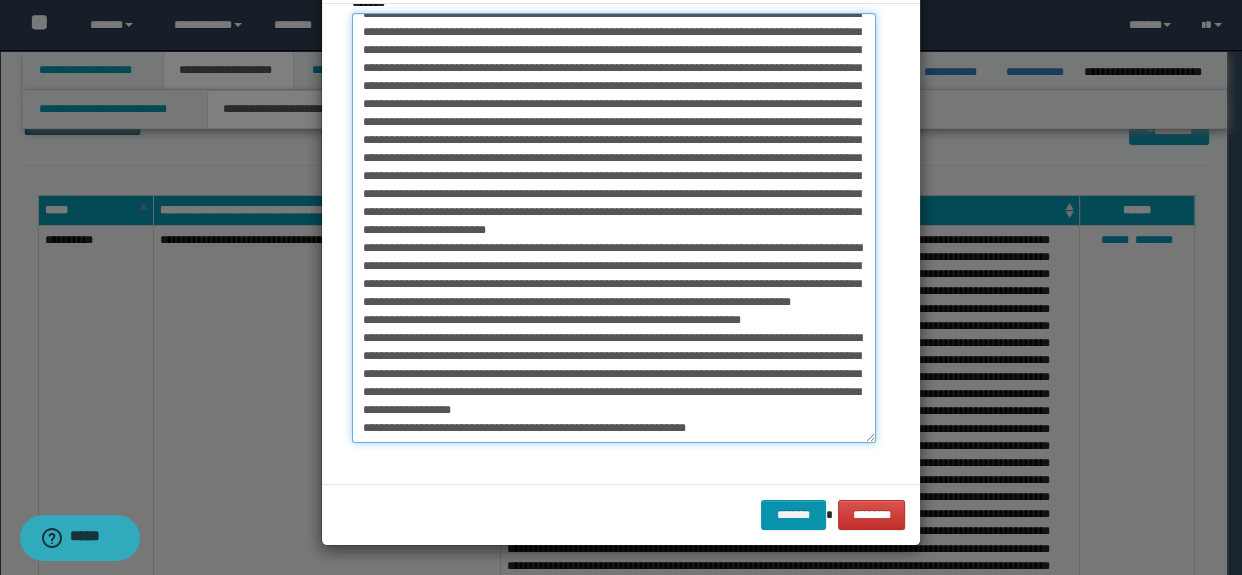 click on "*******" at bounding box center [614, 228] 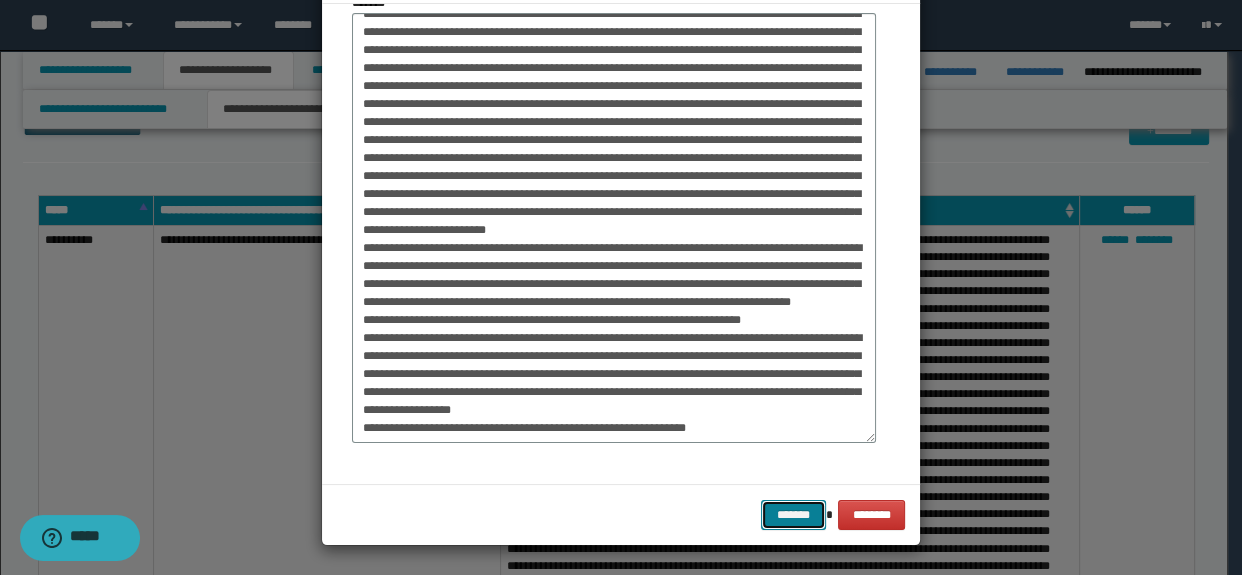 click on "*******" at bounding box center [793, 515] 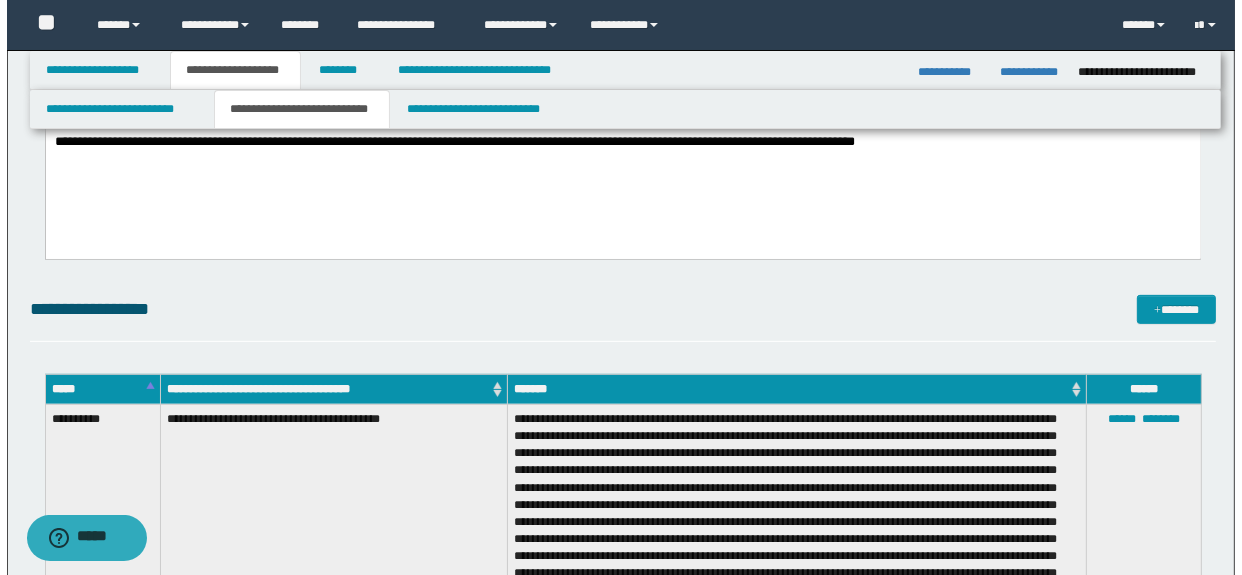 scroll, scrollTop: 727, scrollLeft: 0, axis: vertical 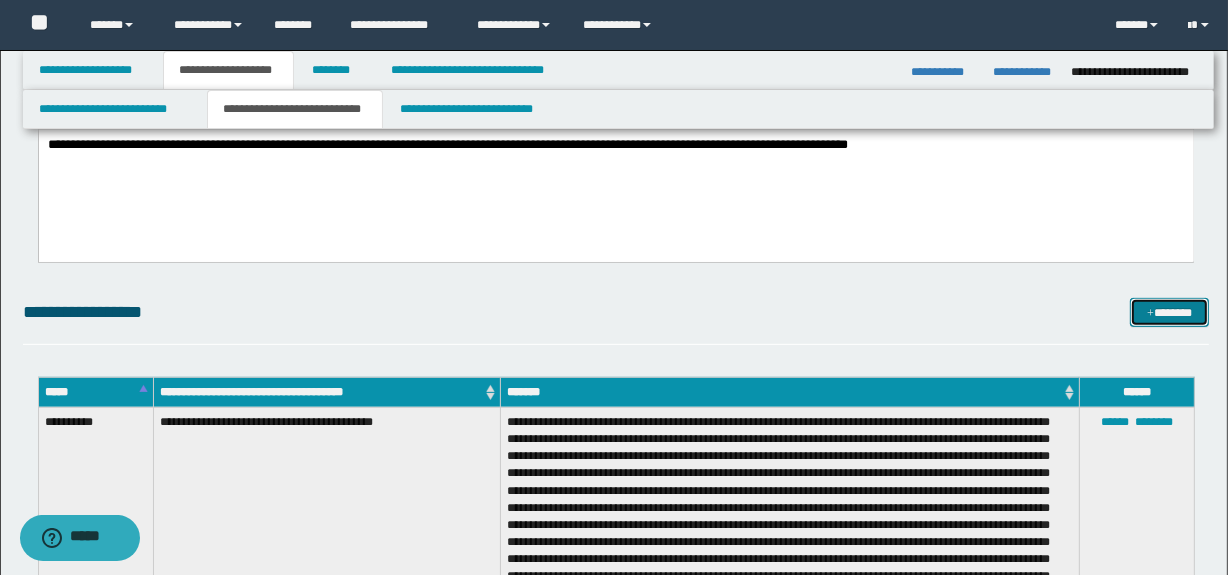 click on "*******" at bounding box center [1170, 313] 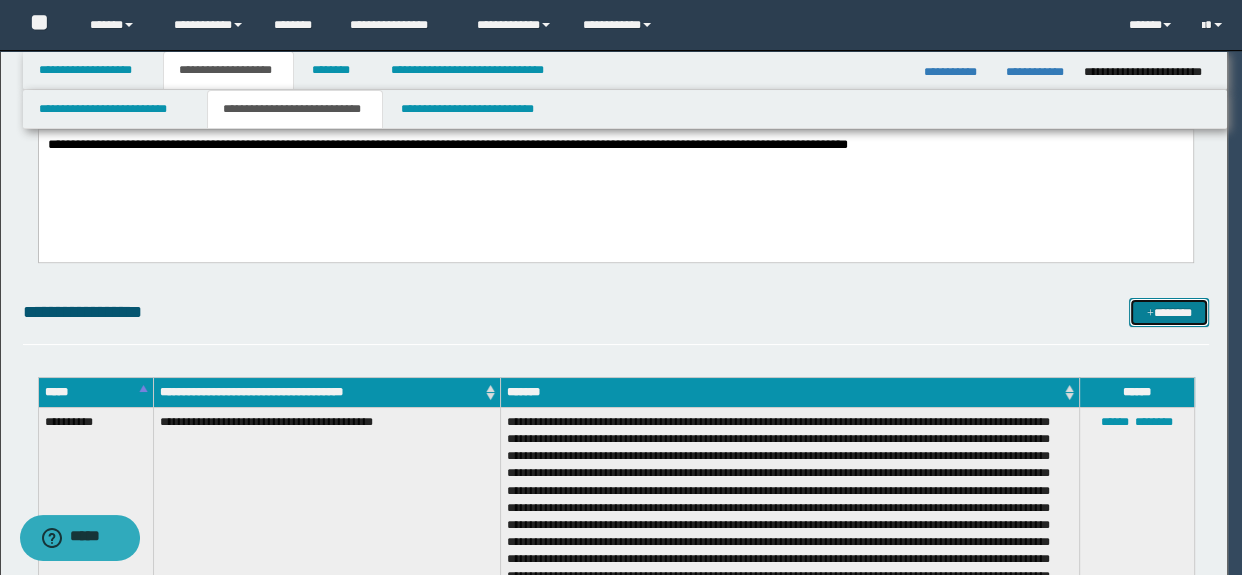 scroll, scrollTop: 0, scrollLeft: 0, axis: both 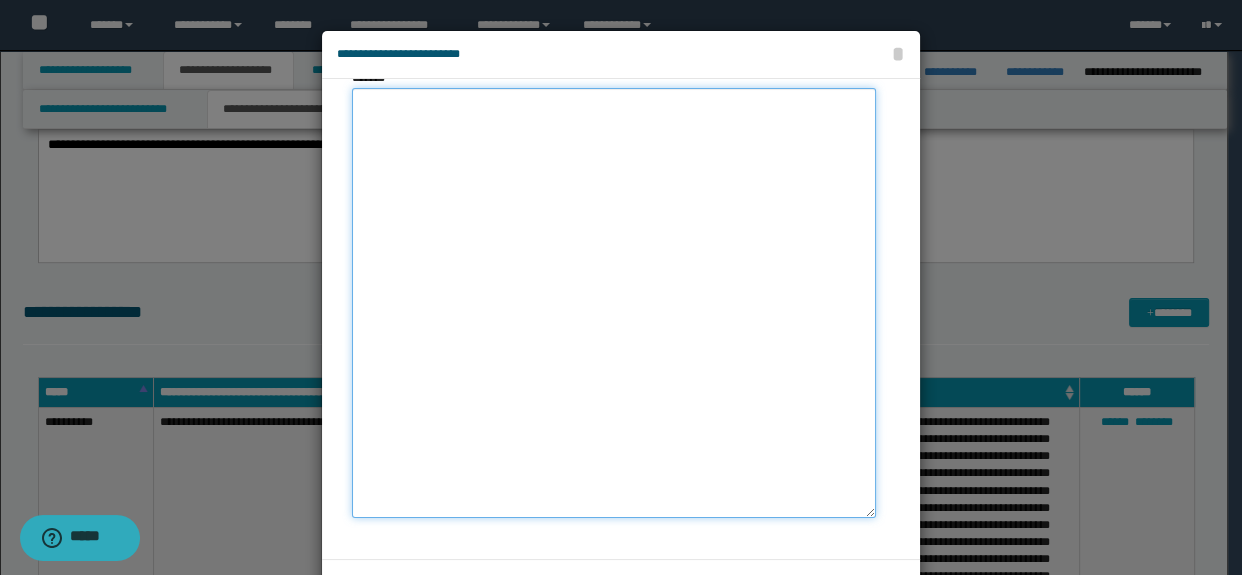click on "*******" at bounding box center [614, 303] 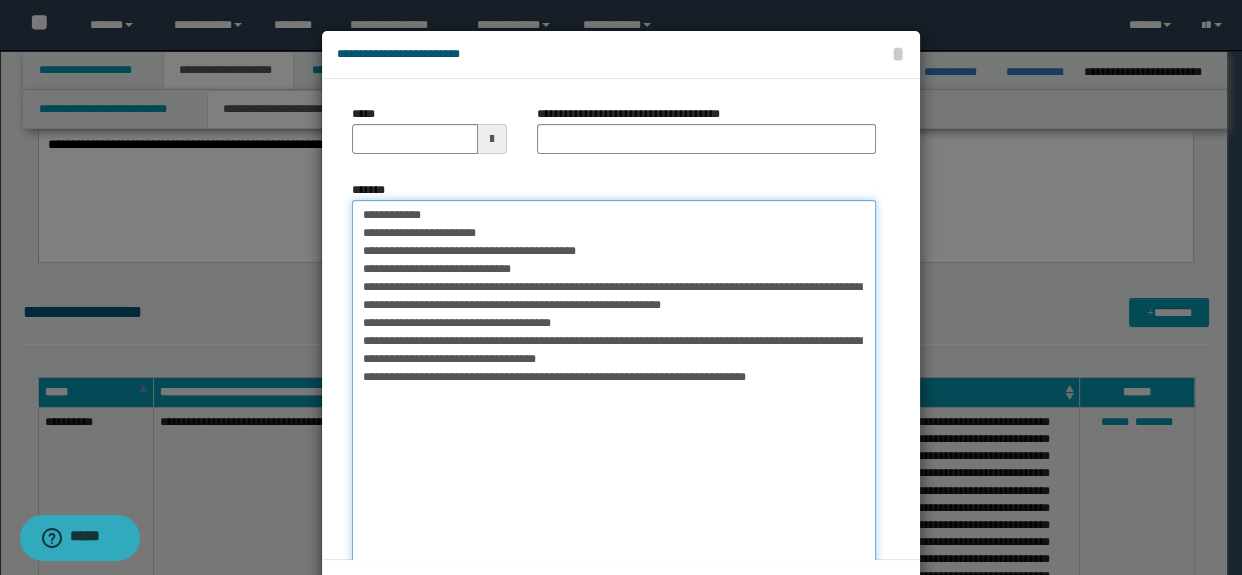 scroll, scrollTop: 0, scrollLeft: 0, axis: both 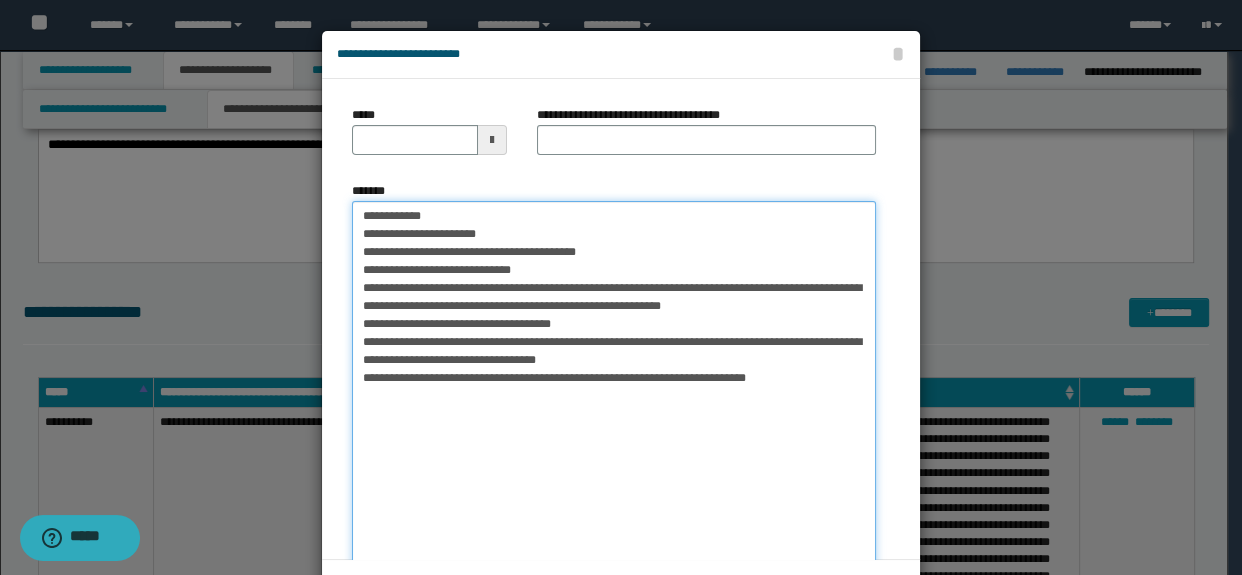 click on "**********" at bounding box center [614, 416] 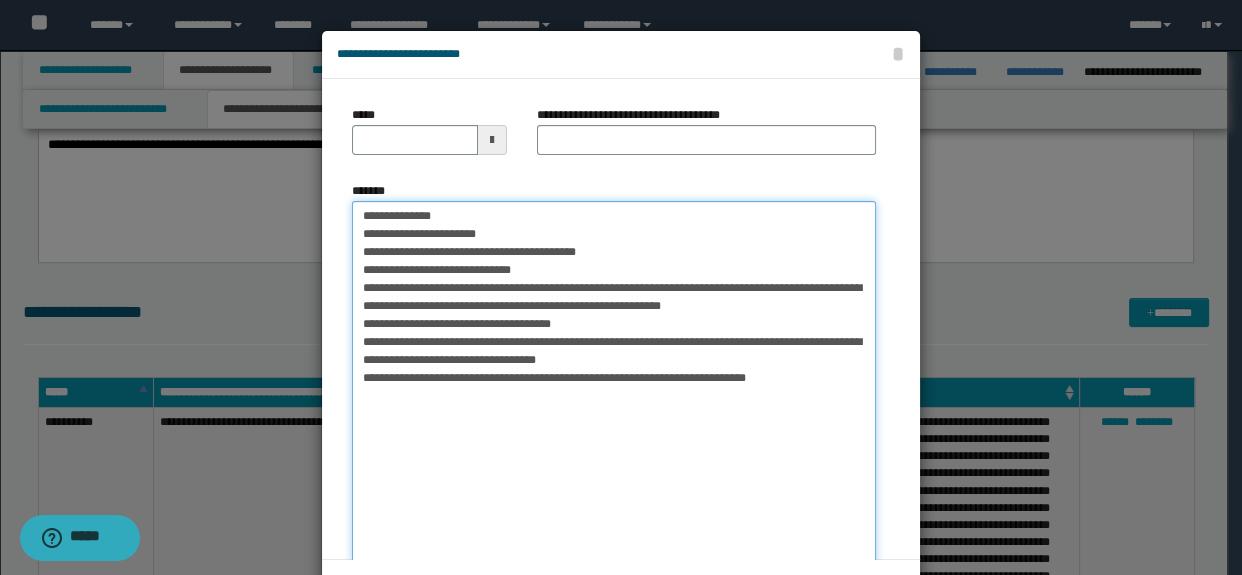 drag, startPoint x: 437, startPoint y: 214, endPoint x: 342, endPoint y: 218, distance: 95.084175 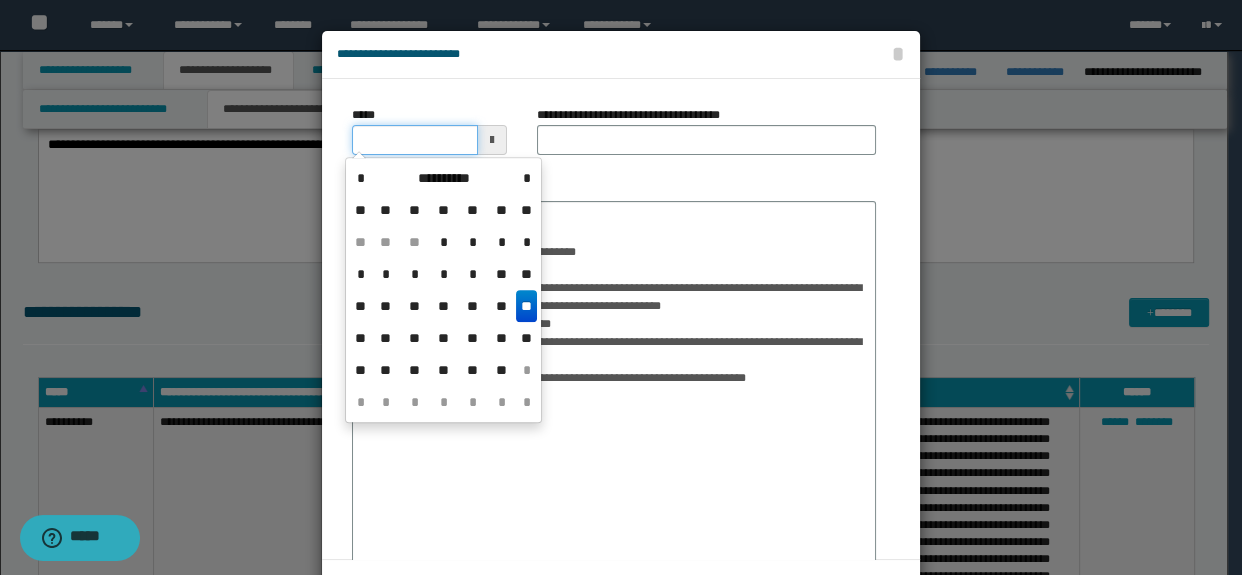 click on "*****" at bounding box center [415, 140] 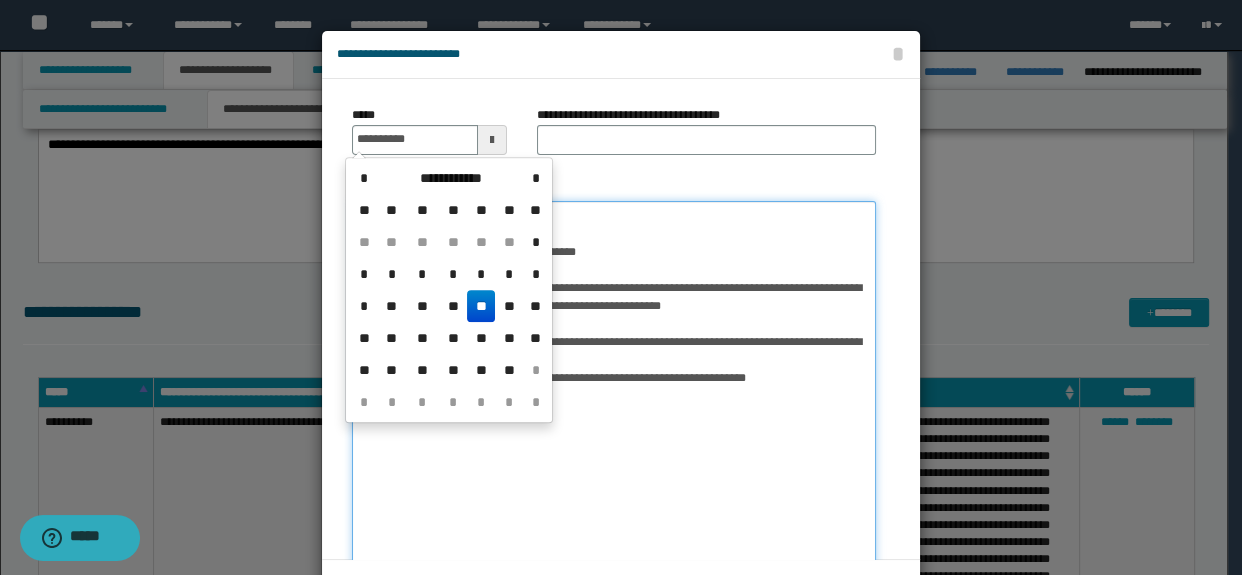 click on "**********" at bounding box center (614, 416) 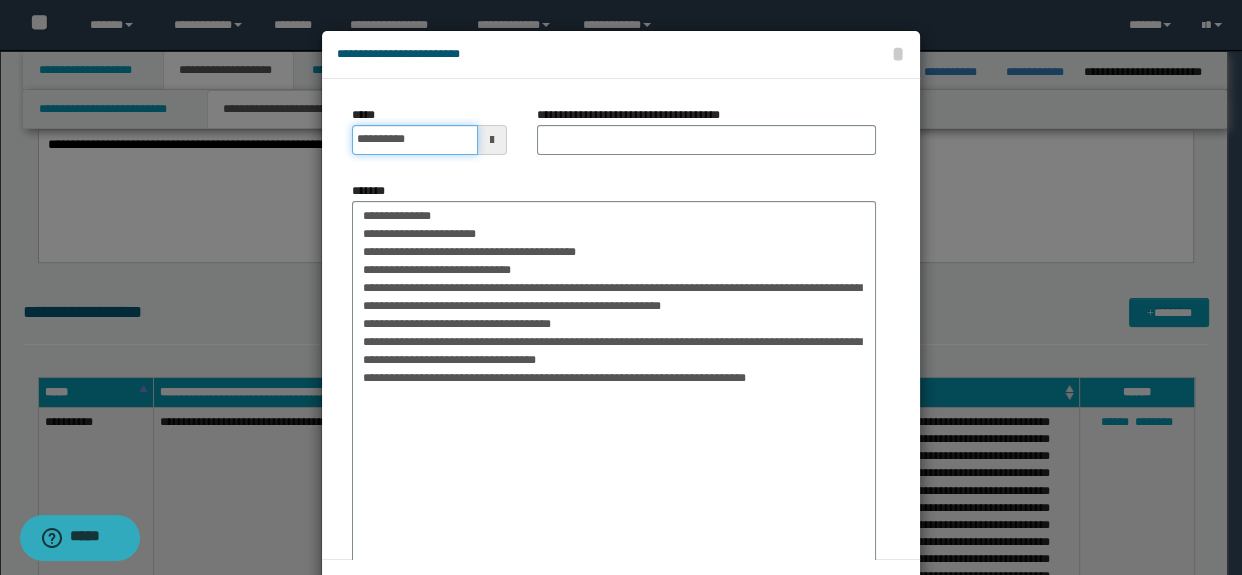 click on "**********" at bounding box center (415, 140) 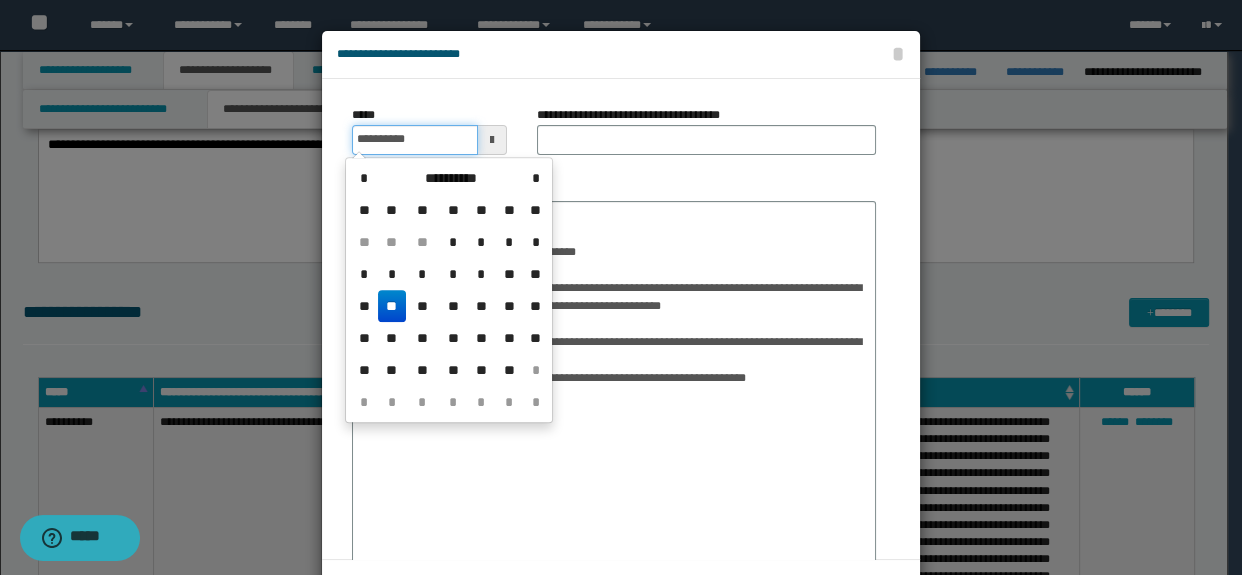 type on "**********" 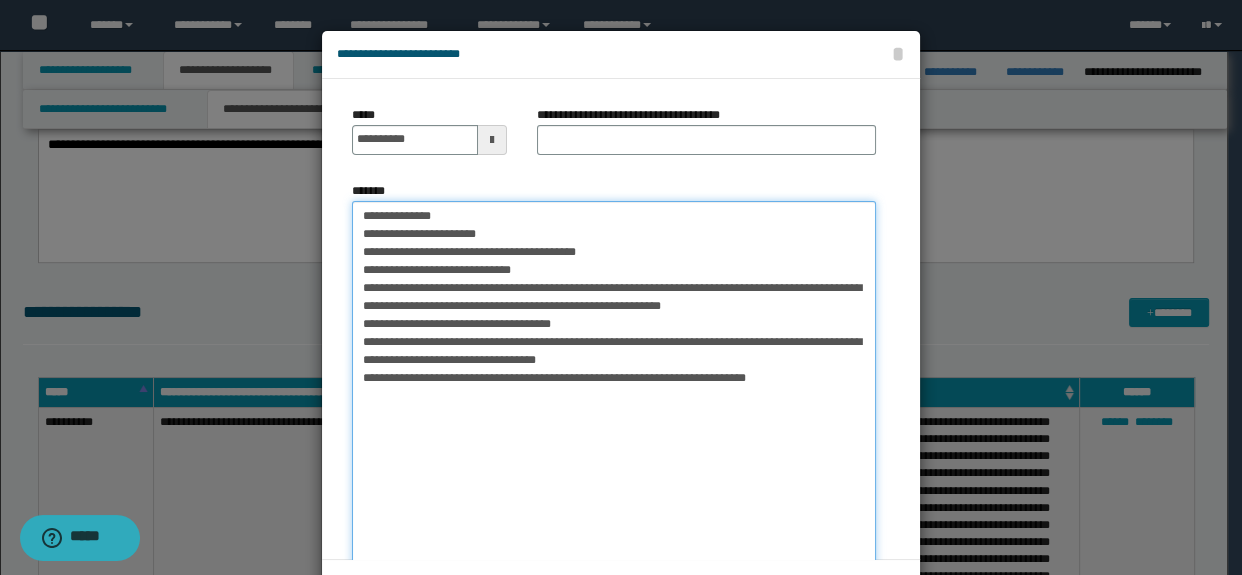click on "**********" at bounding box center [614, 416] 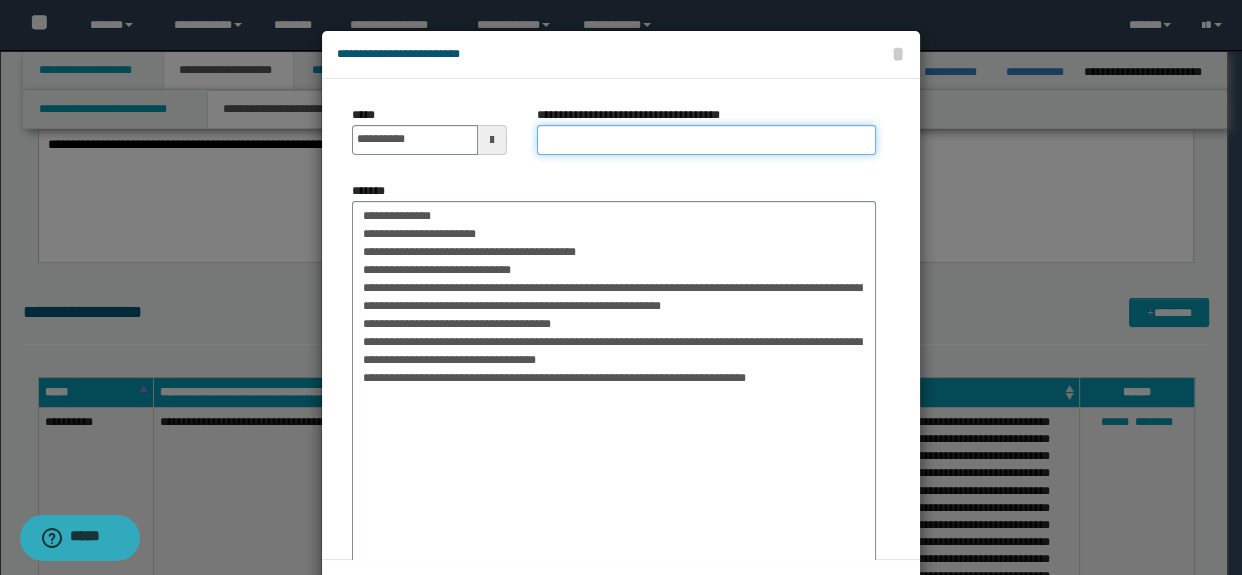 click on "**********" at bounding box center (707, 140) 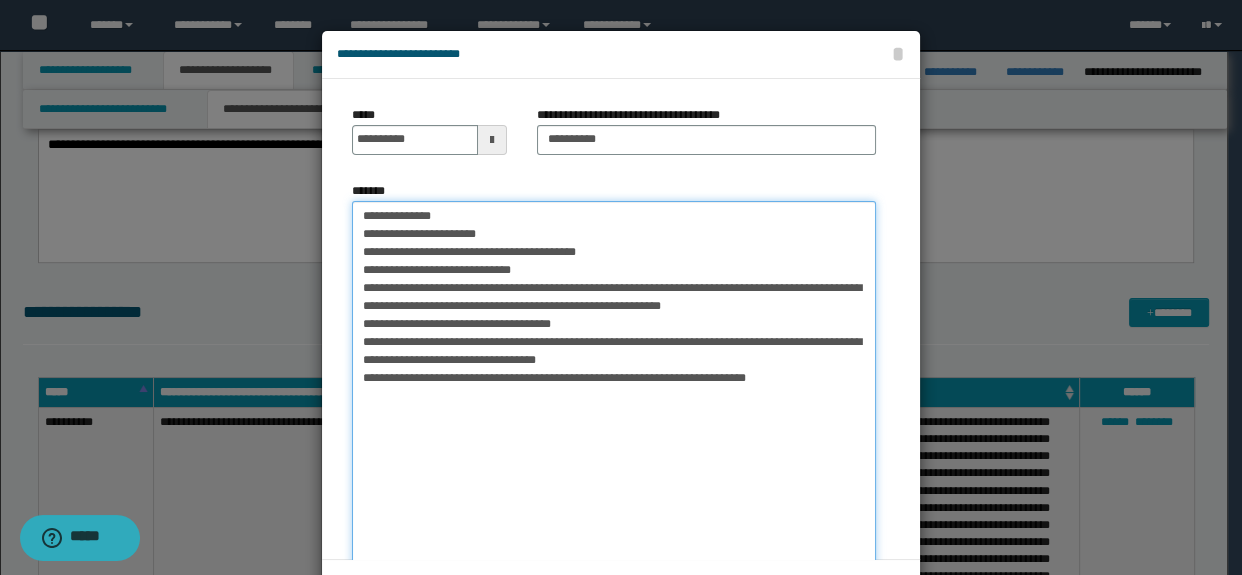 drag, startPoint x: 415, startPoint y: 252, endPoint x: 600, endPoint y: 250, distance: 185.0108 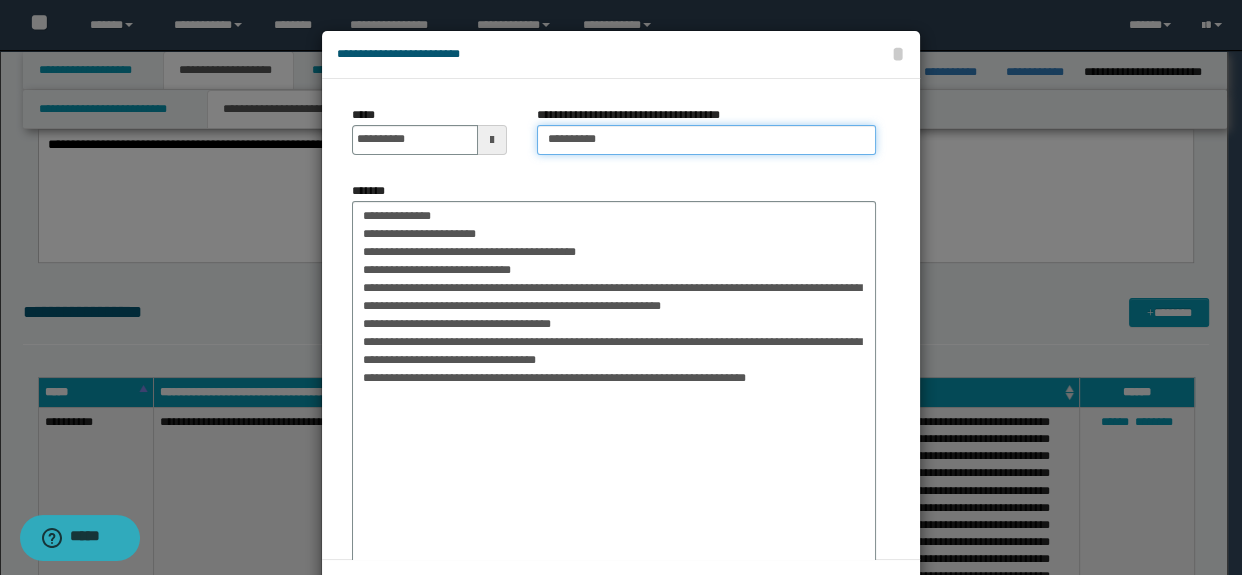 click on "**********" at bounding box center (707, 140) 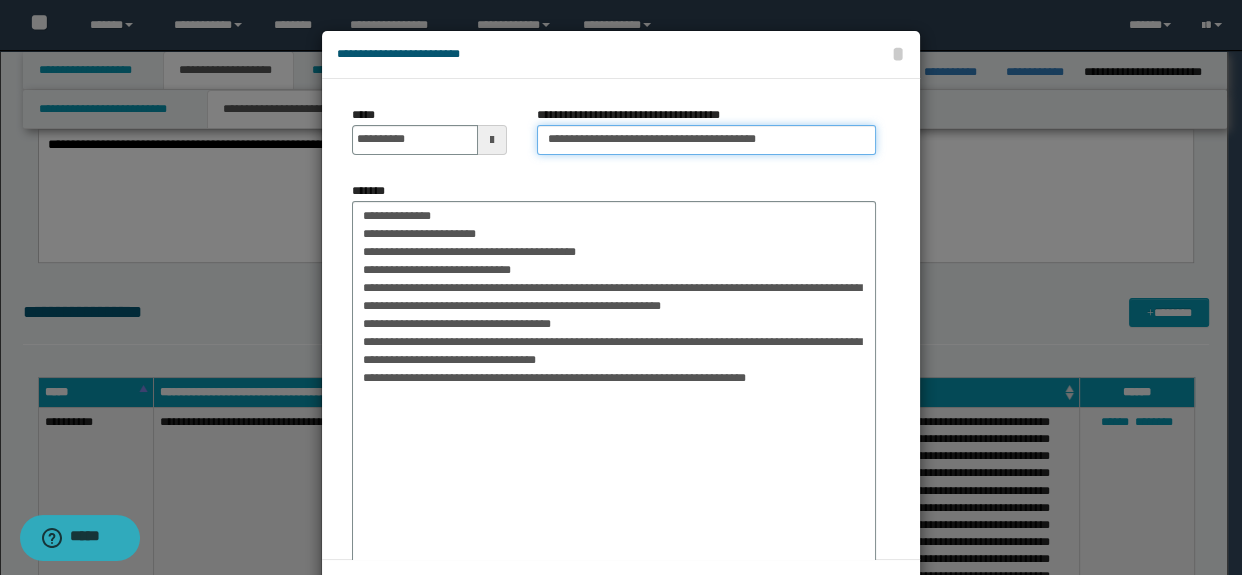 type on "**********" 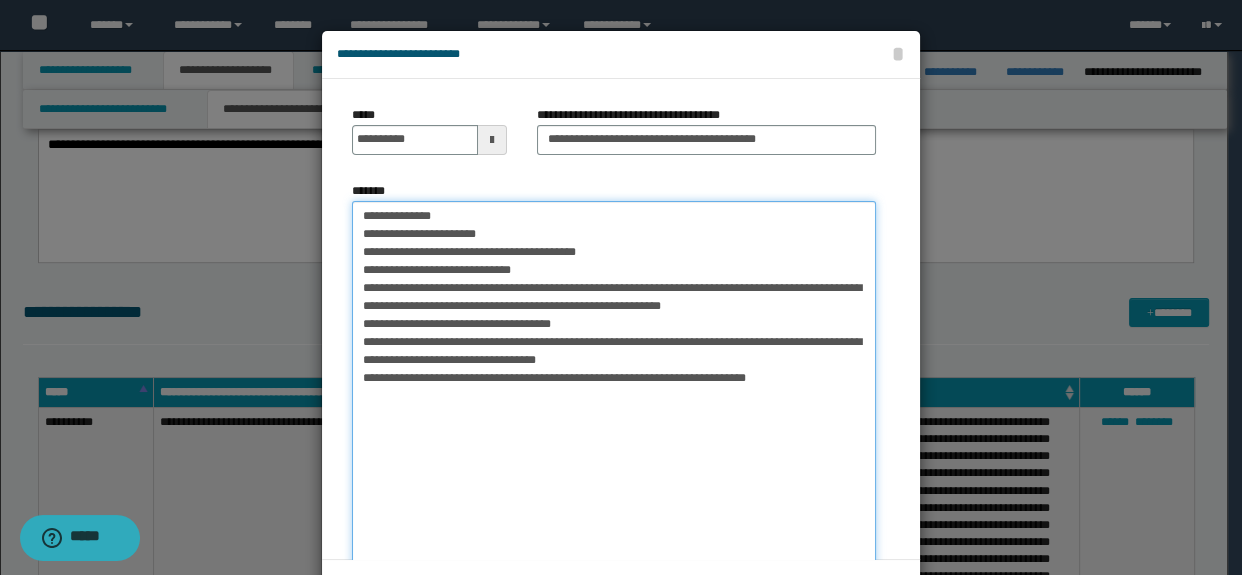 drag, startPoint x: 357, startPoint y: 217, endPoint x: 586, endPoint y: 245, distance: 230.70544 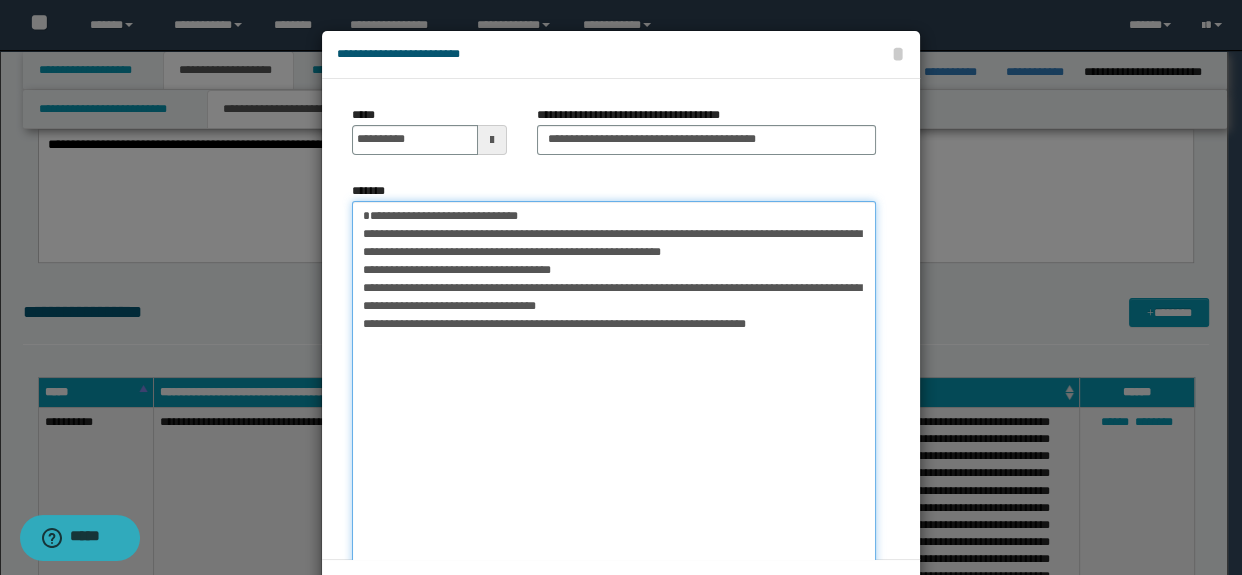 scroll, scrollTop: 90, scrollLeft: 0, axis: vertical 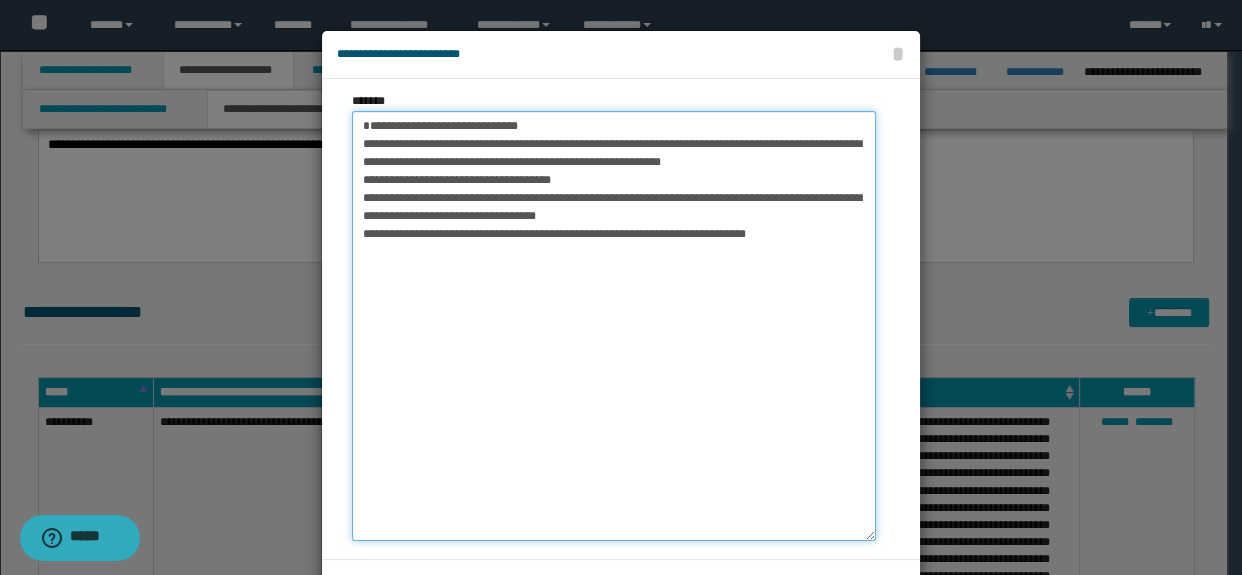 drag, startPoint x: 787, startPoint y: 251, endPoint x: 350, endPoint y: 282, distance: 438.09818 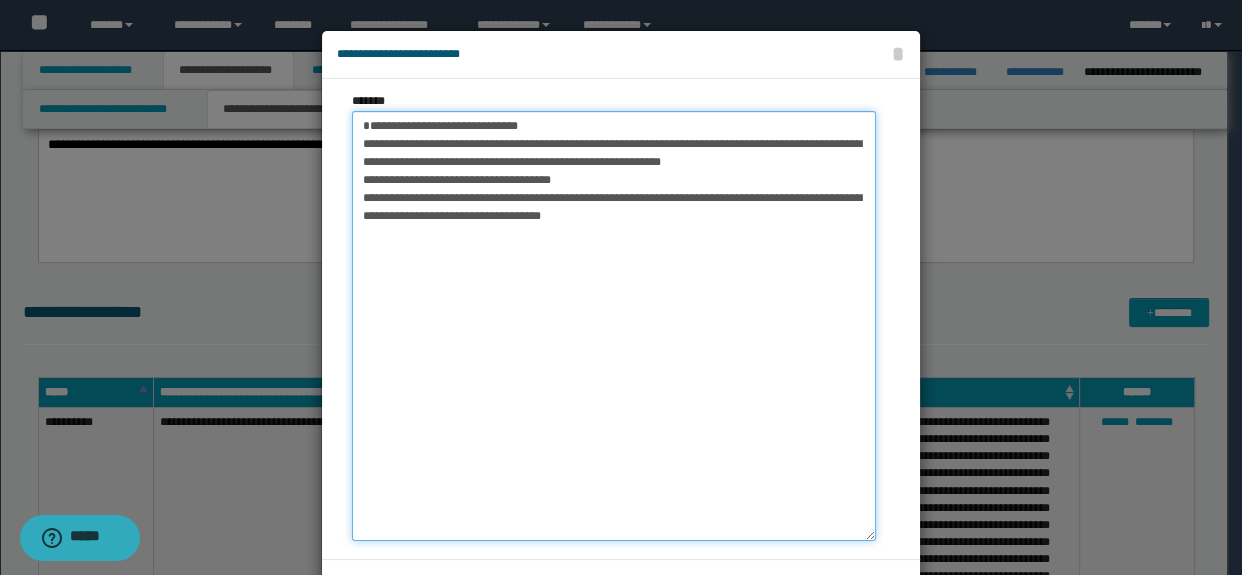 scroll, scrollTop: 113, scrollLeft: 0, axis: vertical 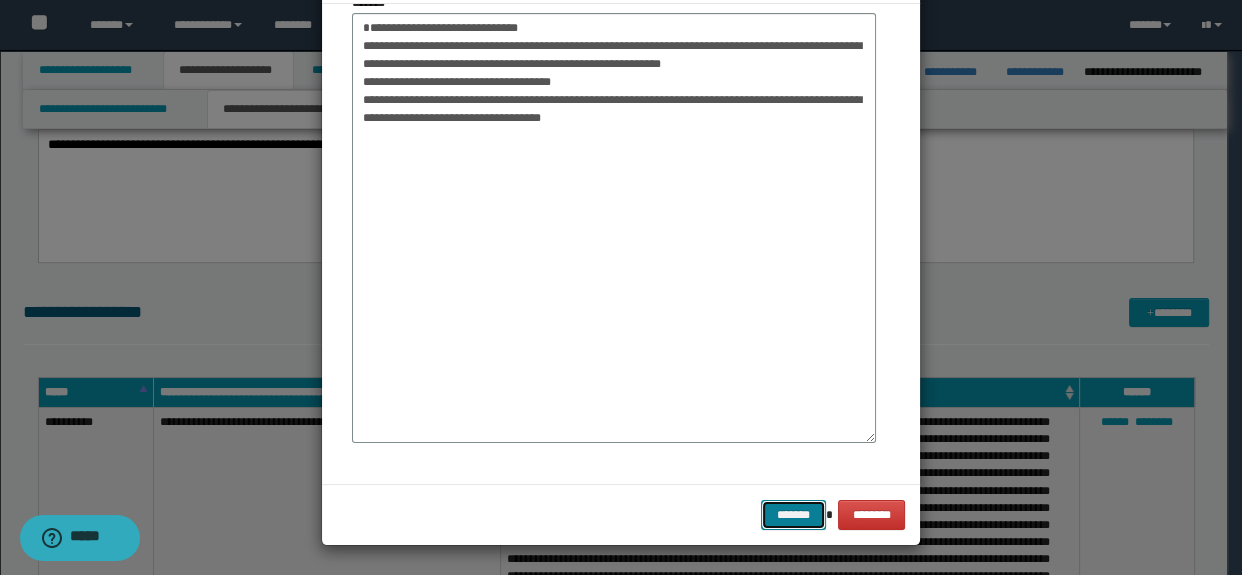 click on "*******" at bounding box center (793, 515) 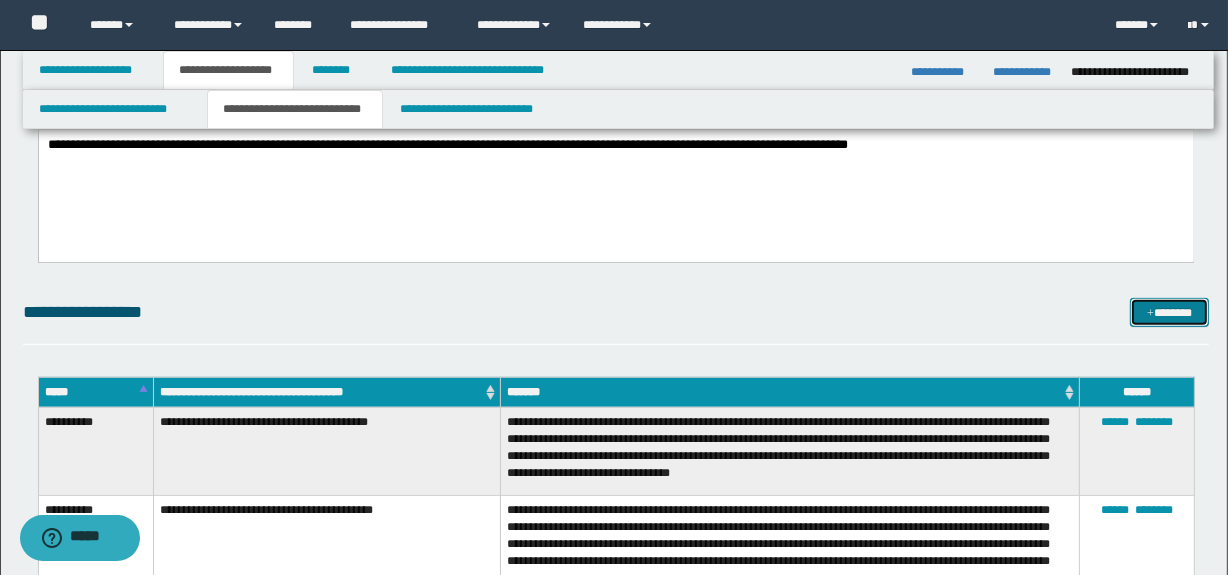 click on "*******" at bounding box center (1170, 313) 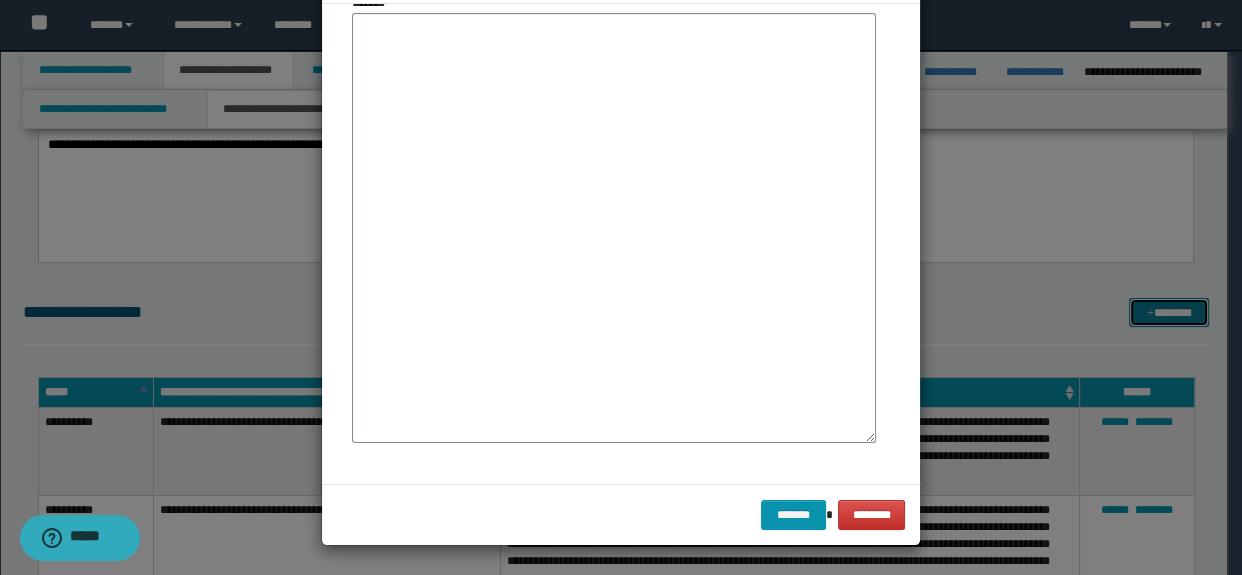 scroll, scrollTop: 0, scrollLeft: 0, axis: both 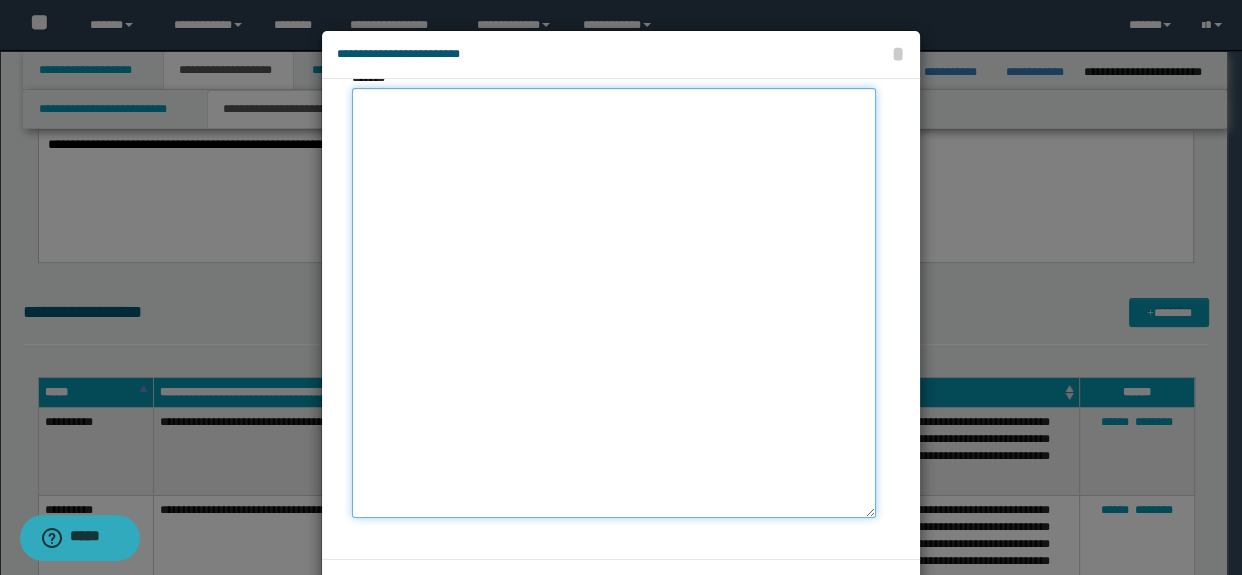 click on "*******" at bounding box center (614, 303) 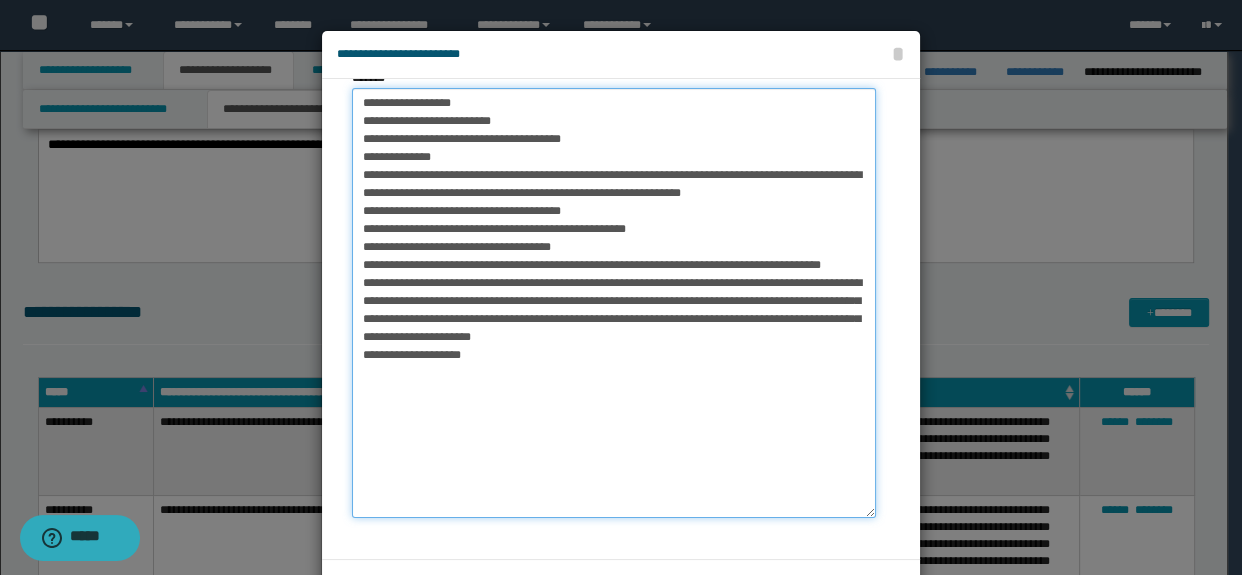 type on "**********" 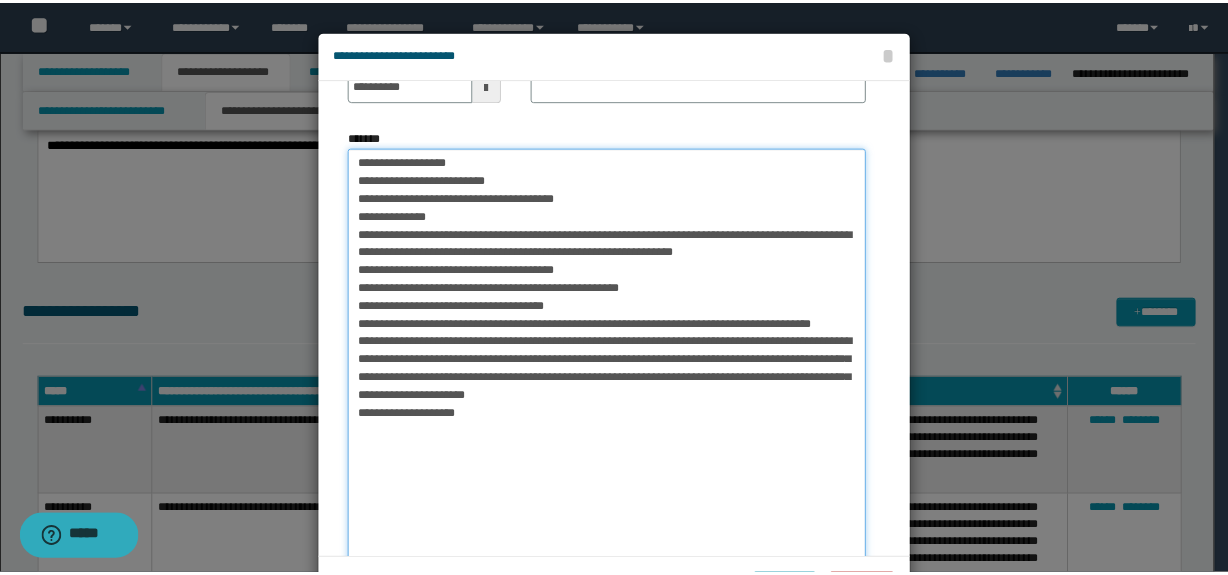 scroll, scrollTop: 0, scrollLeft: 0, axis: both 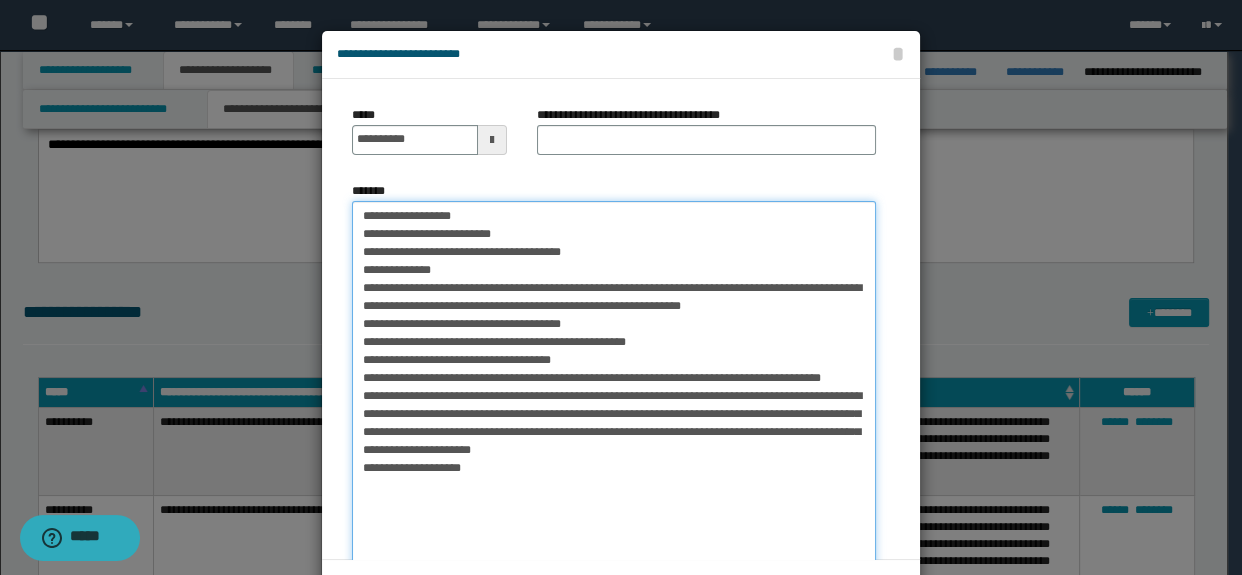 drag, startPoint x: 517, startPoint y: 232, endPoint x: 437, endPoint y: 230, distance: 80.024994 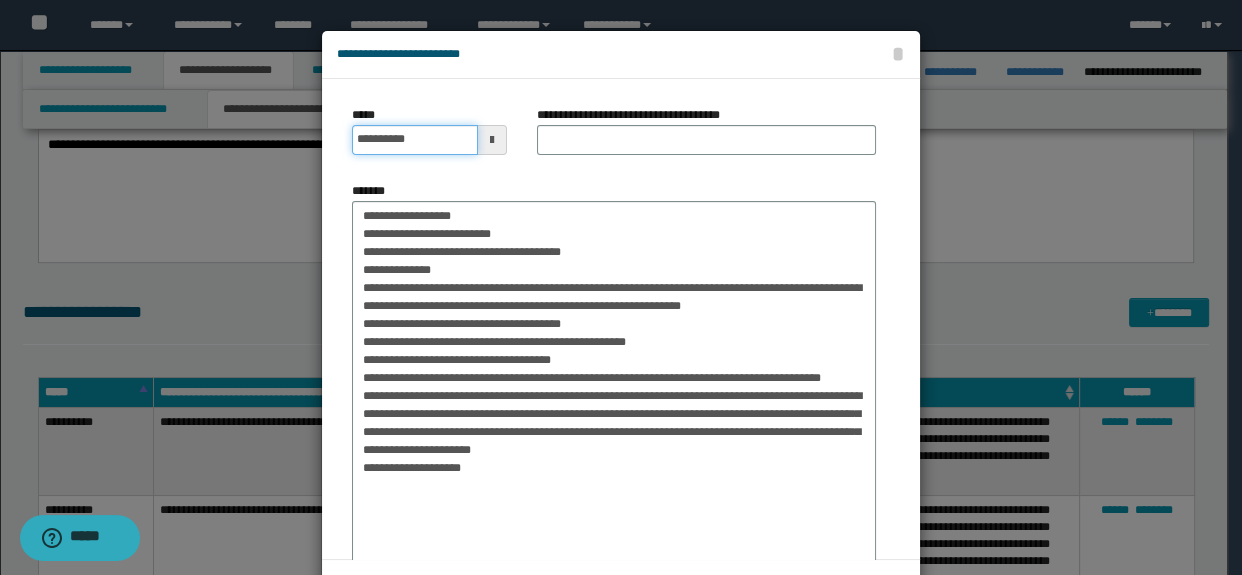 click on "**********" at bounding box center [415, 140] 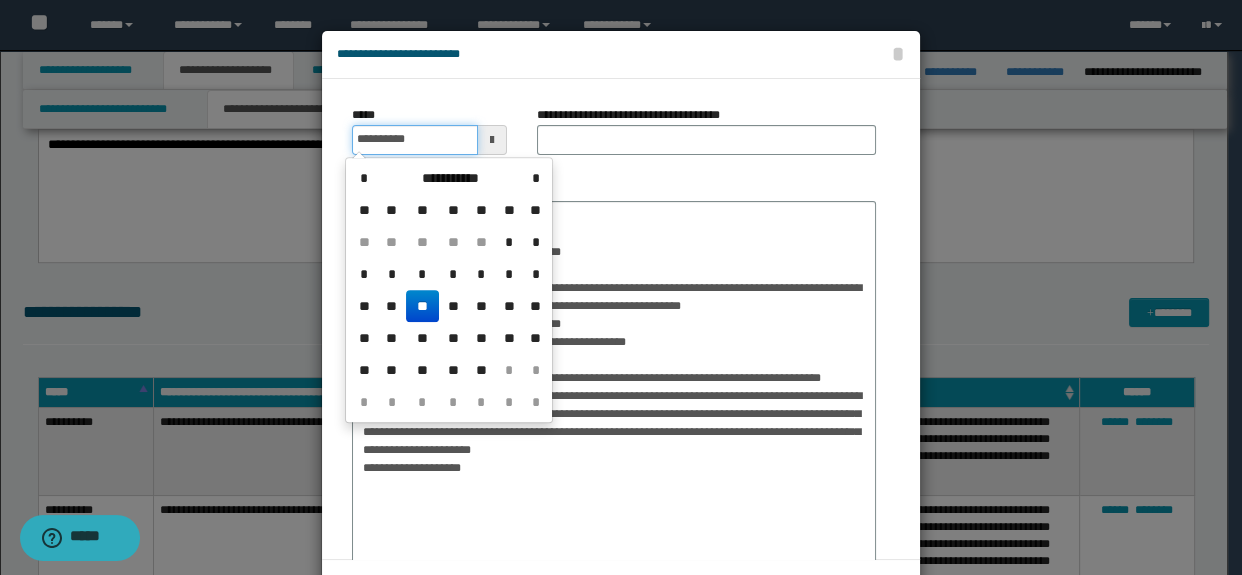 click on "**********" at bounding box center [415, 140] 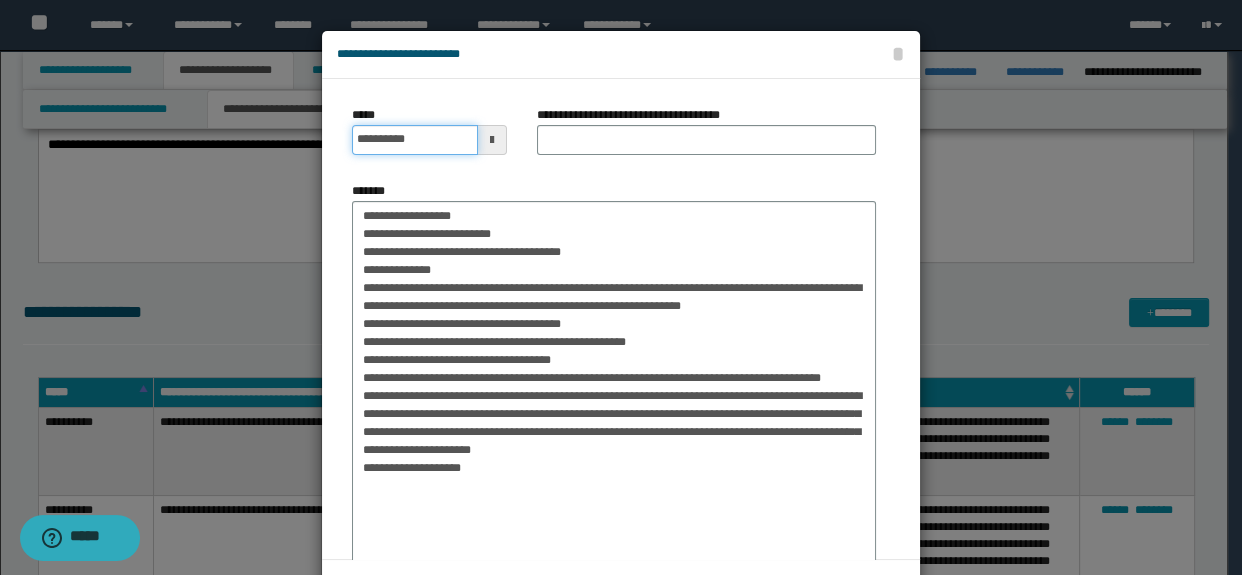 click on "*******" at bounding box center [793, 590] 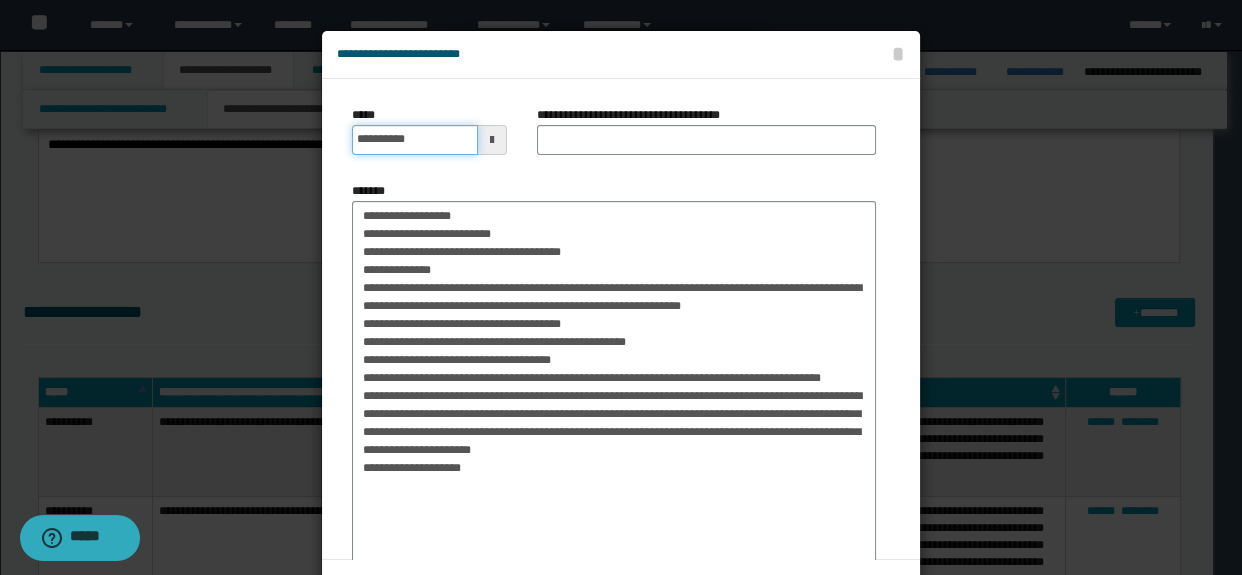 drag, startPoint x: 362, startPoint y: 139, endPoint x: 350, endPoint y: 139, distance: 12 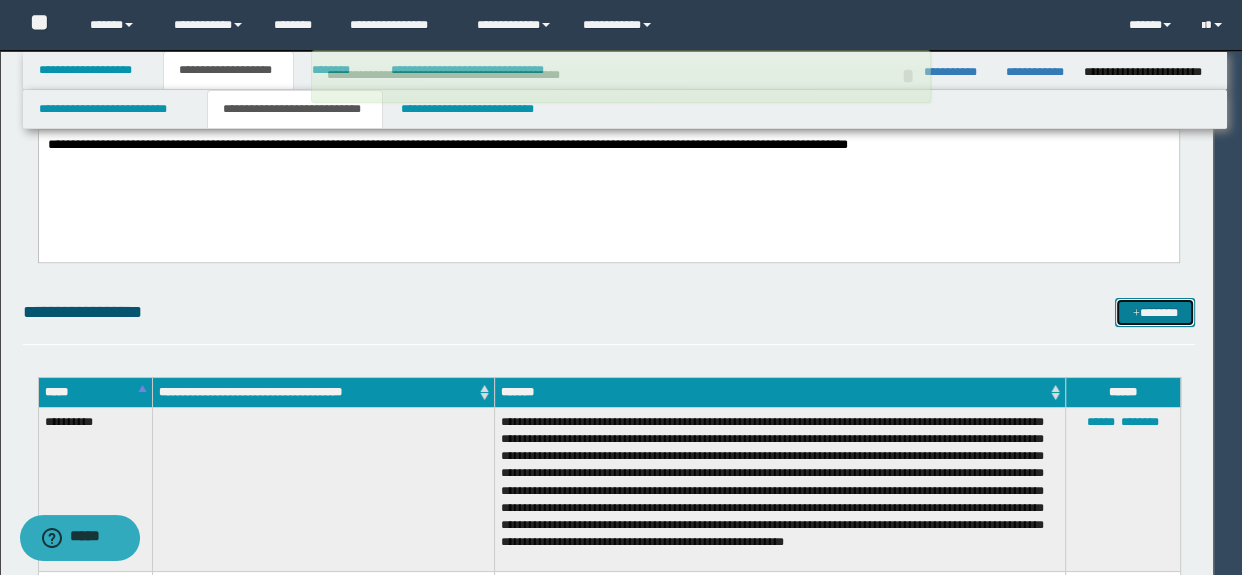 drag, startPoint x: 649, startPoint y: 382, endPoint x: 612, endPoint y: 252, distance: 135.16287 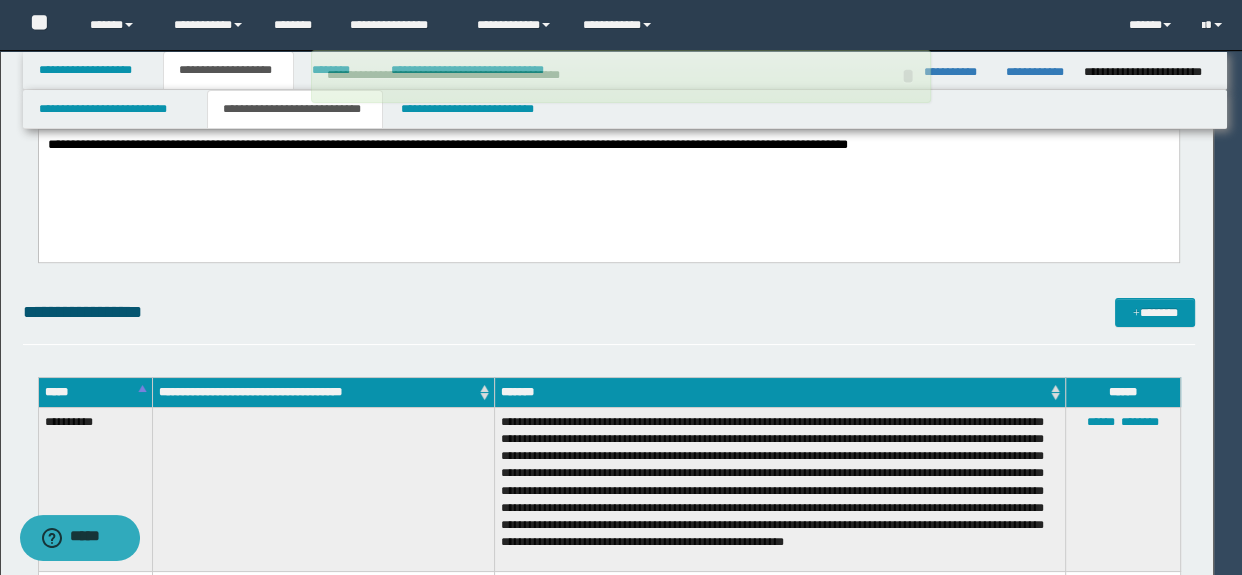 click on "**********" at bounding box center (608, 170) 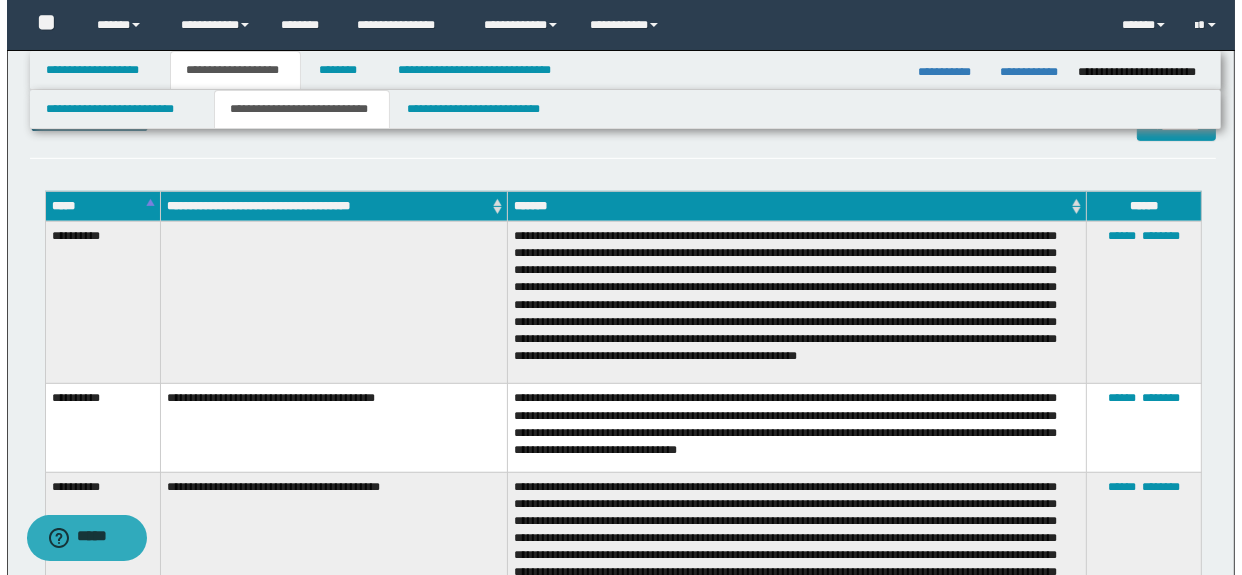 scroll, scrollTop: 909, scrollLeft: 0, axis: vertical 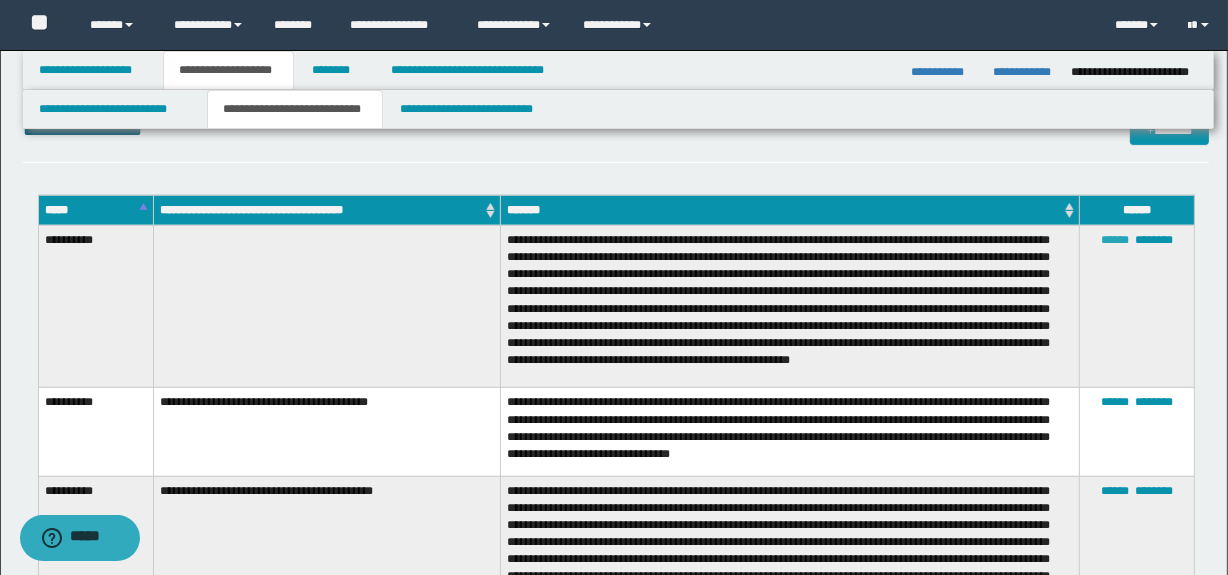 click on "******" at bounding box center (1115, 240) 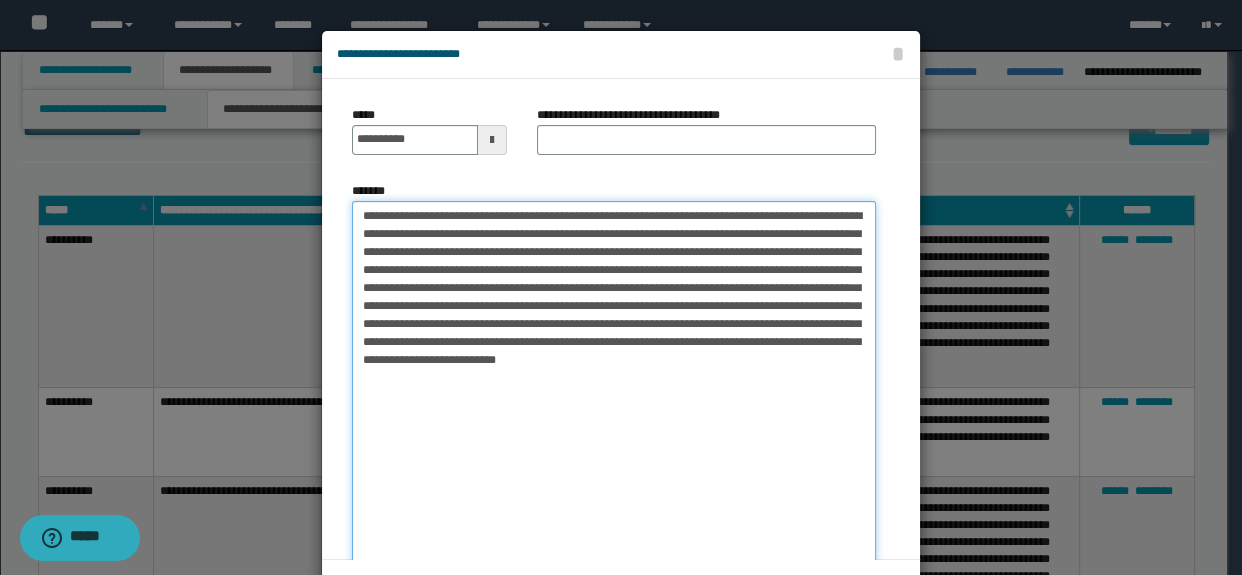 click on "**********" at bounding box center (614, 416) 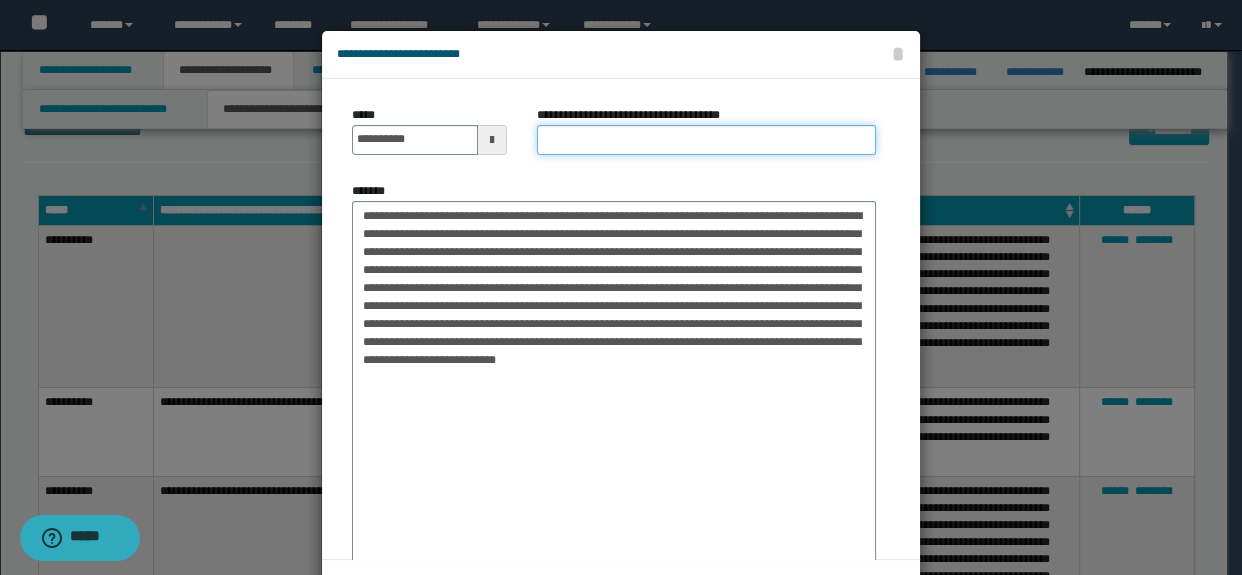 click on "**********" at bounding box center [707, 140] 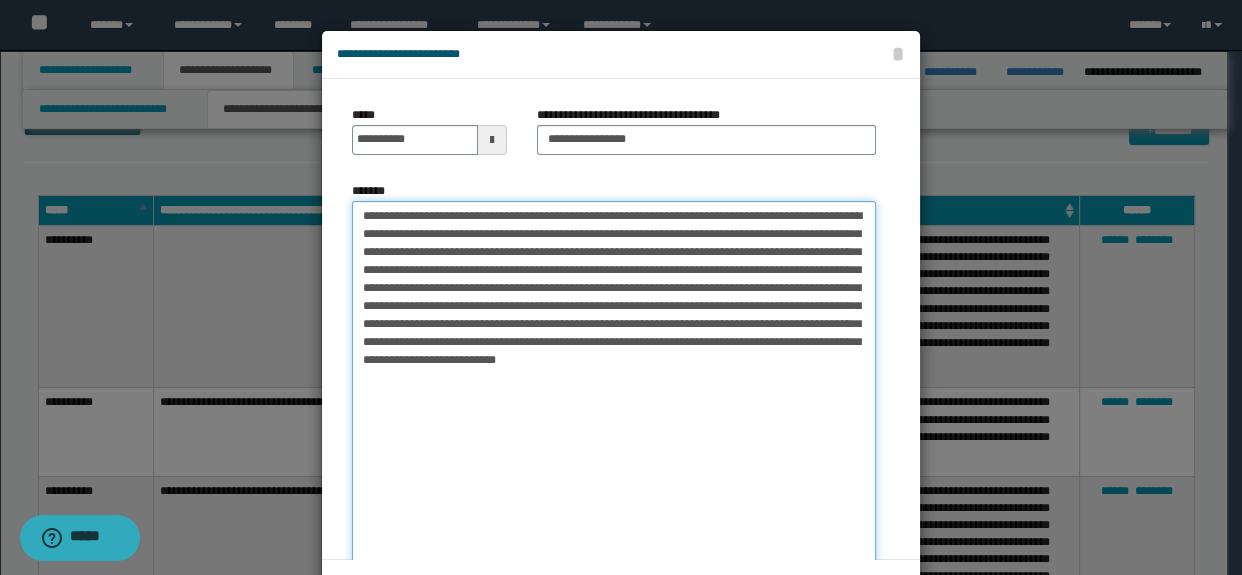 drag, startPoint x: 460, startPoint y: 231, endPoint x: 370, endPoint y: 225, distance: 90.199776 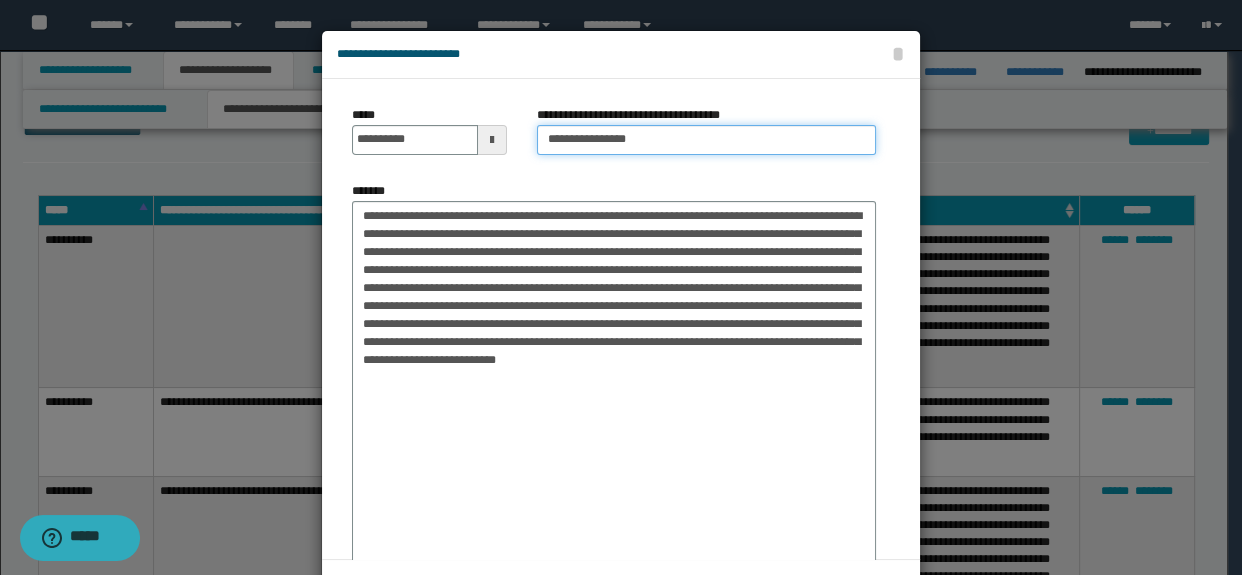 click on "**********" at bounding box center [707, 140] 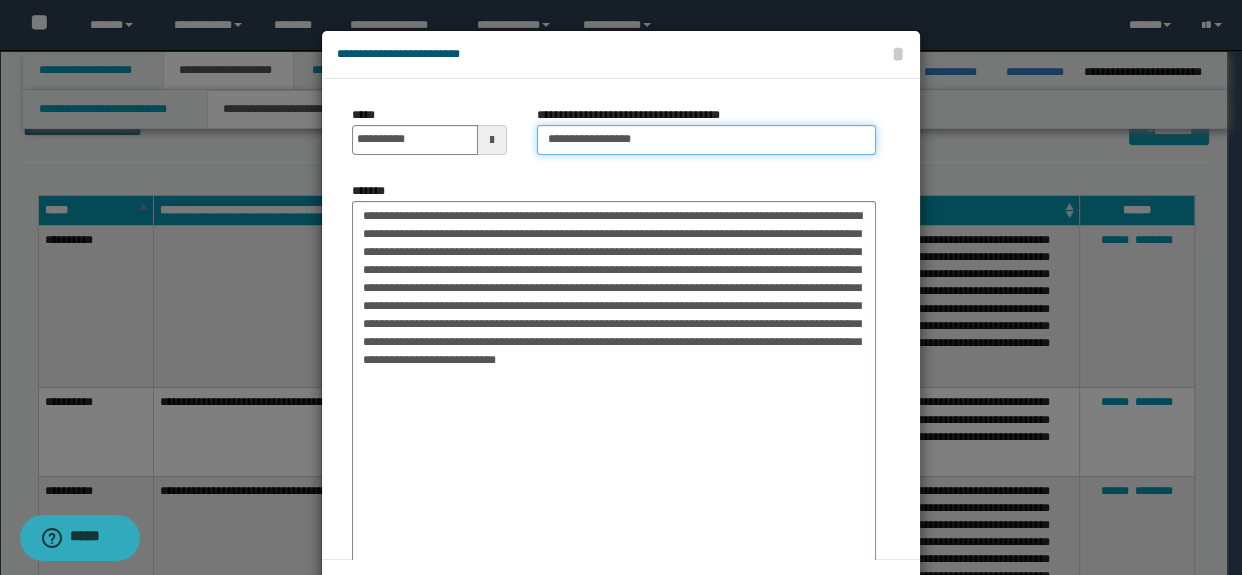 paste on "**********" 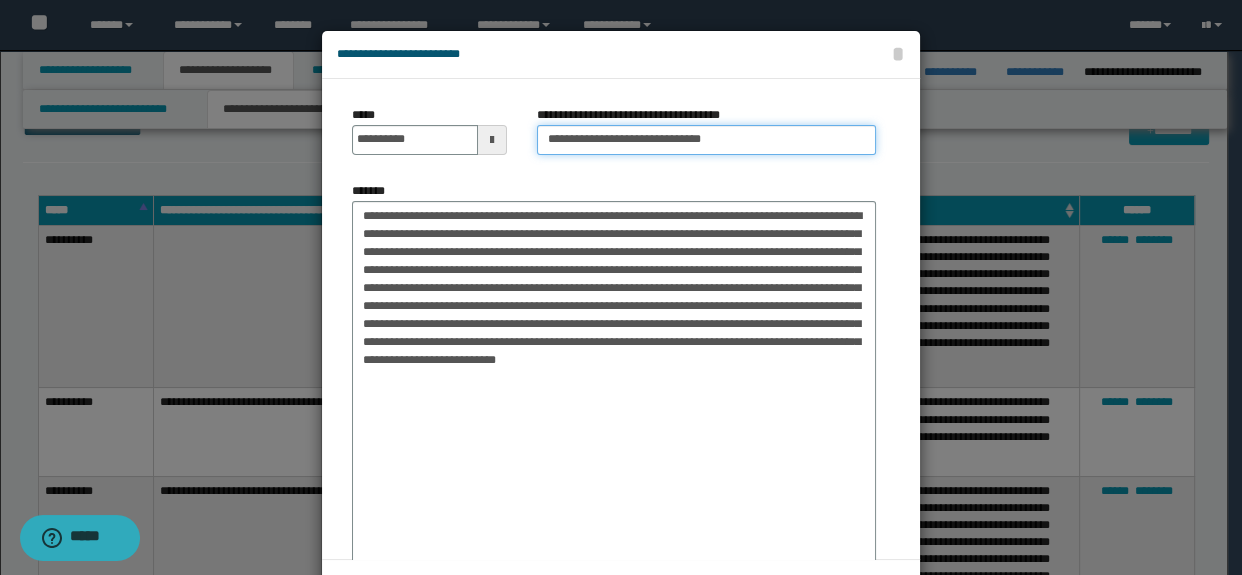 type on "**********" 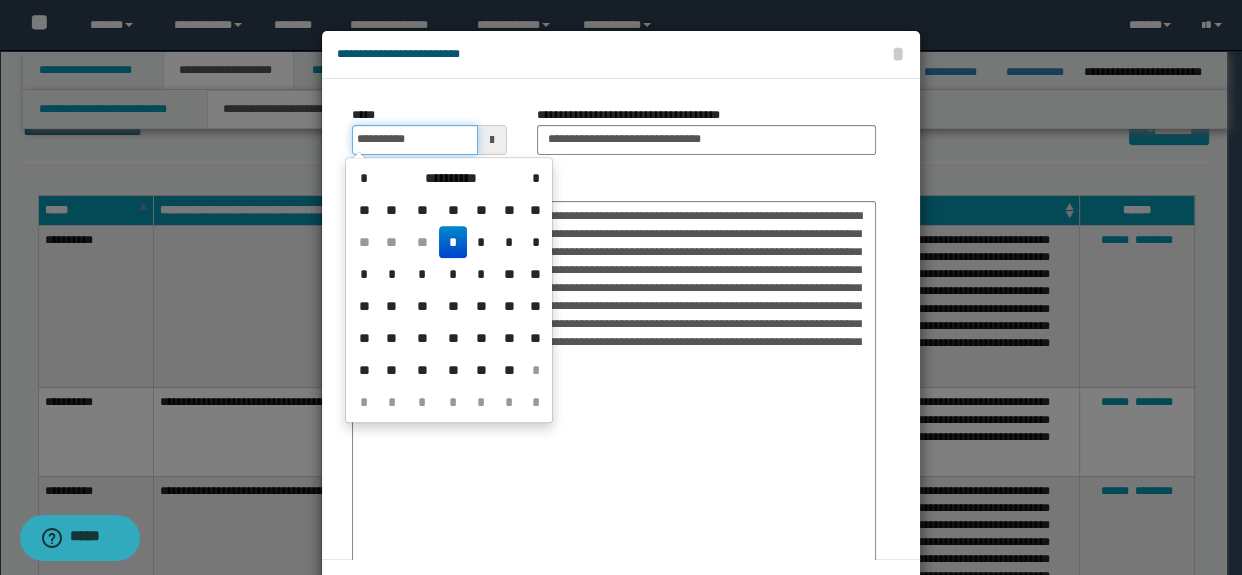 drag, startPoint x: 360, startPoint y: 135, endPoint x: 351, endPoint y: 144, distance: 12.727922 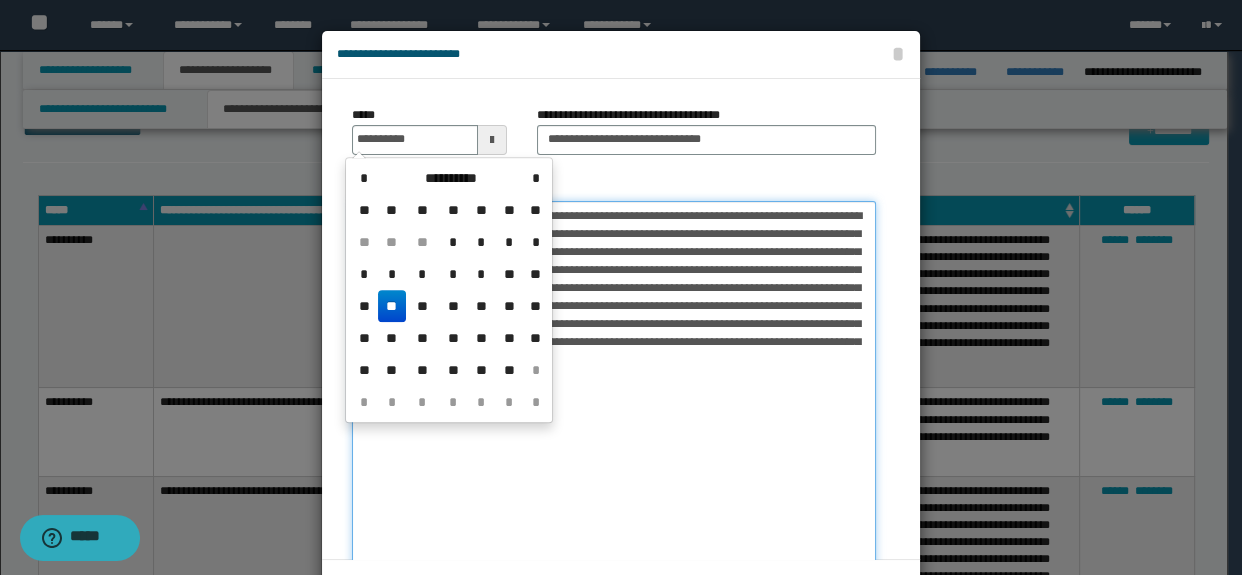 click on "**********" at bounding box center [614, 416] 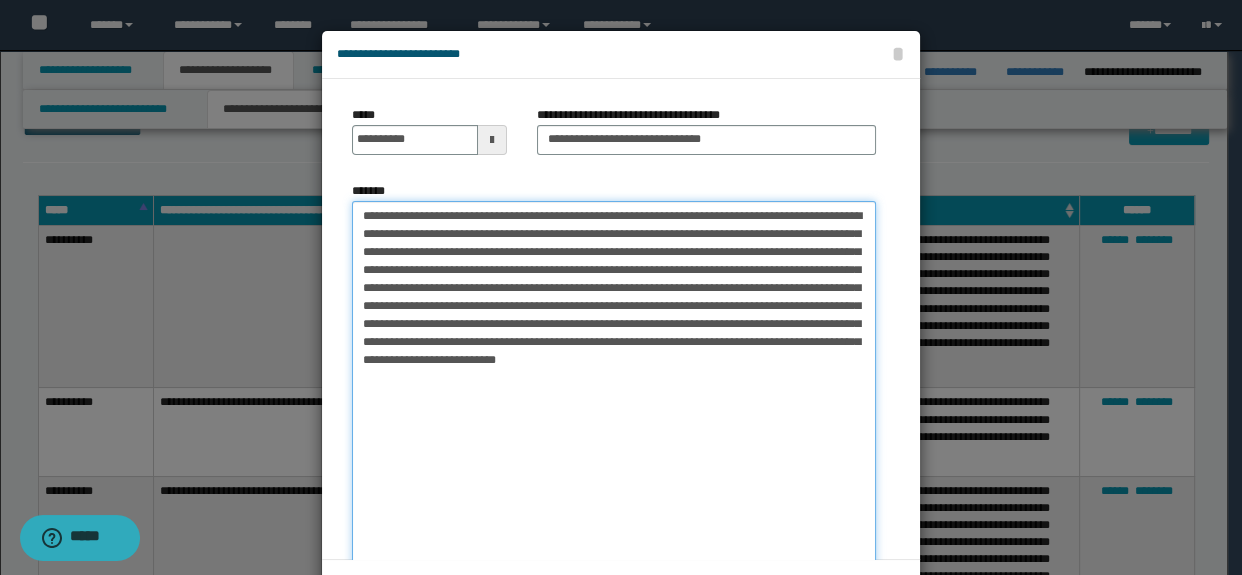 drag, startPoint x: 704, startPoint y: 217, endPoint x: 371, endPoint y: 231, distance: 333.29416 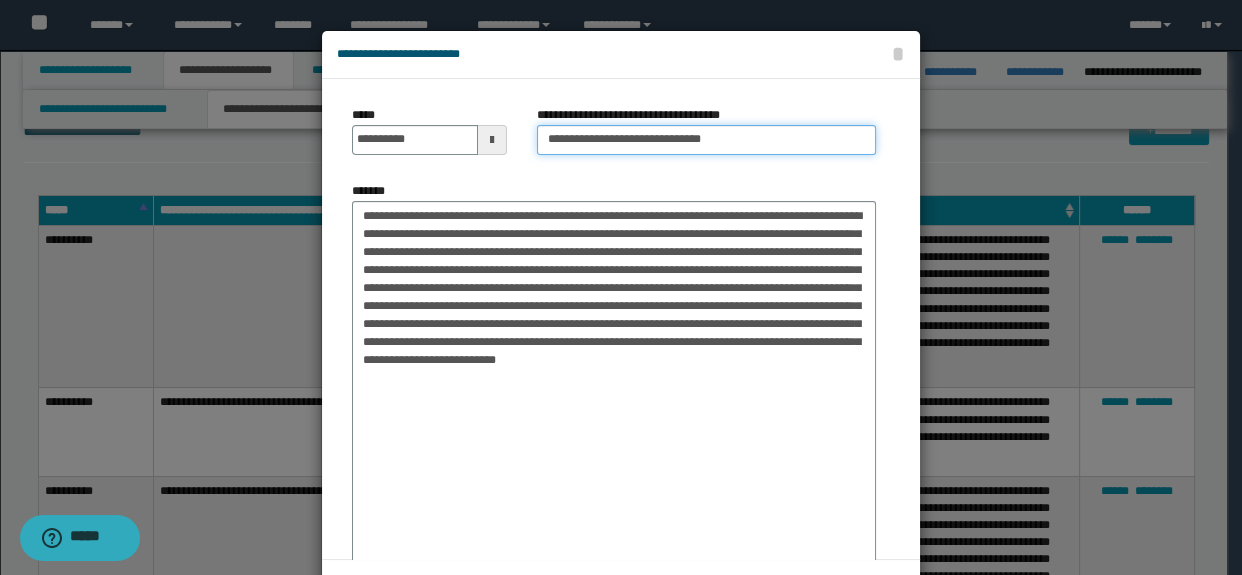 click on "**********" at bounding box center [707, 140] 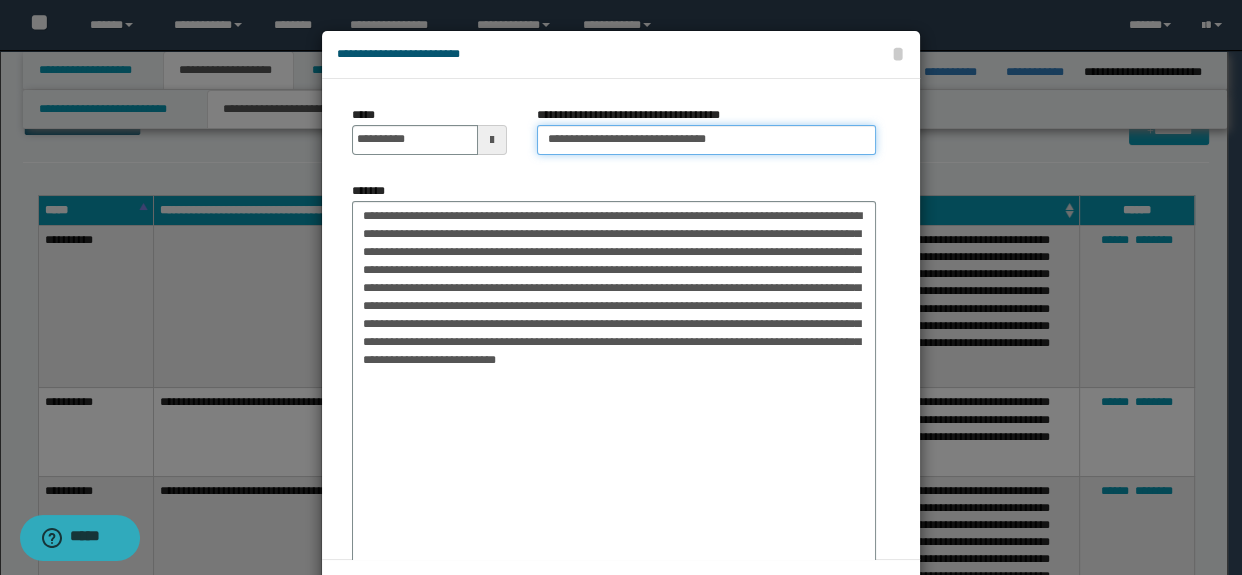 paste on "**********" 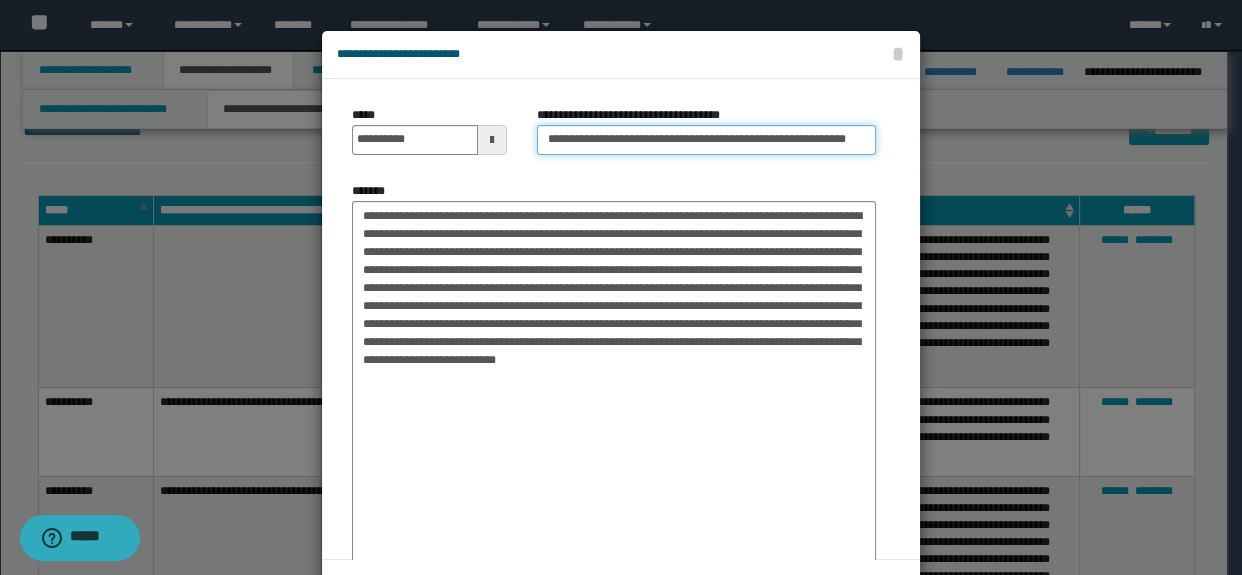 scroll, scrollTop: 0, scrollLeft: 42, axis: horizontal 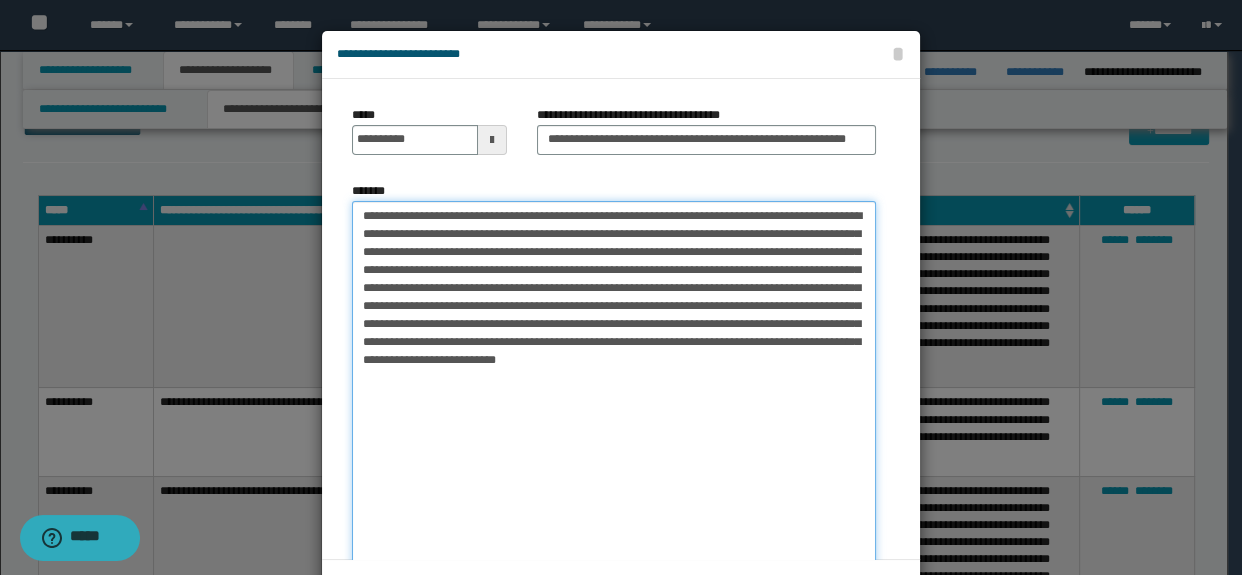 drag, startPoint x: 352, startPoint y: 210, endPoint x: 460, endPoint y: 234, distance: 110.63454 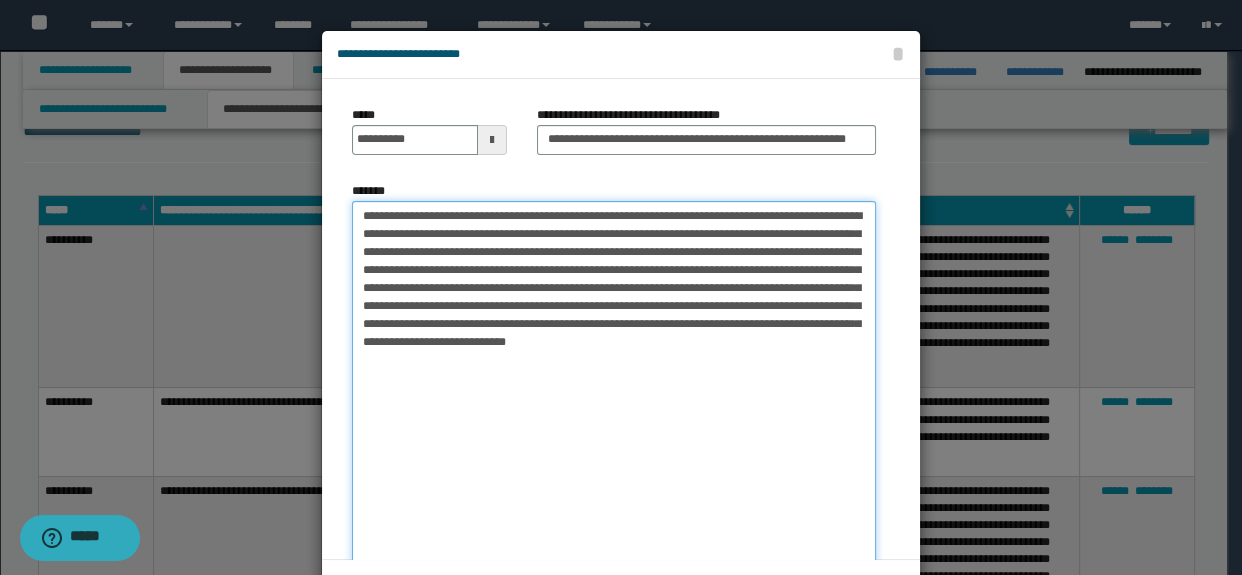 click on "**********" at bounding box center (614, 416) 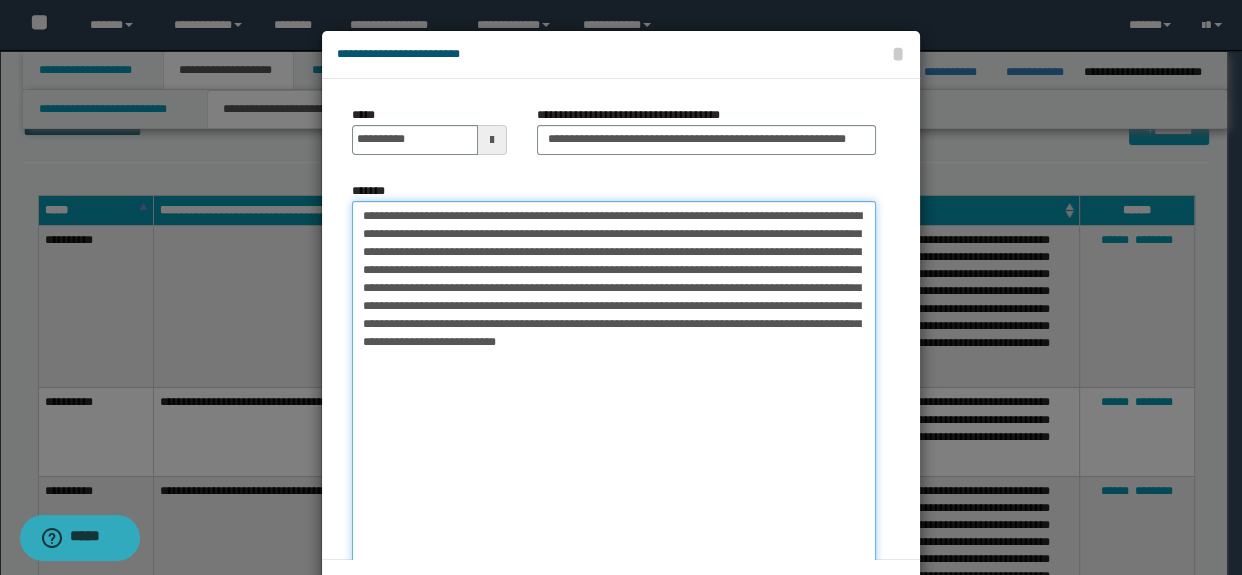 click on "**********" at bounding box center (614, 416) 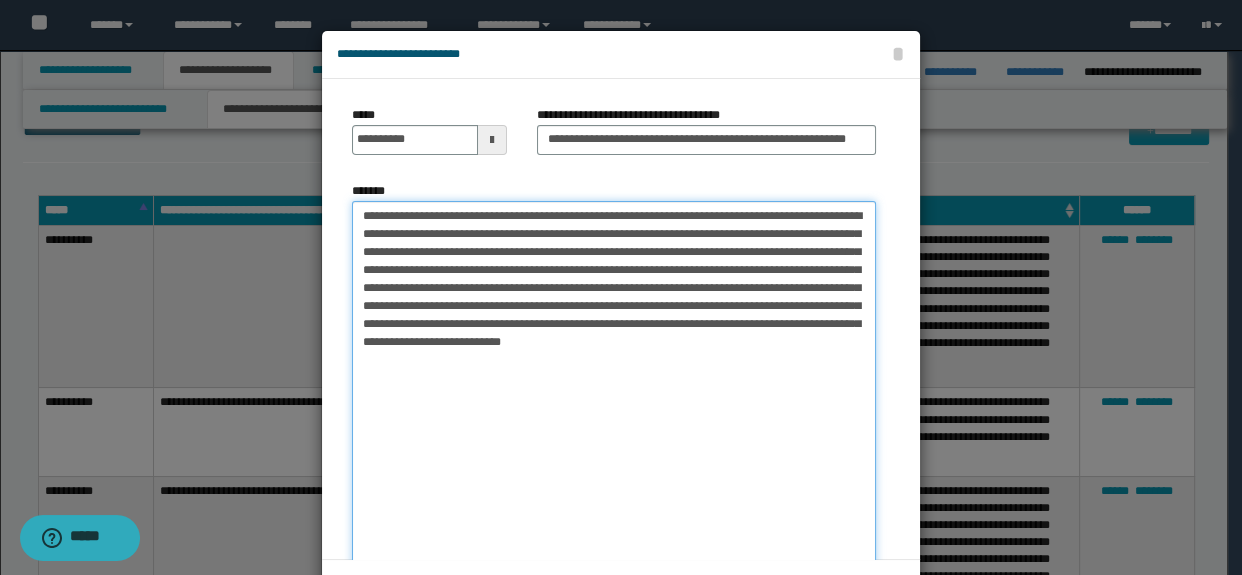 click on "**********" at bounding box center [614, 416] 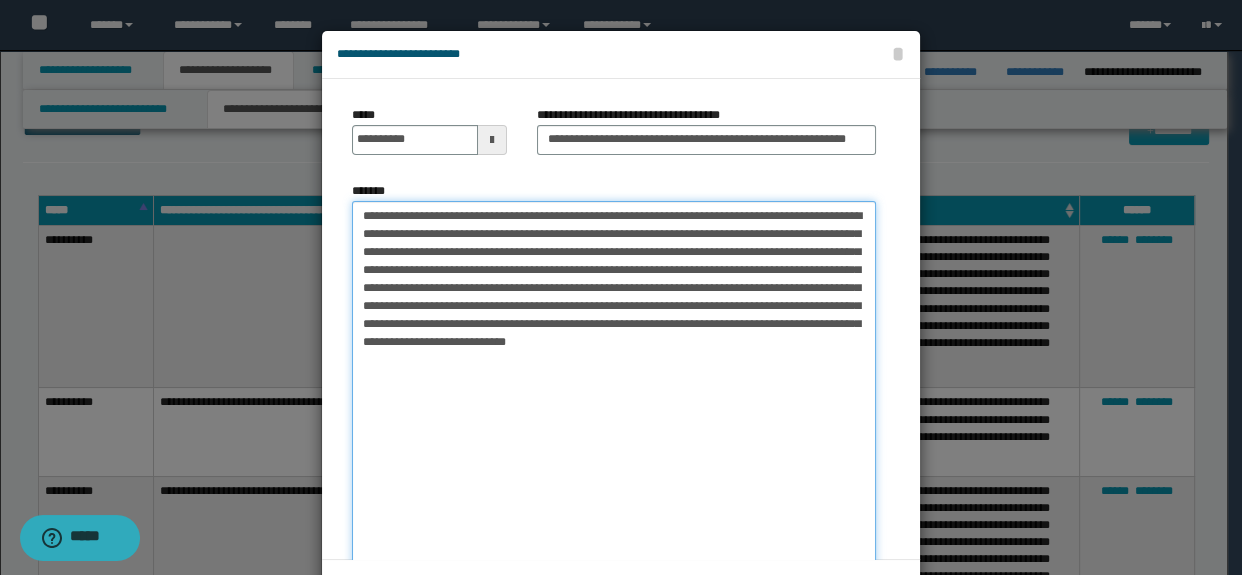 click on "**********" at bounding box center [614, 416] 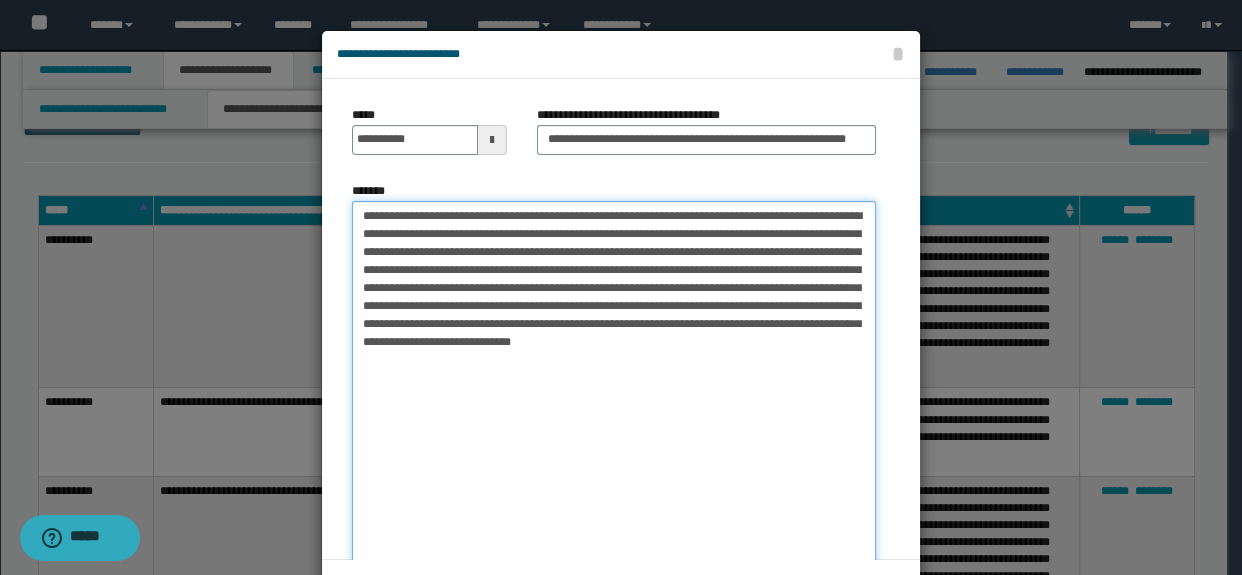 drag, startPoint x: 740, startPoint y: 233, endPoint x: 711, endPoint y: 421, distance: 190.22356 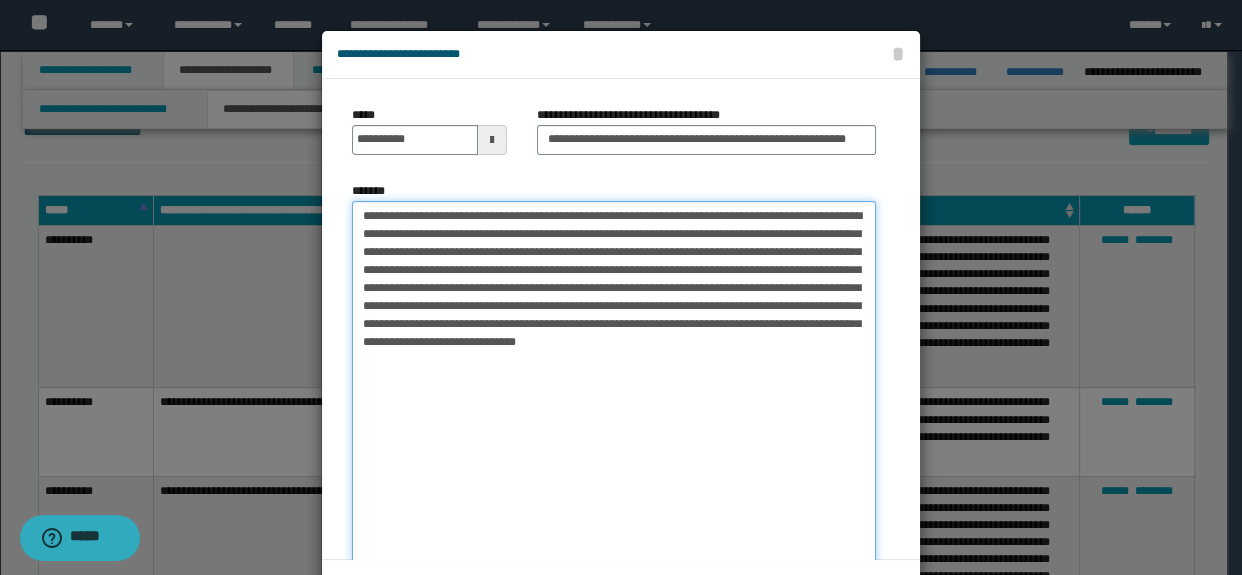 click on "**********" at bounding box center [614, 416] 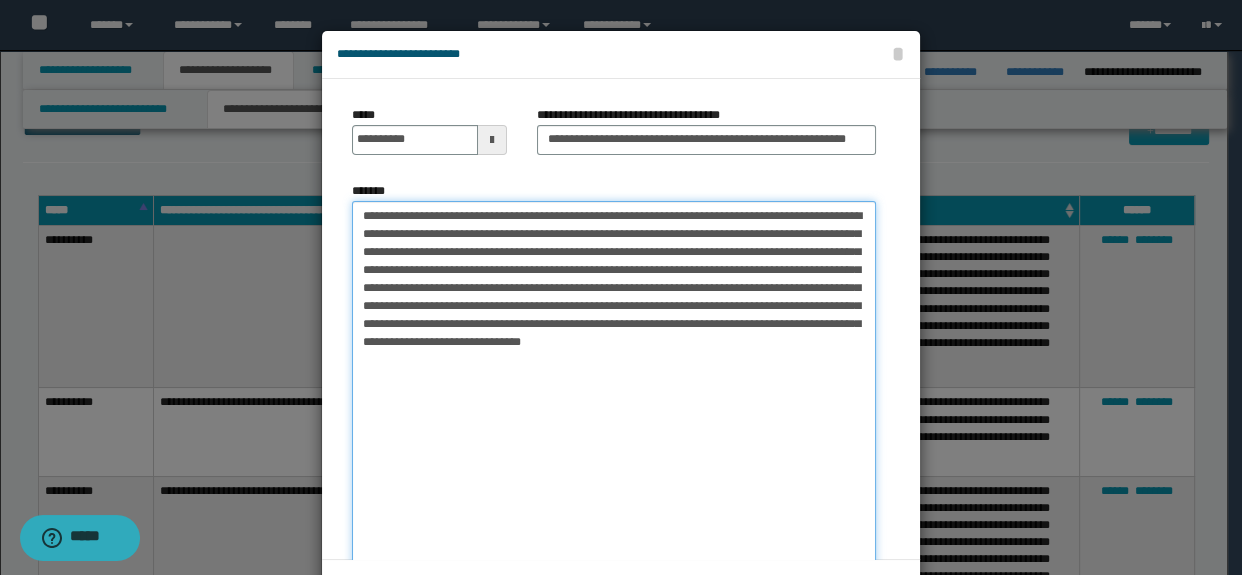 drag, startPoint x: 450, startPoint y: 253, endPoint x: 388, endPoint y: 258, distance: 62.201286 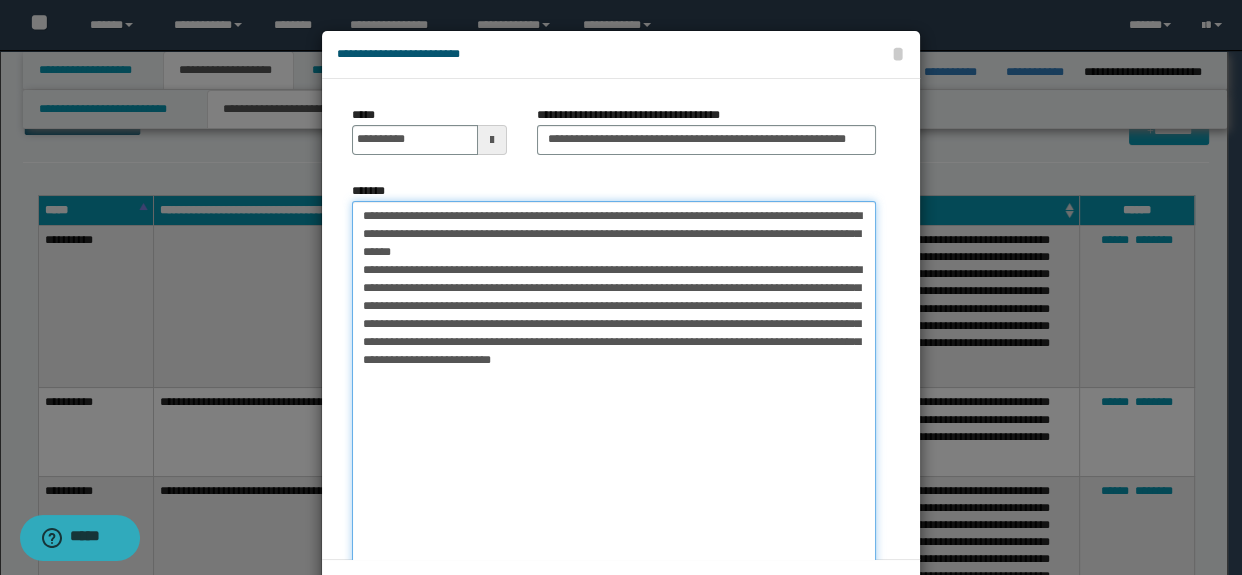 drag, startPoint x: 352, startPoint y: 279, endPoint x: 751, endPoint y: 396, distance: 415.80045 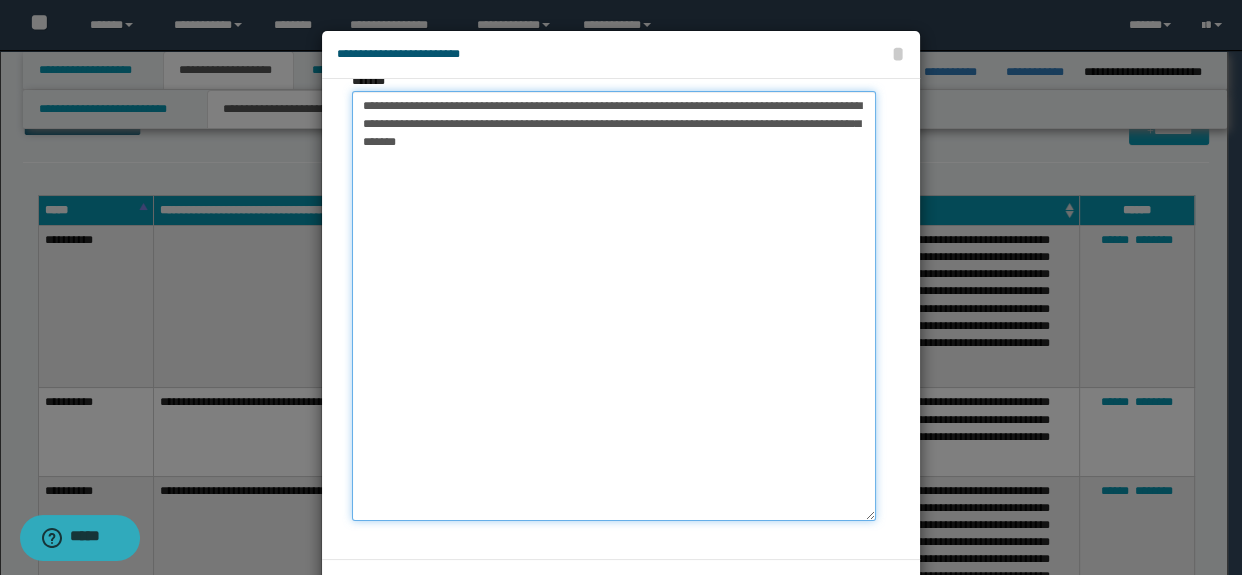 scroll, scrollTop: 113, scrollLeft: 0, axis: vertical 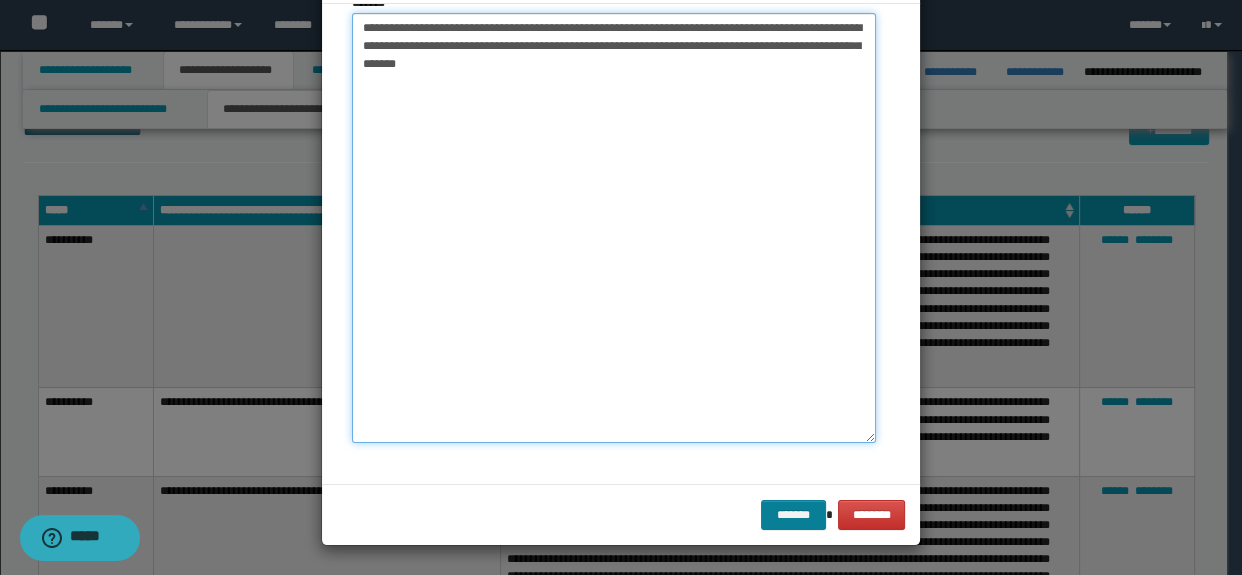 type on "**********" 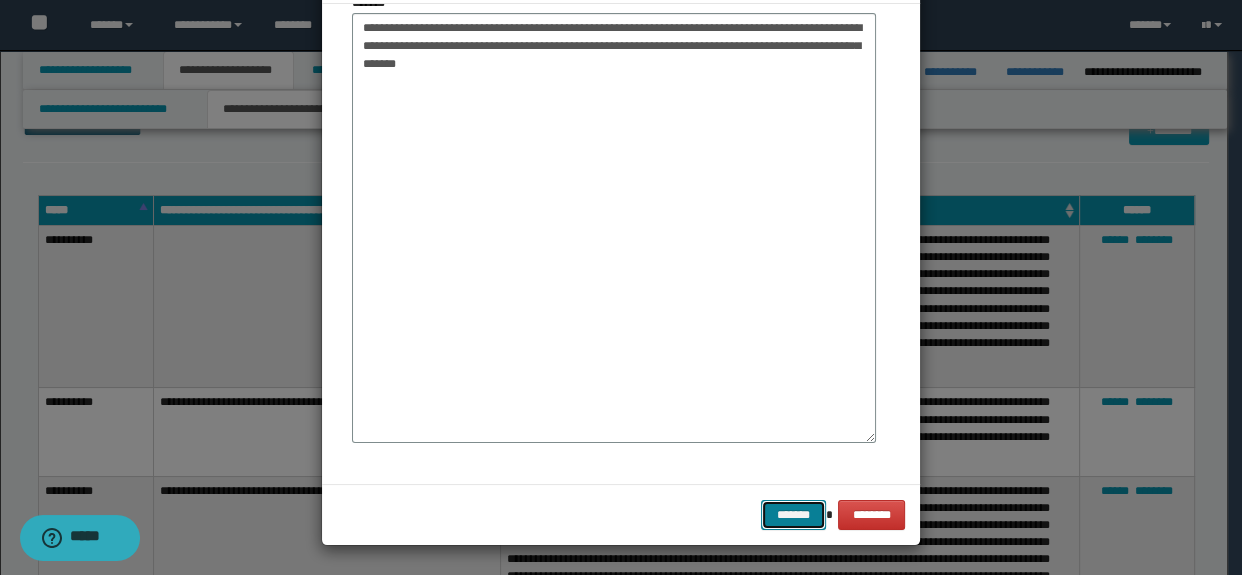 click on "*******" at bounding box center [793, 515] 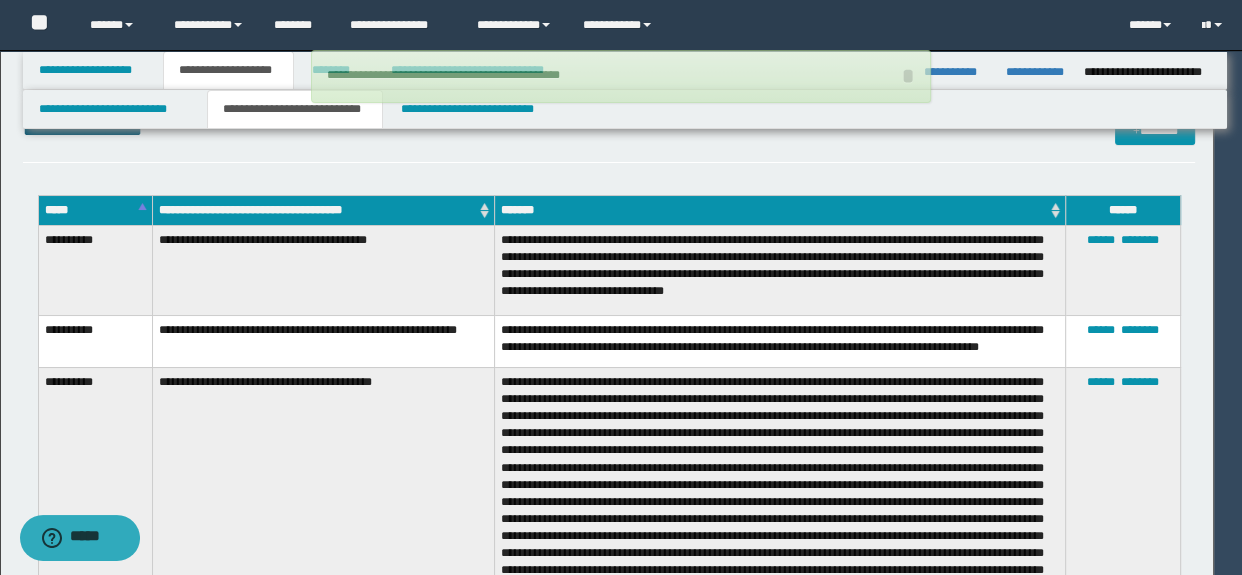 type 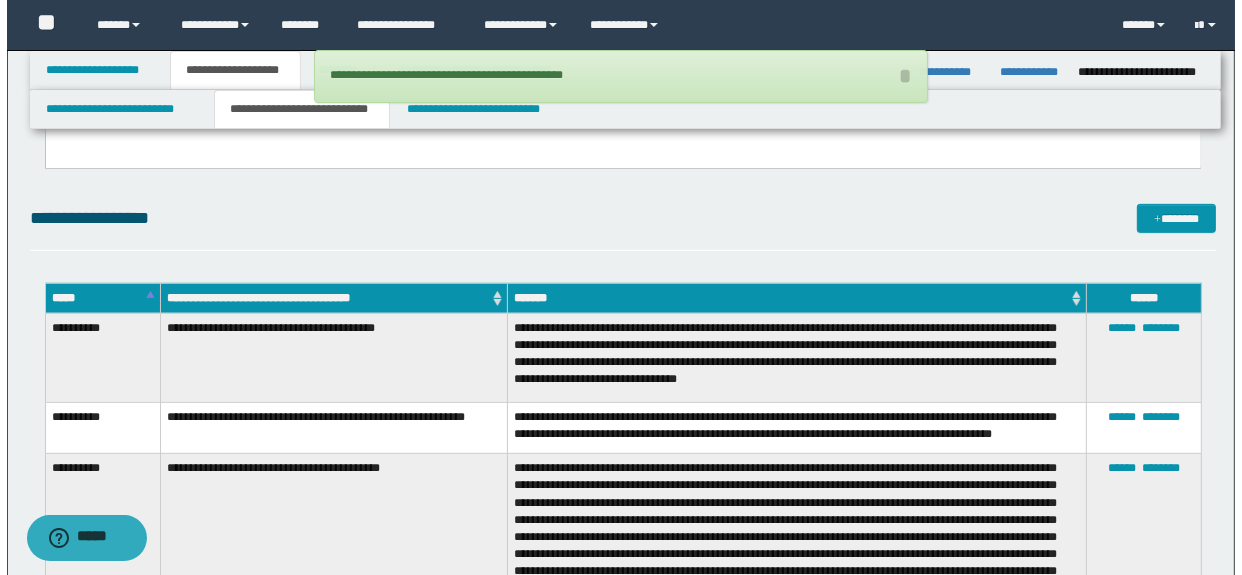 scroll, scrollTop: 727, scrollLeft: 0, axis: vertical 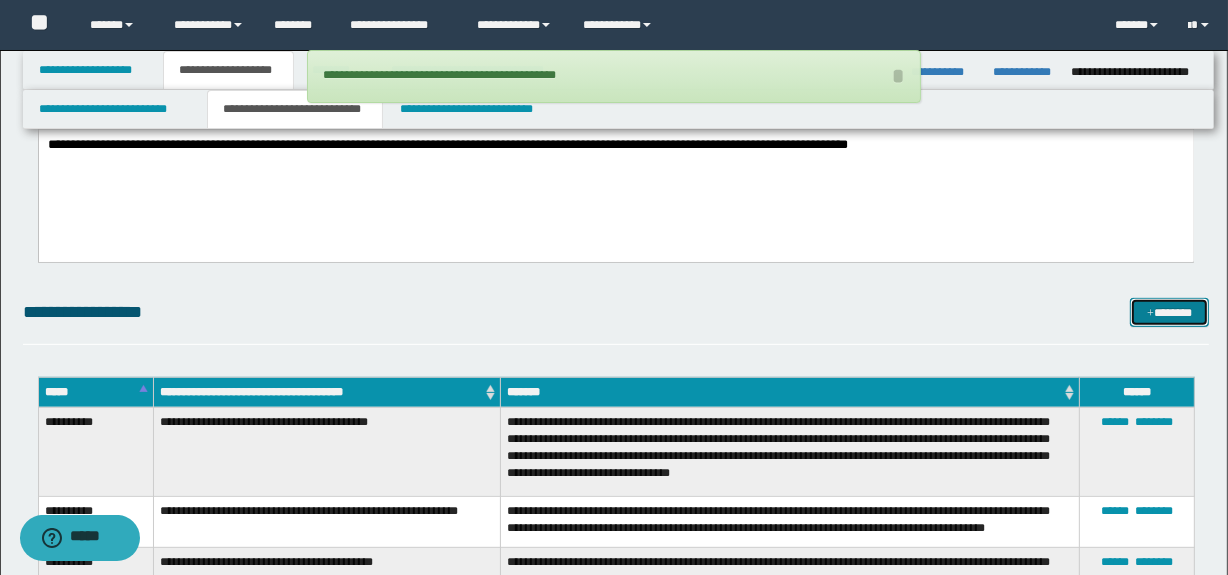 click on "*******" at bounding box center [1170, 313] 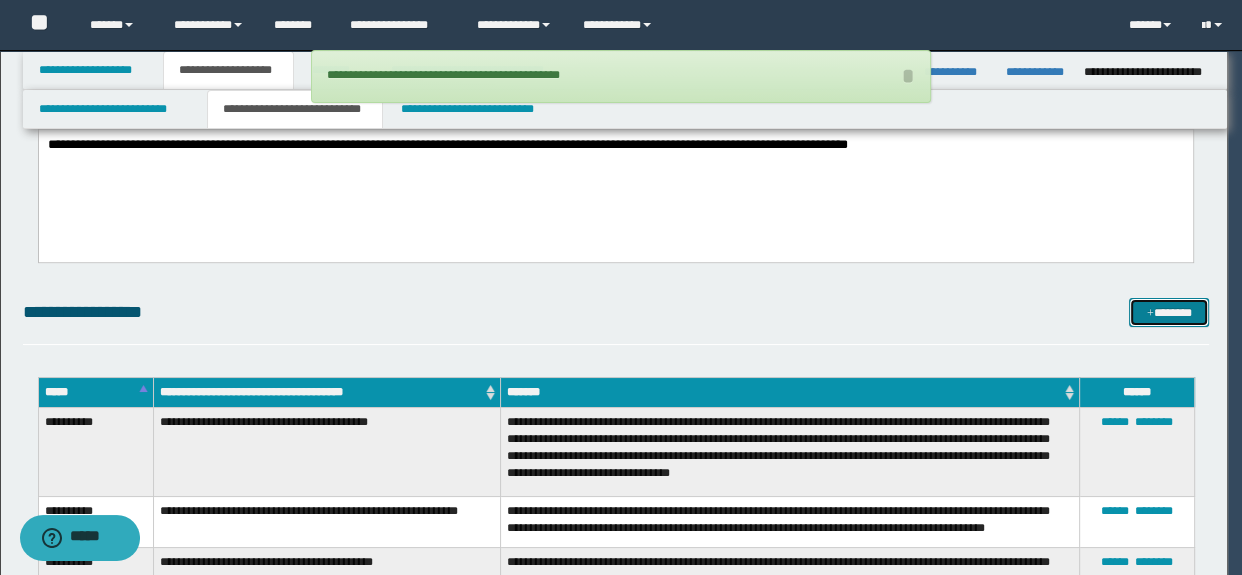 scroll, scrollTop: 0, scrollLeft: 0, axis: both 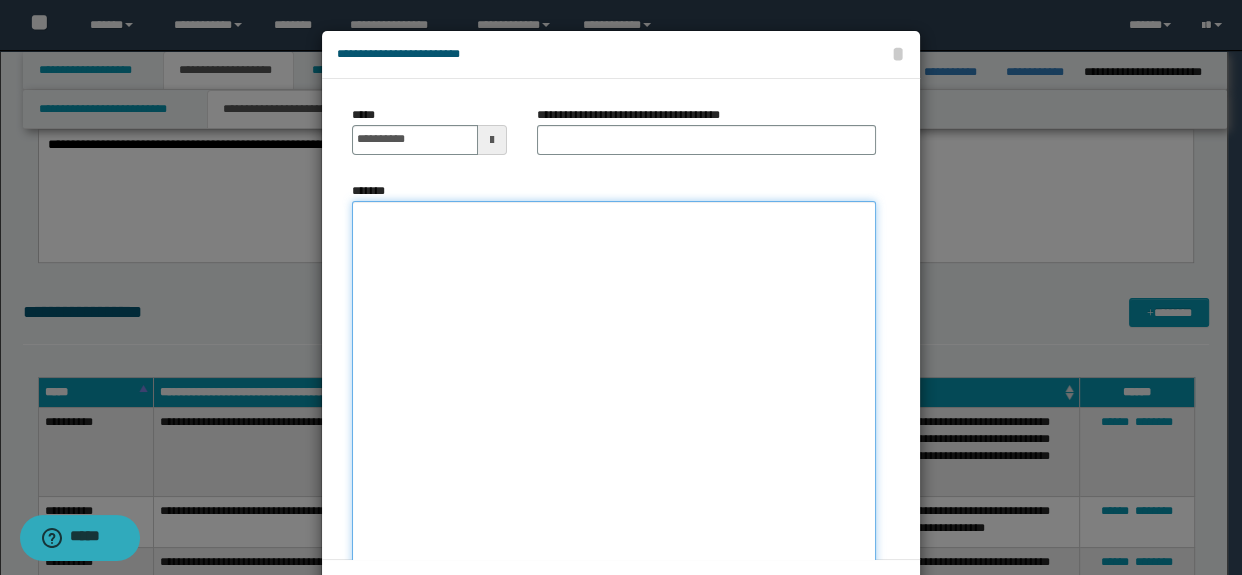 click on "*******" at bounding box center [614, 416] 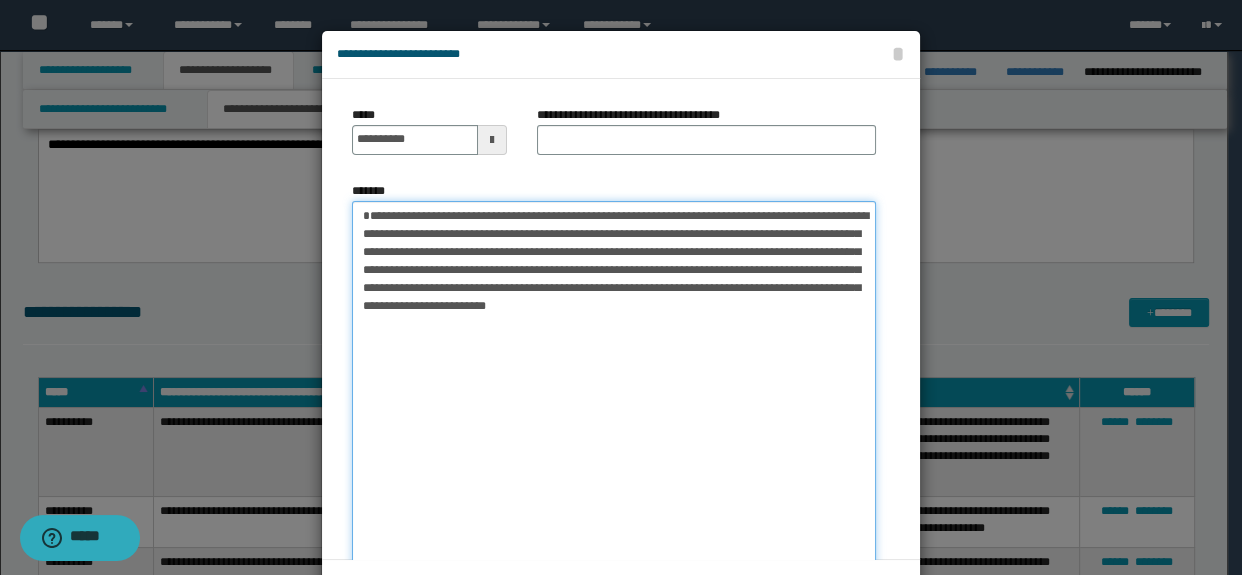 drag, startPoint x: 539, startPoint y: 213, endPoint x: 439, endPoint y: 211, distance: 100.02 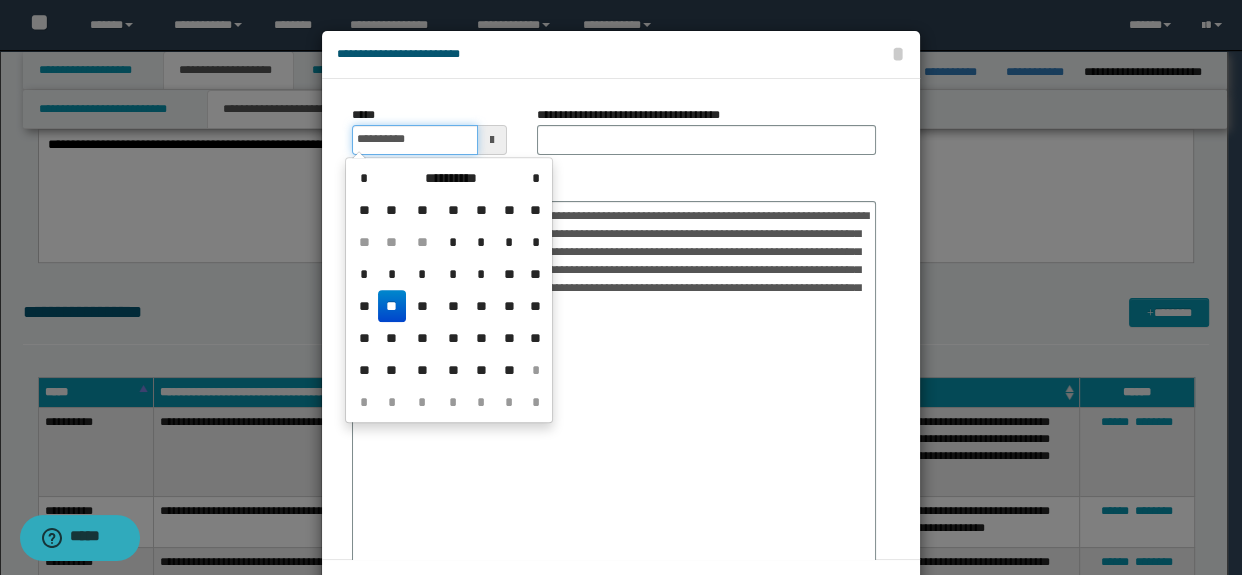 click on "**********" at bounding box center [415, 140] 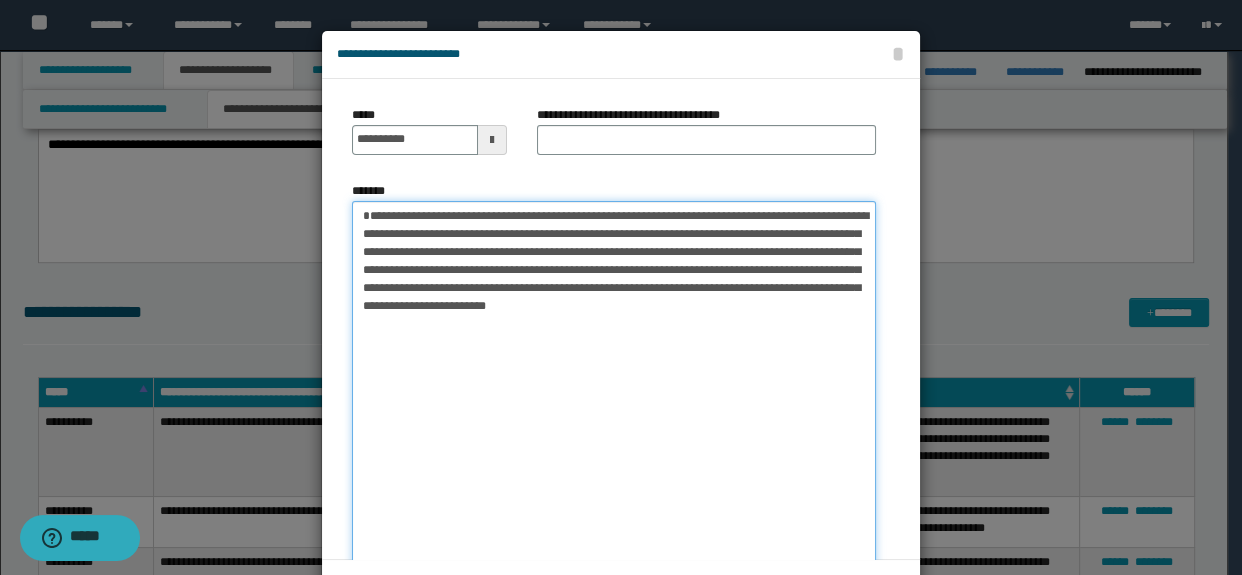 drag, startPoint x: 605, startPoint y: 453, endPoint x: 409, endPoint y: 257, distance: 277.18585 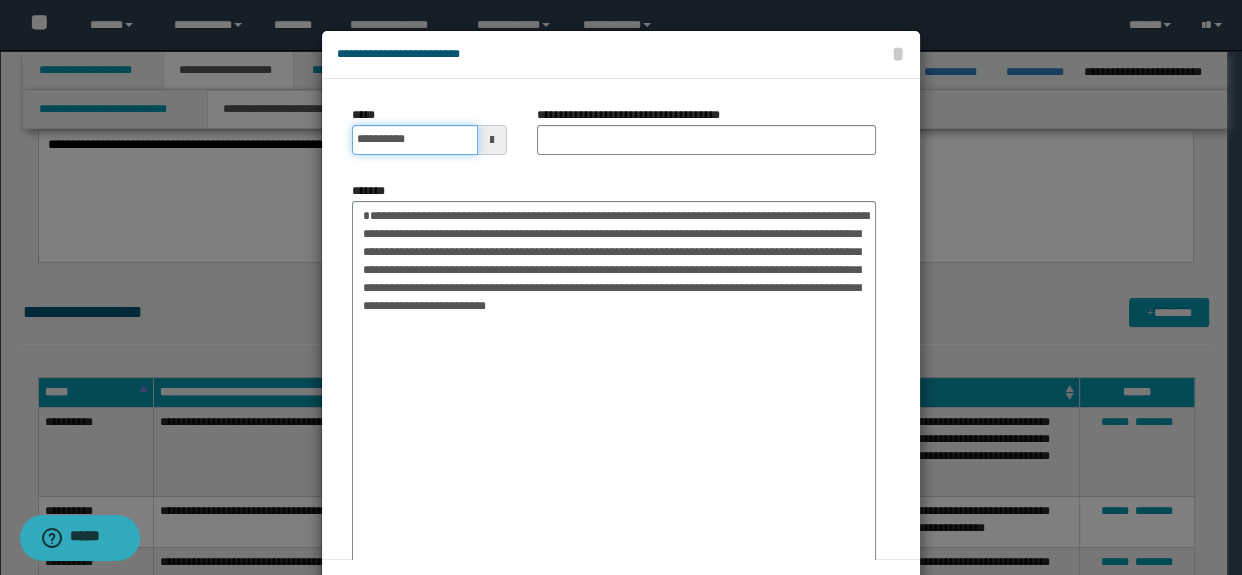 click on "**********" at bounding box center [415, 140] 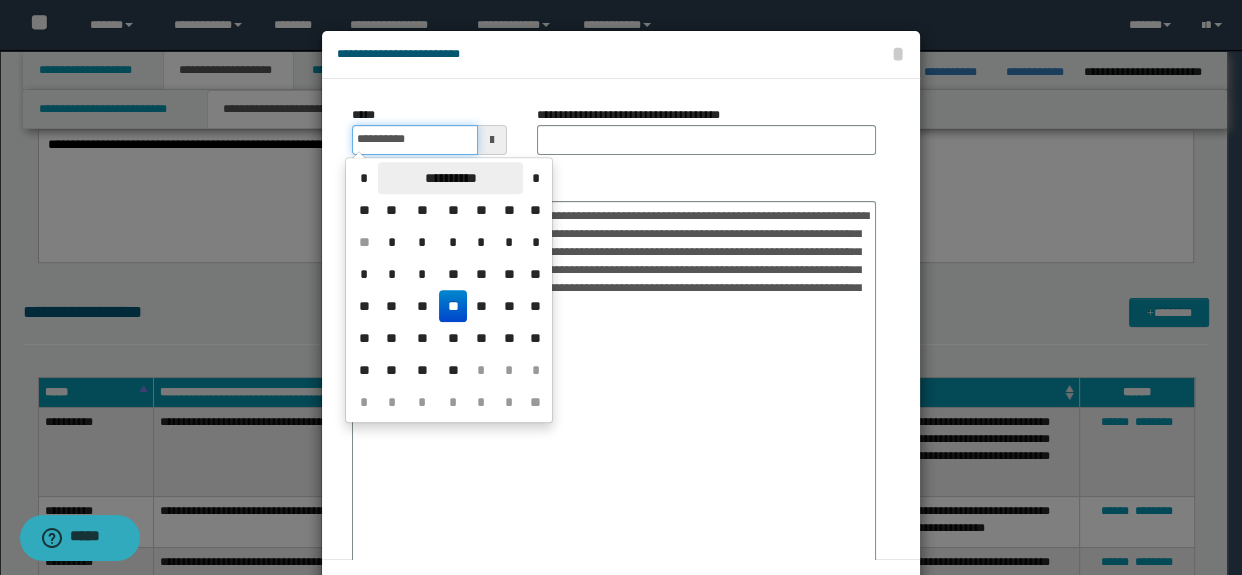type on "**********" 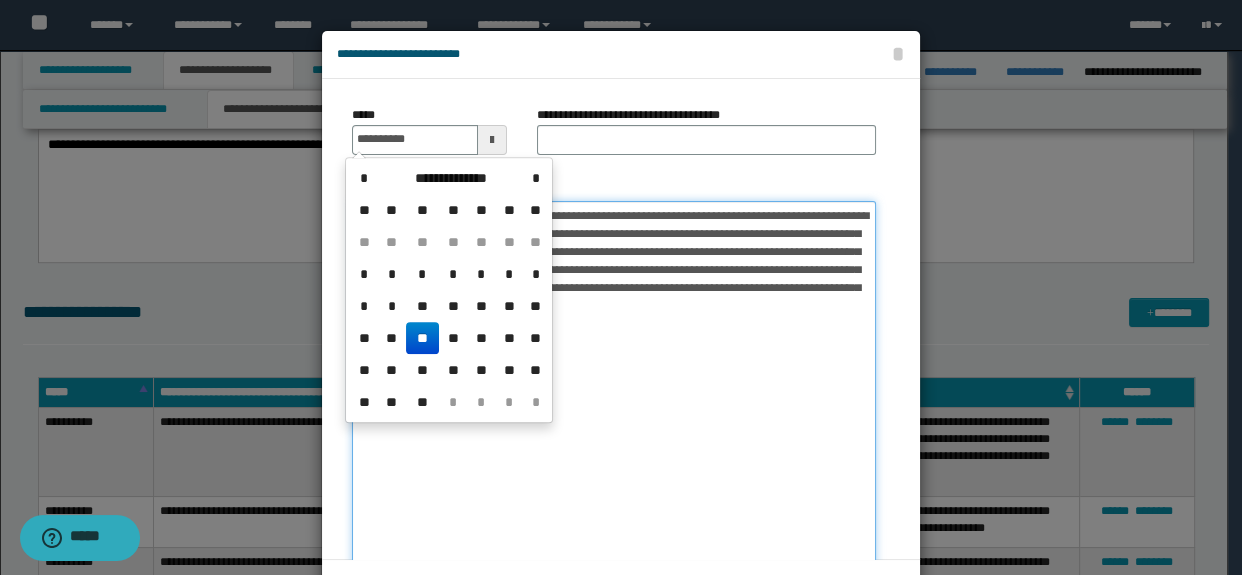 click on "**********" at bounding box center (614, 416) 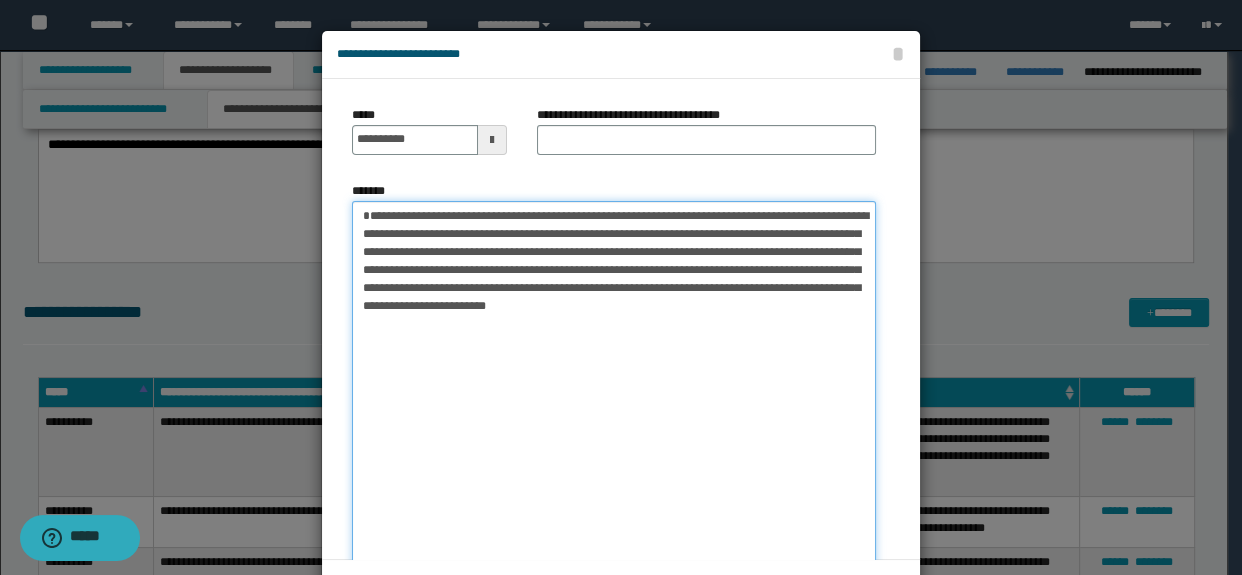 drag, startPoint x: 600, startPoint y: 214, endPoint x: 380, endPoint y: 231, distance: 220.65584 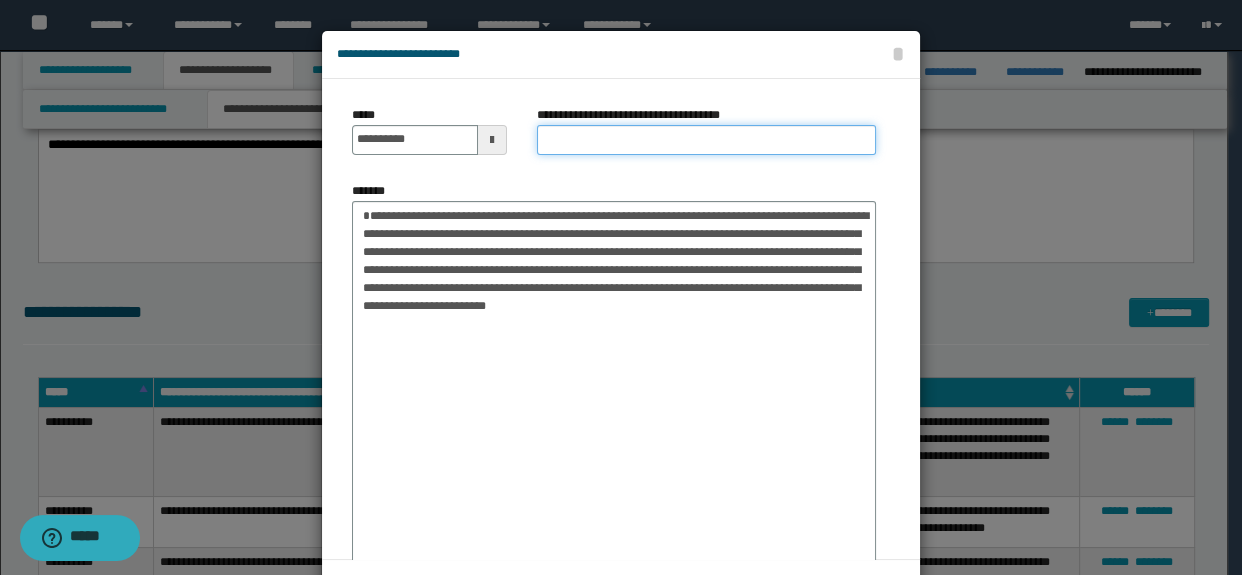 click on "**********" at bounding box center [707, 140] 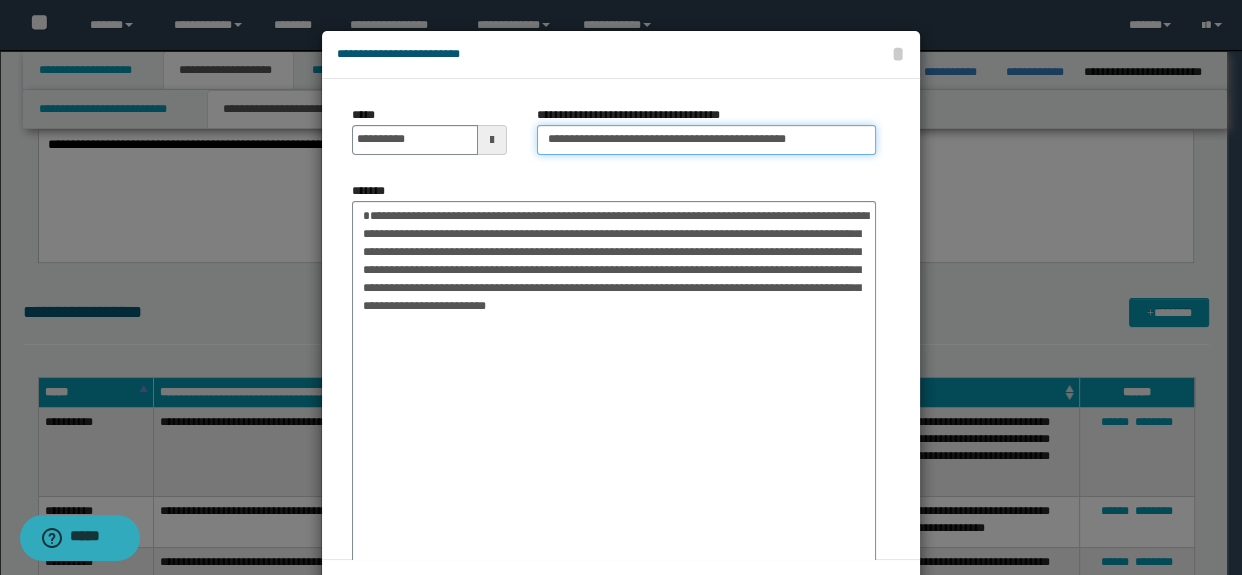 type on "**********" 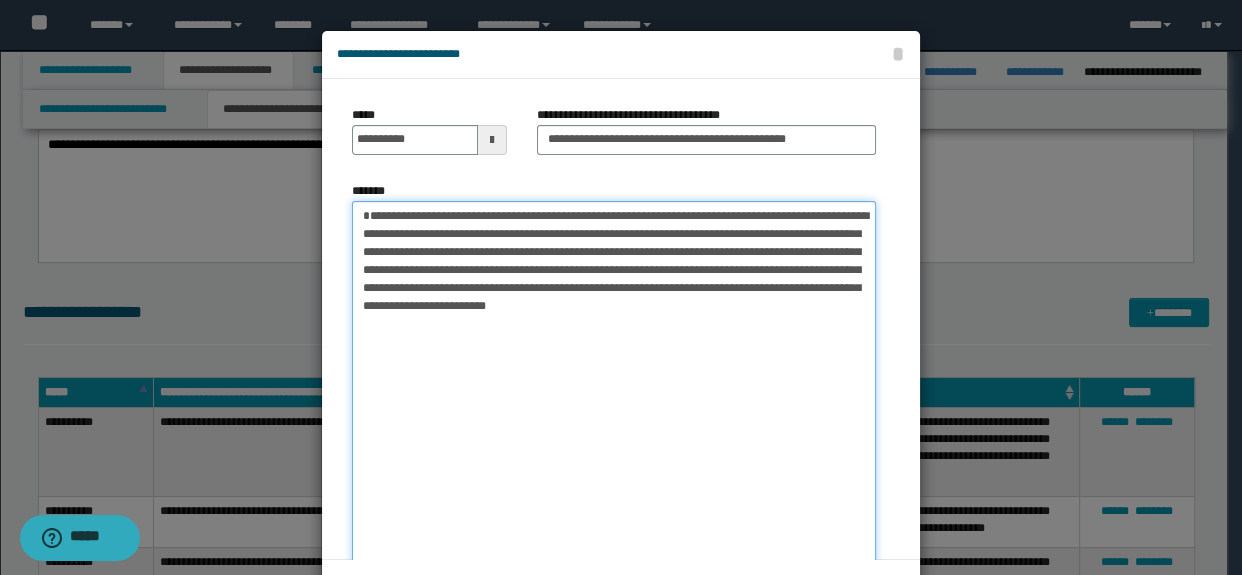drag, startPoint x: 356, startPoint y: 215, endPoint x: 380, endPoint y: 226, distance: 26.400757 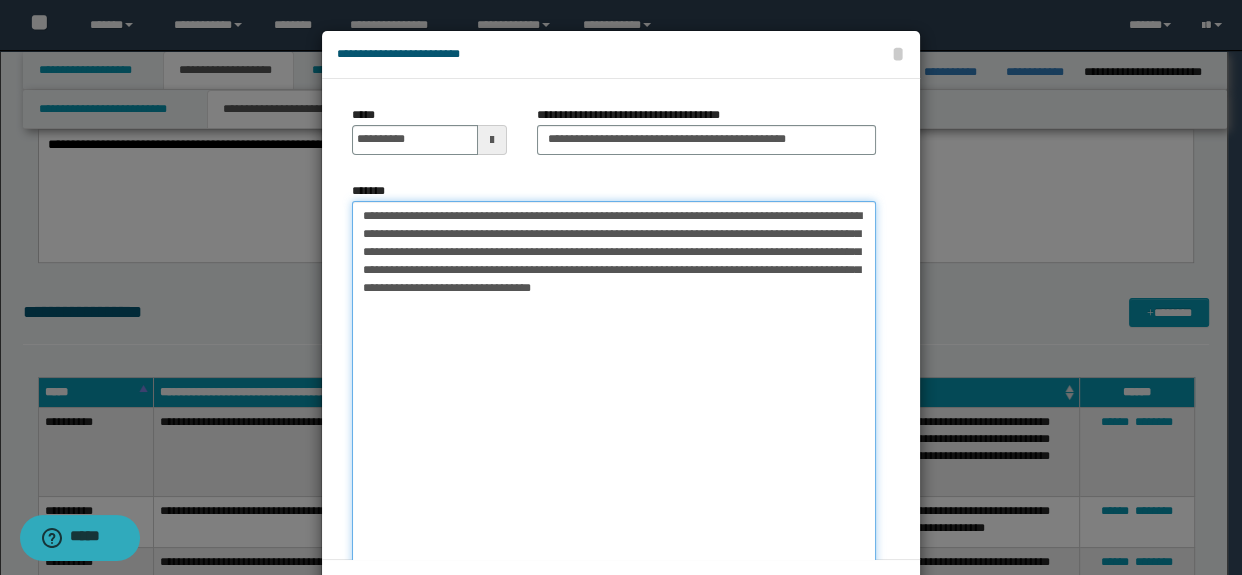 drag, startPoint x: 457, startPoint y: 216, endPoint x: 326, endPoint y: 217, distance: 131.00381 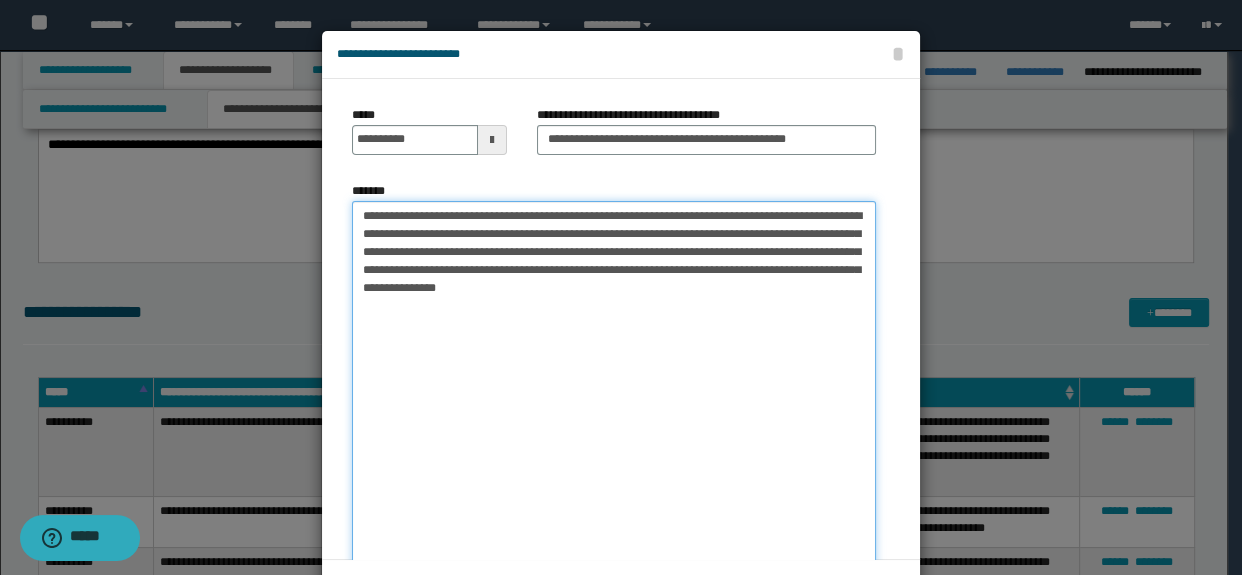 type on "**********" 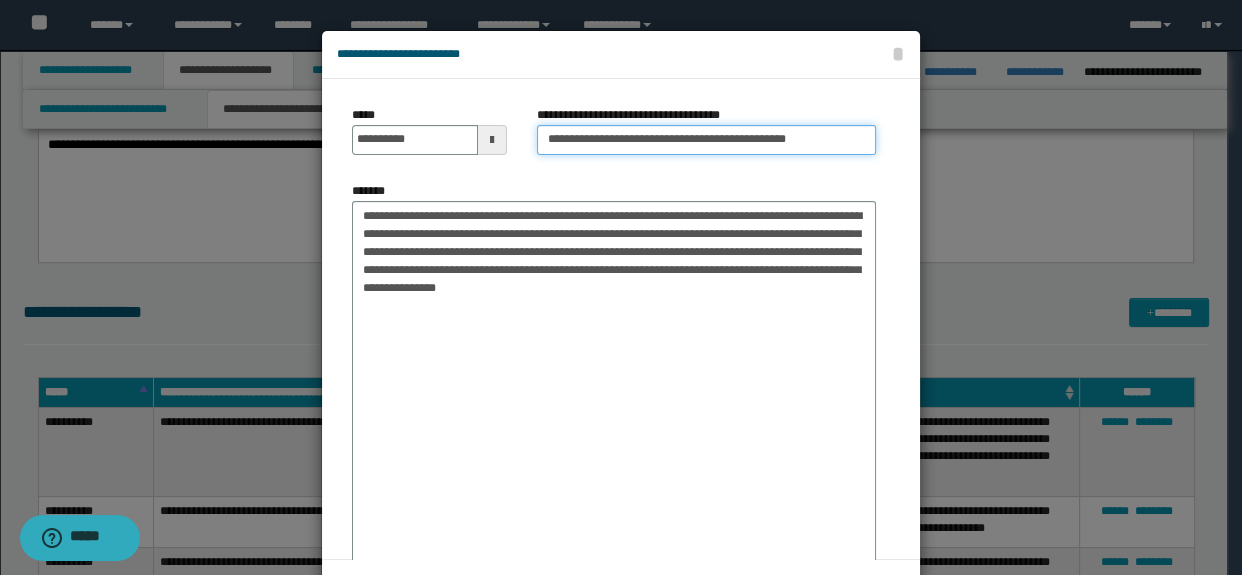 click on "**********" at bounding box center (707, 140) 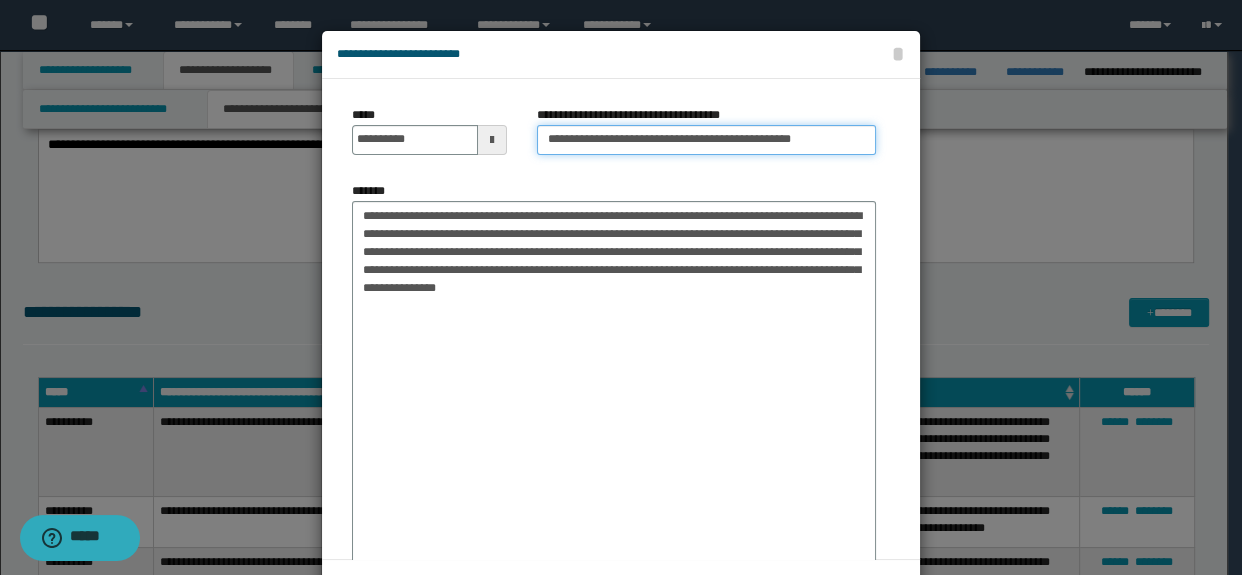 type on "**********" 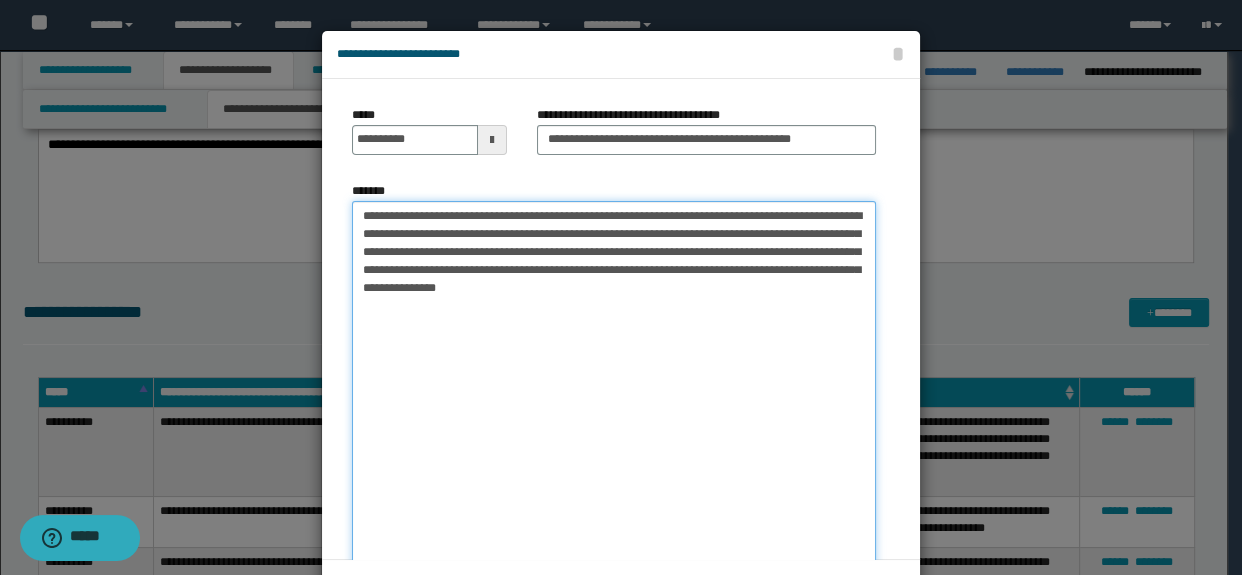 drag, startPoint x: 458, startPoint y: 215, endPoint x: 400, endPoint y: 219, distance: 58.137768 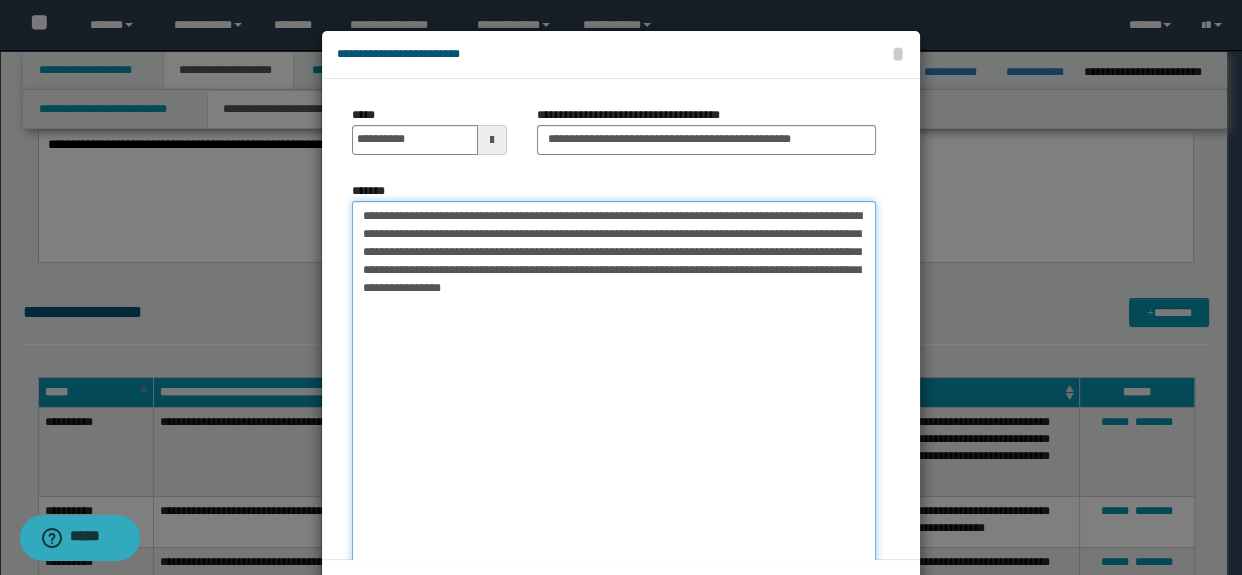 drag, startPoint x: 568, startPoint y: 217, endPoint x: 477, endPoint y: 223, distance: 91.197586 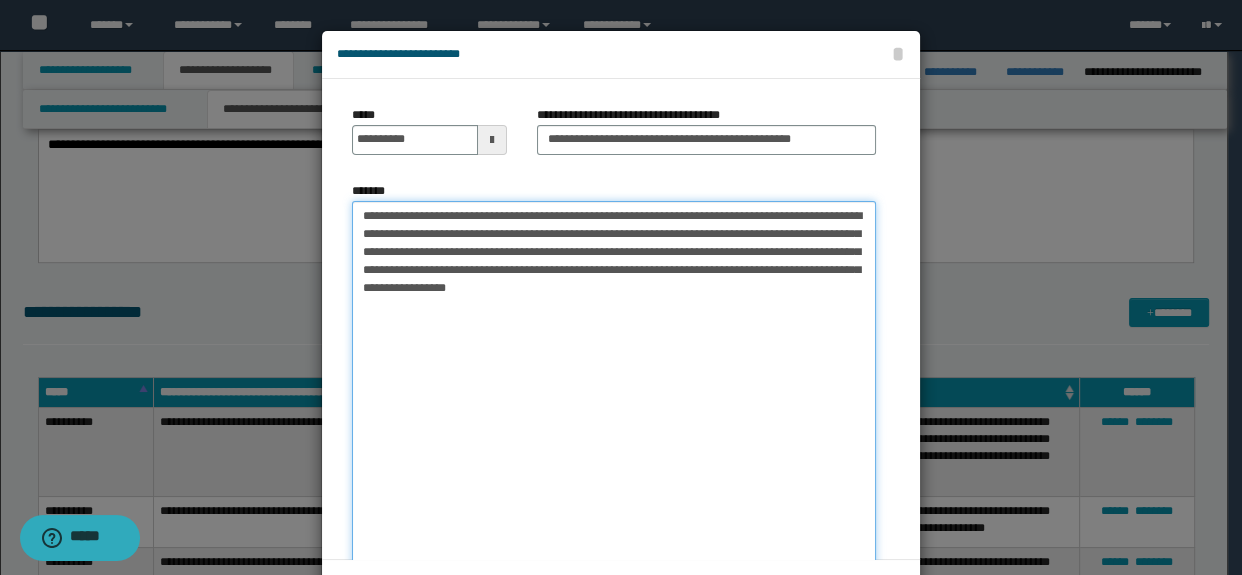 drag, startPoint x: 635, startPoint y: 212, endPoint x: 609, endPoint y: 218, distance: 26.683329 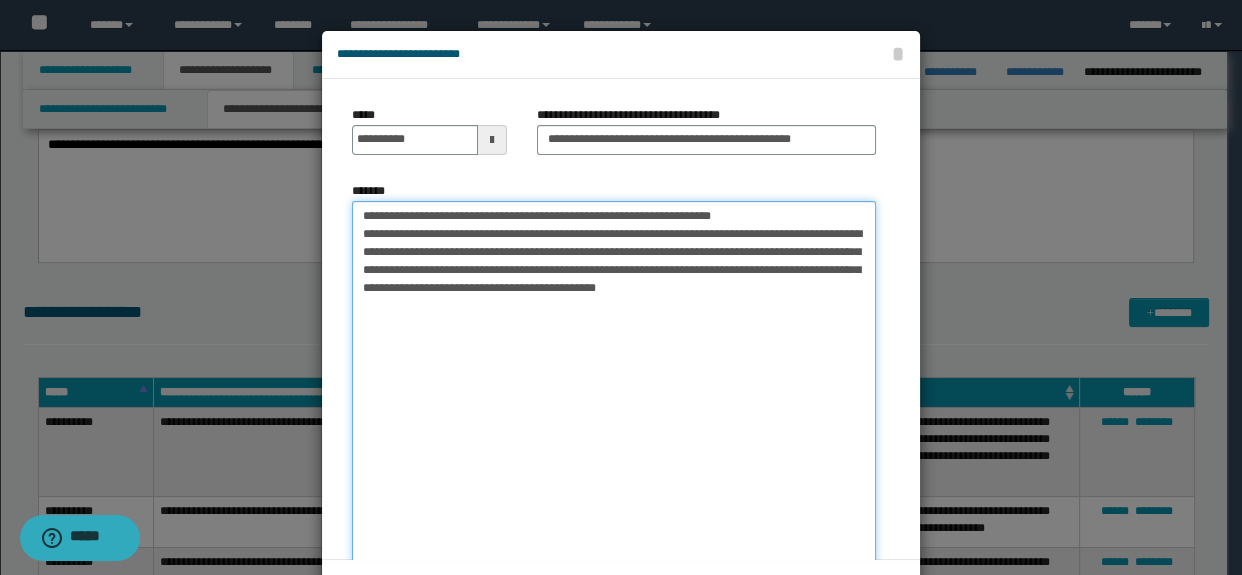 click on "**********" at bounding box center (614, 416) 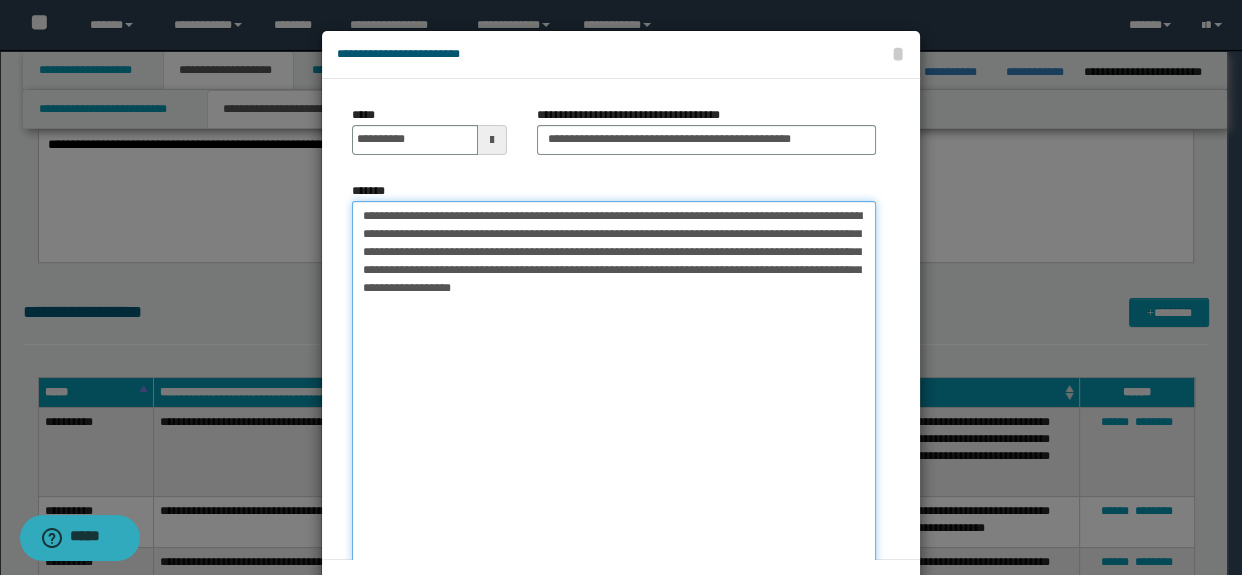 click on "**********" at bounding box center (614, 416) 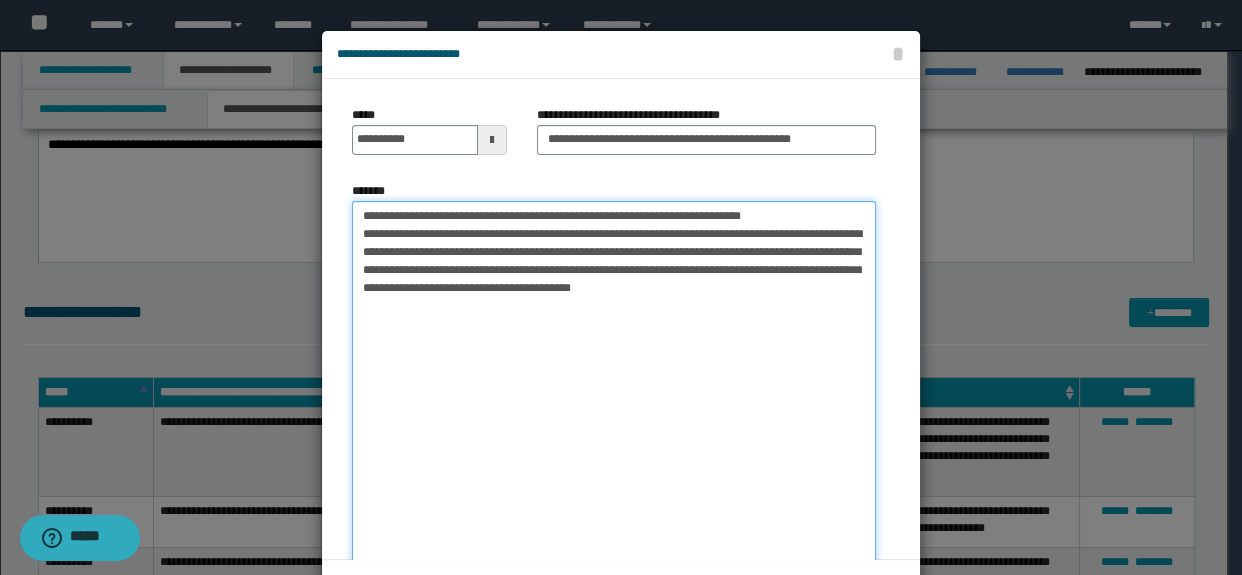 drag, startPoint x: 603, startPoint y: 234, endPoint x: 521, endPoint y: 237, distance: 82.05486 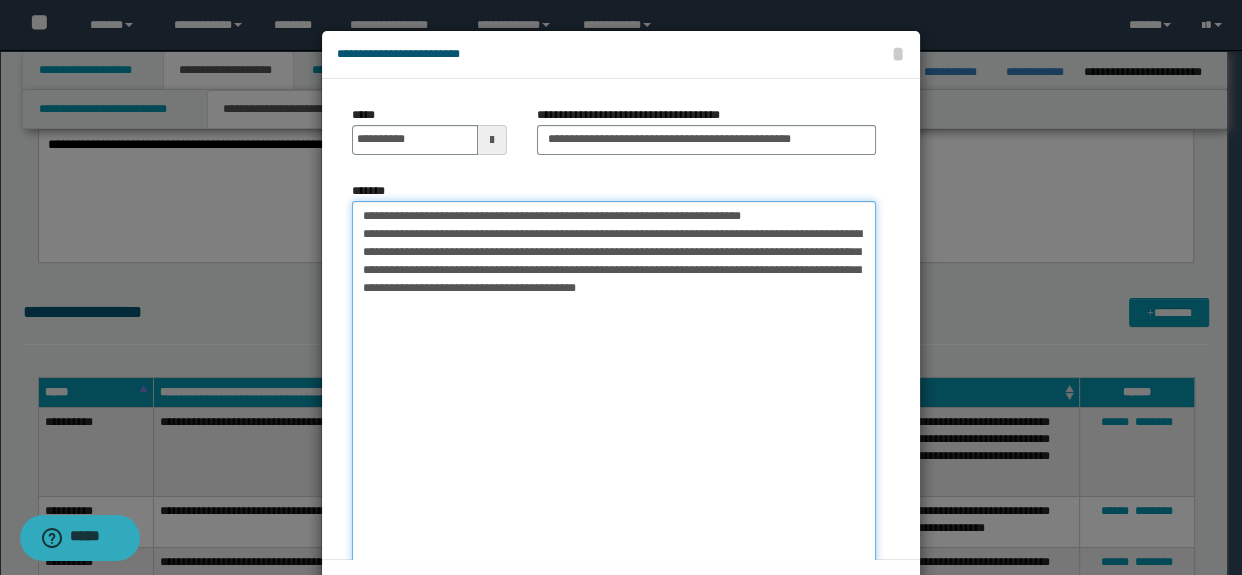 drag, startPoint x: 649, startPoint y: 236, endPoint x: 625, endPoint y: 362, distance: 128.26535 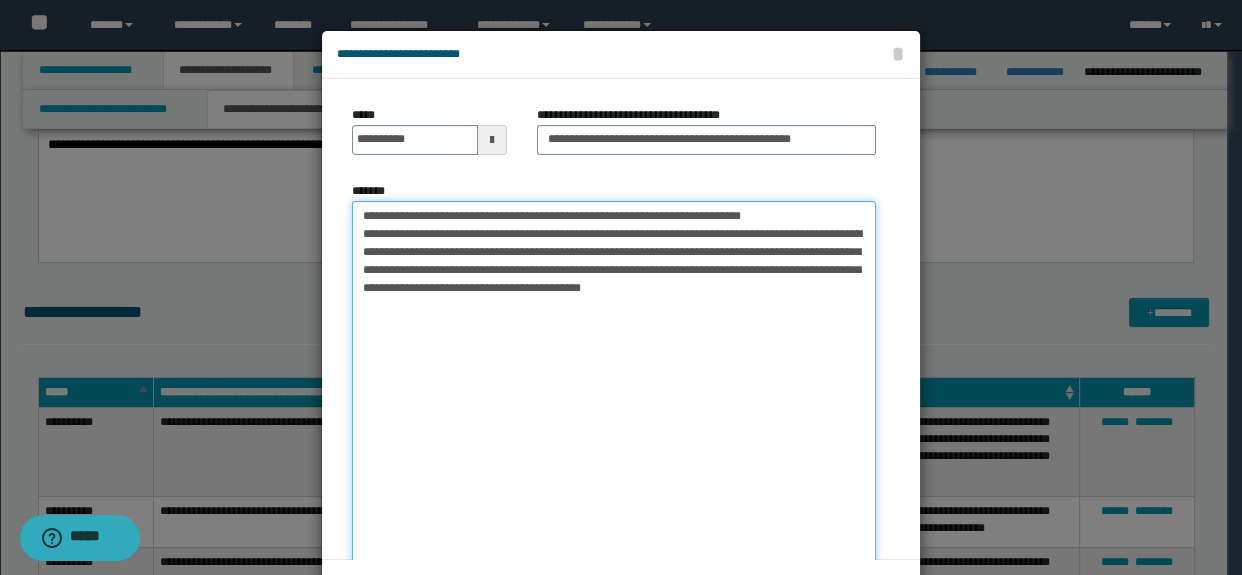 drag, startPoint x: 753, startPoint y: 250, endPoint x: 726, endPoint y: 246, distance: 27.294687 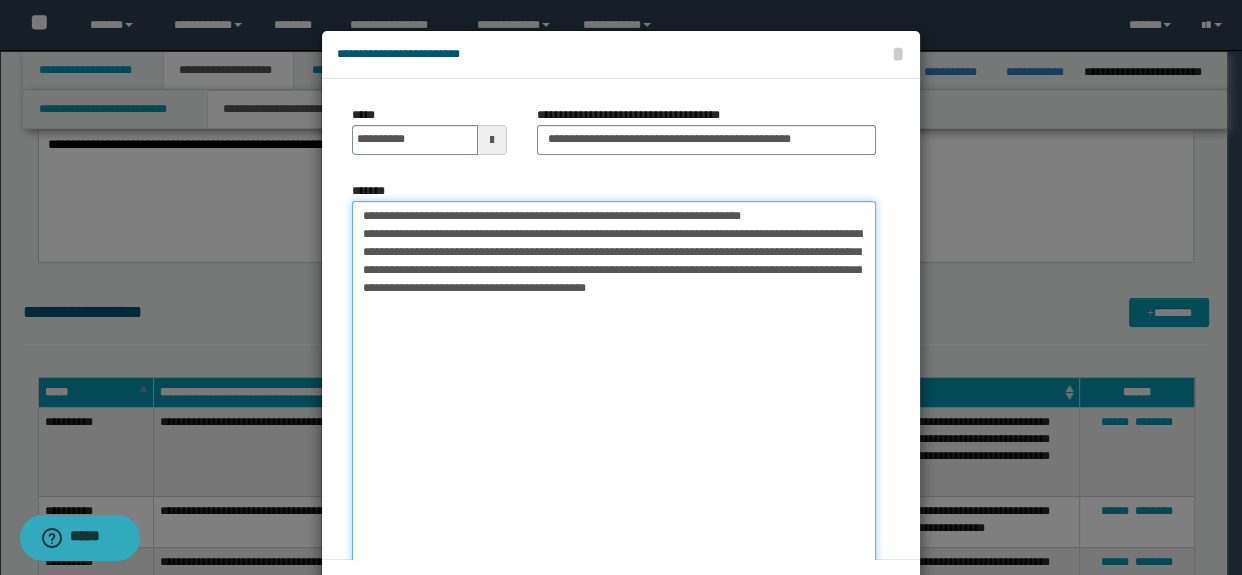 click on "**********" at bounding box center (614, 416) 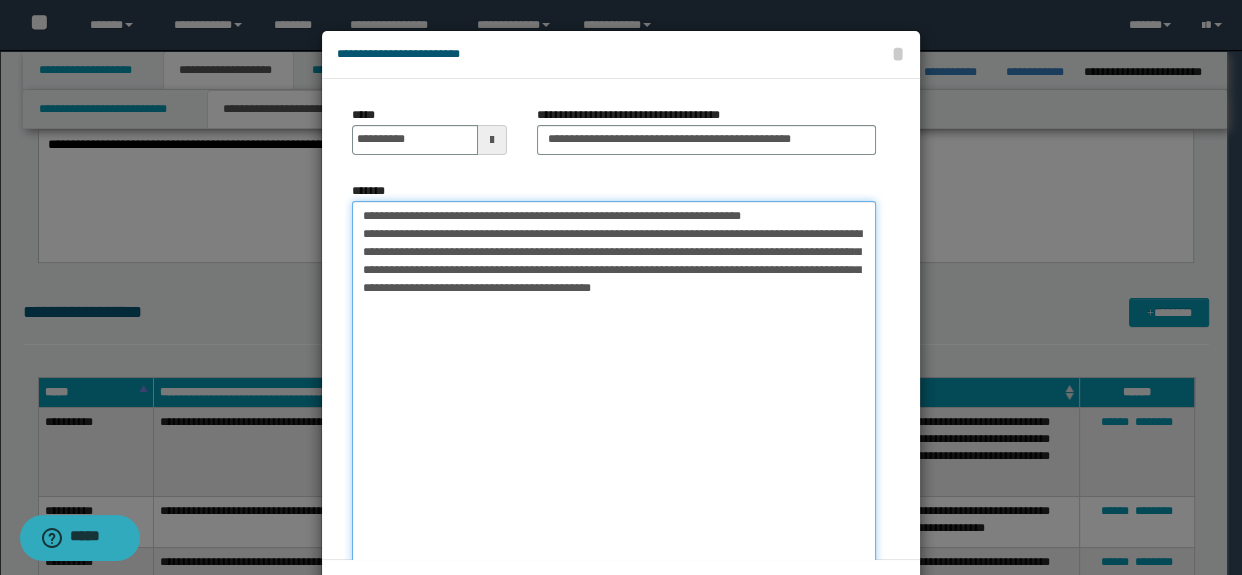 click on "**********" at bounding box center (614, 416) 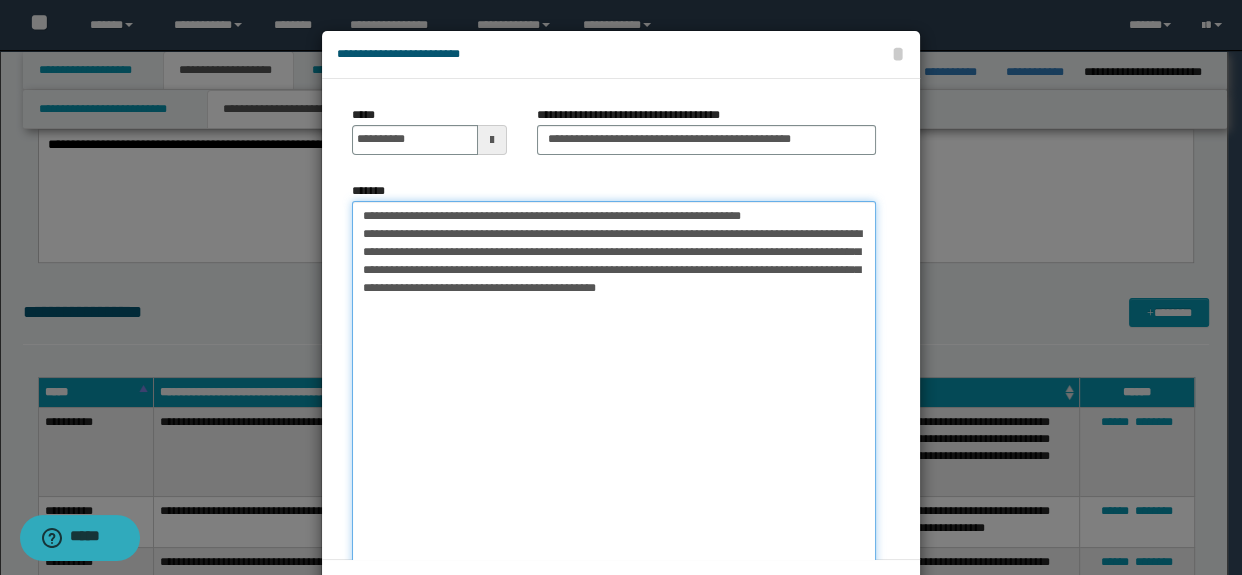 click on "**********" at bounding box center [614, 416] 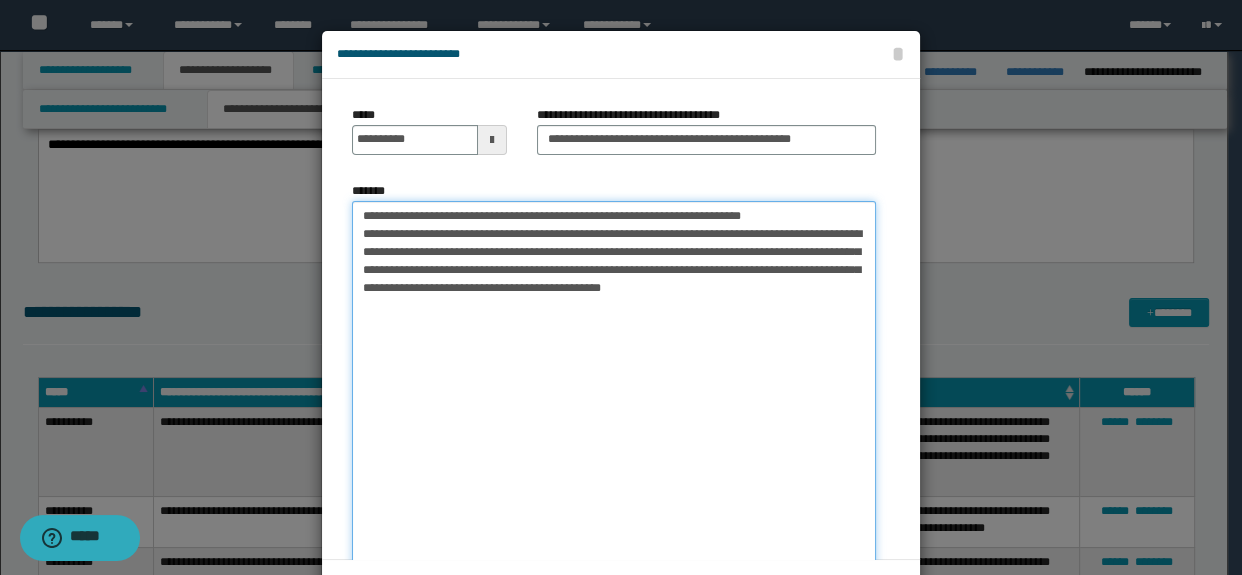 drag, startPoint x: 527, startPoint y: 270, endPoint x: 509, endPoint y: 267, distance: 18.248287 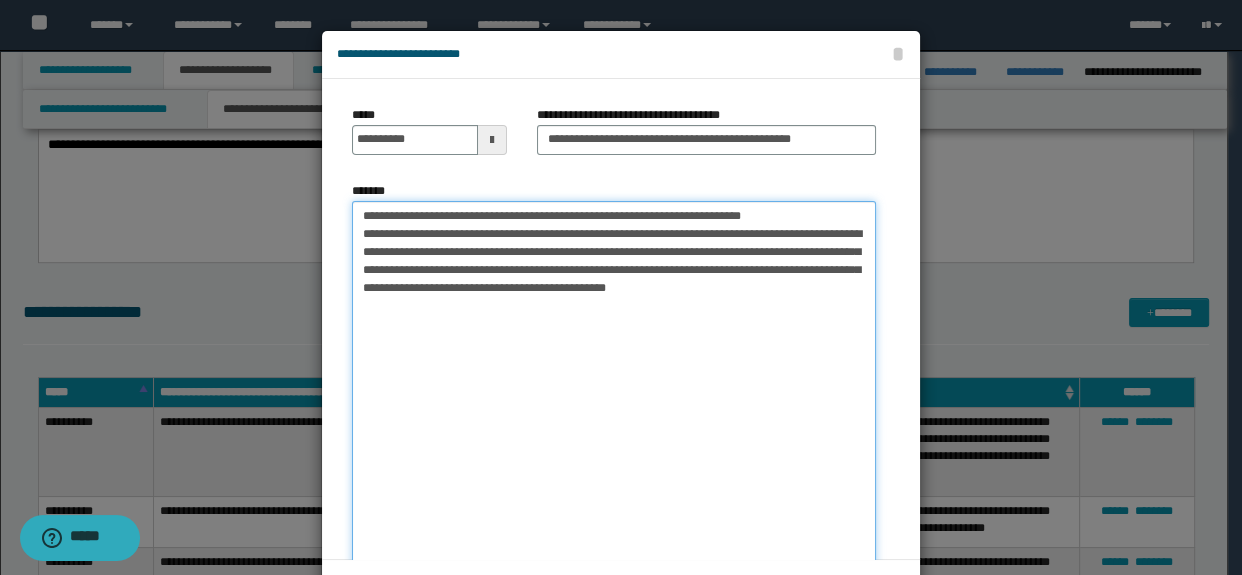 drag, startPoint x: 569, startPoint y: 271, endPoint x: 529, endPoint y: 269, distance: 40.04997 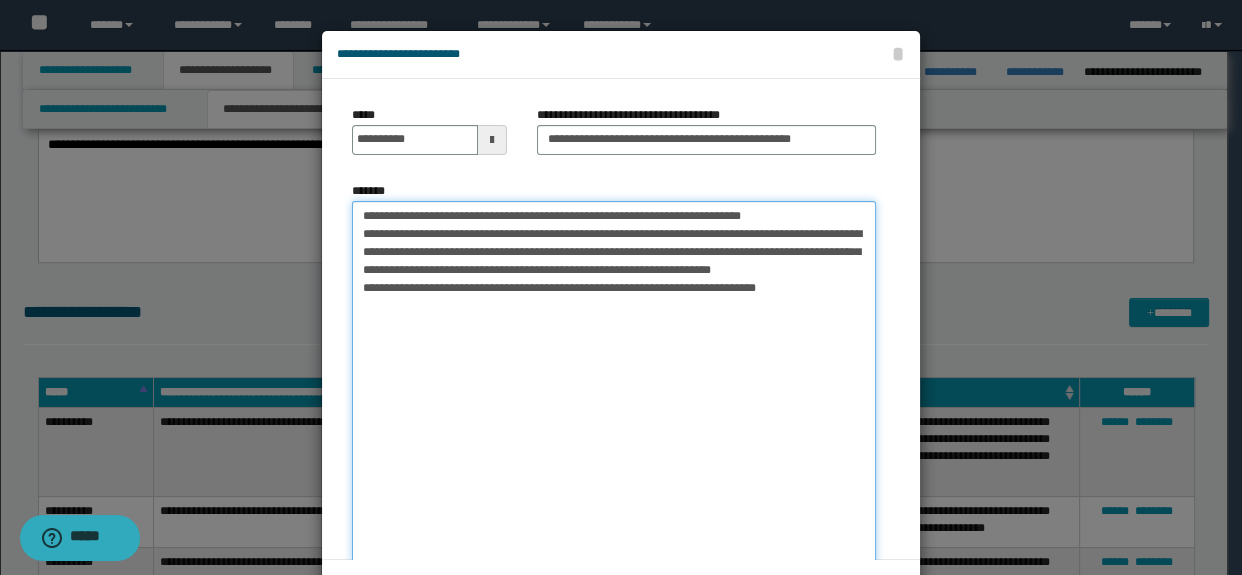 drag, startPoint x: 457, startPoint y: 289, endPoint x: 407, endPoint y: 353, distance: 81.21576 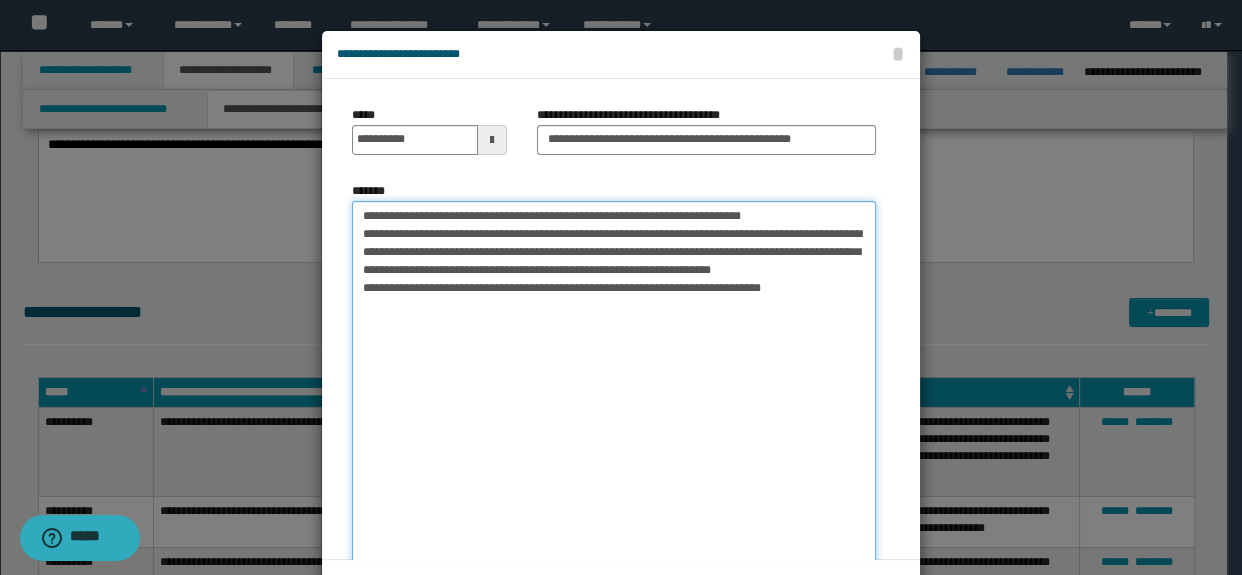 click on "**********" at bounding box center (614, 416) 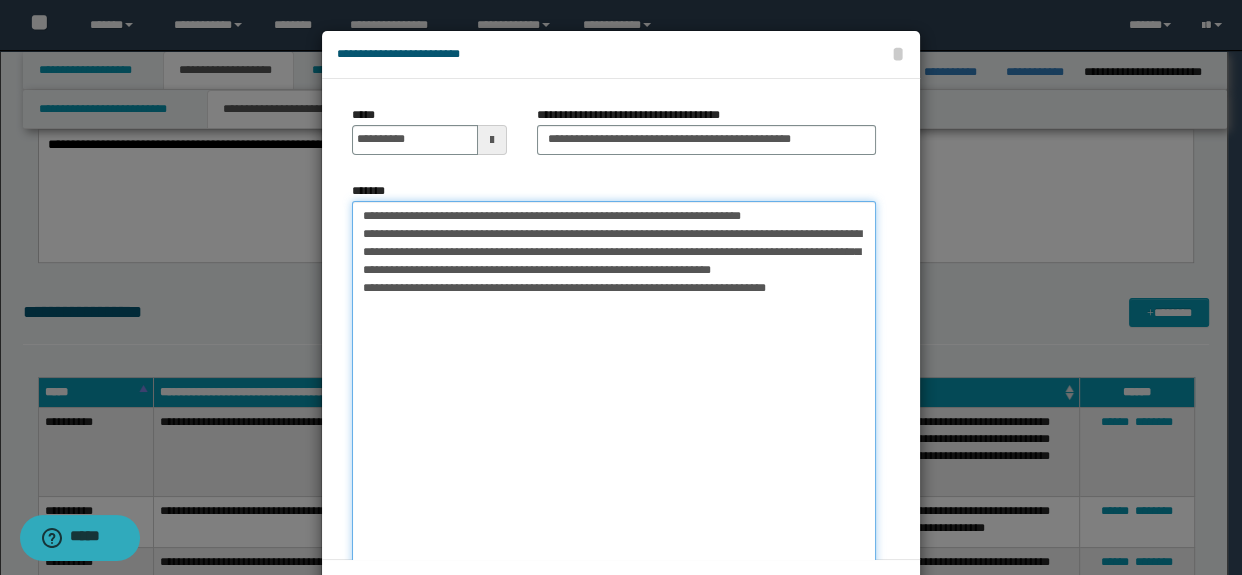 click on "**********" at bounding box center (614, 416) 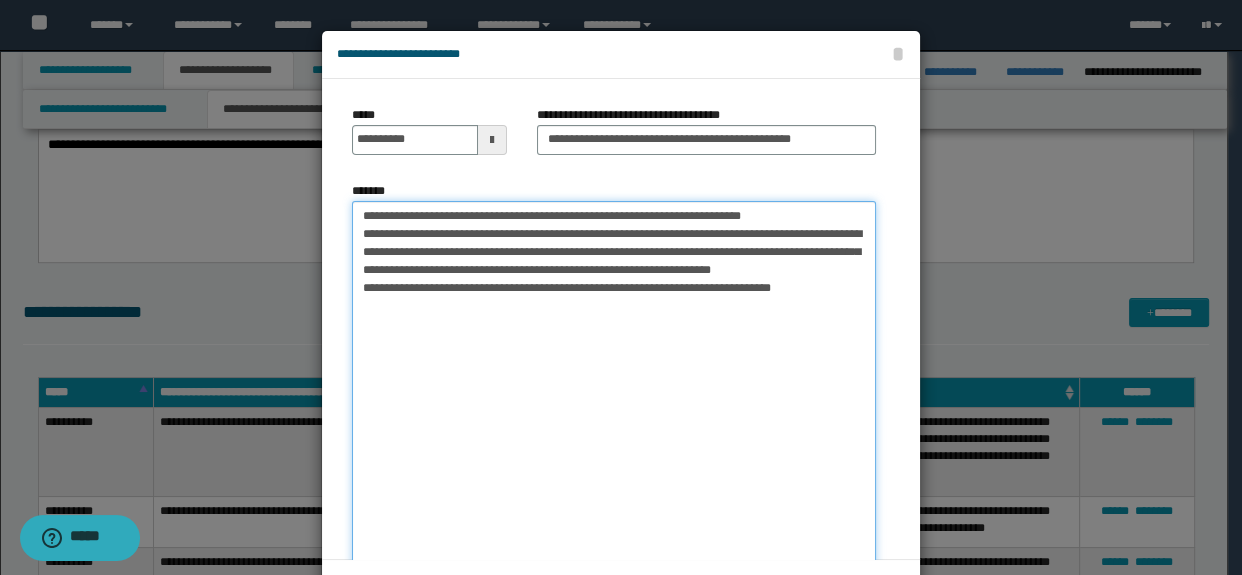 type on "**********" 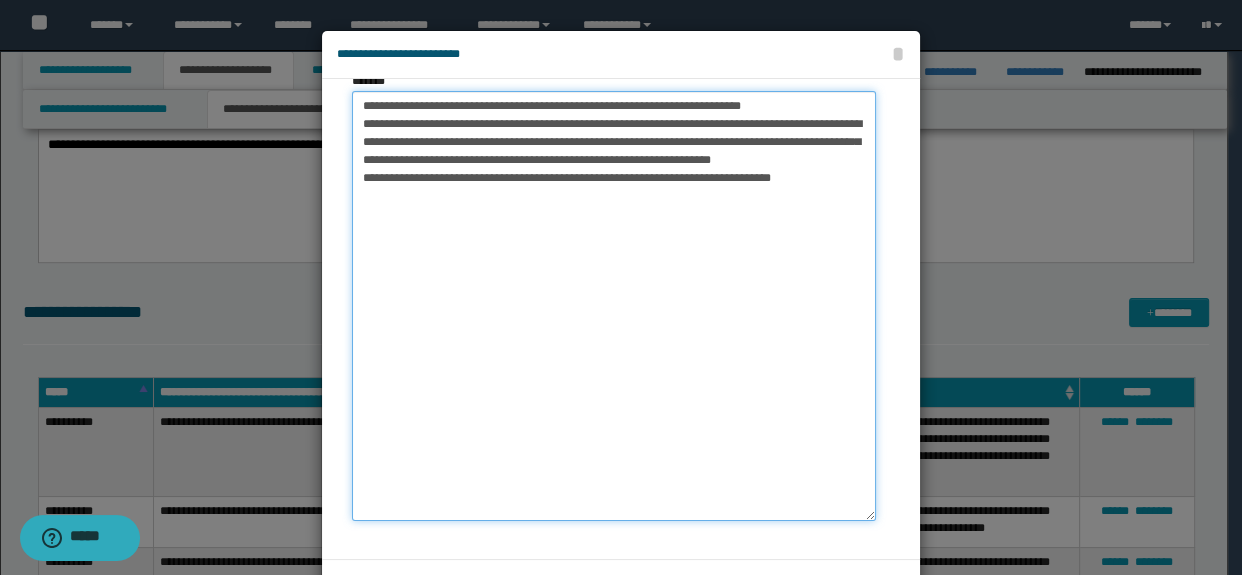 scroll, scrollTop: 113, scrollLeft: 0, axis: vertical 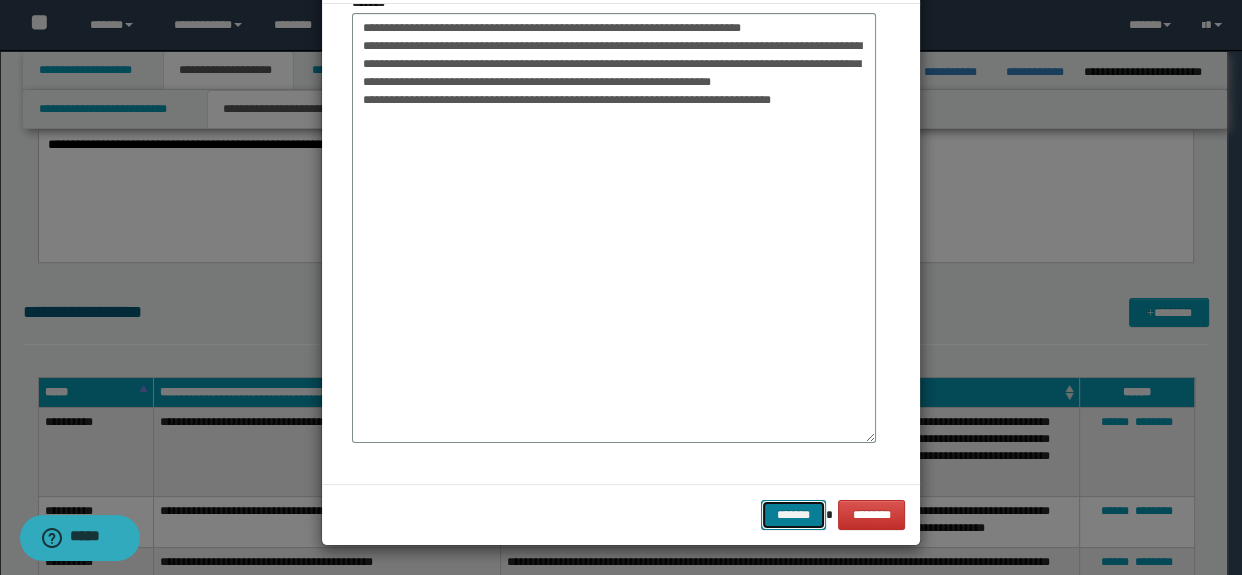 click on "*******" at bounding box center (793, 515) 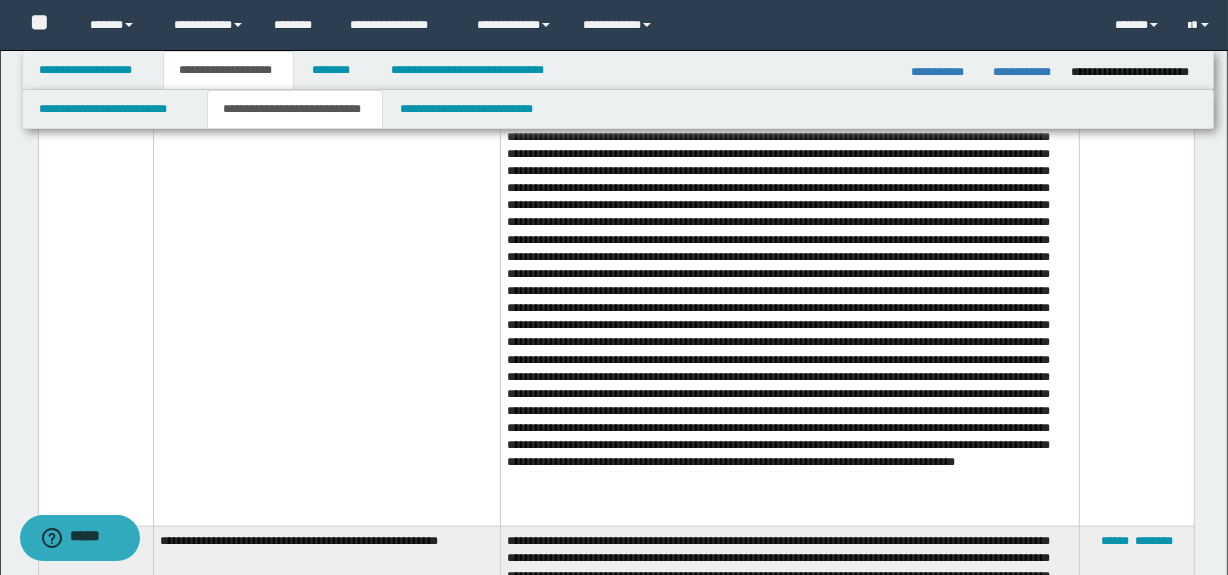 scroll, scrollTop: 1454, scrollLeft: 0, axis: vertical 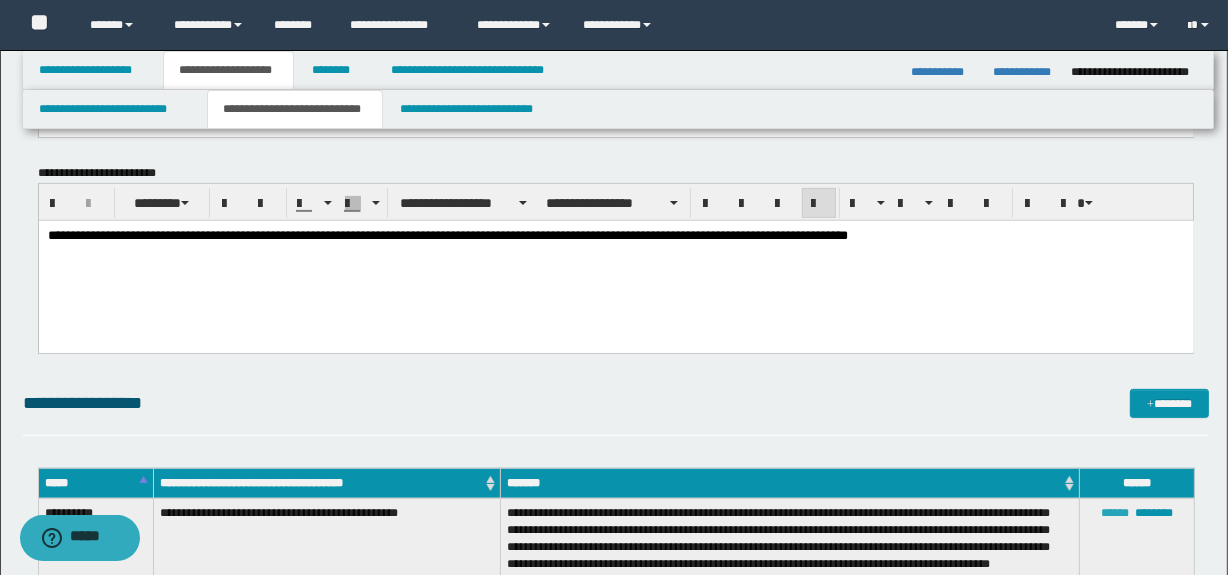 click on "******" at bounding box center (1115, 513) 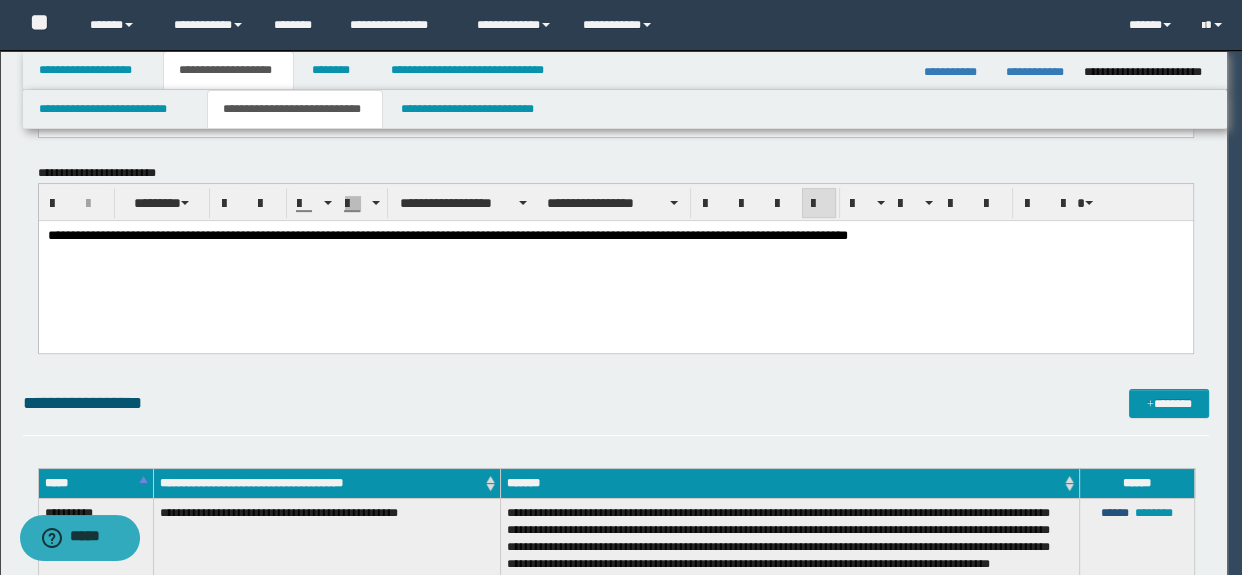 scroll, scrollTop: 0, scrollLeft: 0, axis: both 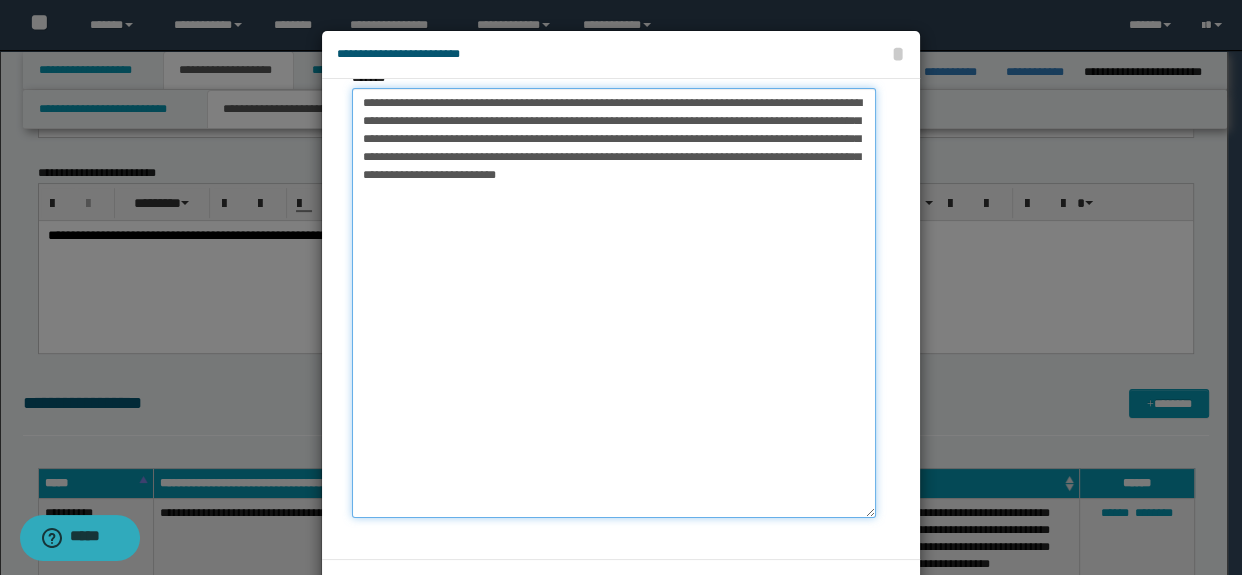 click on "**********" at bounding box center [614, 303] 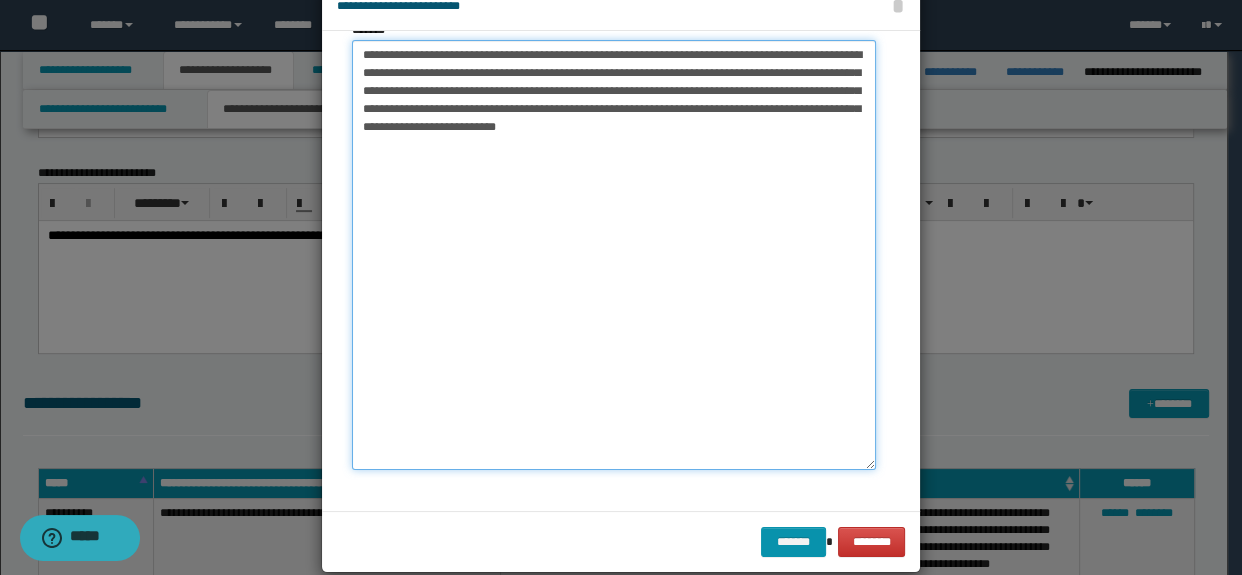 scroll, scrollTop: 75, scrollLeft: 0, axis: vertical 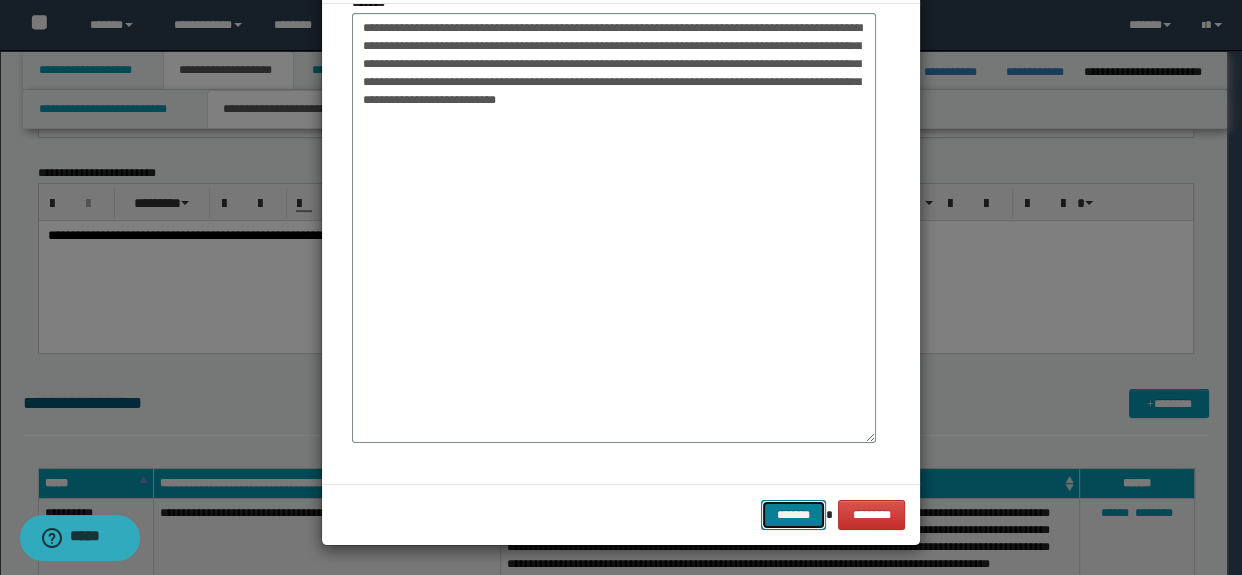 click on "*******" at bounding box center (793, 515) 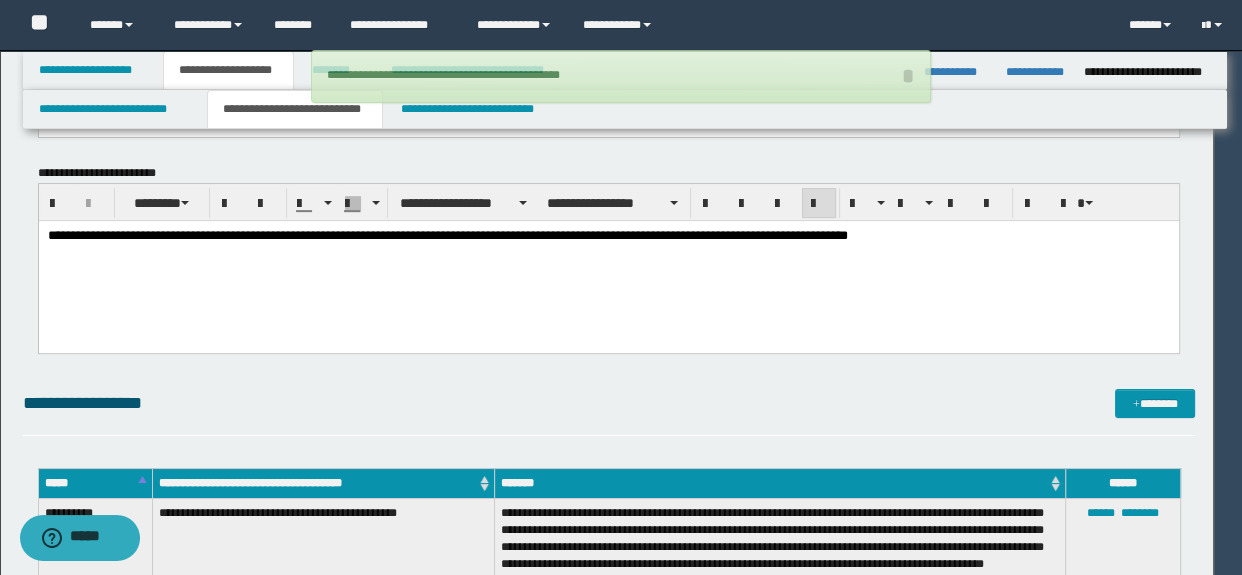 type 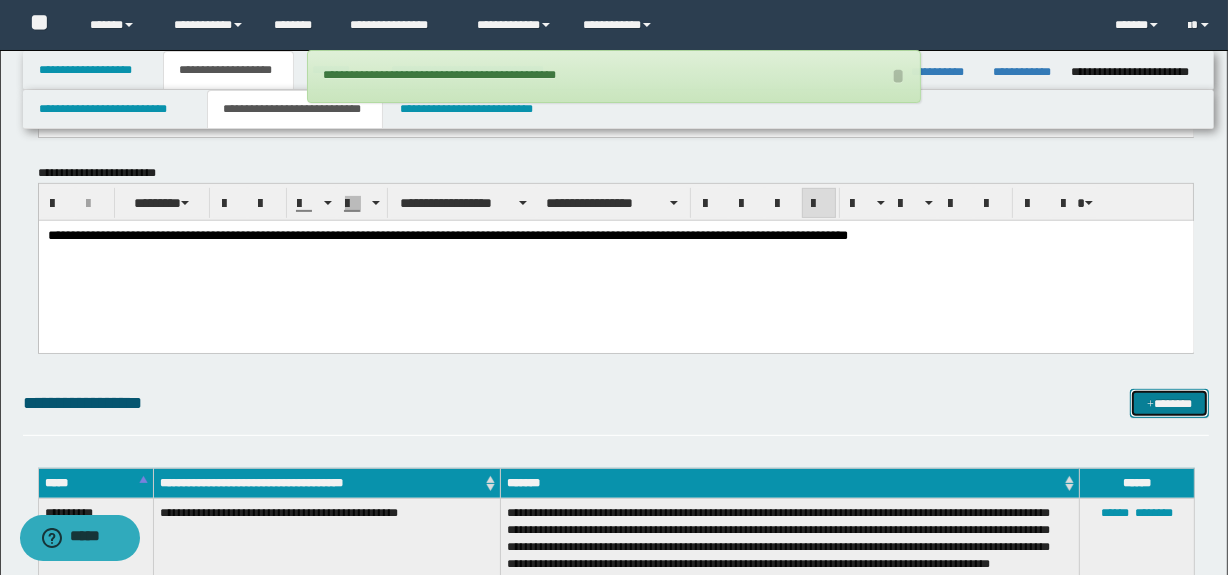 click on "*******" at bounding box center (1170, 404) 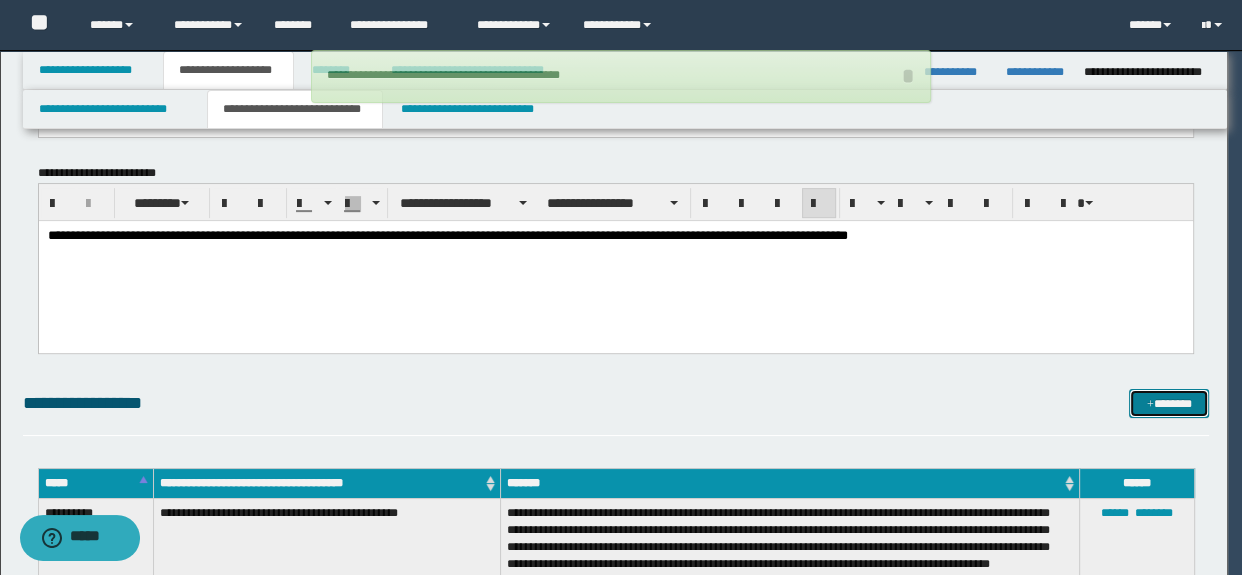 scroll, scrollTop: 0, scrollLeft: 0, axis: both 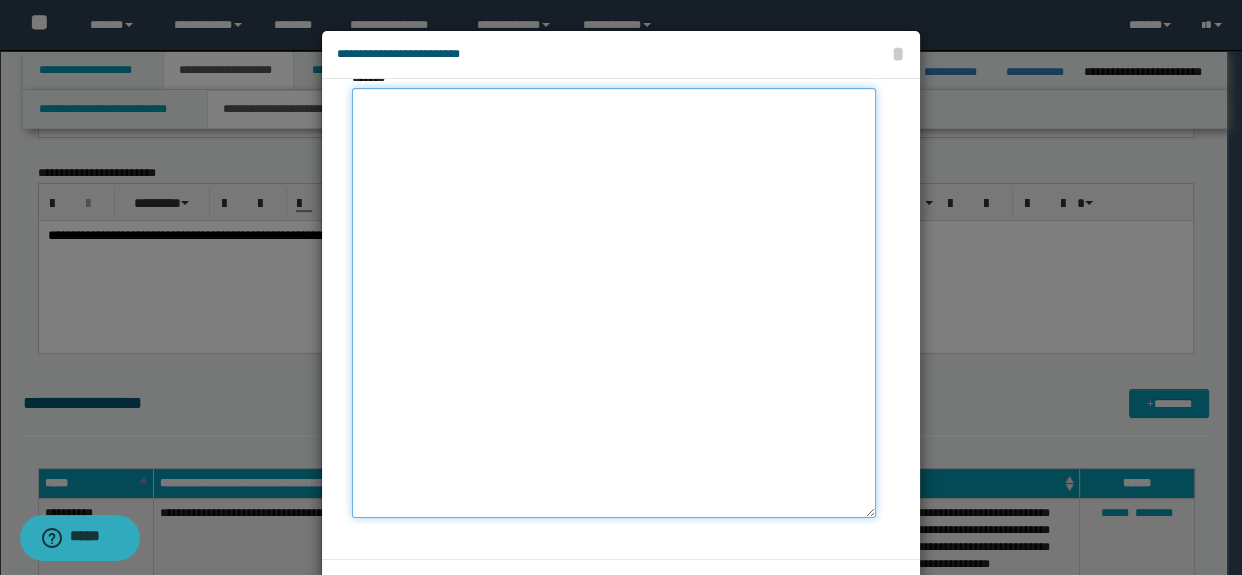 click on "*******" at bounding box center [614, 303] 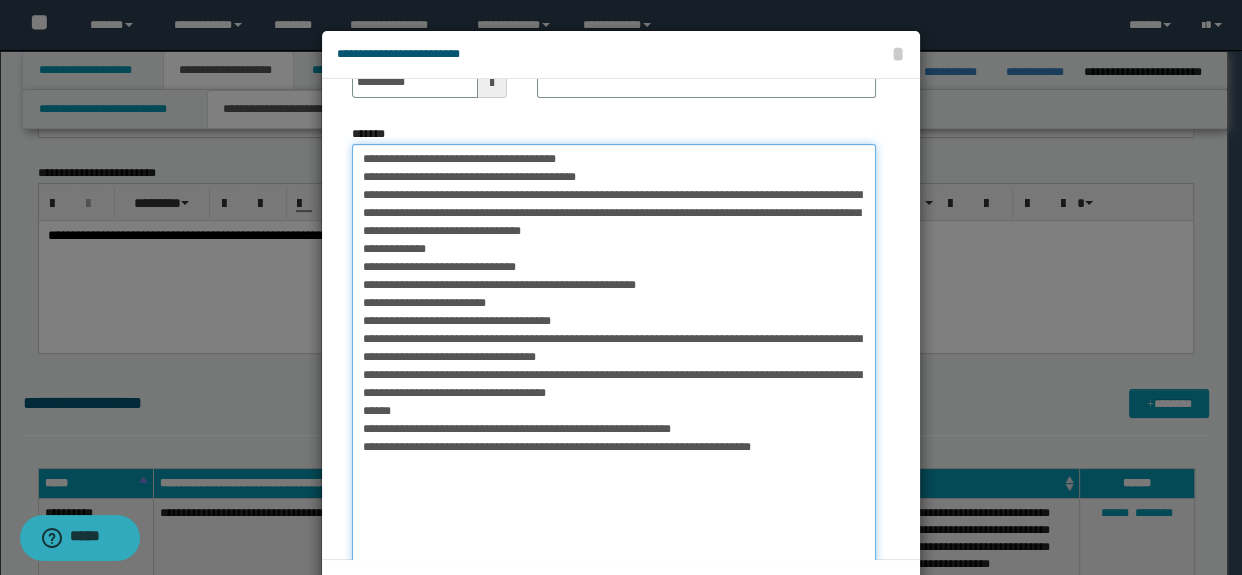 scroll, scrollTop: 0, scrollLeft: 0, axis: both 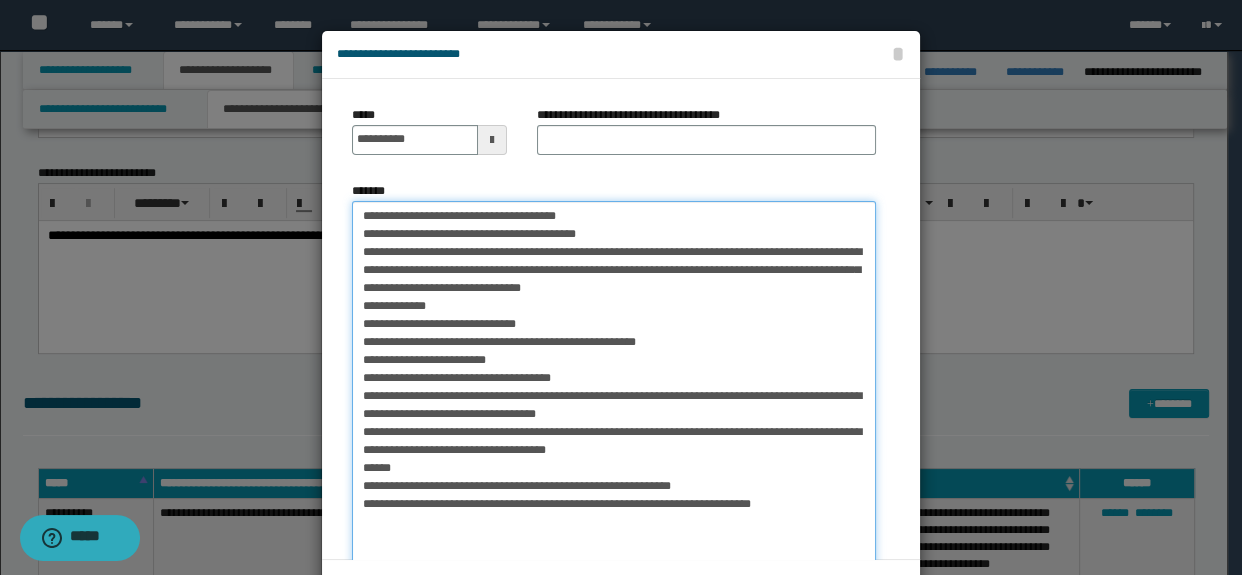 drag, startPoint x: 437, startPoint y: 219, endPoint x: 352, endPoint y: 219, distance: 85 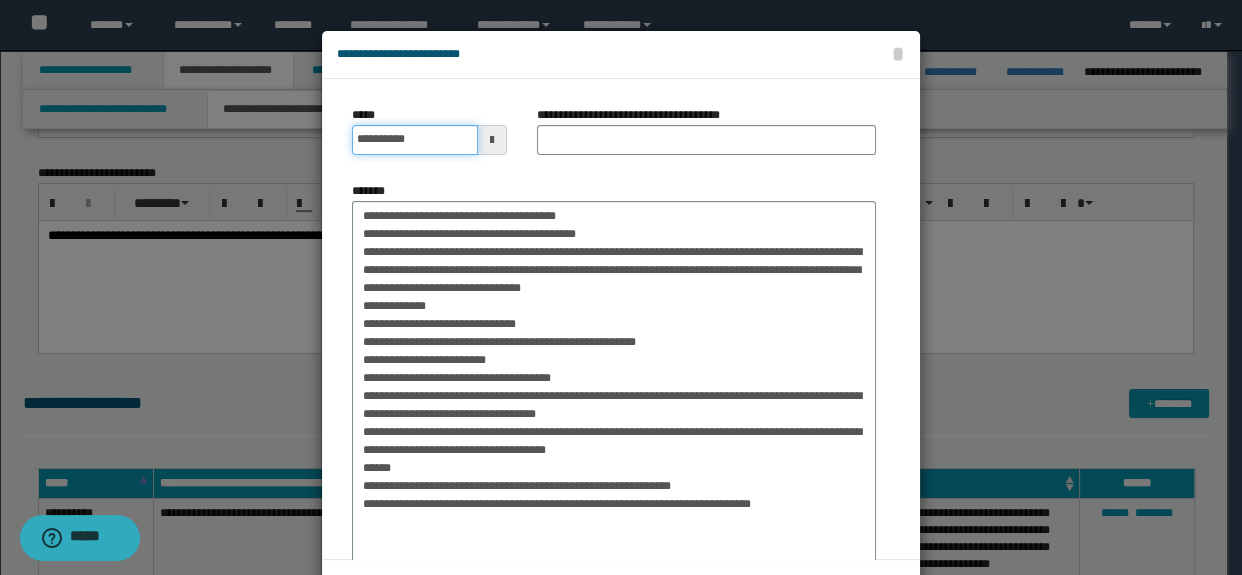 click on "**********" at bounding box center (415, 140) 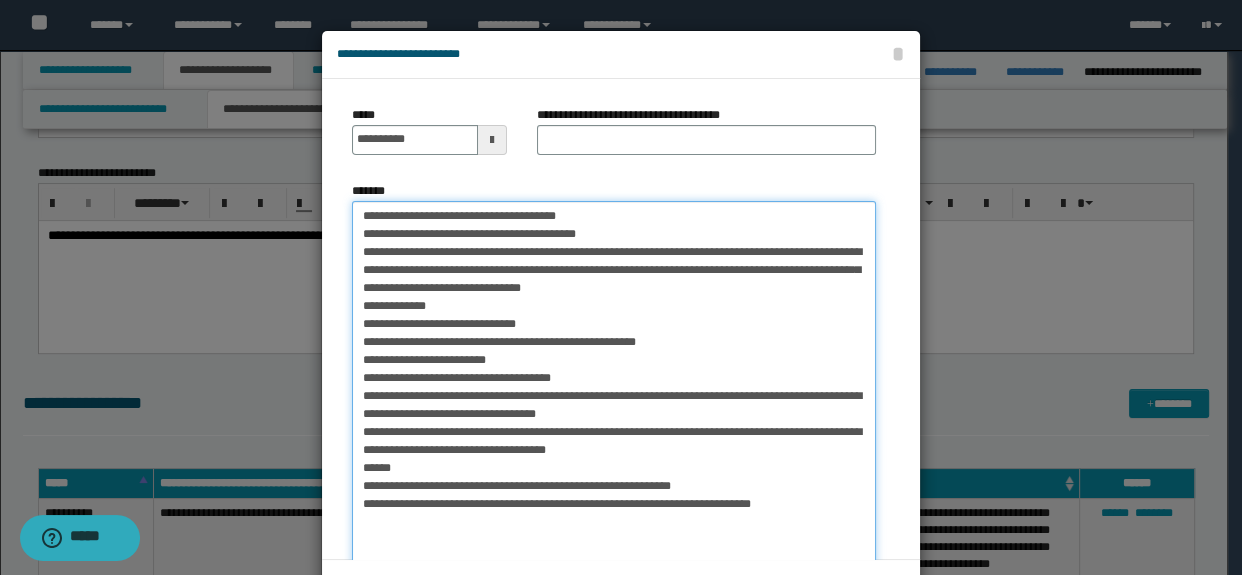 click on "**********" at bounding box center [614, 416] 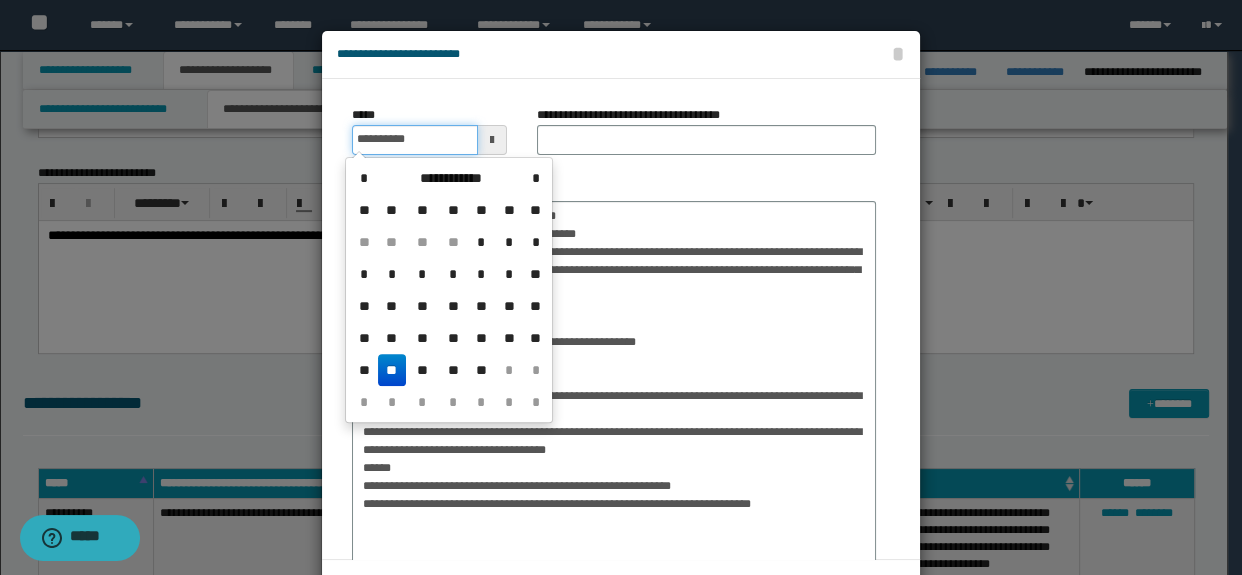 click on "**********" at bounding box center [415, 140] 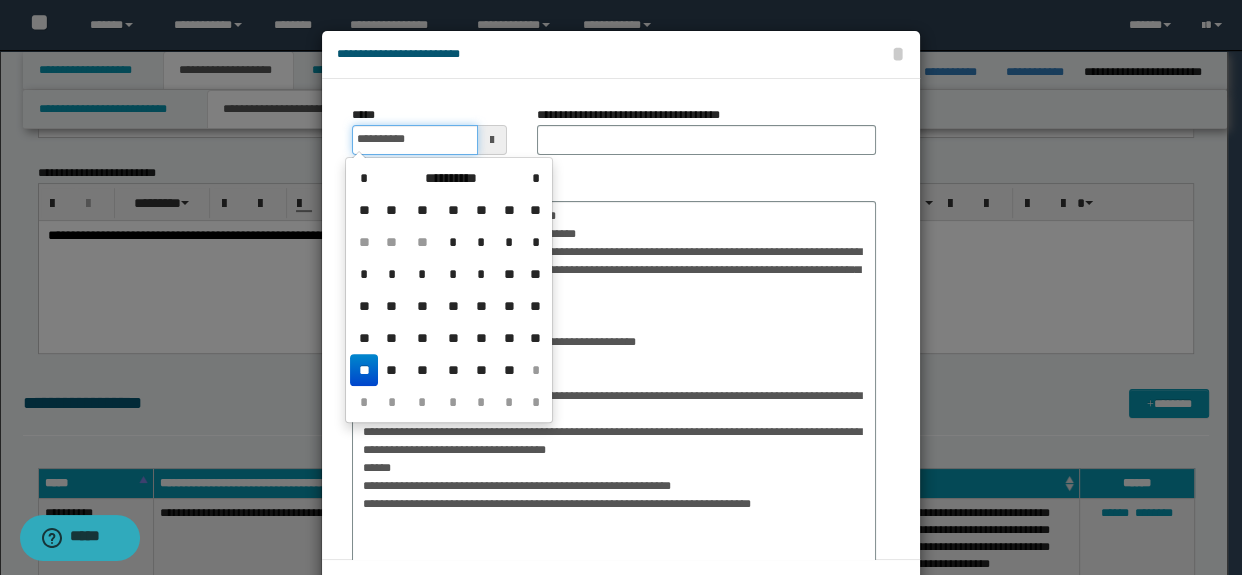 type on "**********" 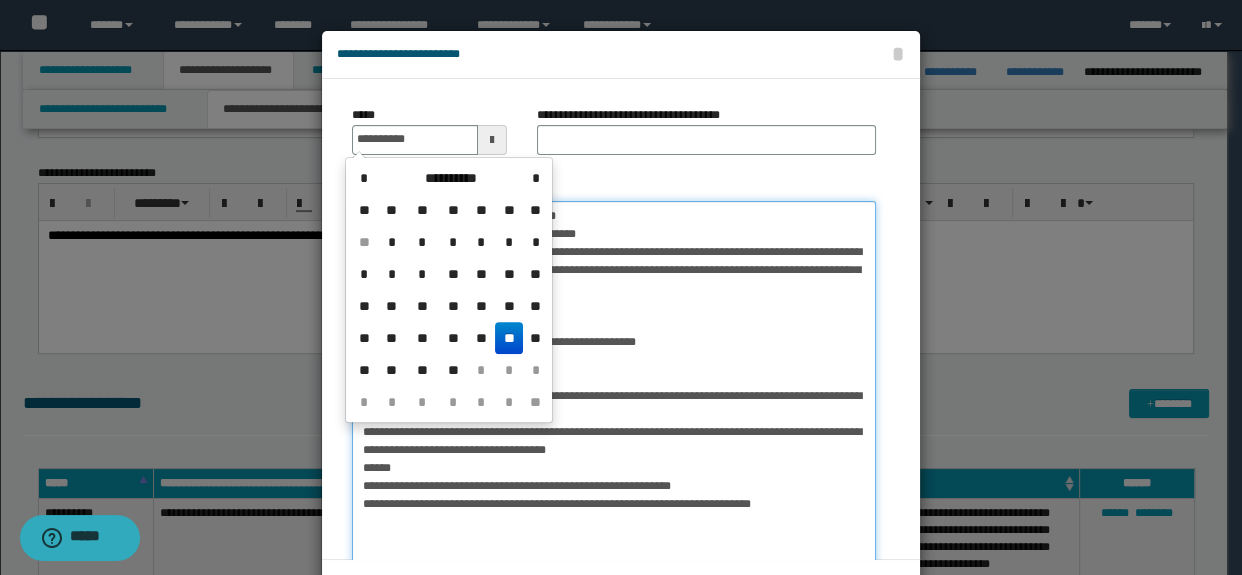 click on "**********" at bounding box center (614, 416) 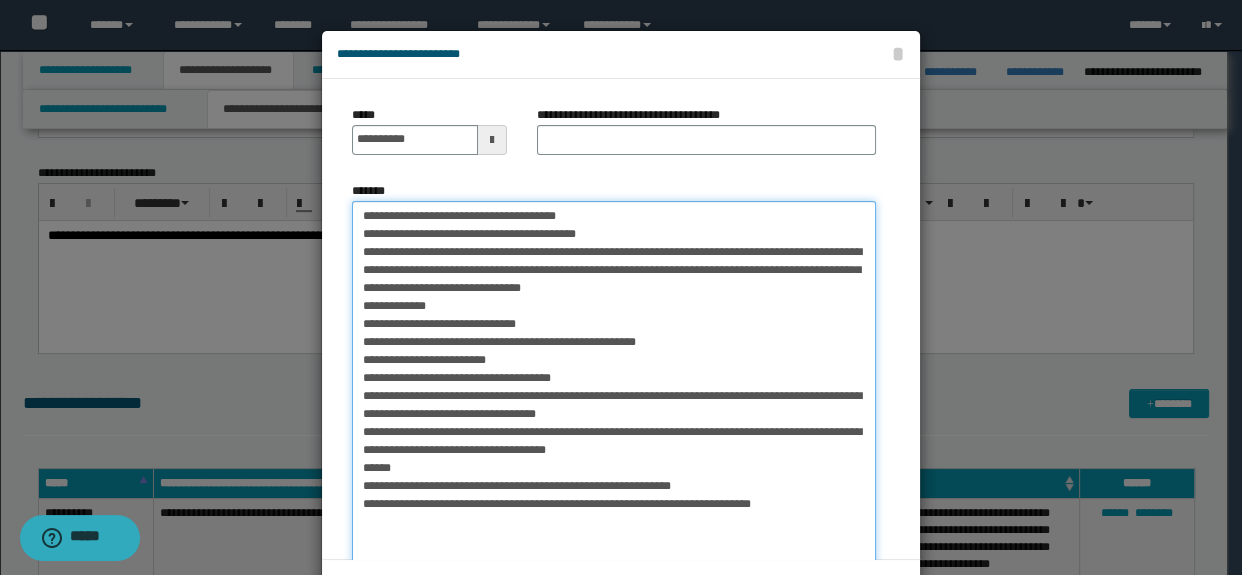 drag, startPoint x: 507, startPoint y: 206, endPoint x: 603, endPoint y: 228, distance: 98.48858 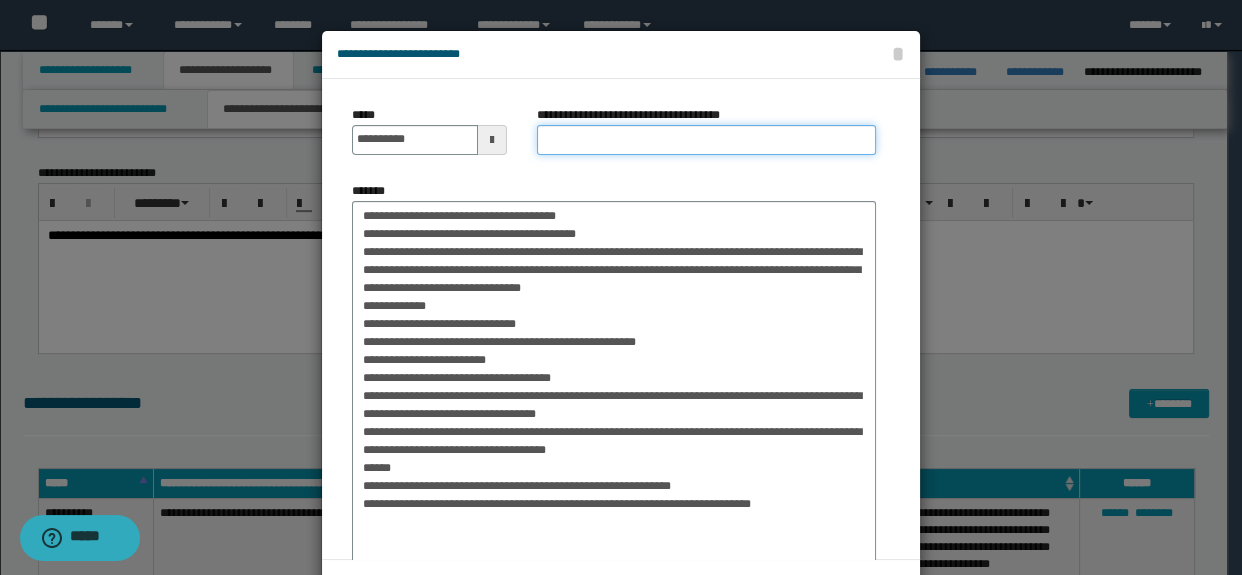 click on "**********" at bounding box center [707, 140] 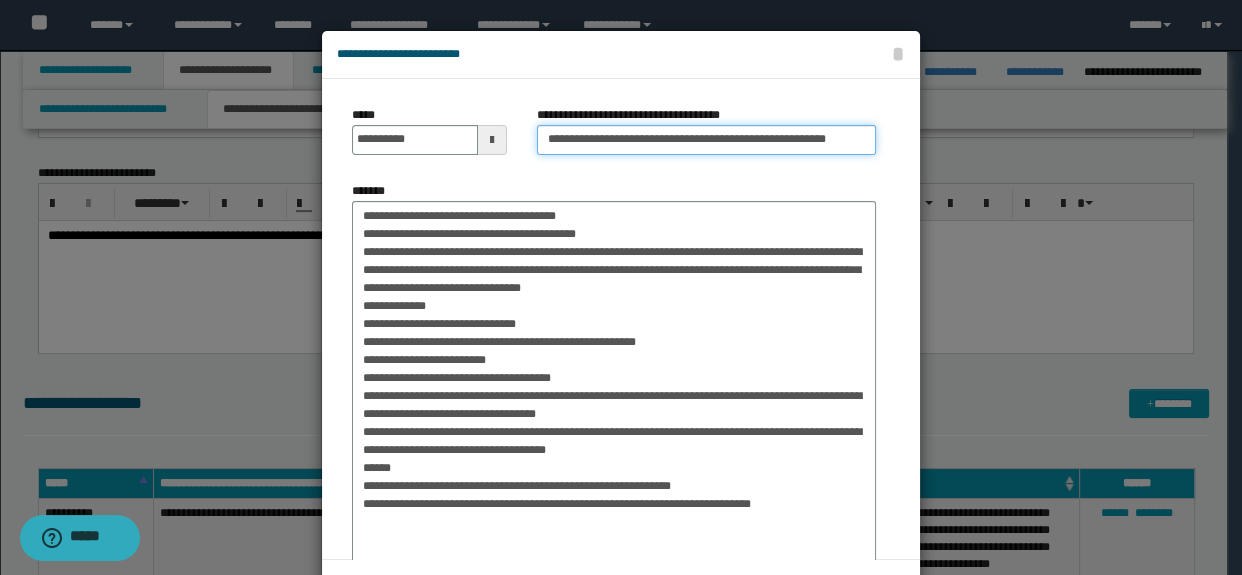 scroll, scrollTop: 0, scrollLeft: 7, axis: horizontal 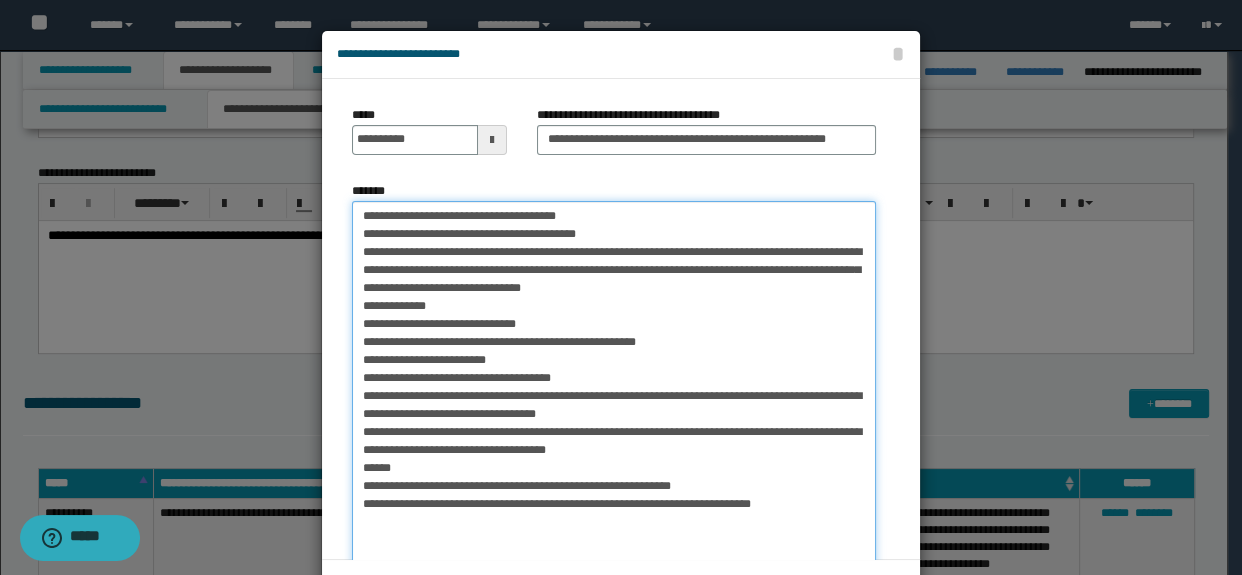 drag, startPoint x: 354, startPoint y: 217, endPoint x: 660, endPoint y: 227, distance: 306.16336 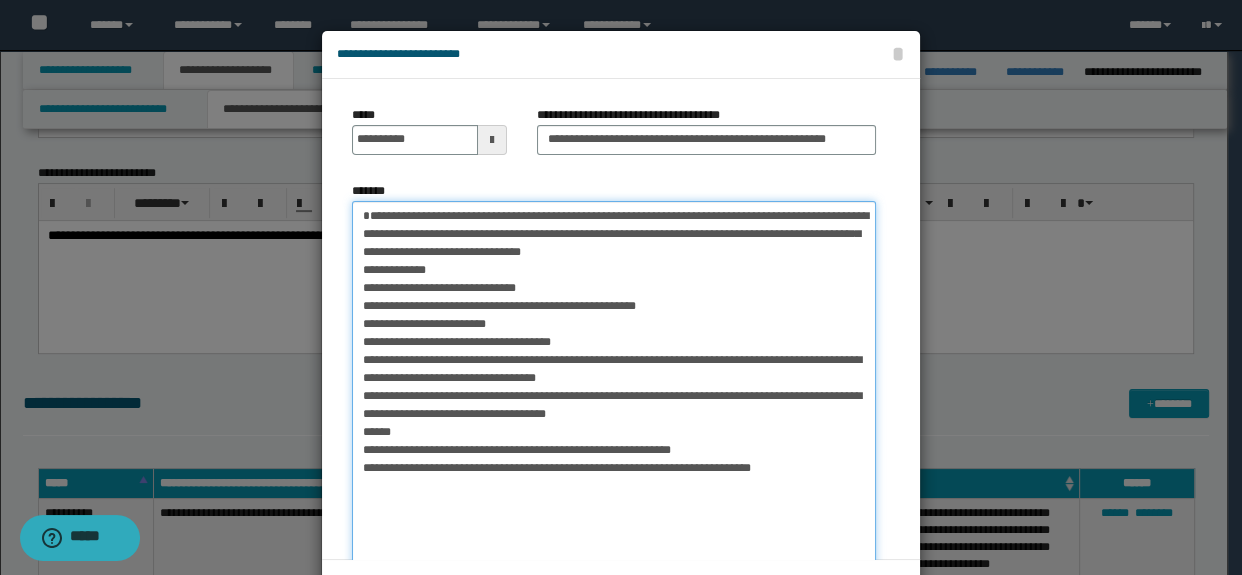 drag, startPoint x: 528, startPoint y: 250, endPoint x: 847, endPoint y: 302, distance: 323.21045 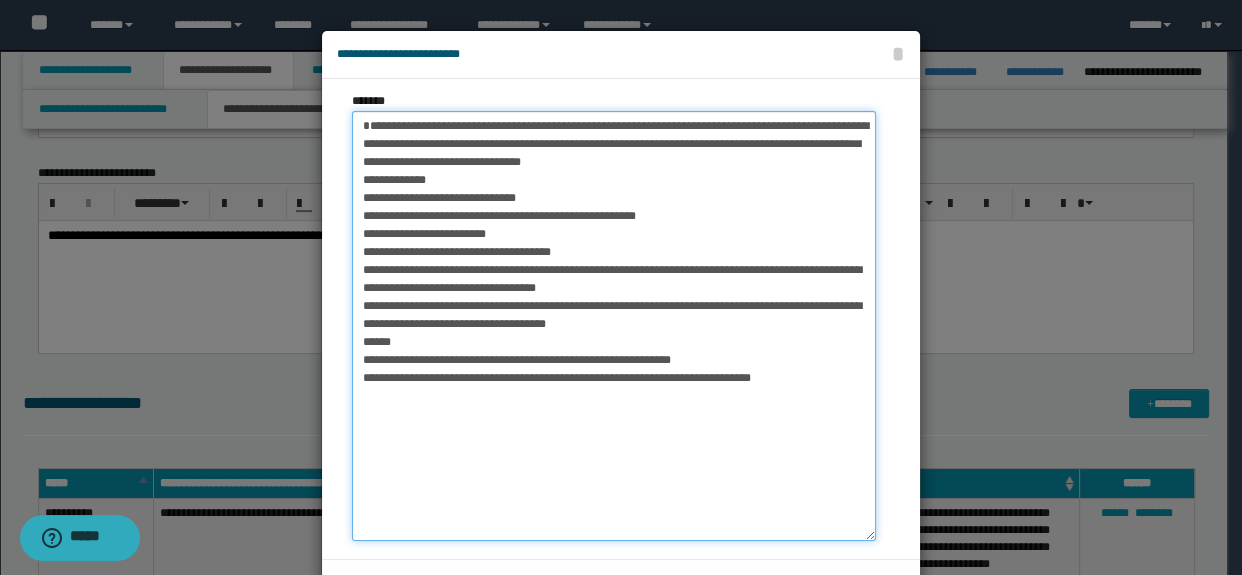 drag, startPoint x: 622, startPoint y: 236, endPoint x: 589, endPoint y: 236, distance: 33 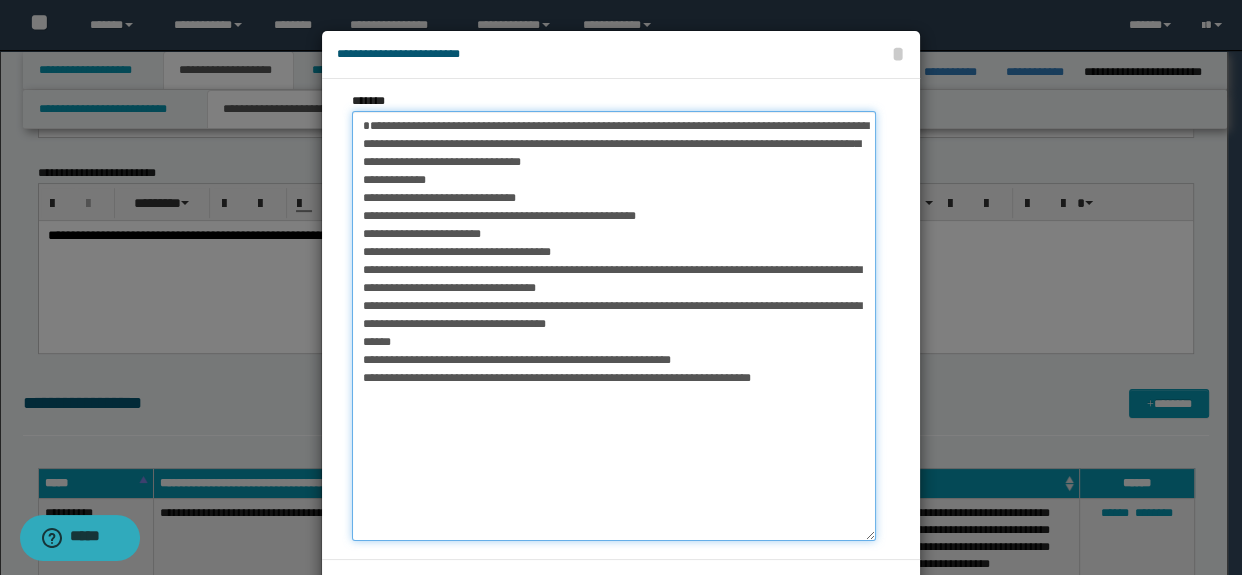 click on "**********" at bounding box center (614, 326) 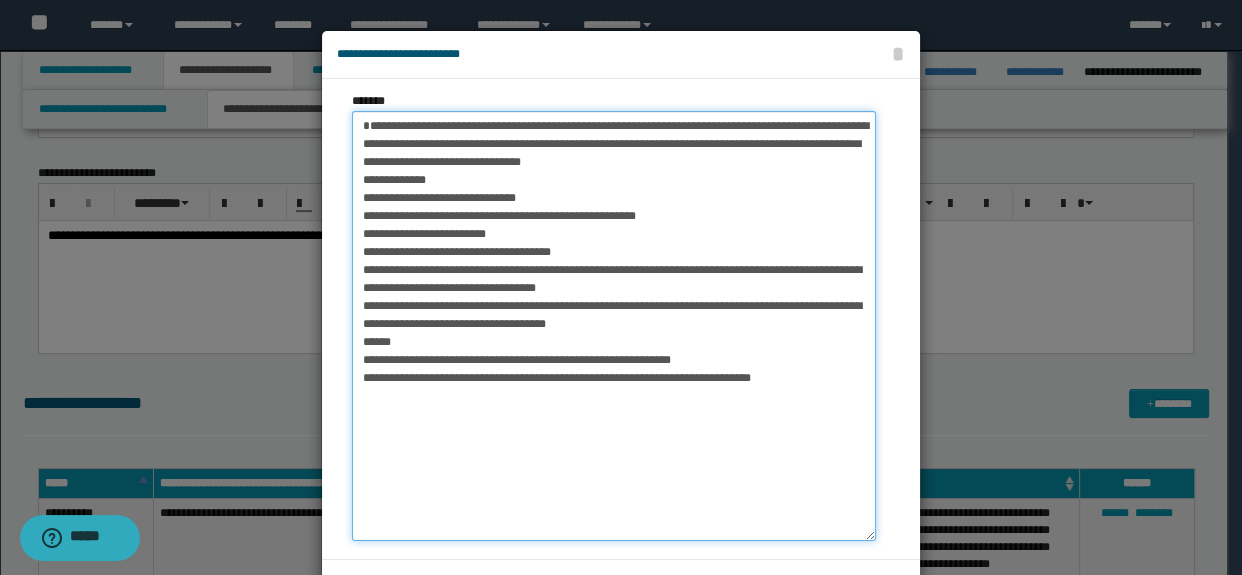 drag, startPoint x: 424, startPoint y: 285, endPoint x: 409, endPoint y: 290, distance: 15.811388 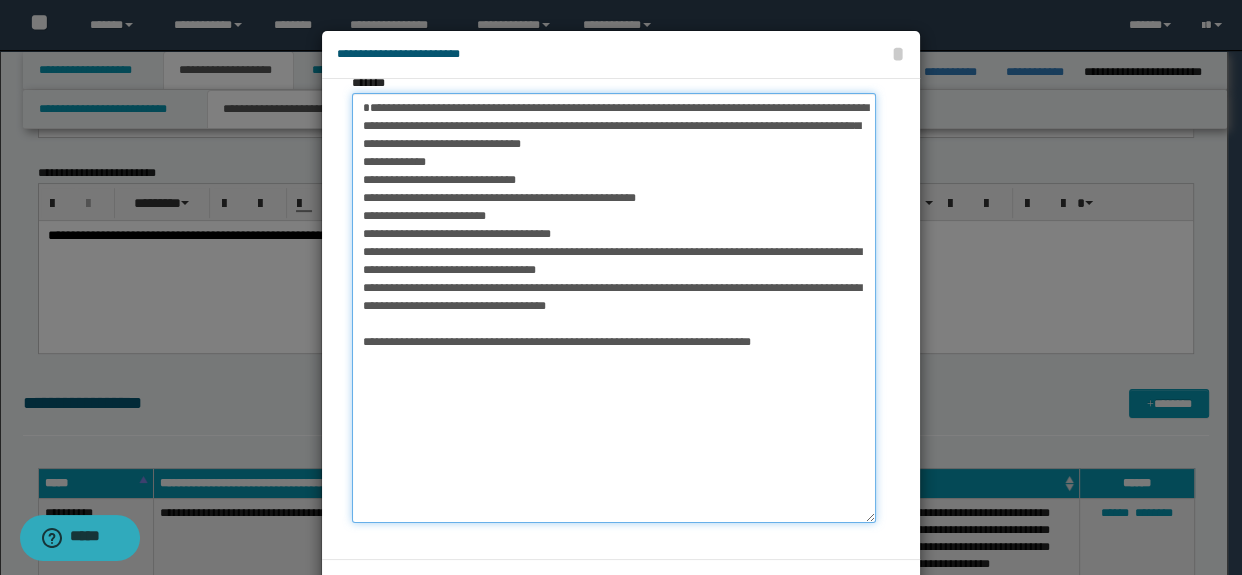 scroll, scrollTop: 113, scrollLeft: 0, axis: vertical 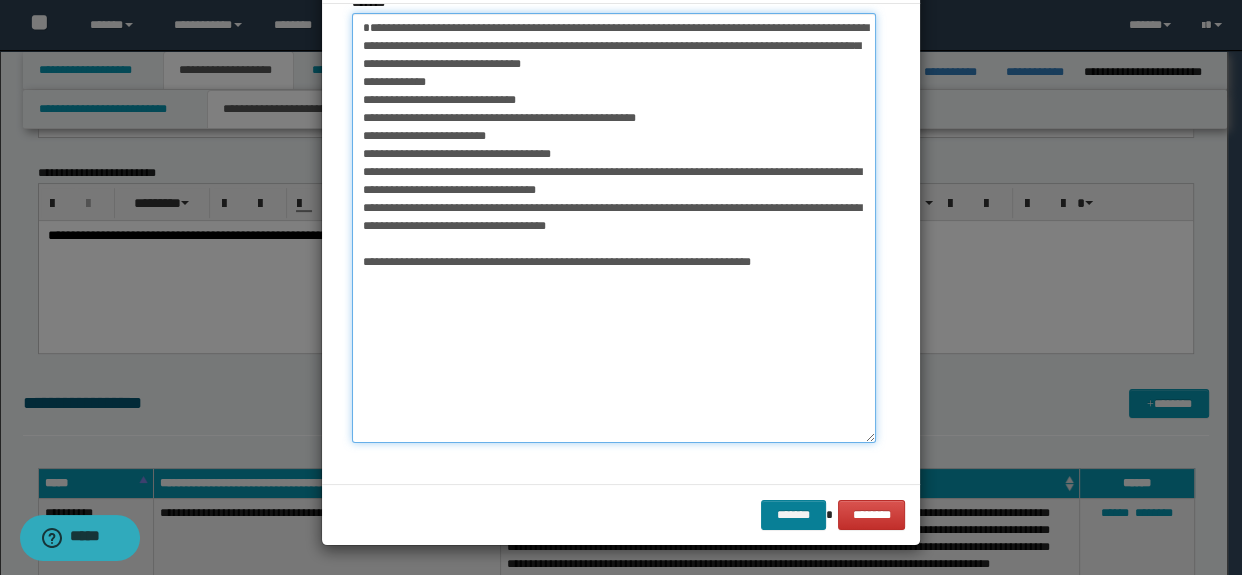 type on "**********" 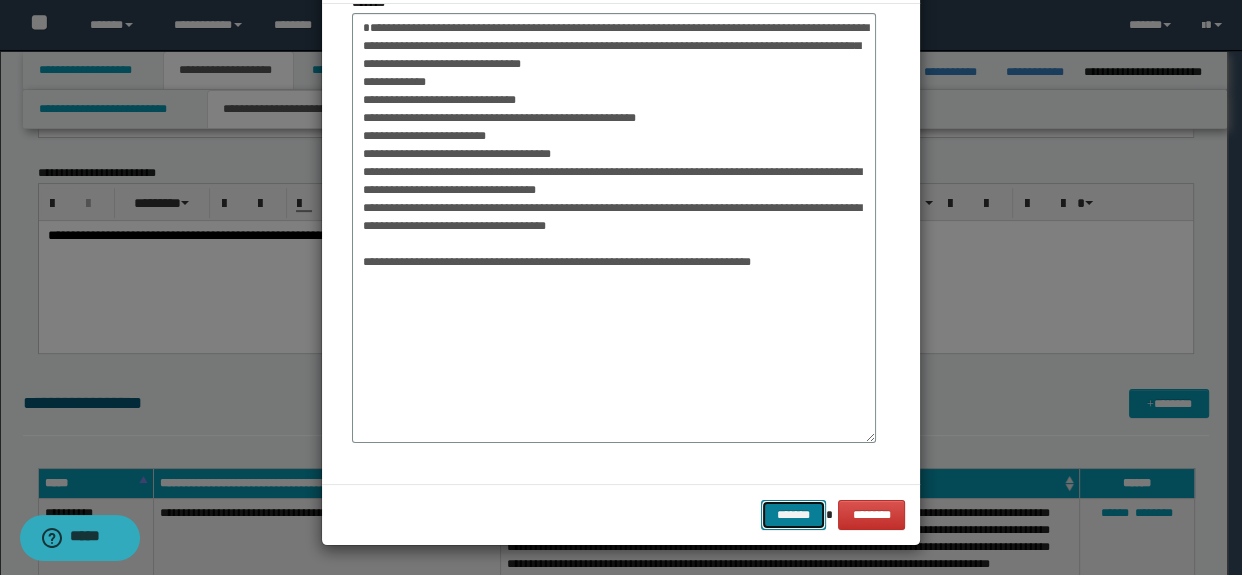 click on "*******" at bounding box center [793, 515] 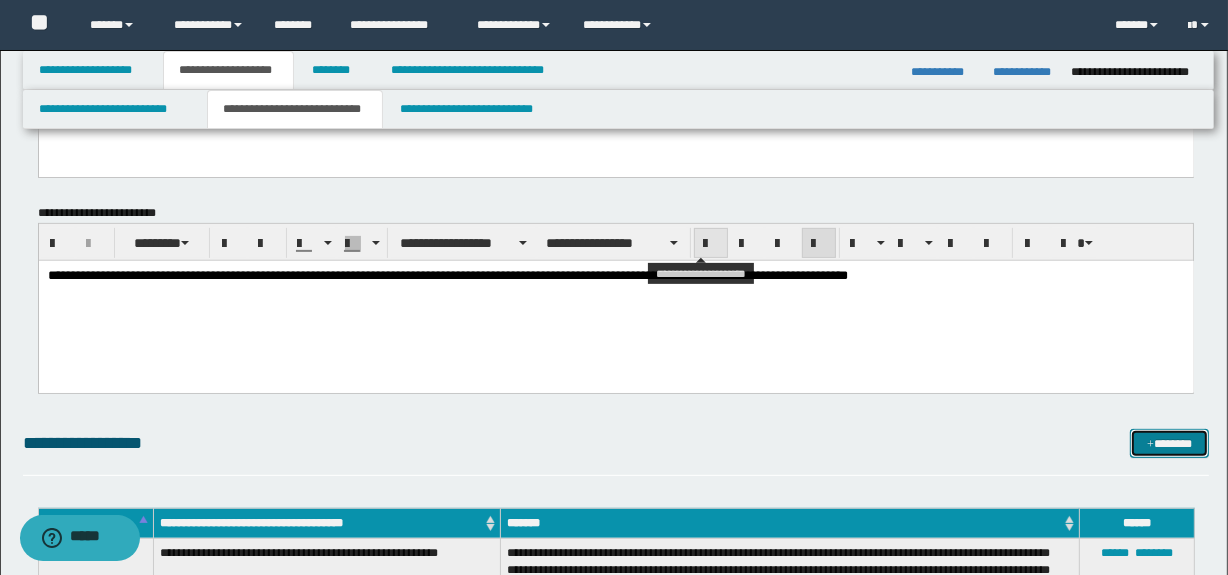 scroll, scrollTop: 636, scrollLeft: 0, axis: vertical 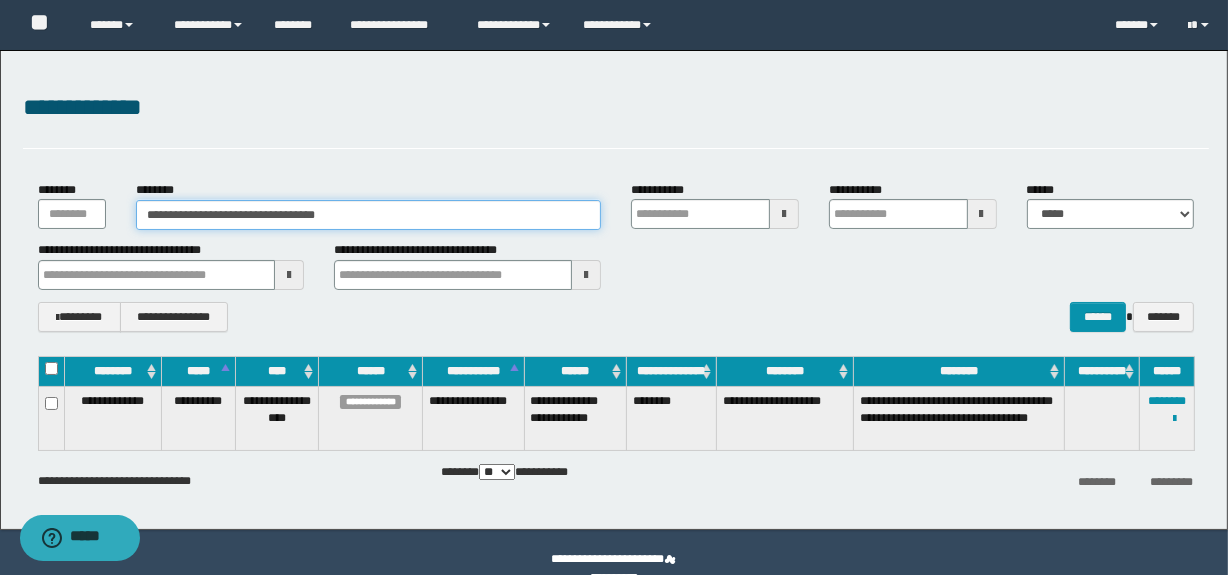 click on "**********" at bounding box center (368, 215) 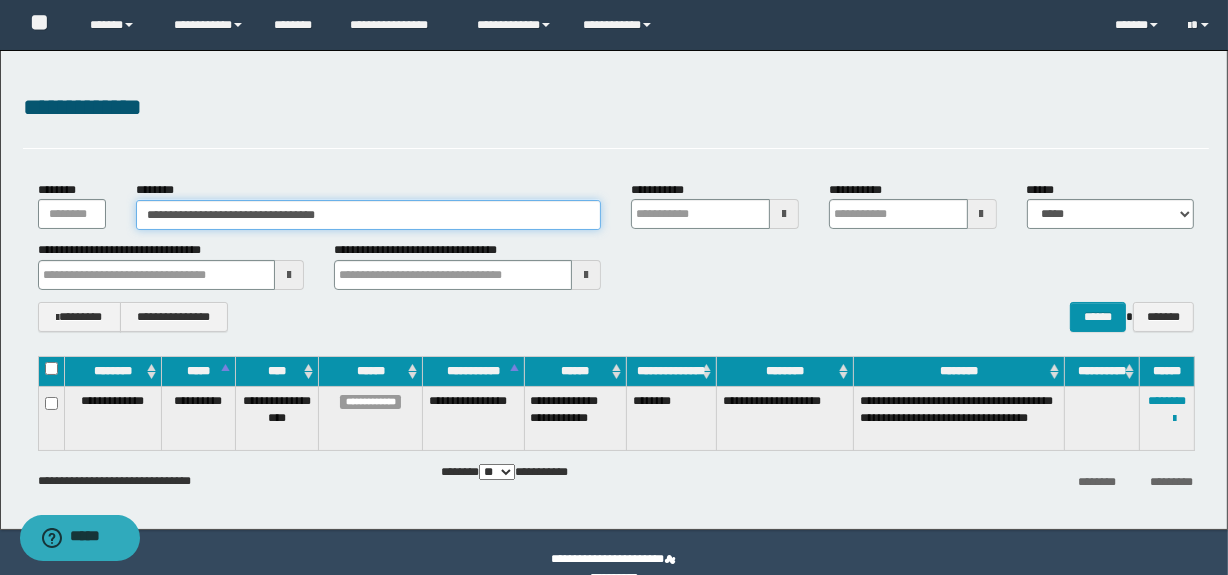 drag, startPoint x: 385, startPoint y: 216, endPoint x: 142, endPoint y: 210, distance: 243.07407 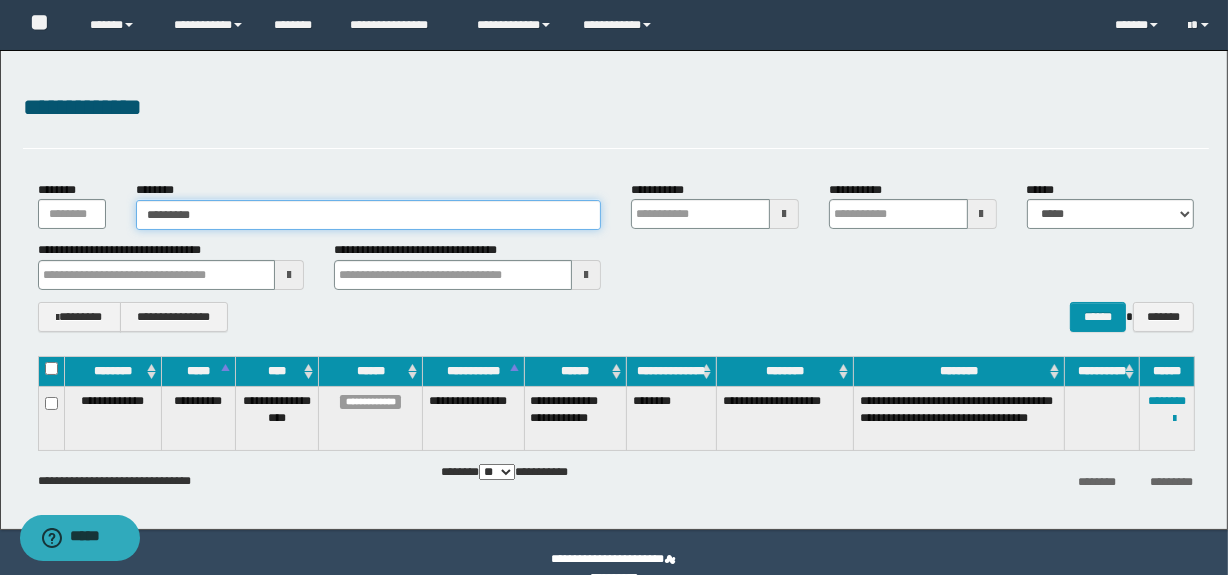 click on "********" at bounding box center (368, 215) 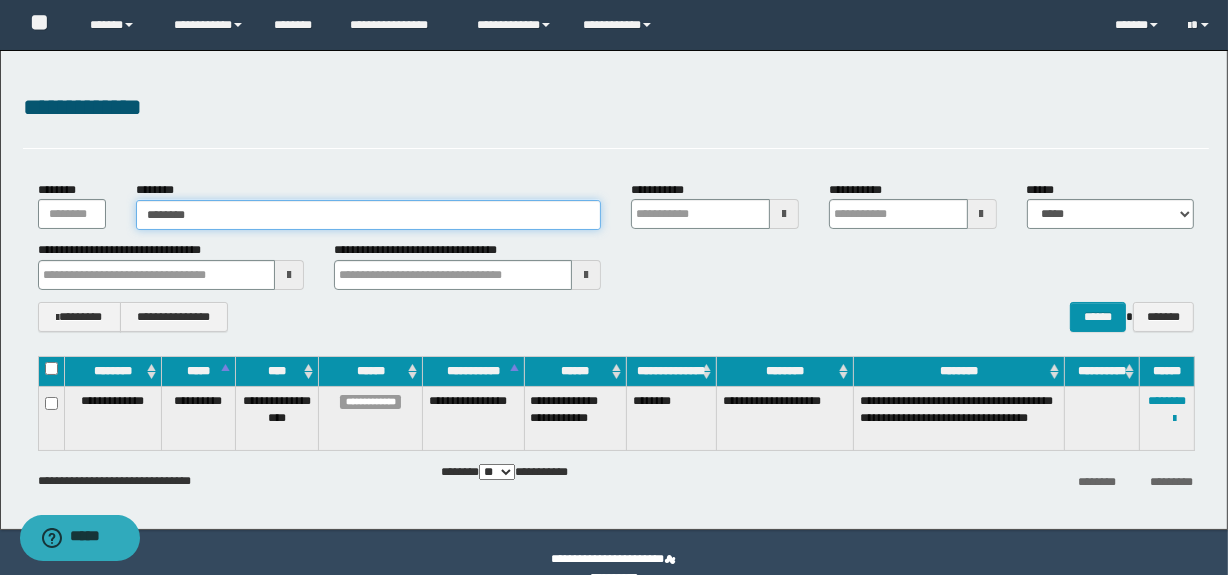 click on "********" at bounding box center (368, 215) 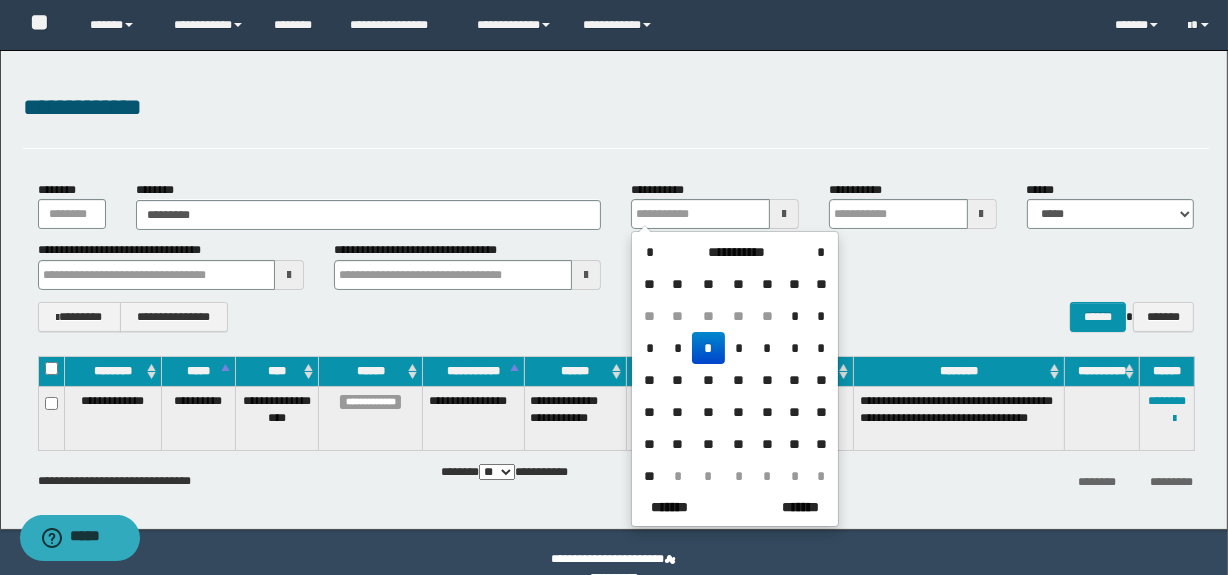 drag, startPoint x: 410, startPoint y: 517, endPoint x: 409, endPoint y: 500, distance: 17.029387 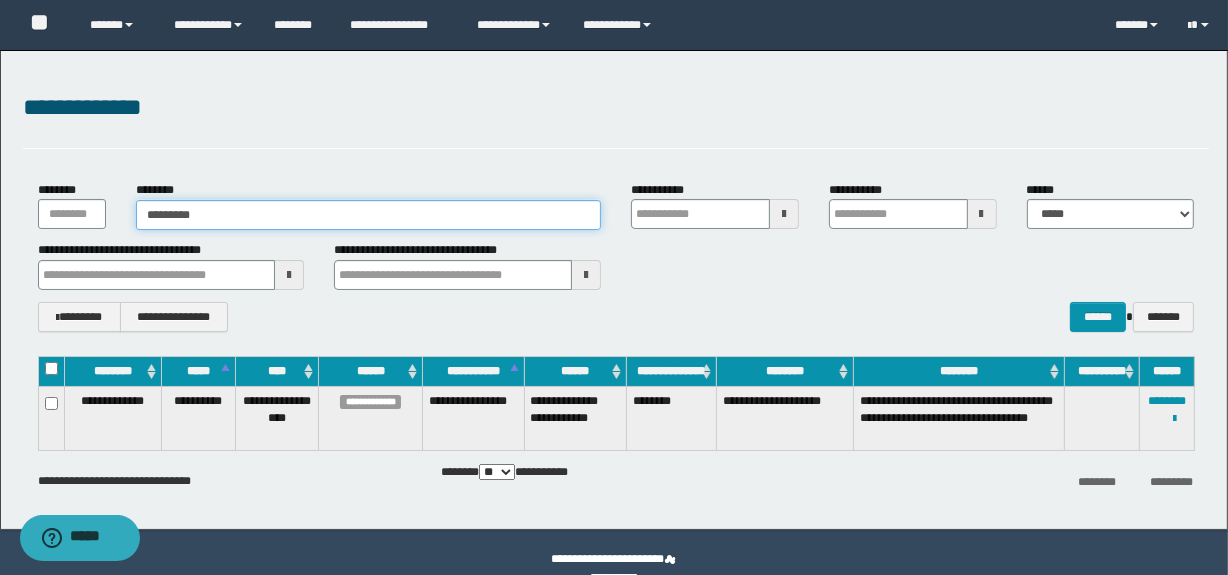 drag, startPoint x: 234, startPoint y: 213, endPoint x: 147, endPoint y: 210, distance: 87.05171 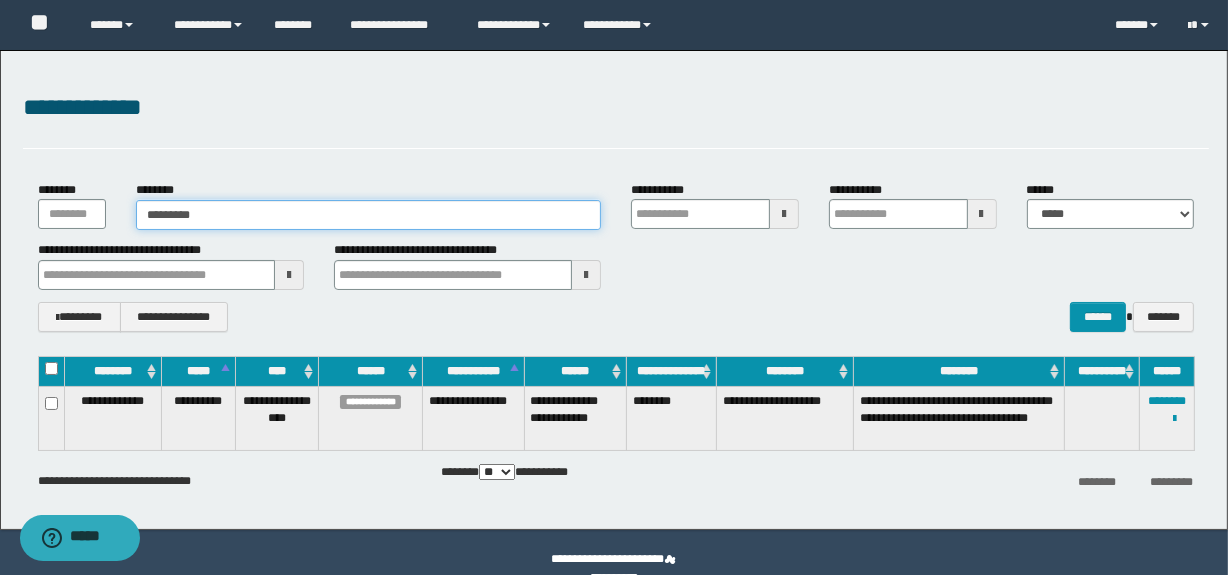 paste on "**********" 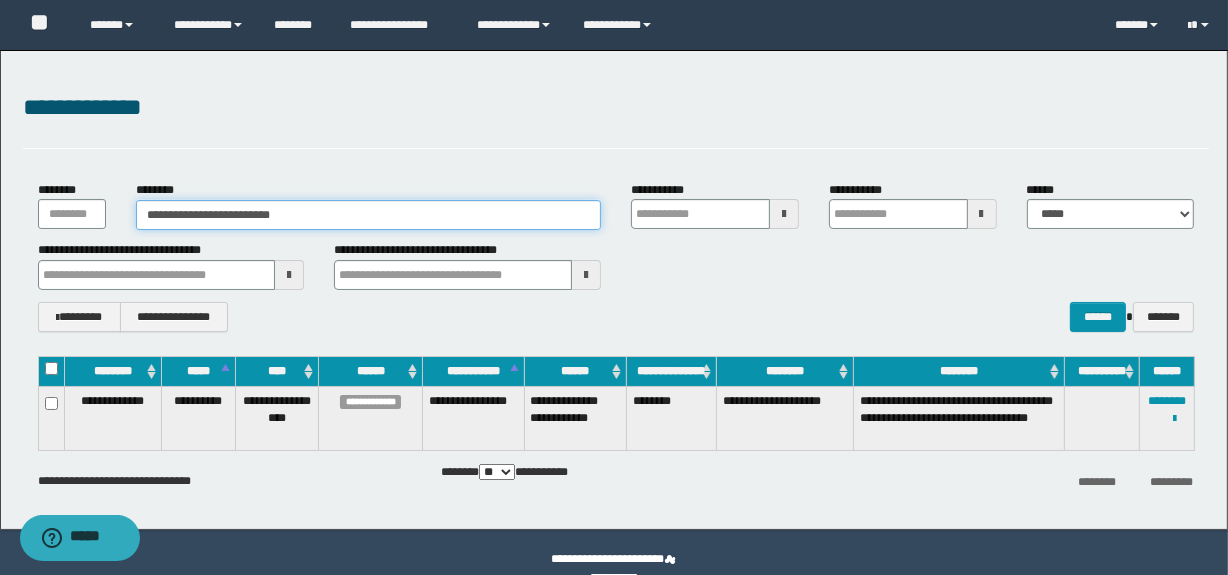 type on "**********" 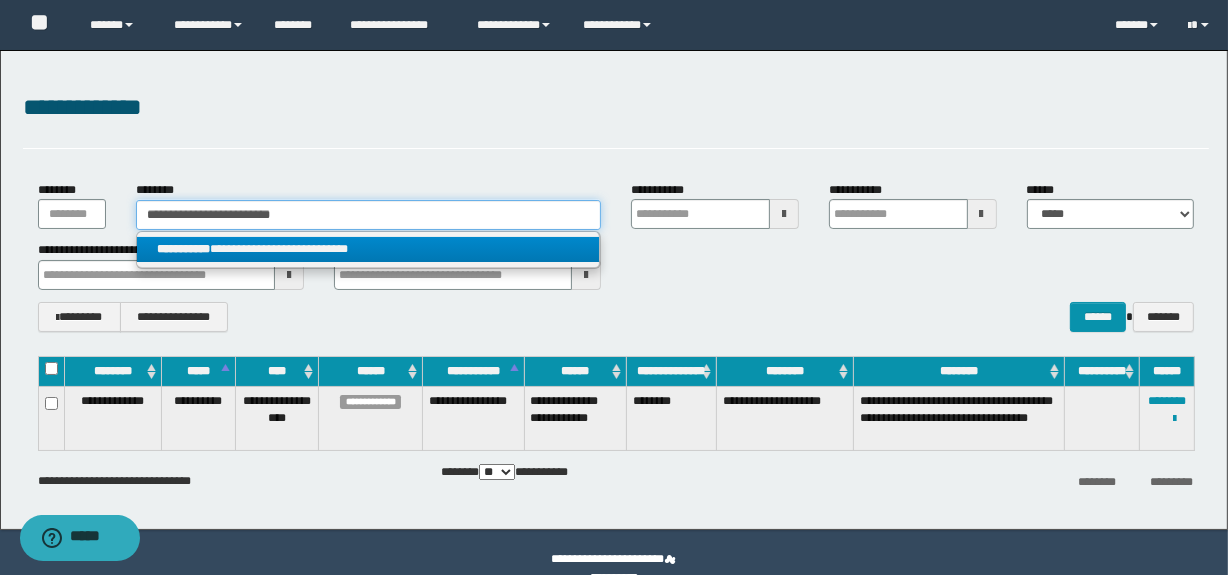 type on "**********" 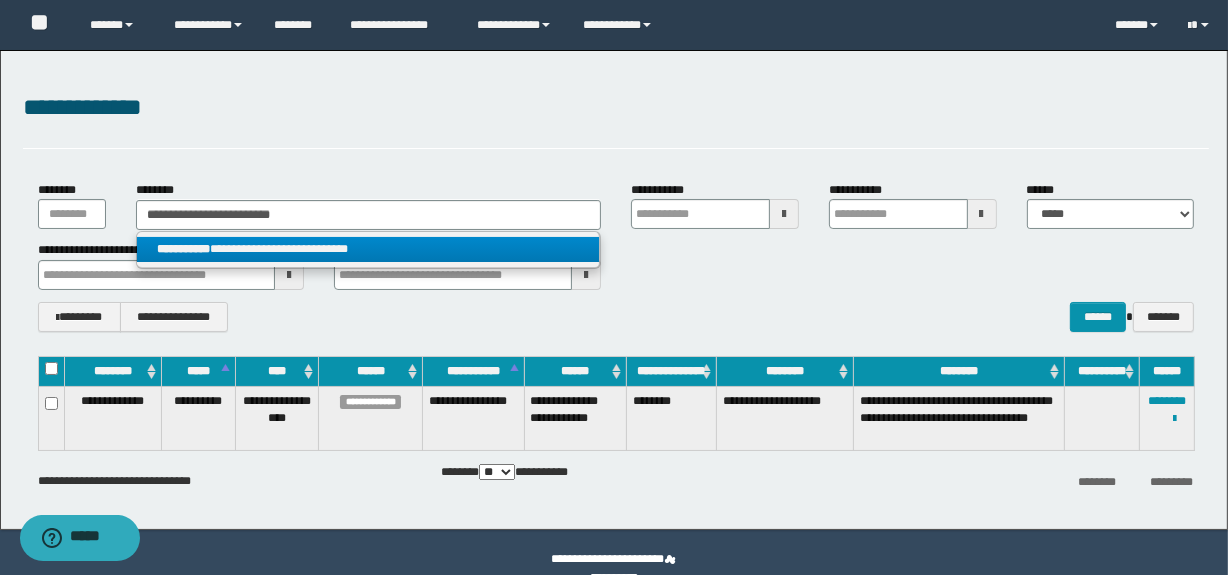 click on "**********" at bounding box center [368, 249] 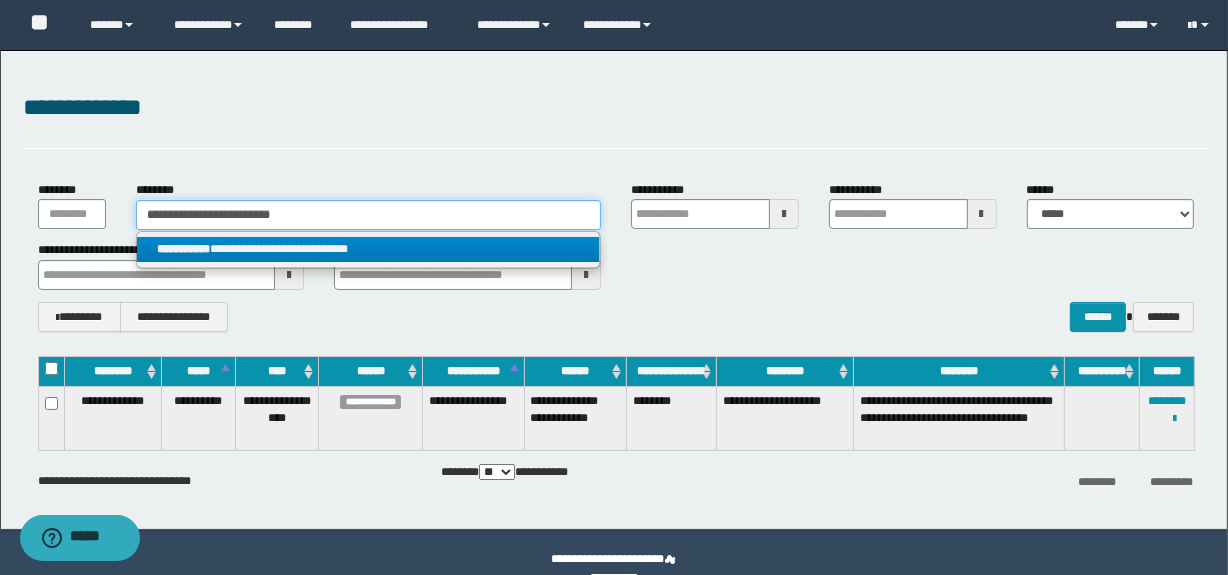 type 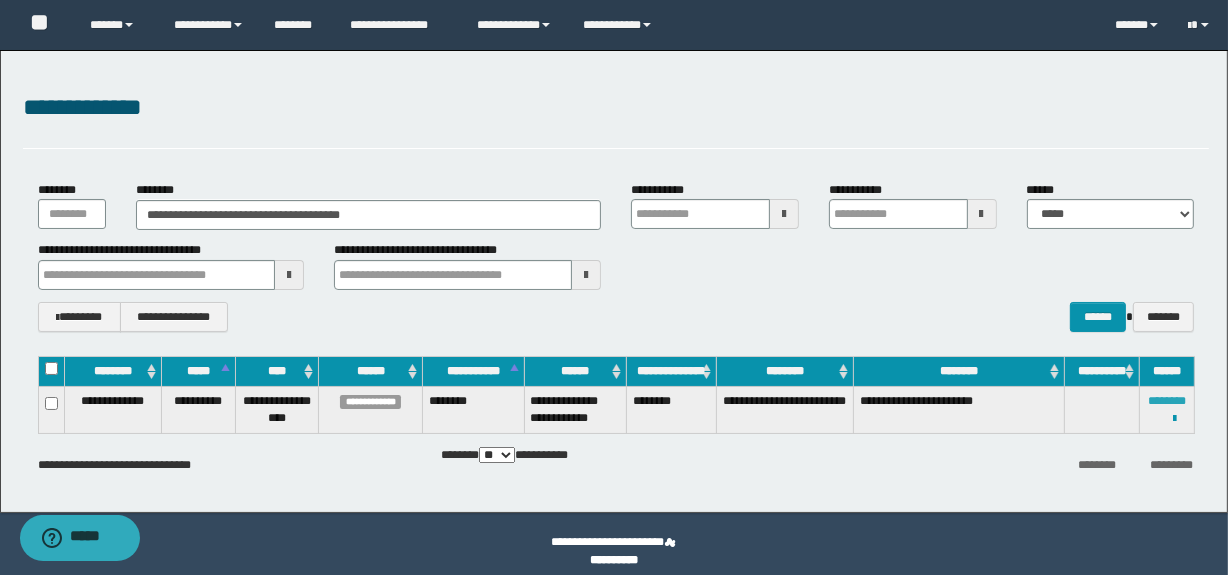 click on "********" at bounding box center (1167, 401) 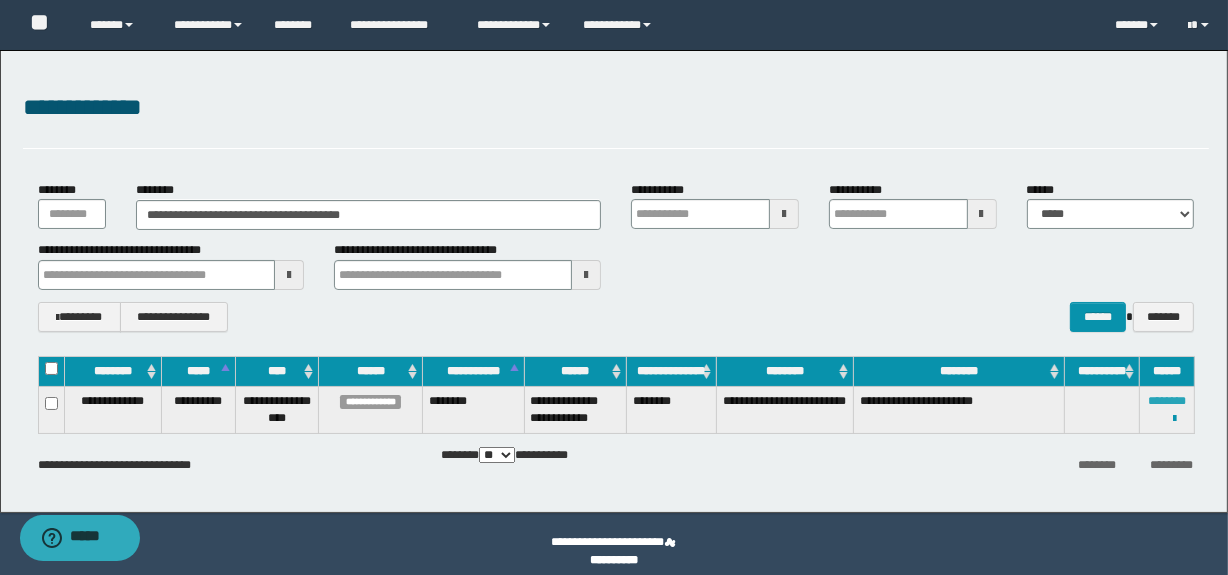 click on "********" at bounding box center (1167, 401) 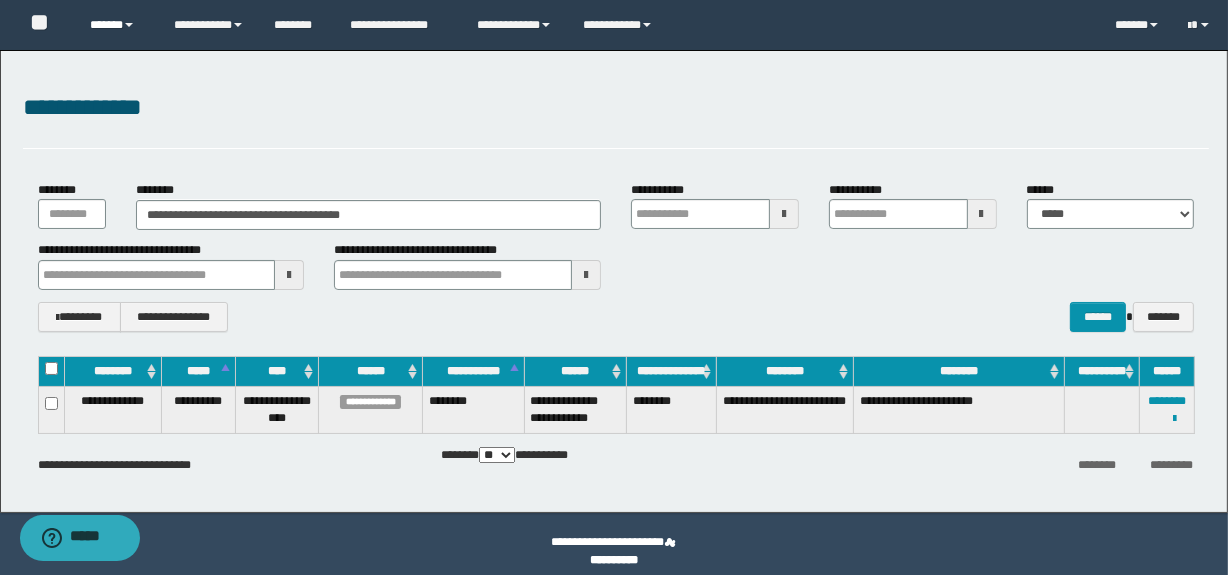 click on "******" at bounding box center (117, 25) 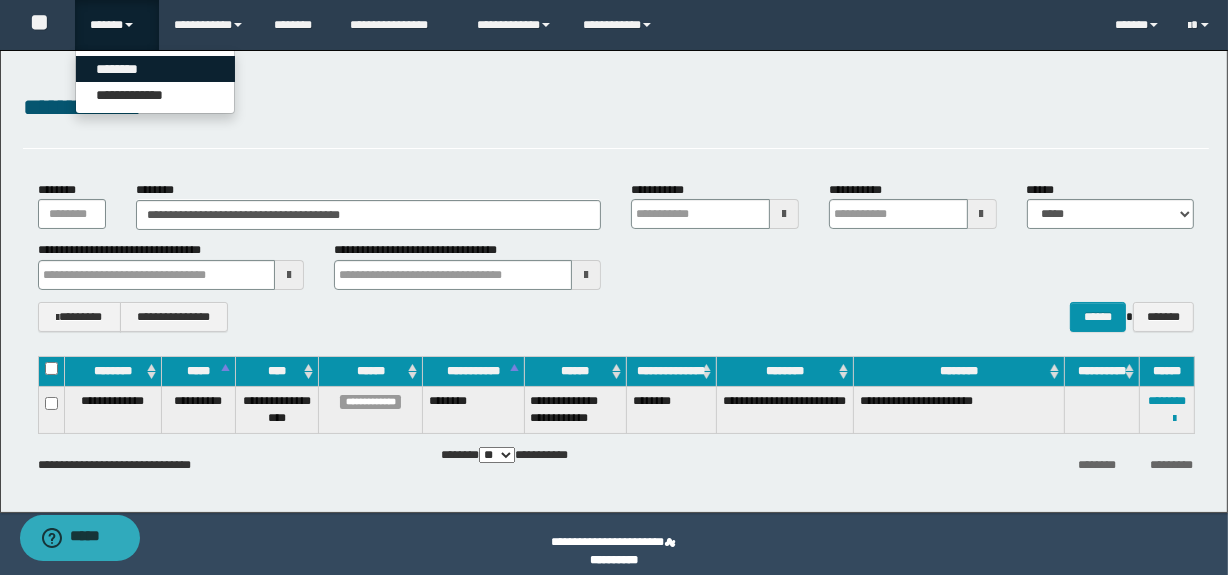 click on "********" at bounding box center (155, 69) 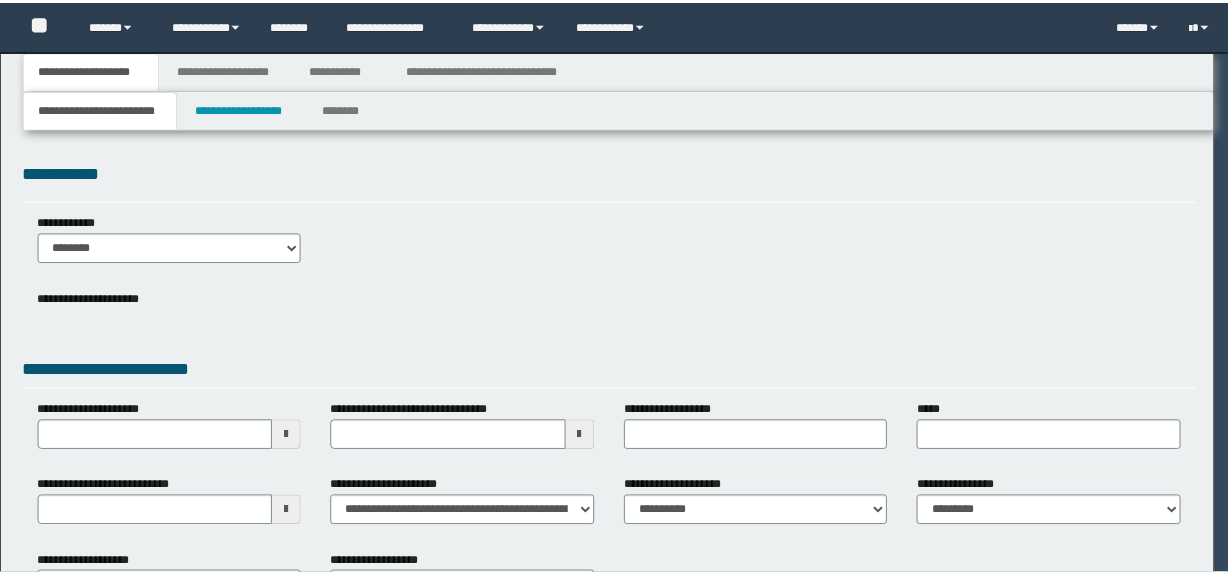 scroll, scrollTop: 0, scrollLeft: 0, axis: both 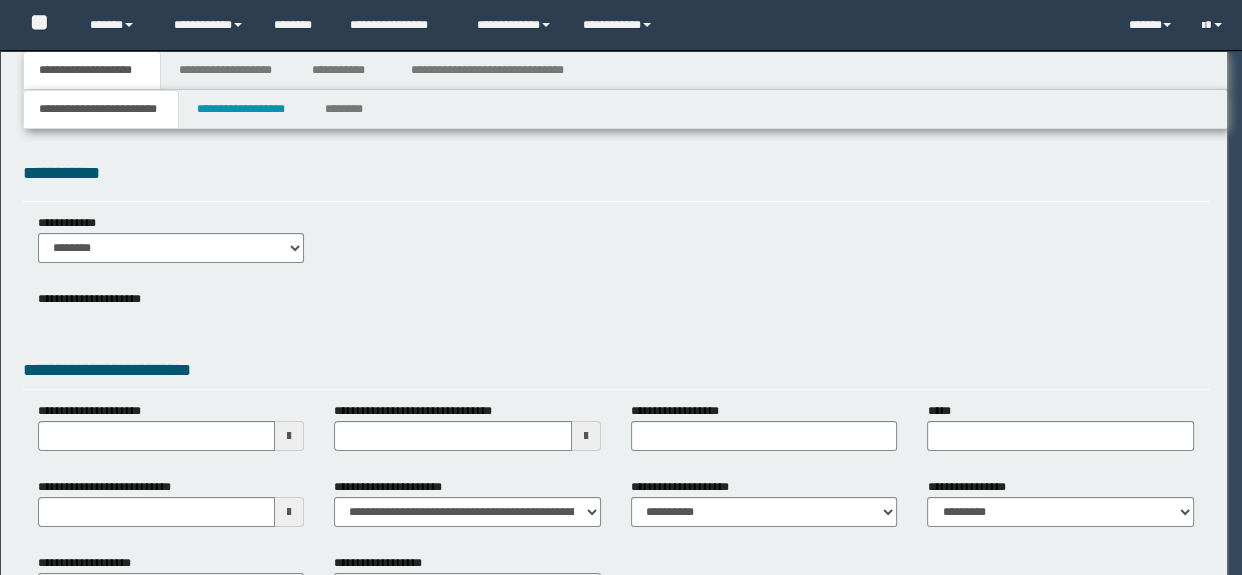 select on "*" 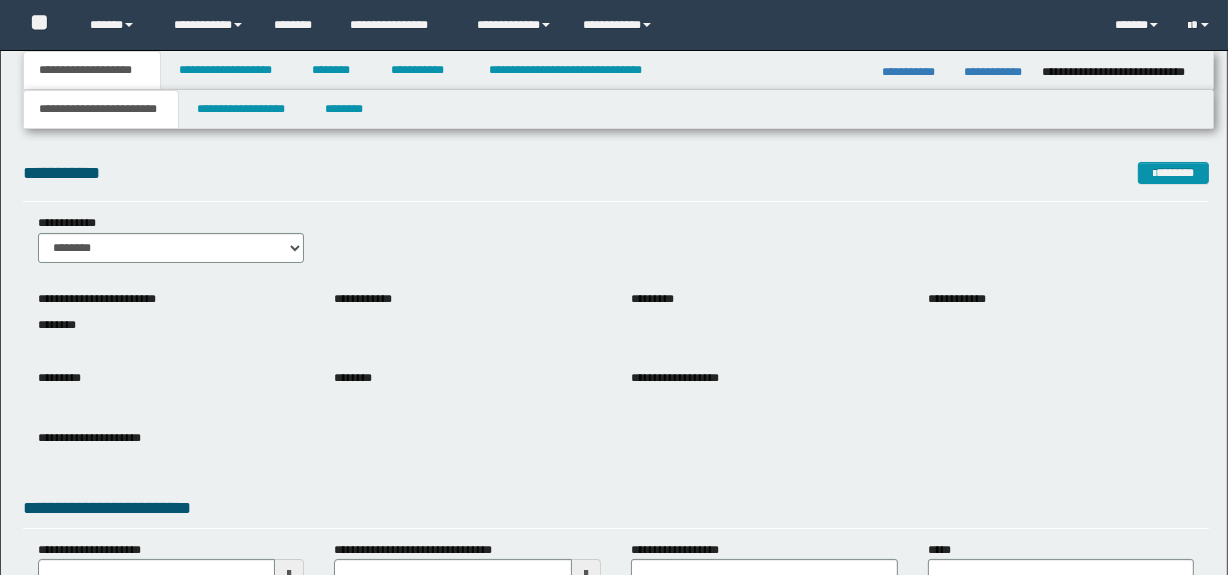 scroll, scrollTop: 0, scrollLeft: 0, axis: both 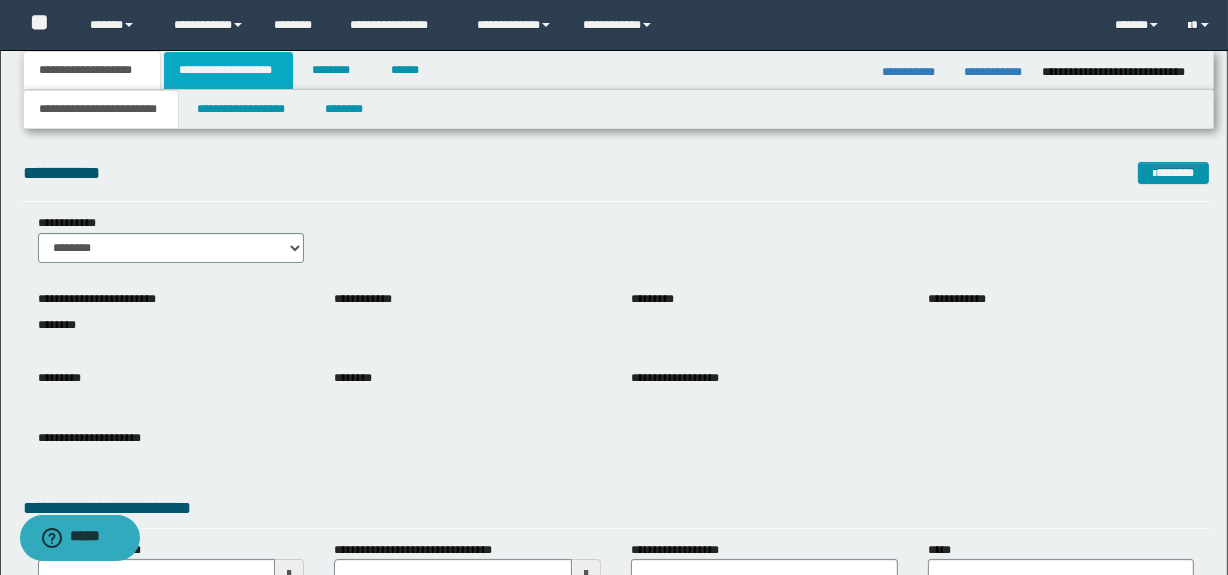 click on "**********" at bounding box center [228, 70] 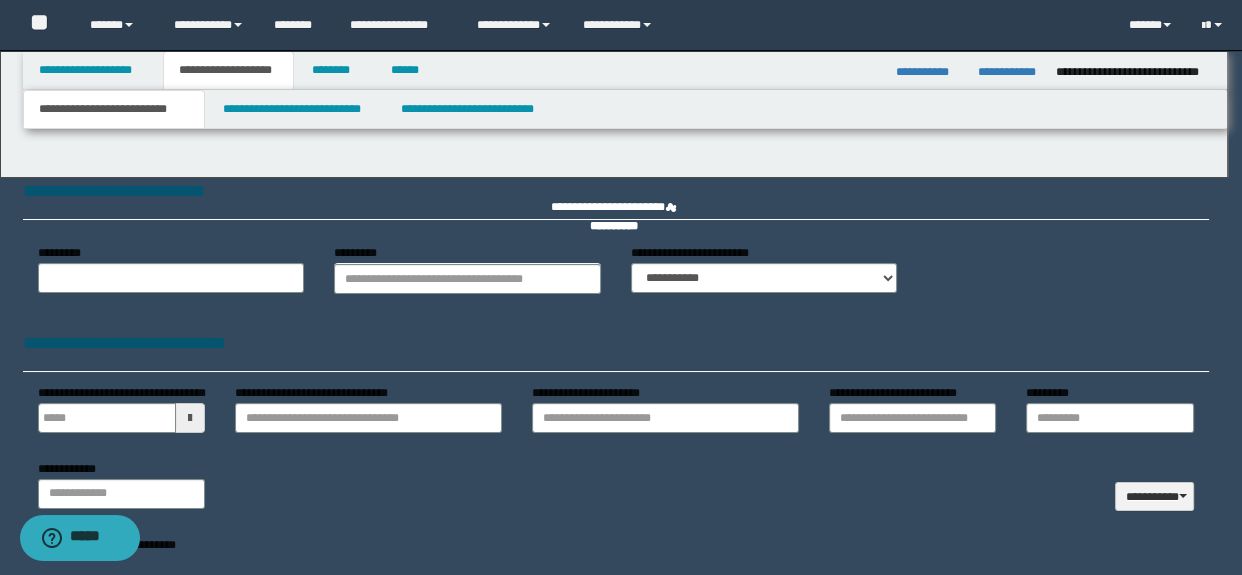 type 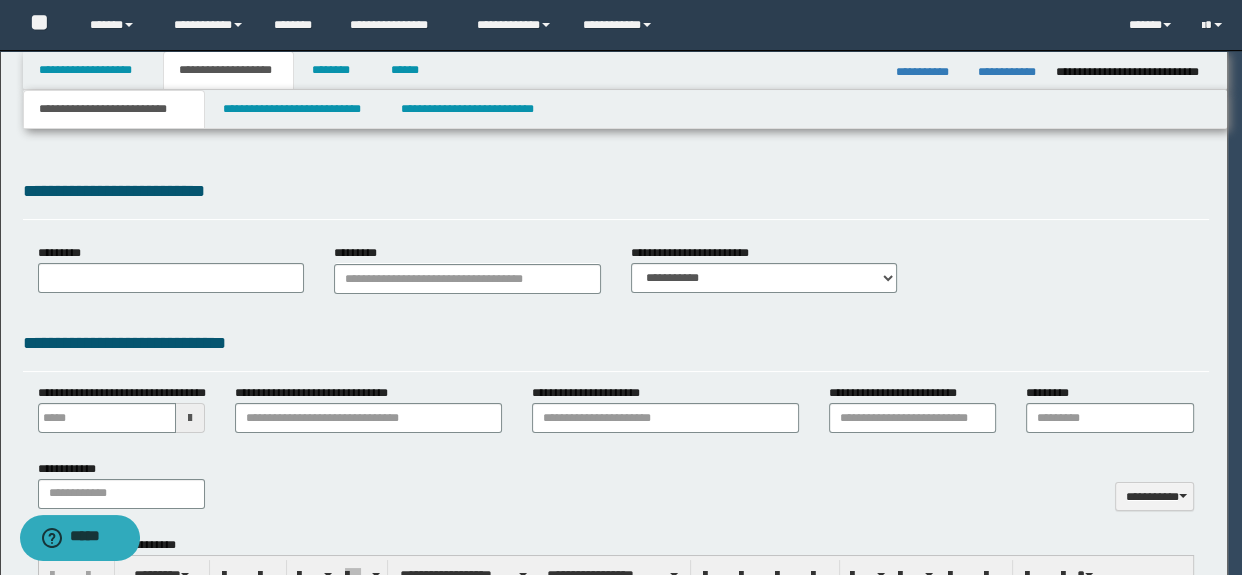 scroll, scrollTop: 0, scrollLeft: 0, axis: both 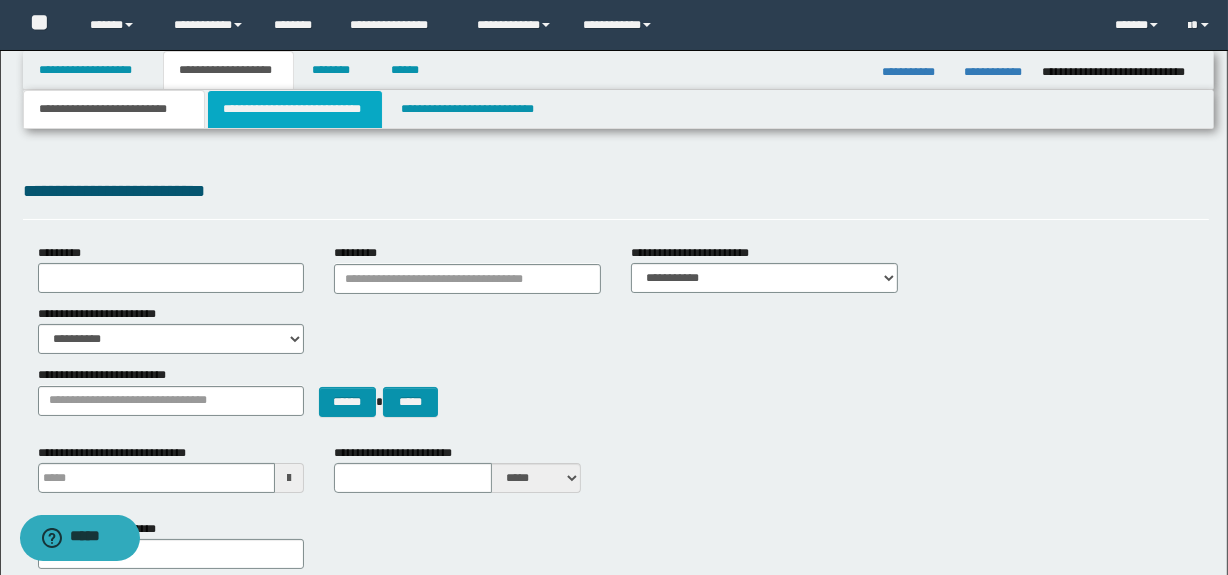 click on "**********" at bounding box center (294, 109) 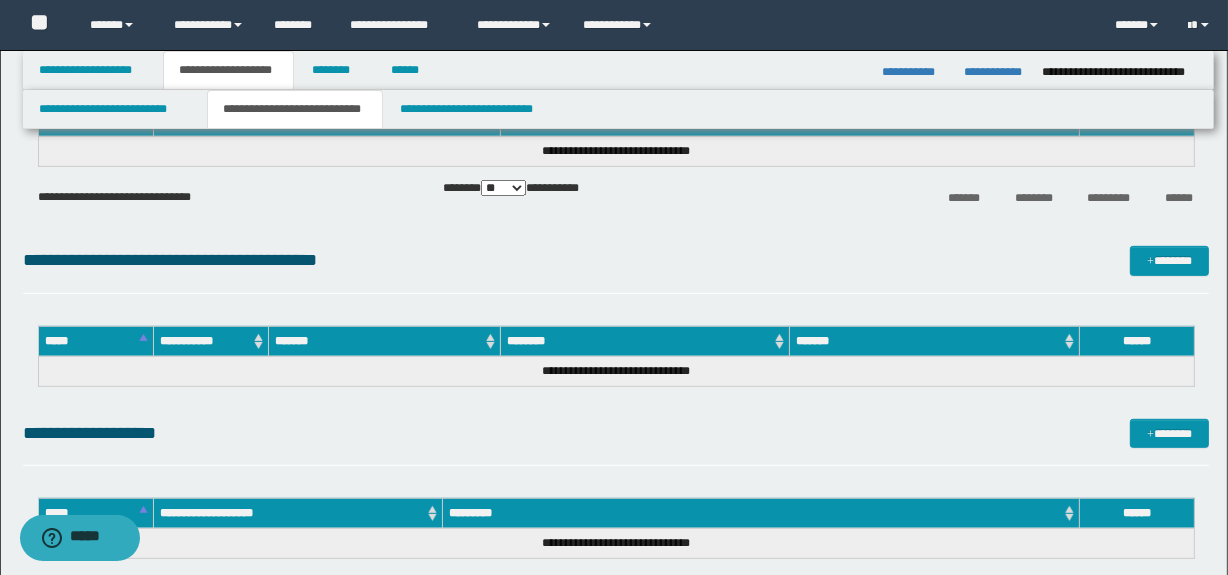 scroll, scrollTop: 818, scrollLeft: 0, axis: vertical 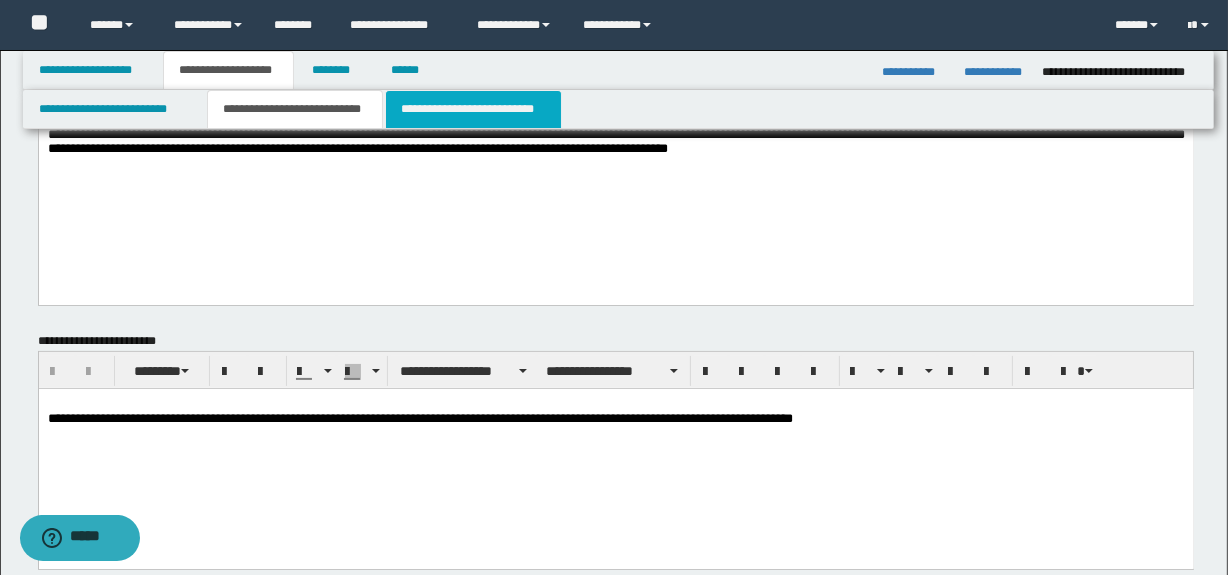click on "**********" at bounding box center (473, 109) 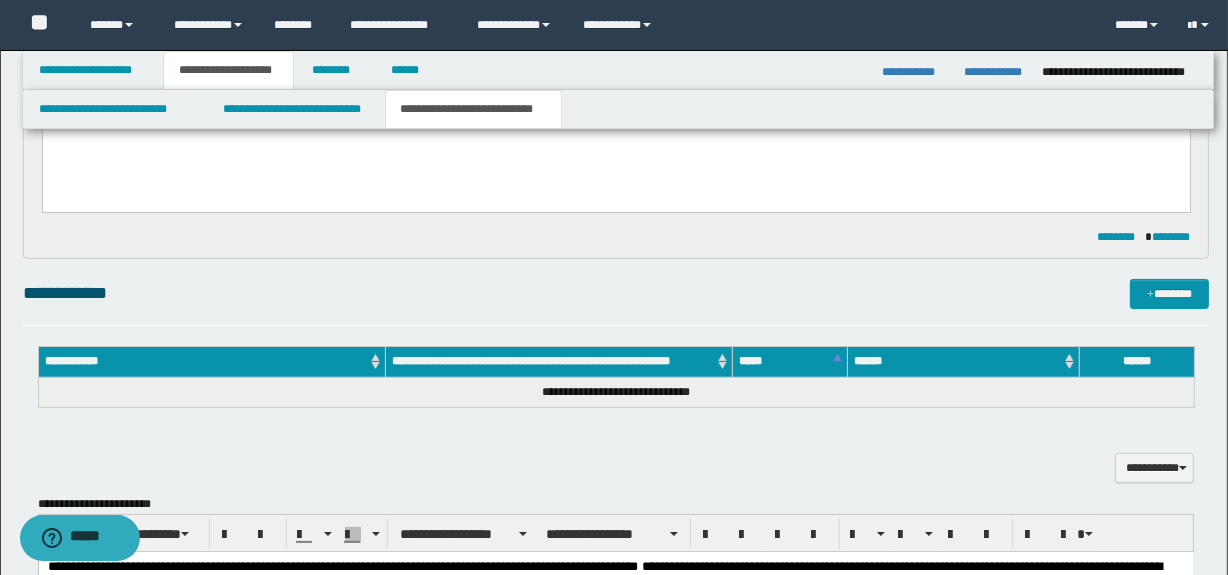 scroll, scrollTop: 272, scrollLeft: 0, axis: vertical 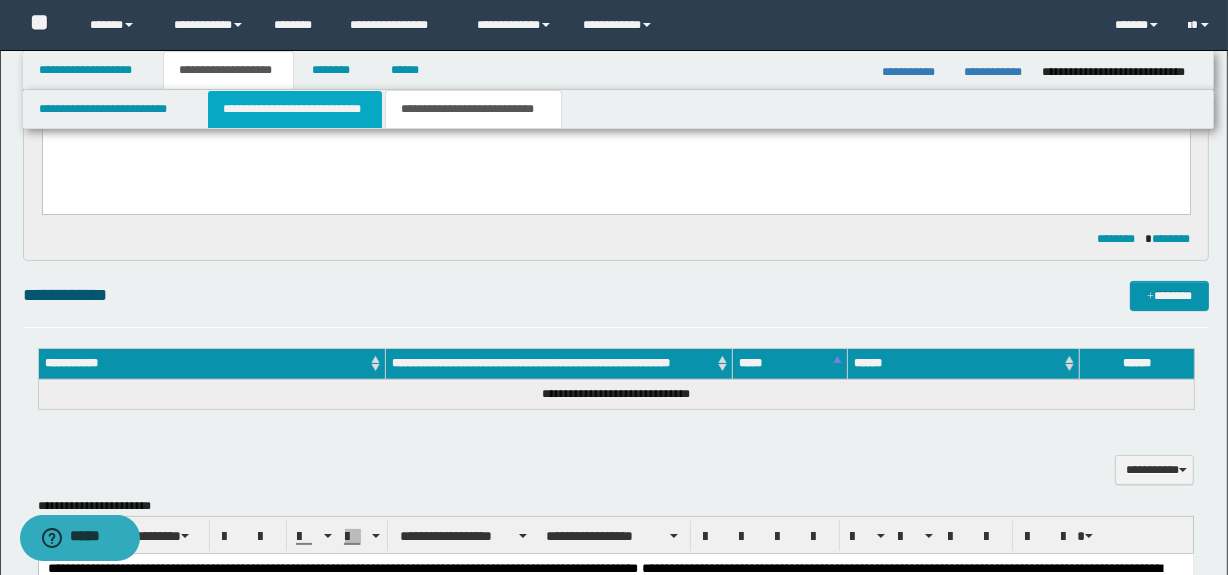 click on "**********" at bounding box center [294, 109] 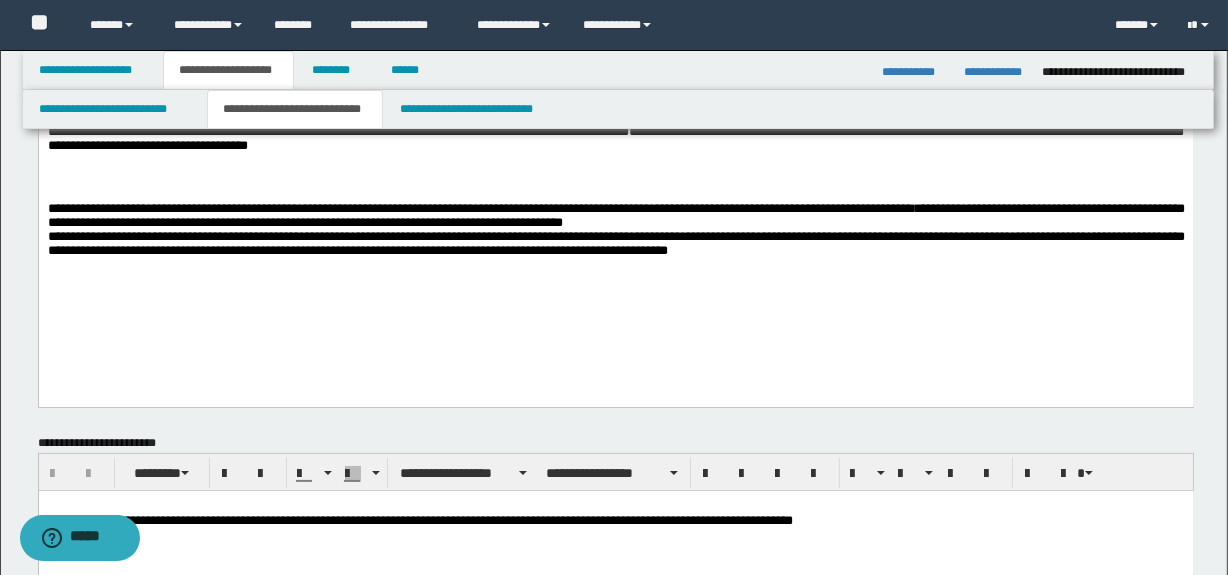 scroll, scrollTop: 0, scrollLeft: 0, axis: both 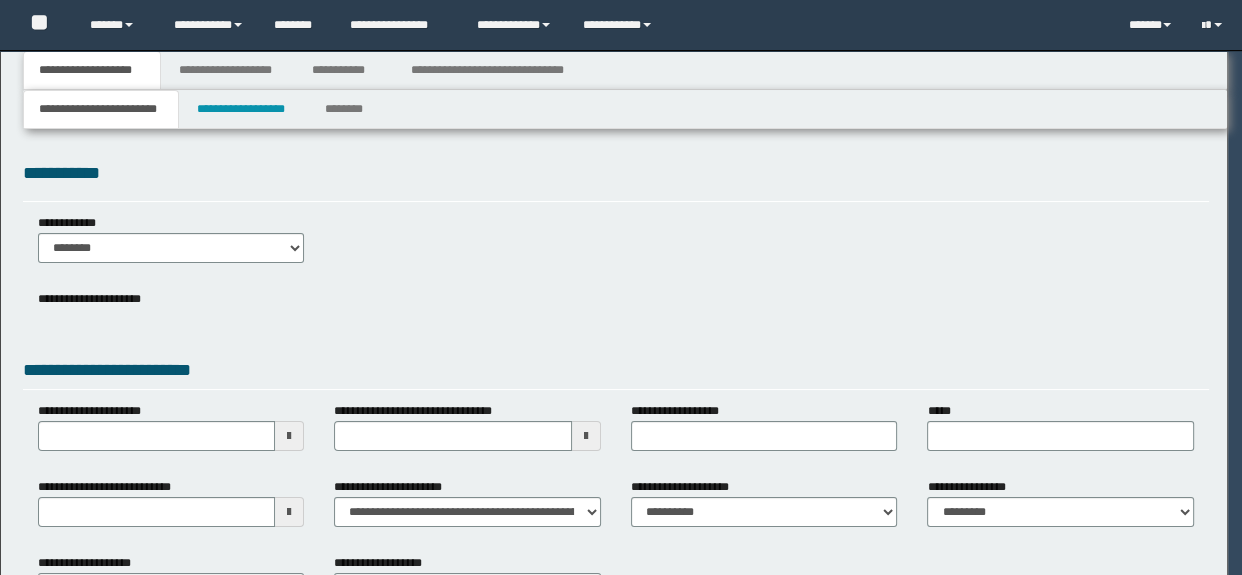 select on "*" 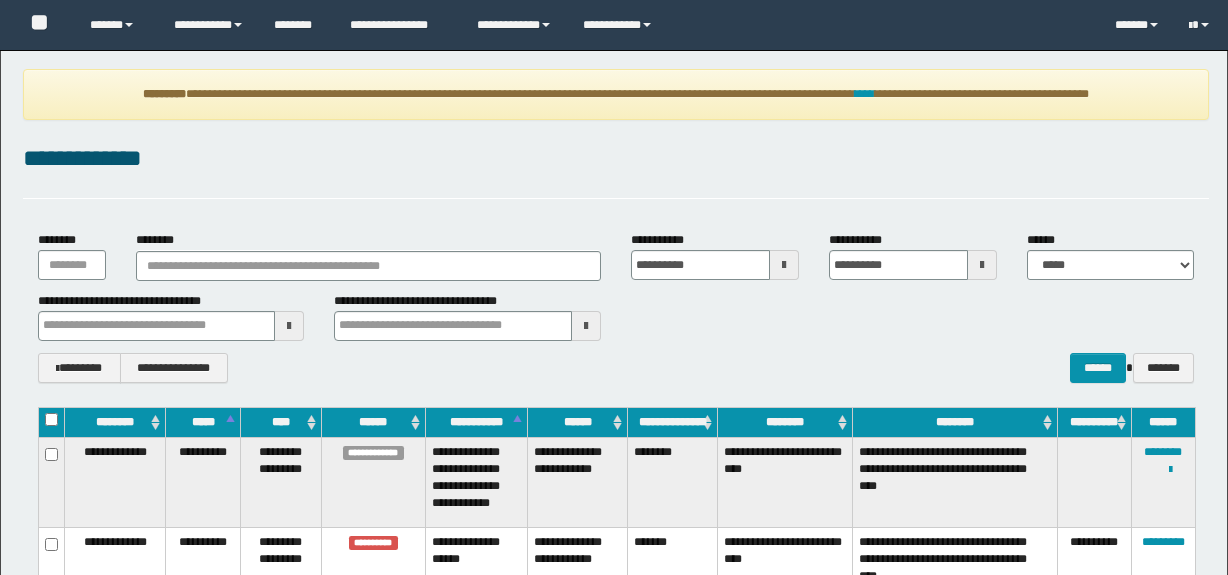 scroll, scrollTop: 0, scrollLeft: 0, axis: both 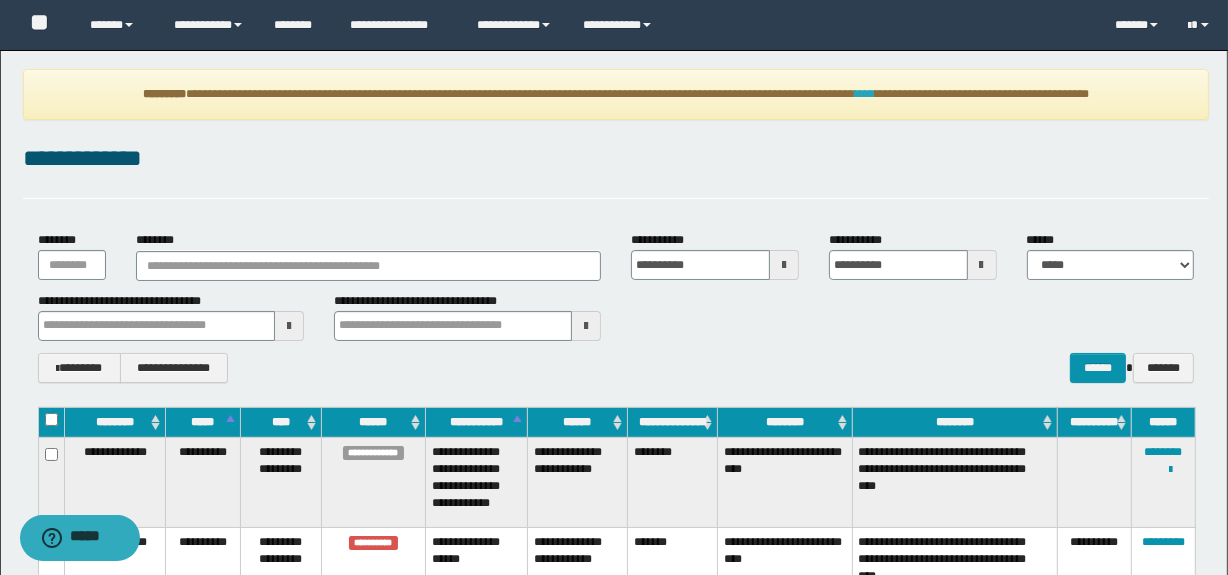 click on "****" at bounding box center (865, 94) 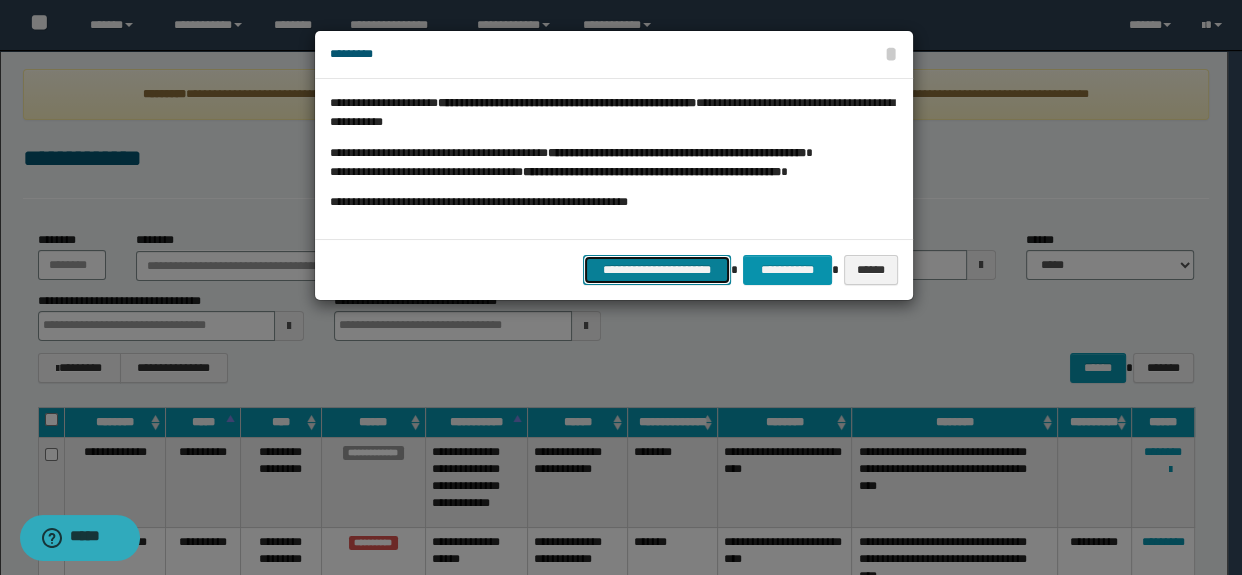 click on "**********" at bounding box center (657, 270) 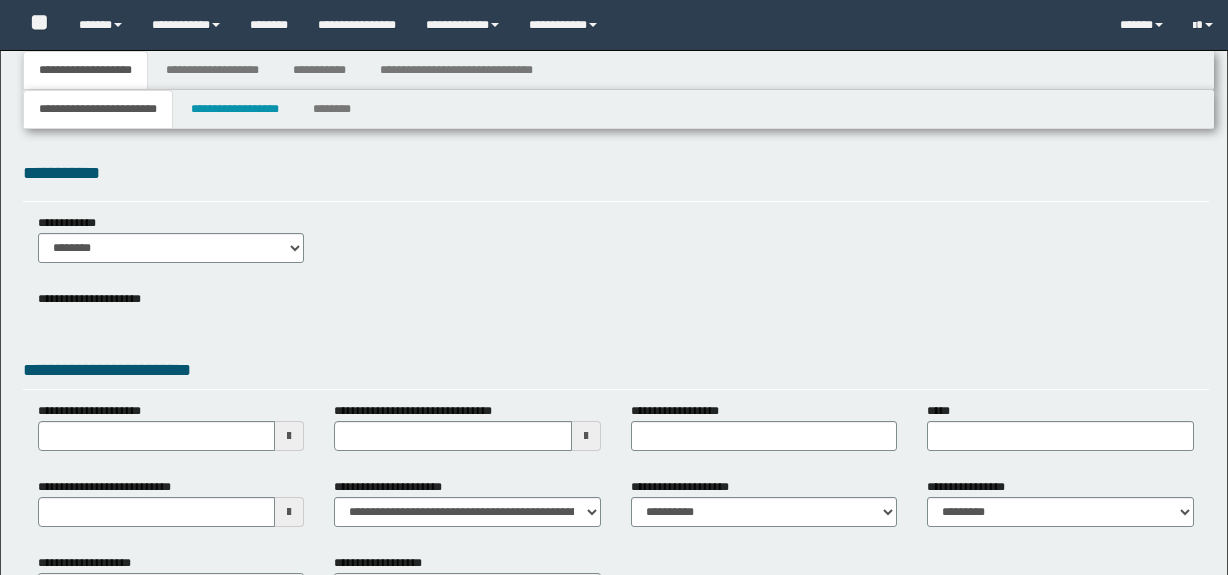 type 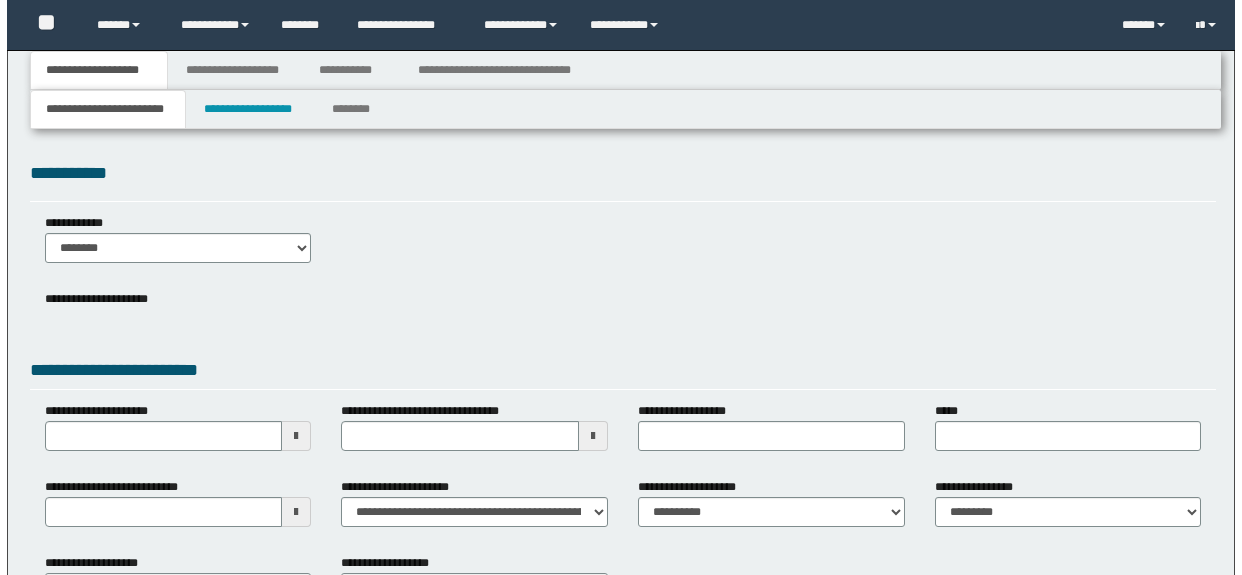 scroll, scrollTop: 0, scrollLeft: 0, axis: both 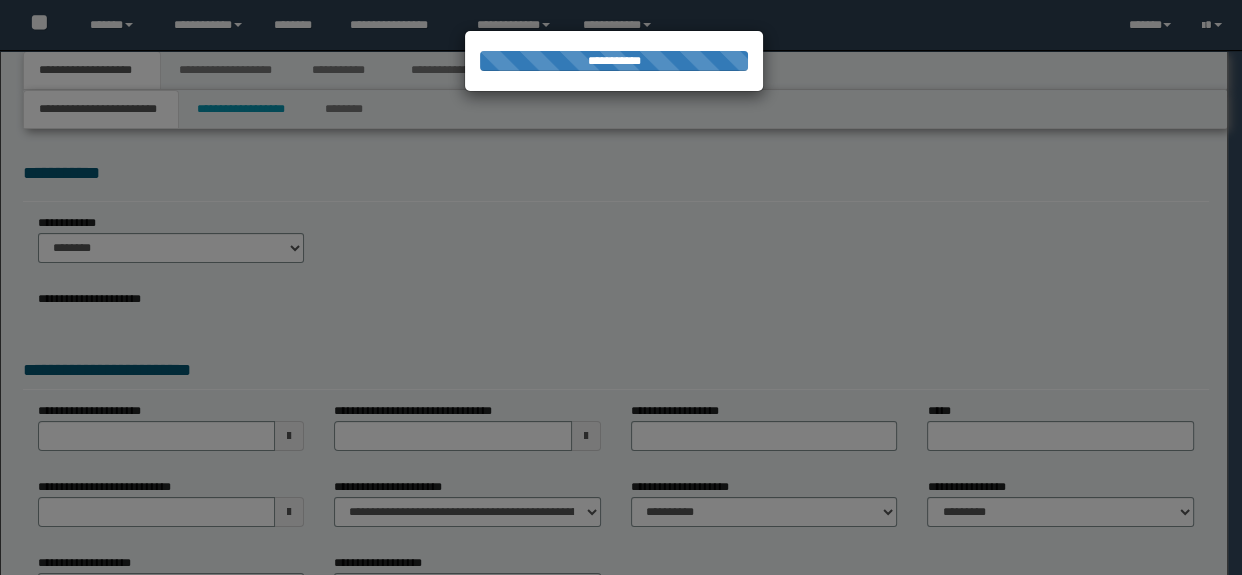 type on "**********" 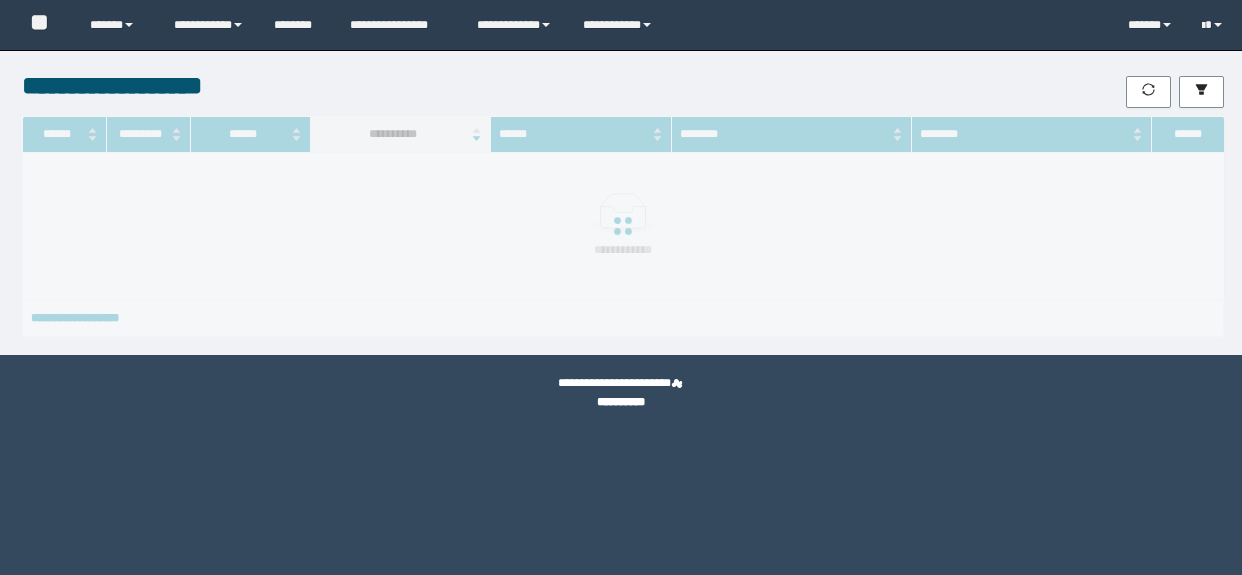 scroll, scrollTop: 0, scrollLeft: 0, axis: both 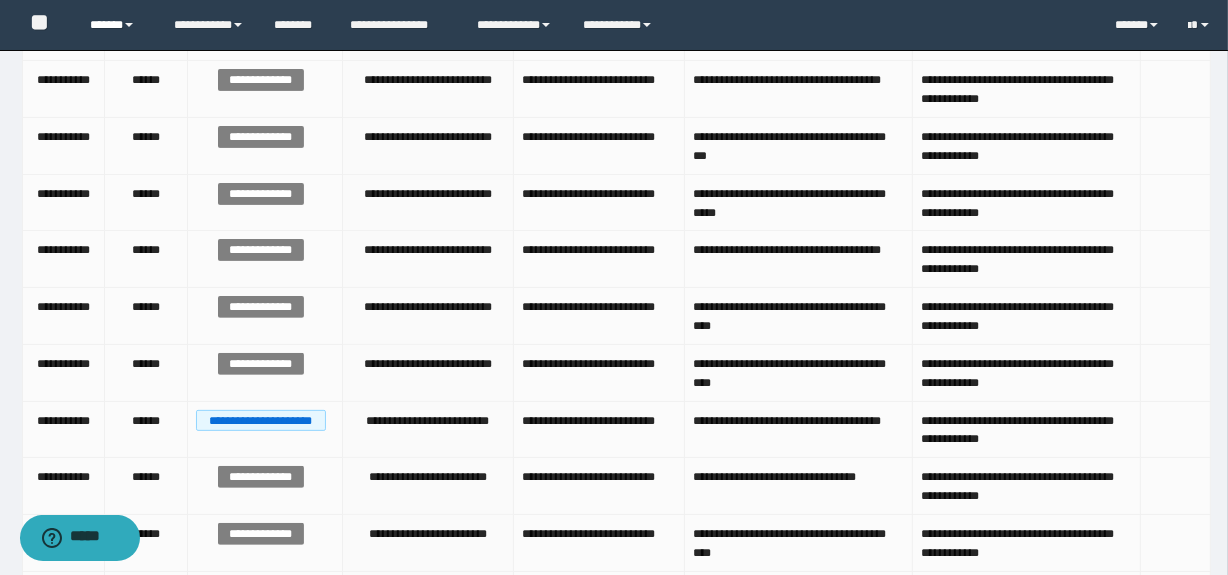 click on "******" at bounding box center [117, 25] 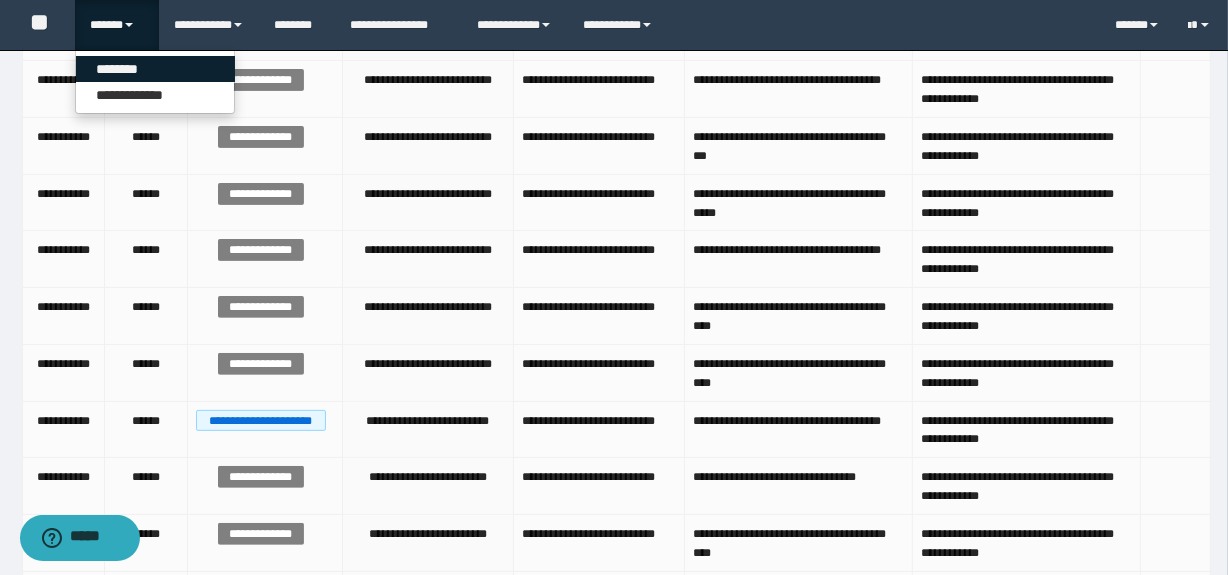 click on "********" at bounding box center (155, 69) 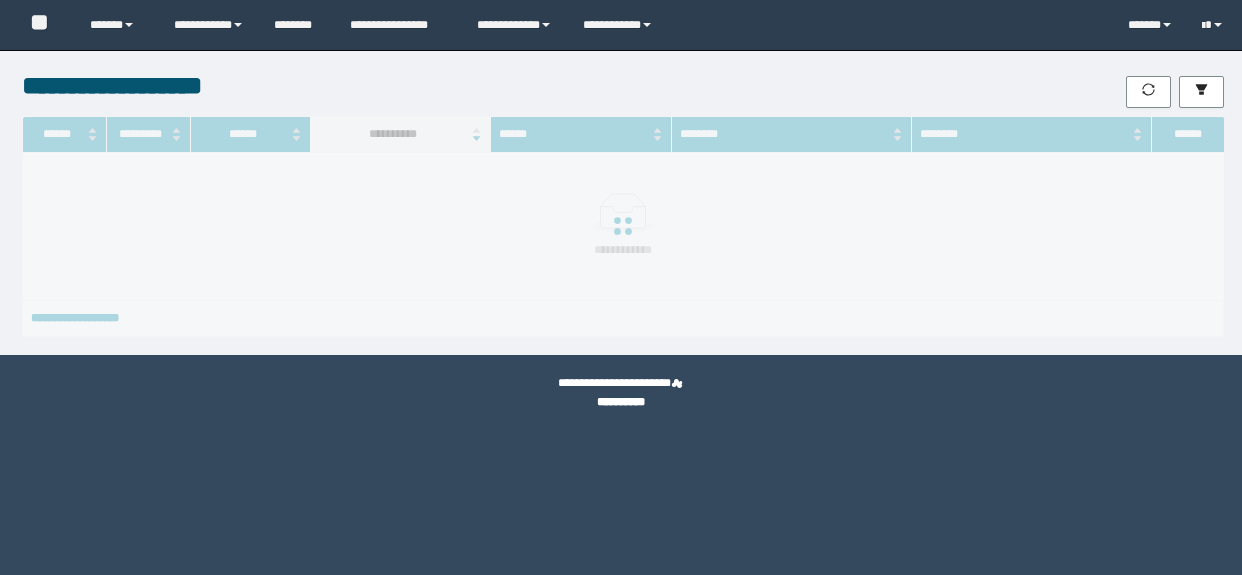 scroll, scrollTop: 0, scrollLeft: 0, axis: both 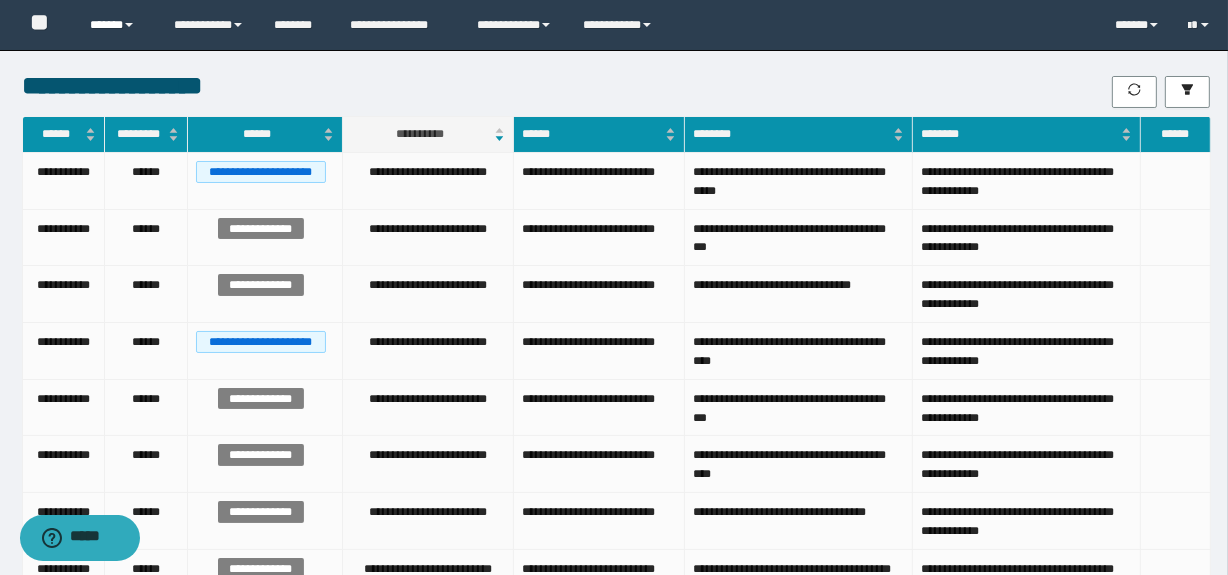 click on "******" at bounding box center (117, 25) 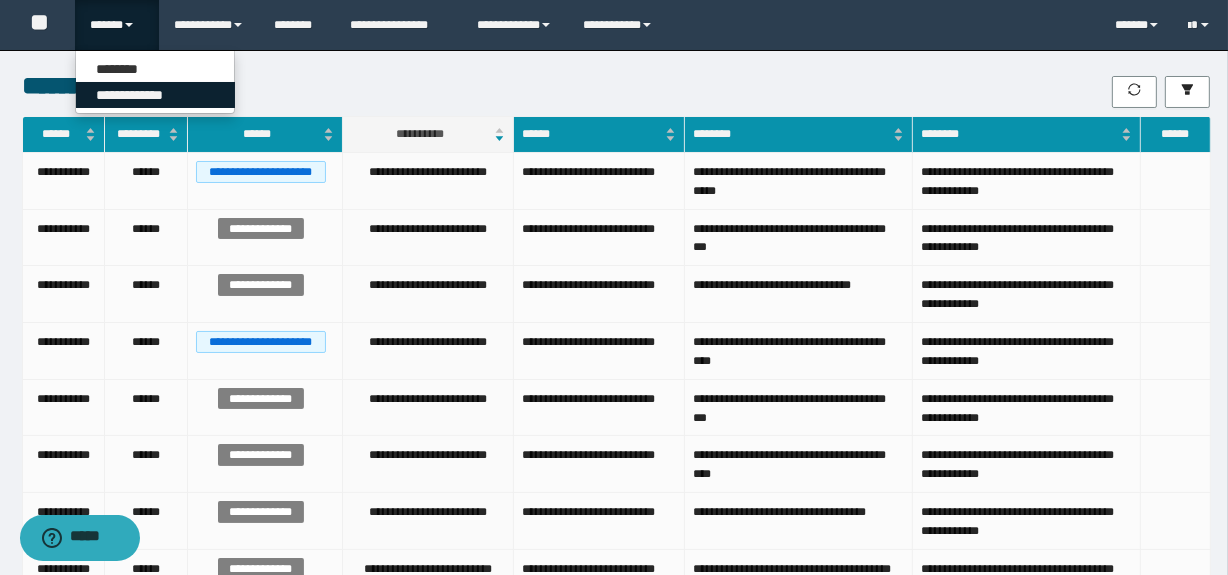 click on "**********" at bounding box center (155, 95) 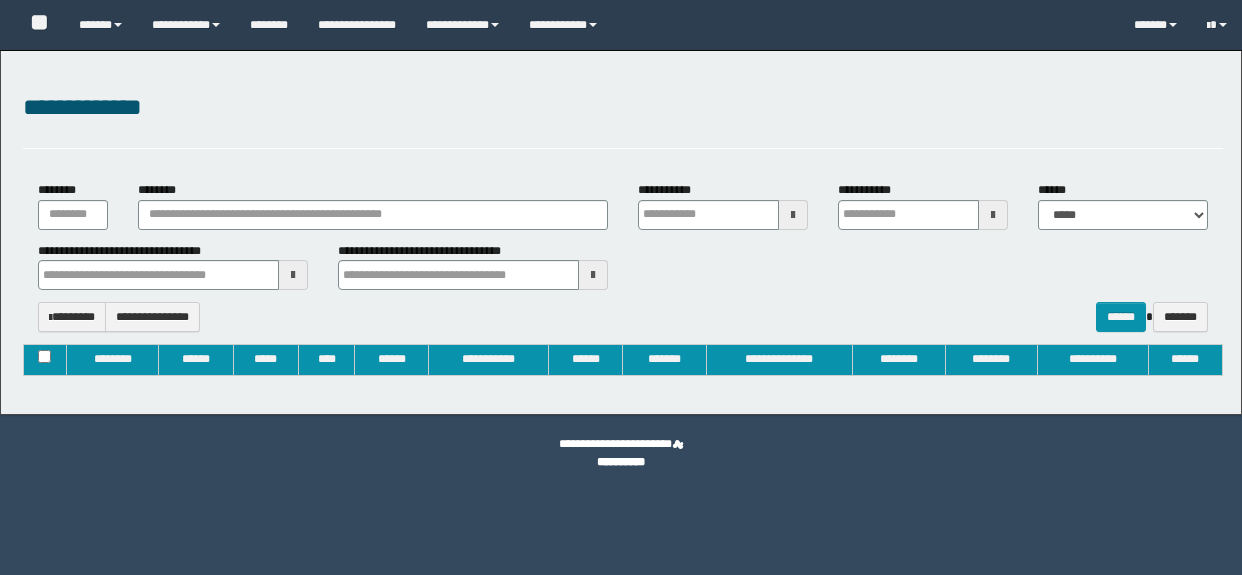 type on "**********" 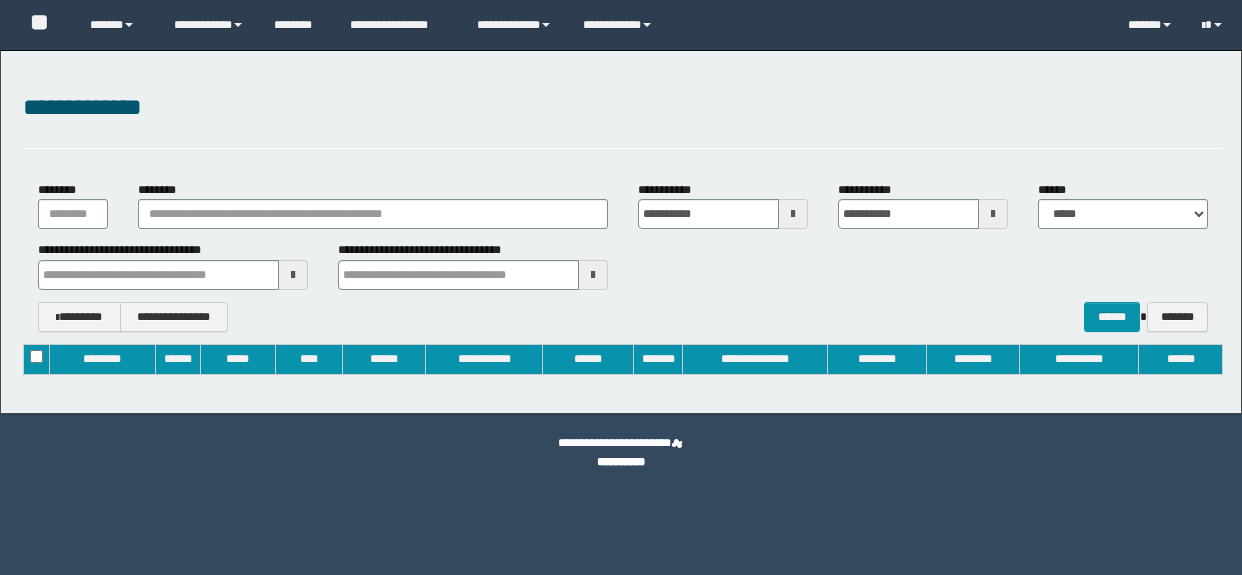 type 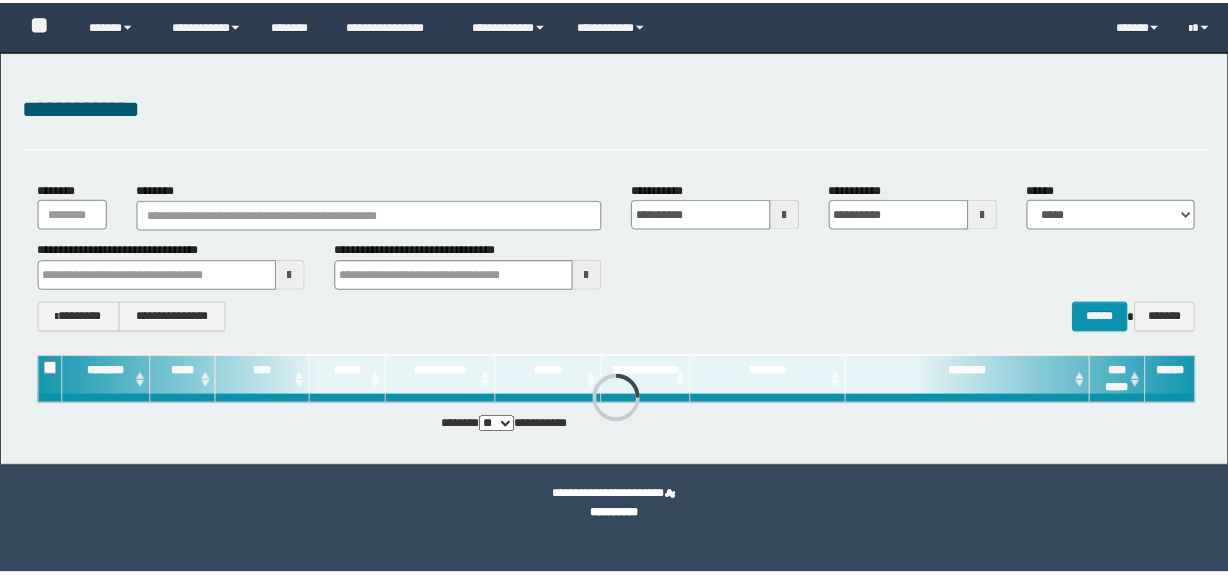 scroll, scrollTop: 0, scrollLeft: 0, axis: both 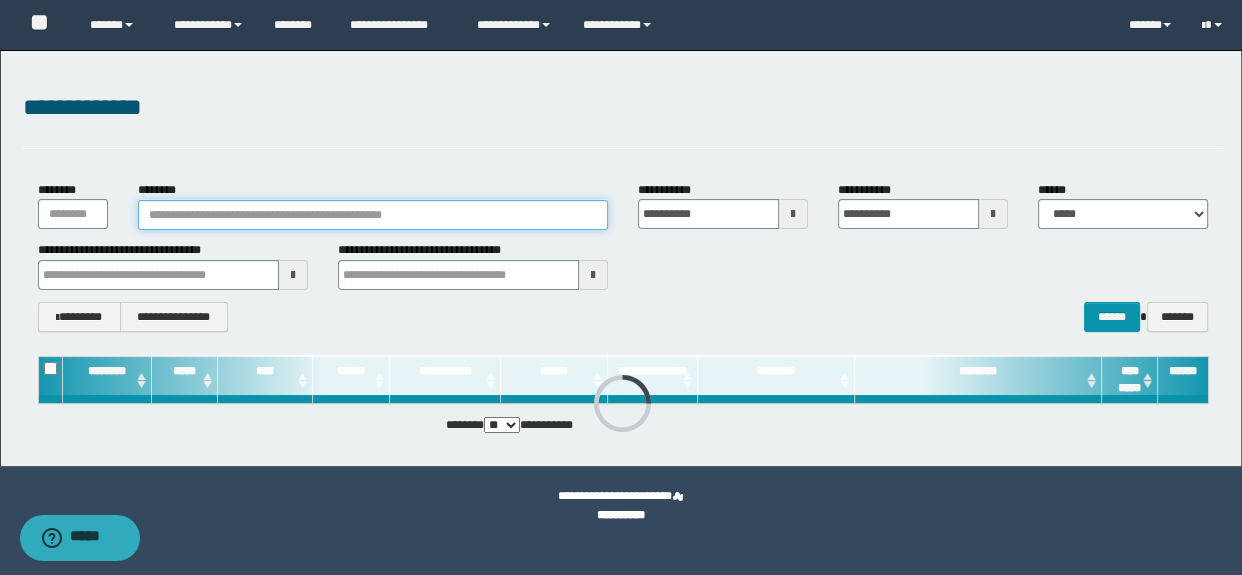 click on "********" at bounding box center [373, 215] 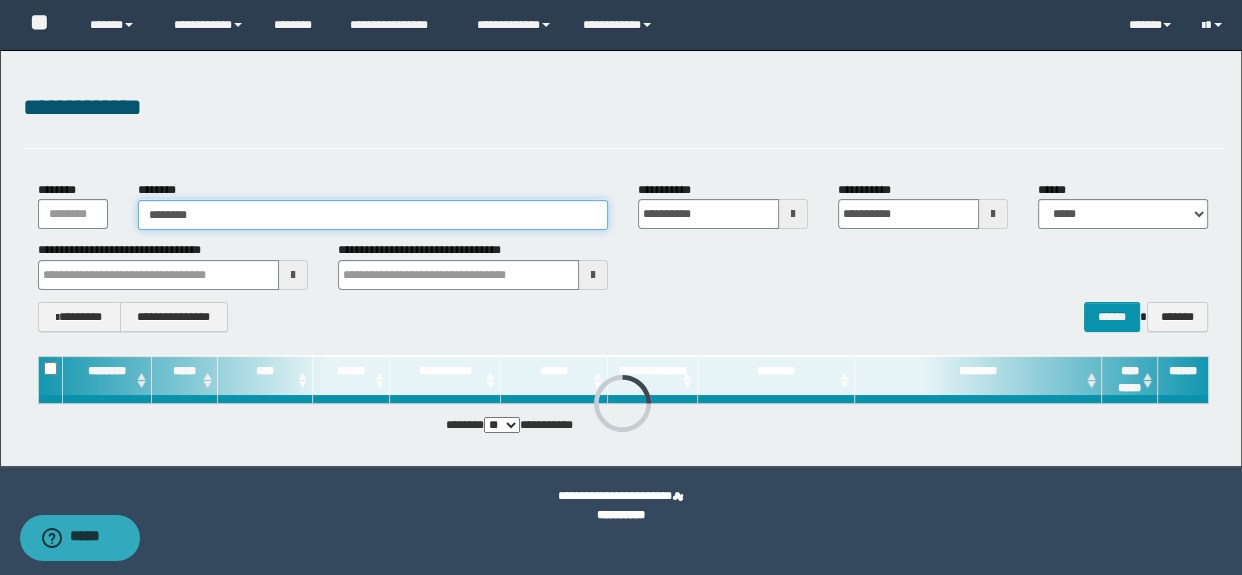 type on "********" 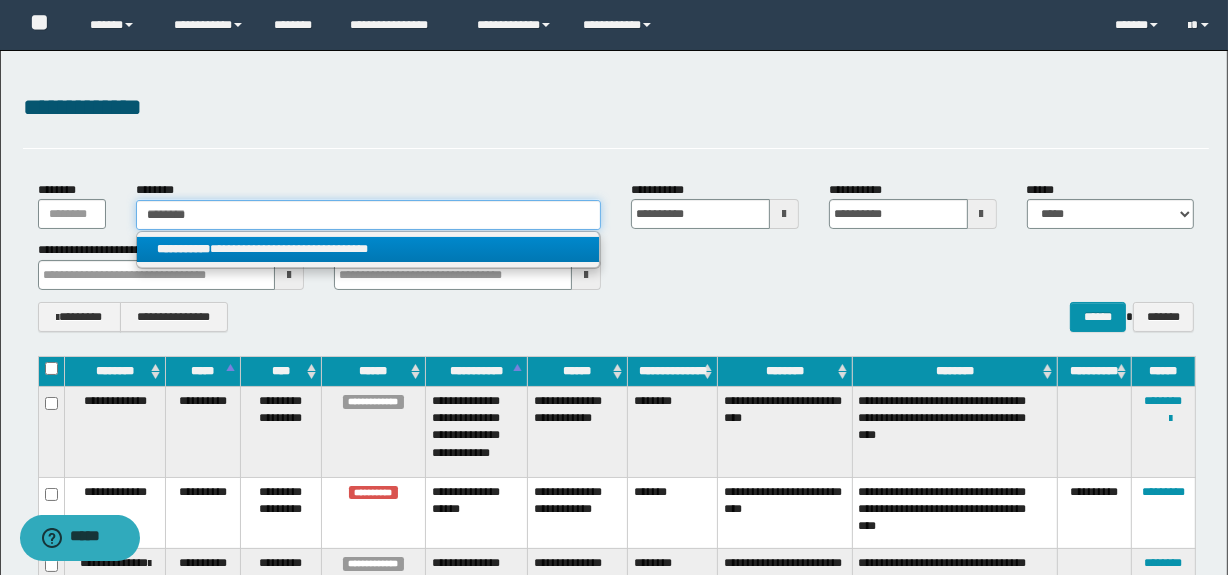 type on "********" 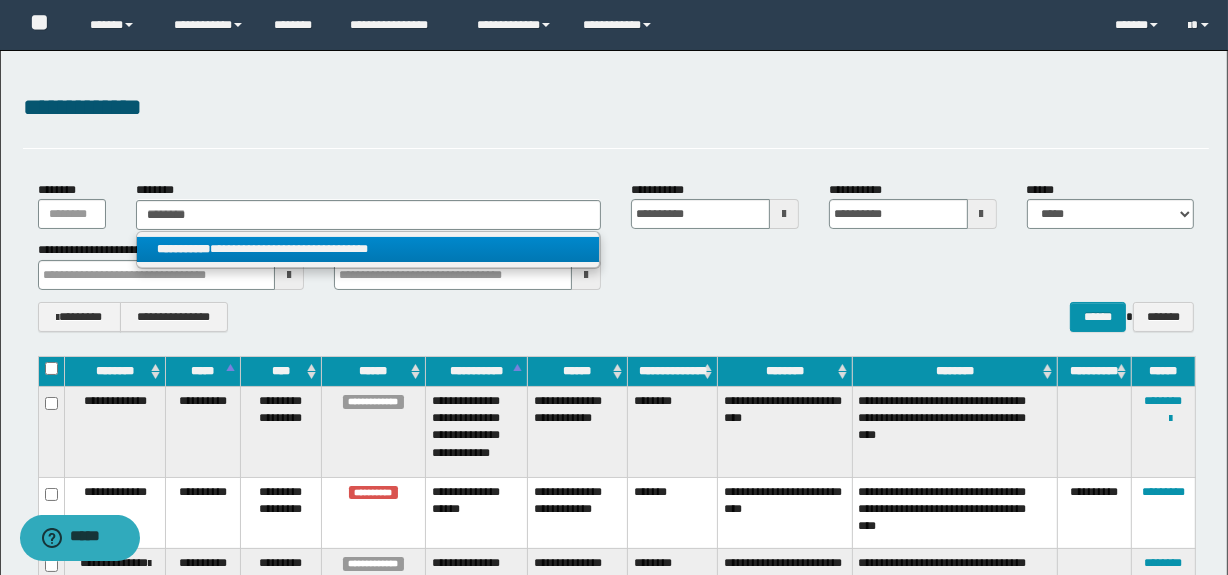 click on "**********" at bounding box center [368, 249] 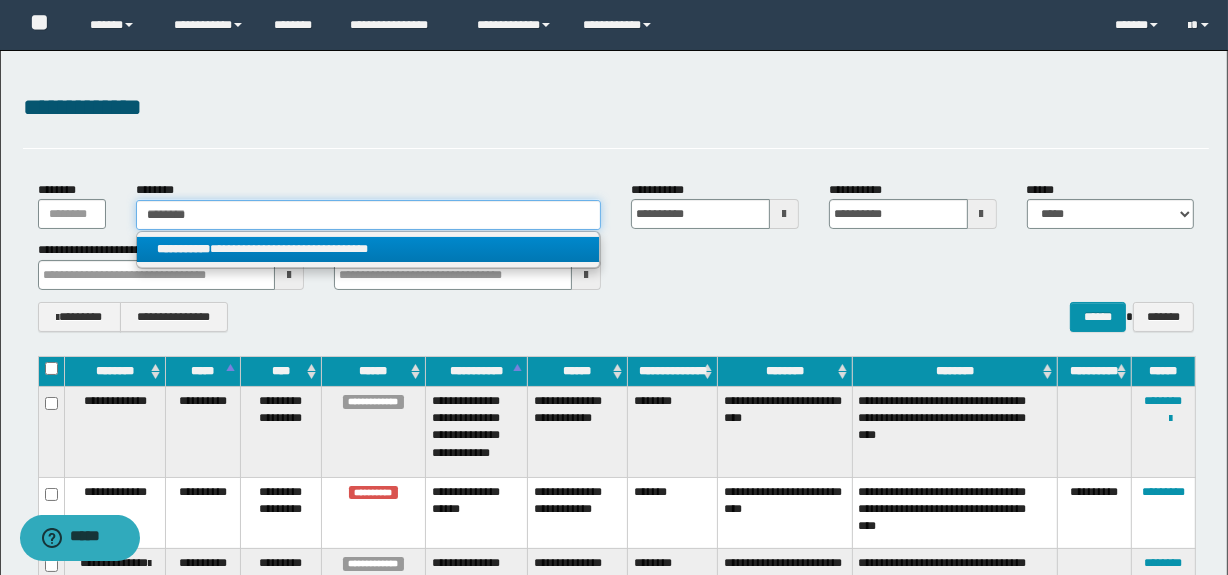 type 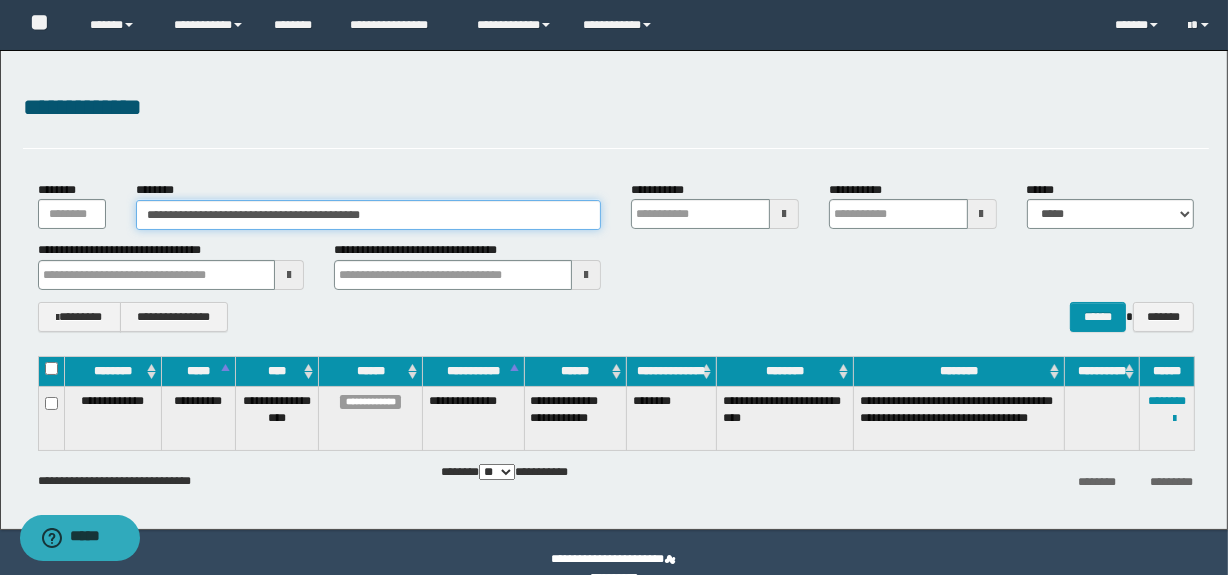 type 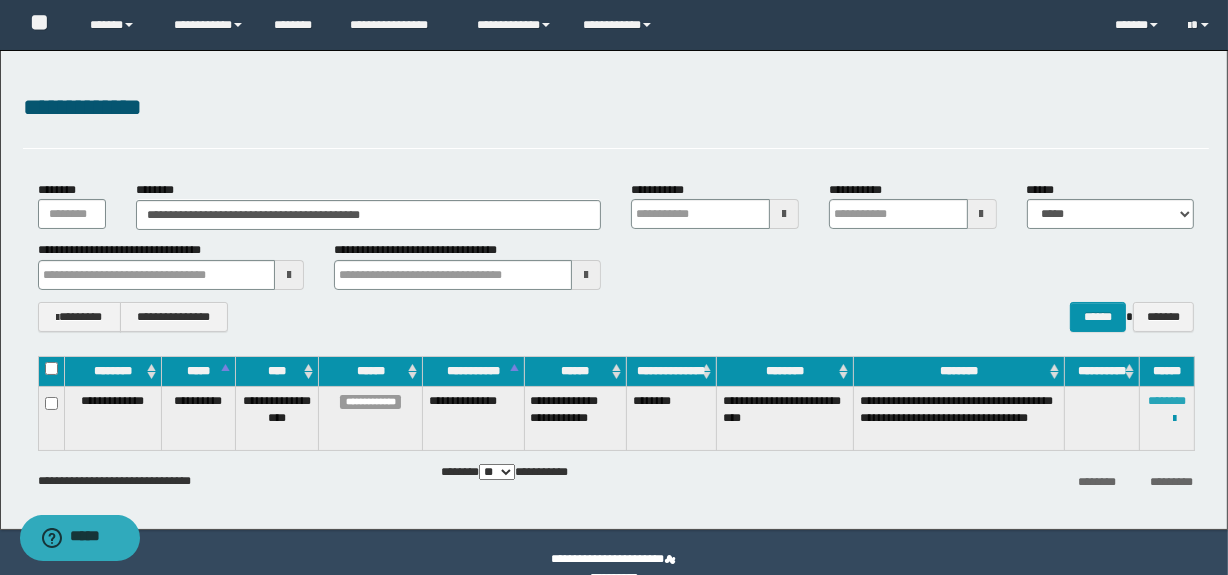 click on "********" at bounding box center [1167, 401] 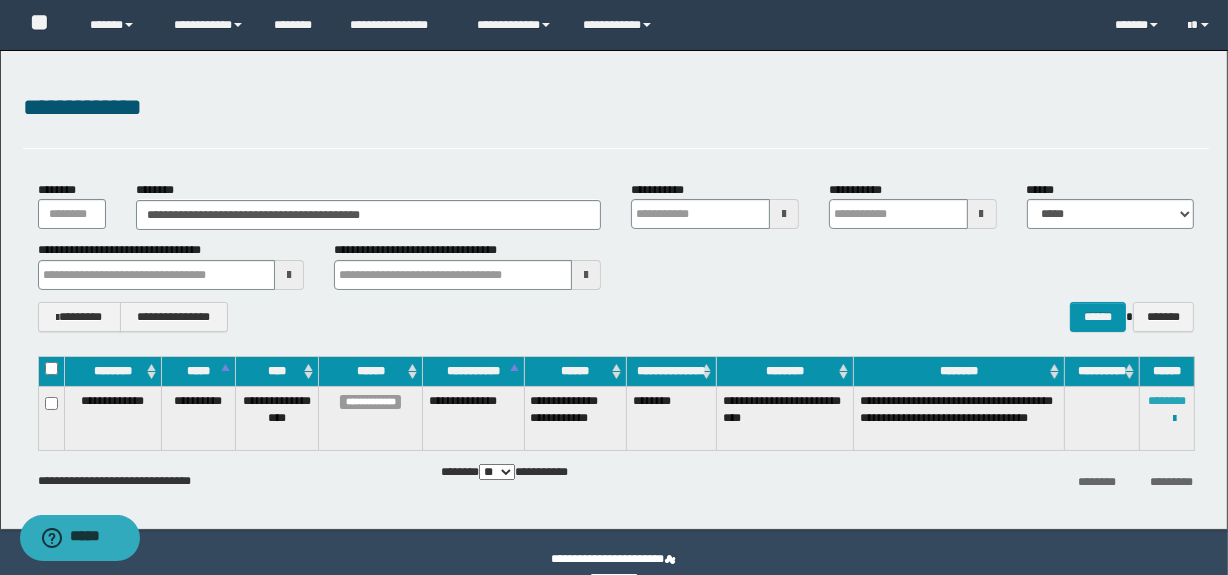 type 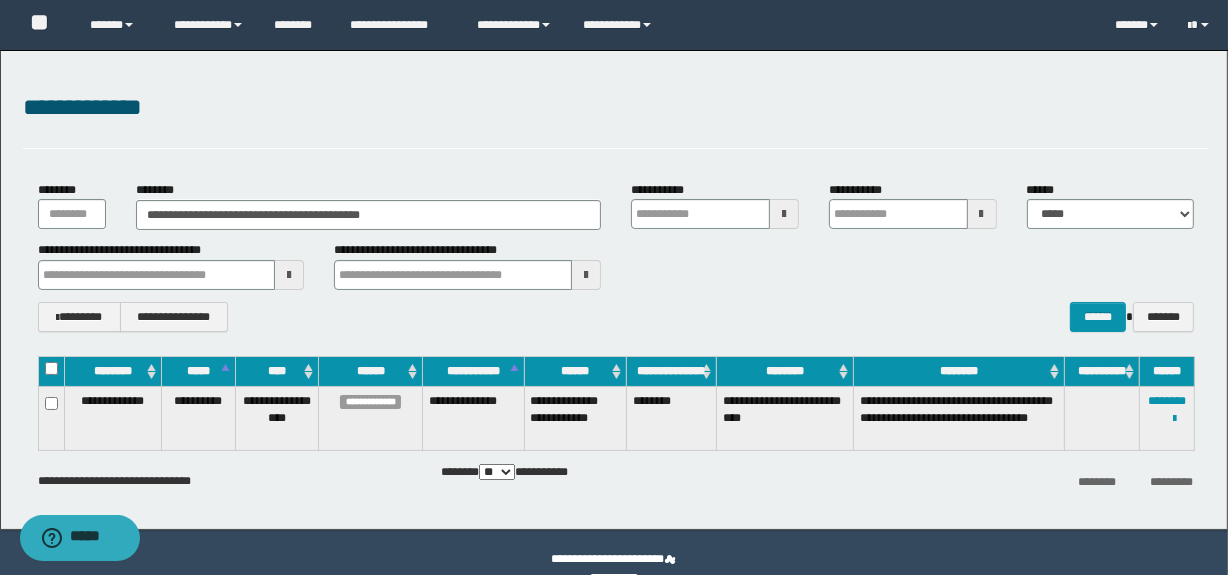 type 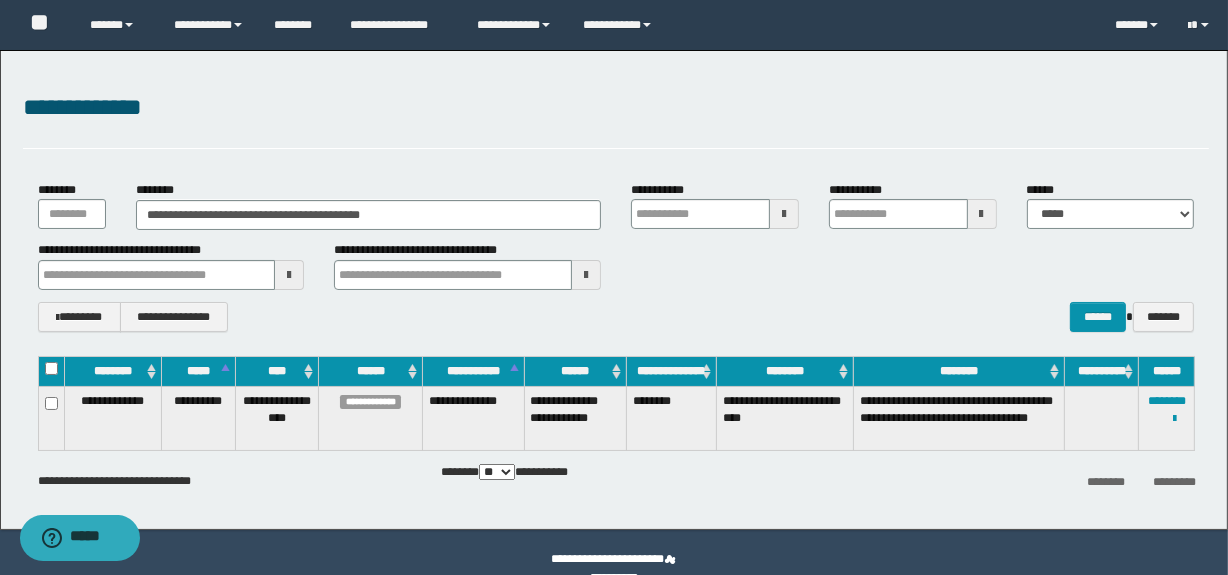 type 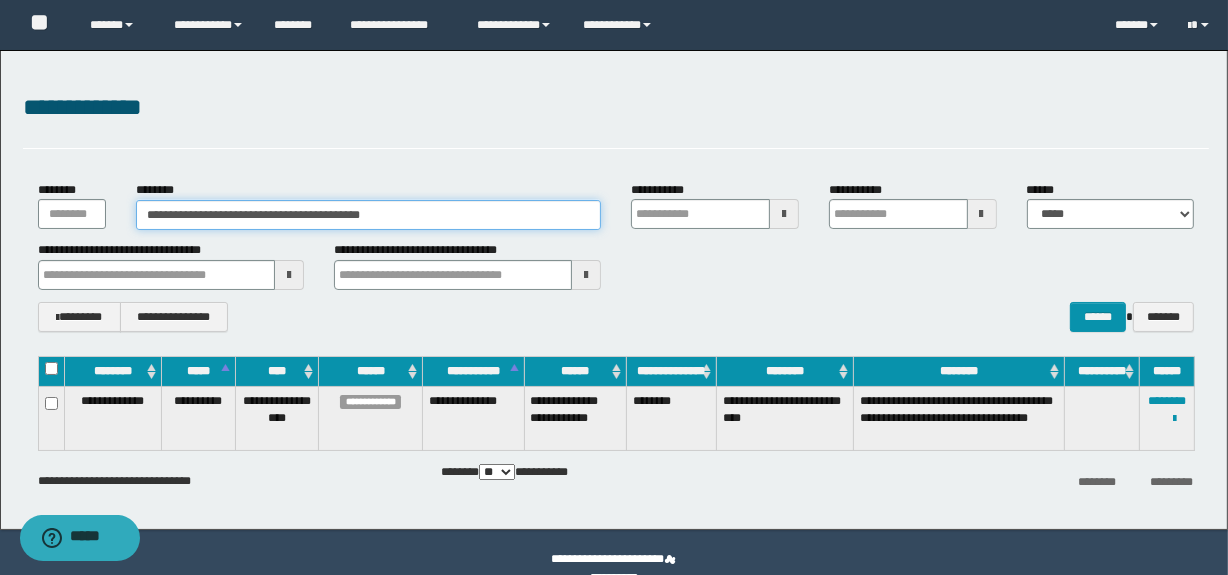 drag, startPoint x: 417, startPoint y: 223, endPoint x: 150, endPoint y: 223, distance: 267 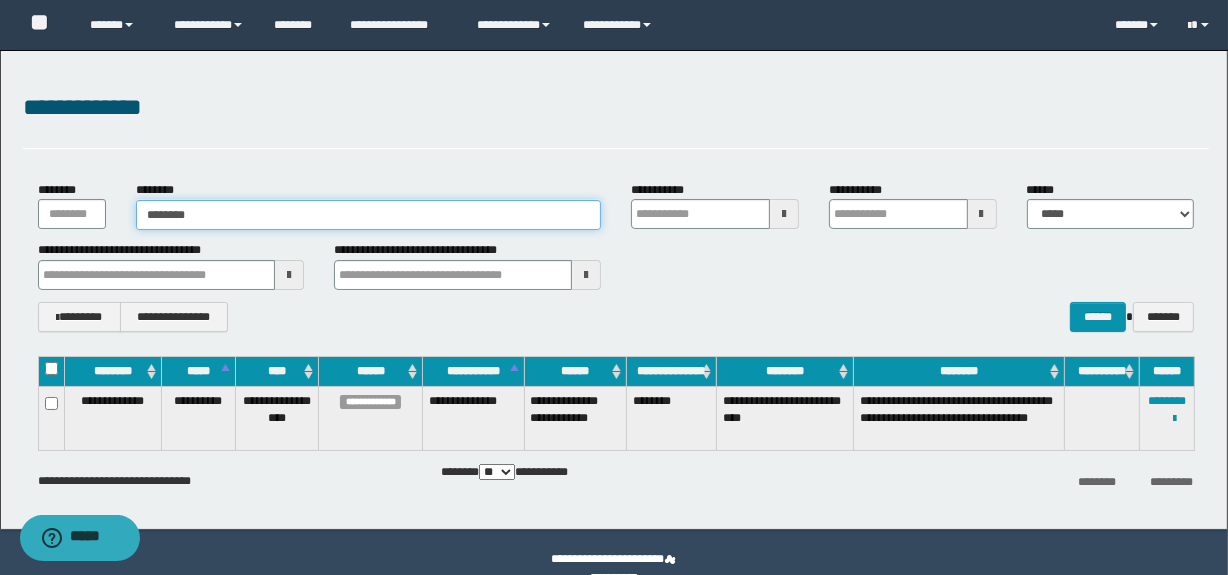 type on "********" 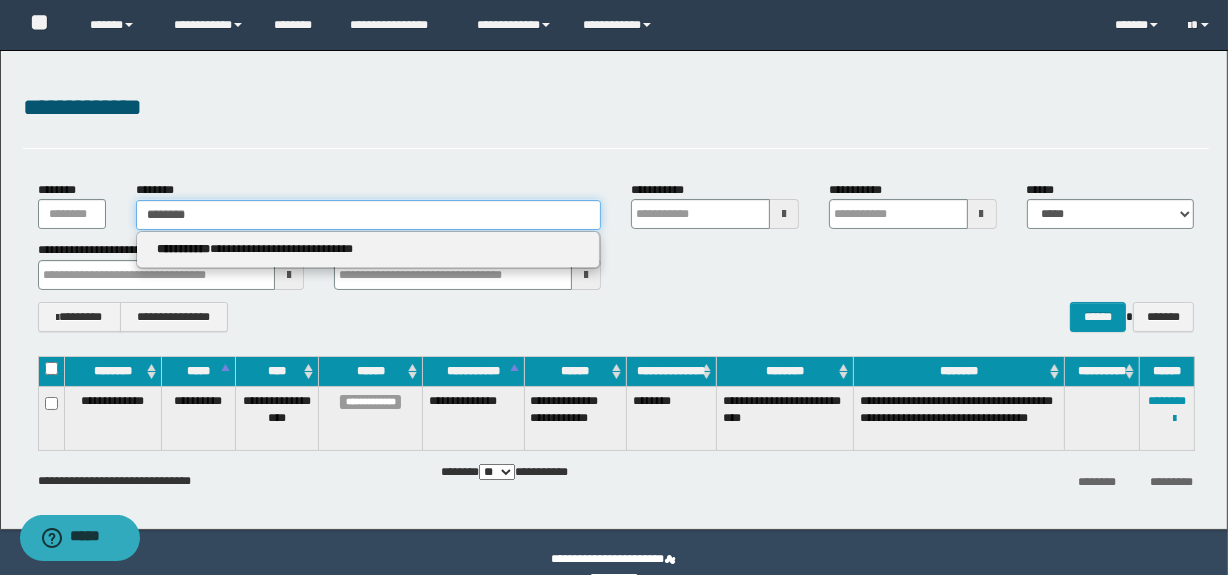 type 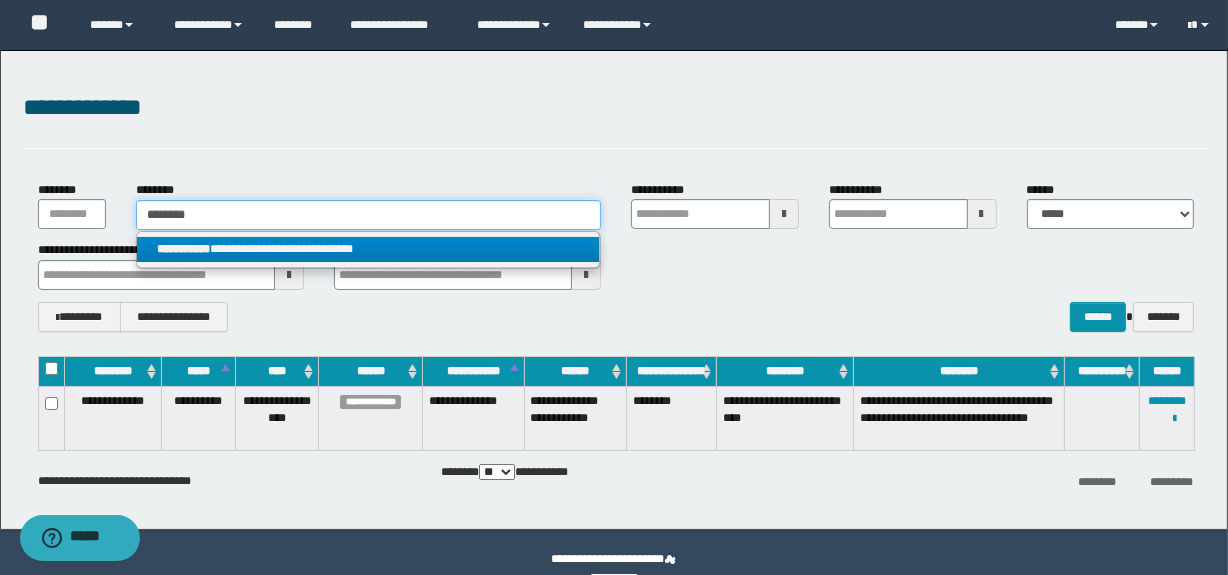 type on "********" 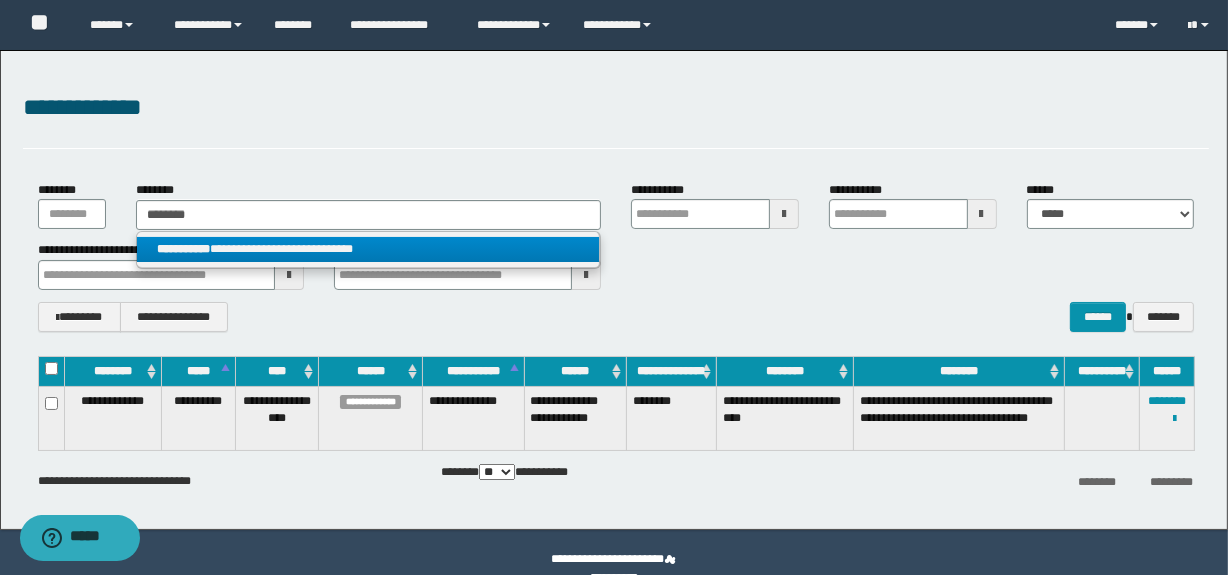 click on "**********" at bounding box center (368, 249) 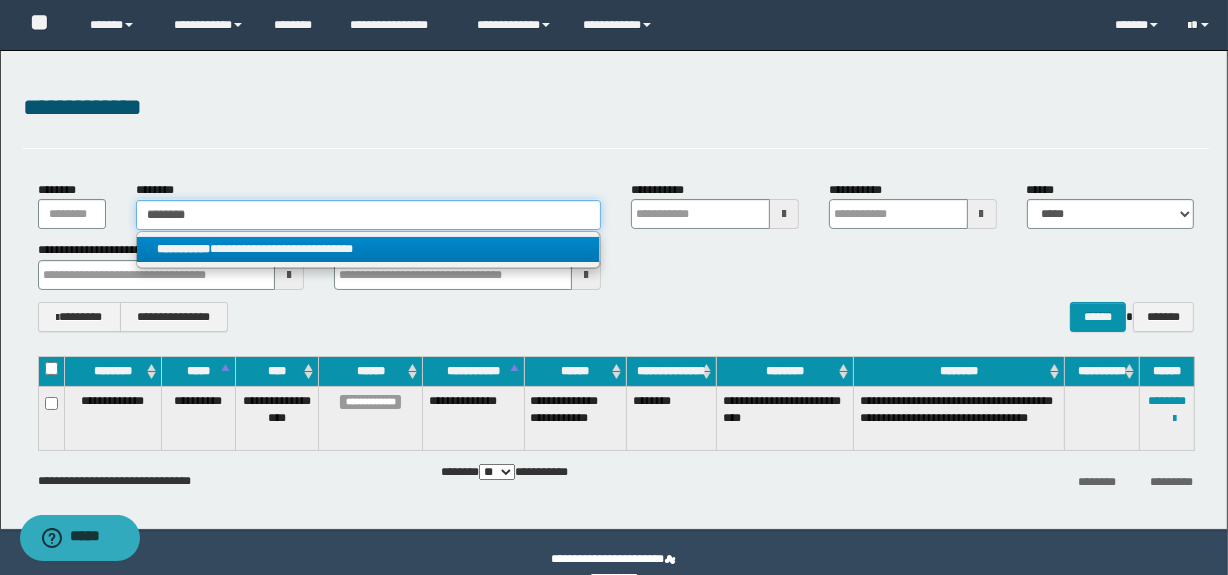 type 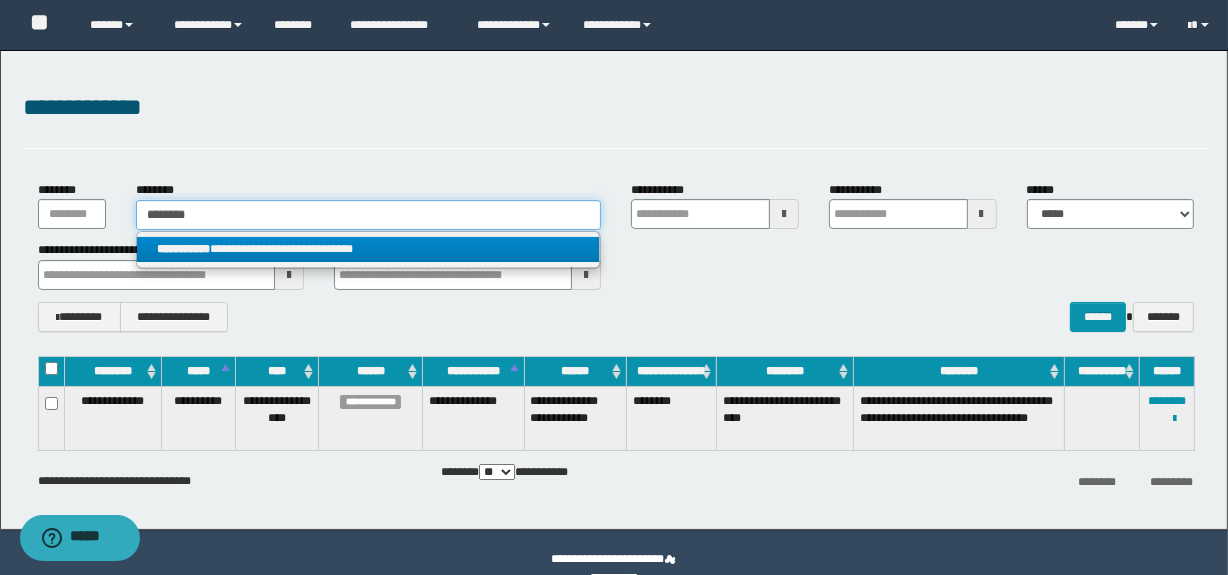type 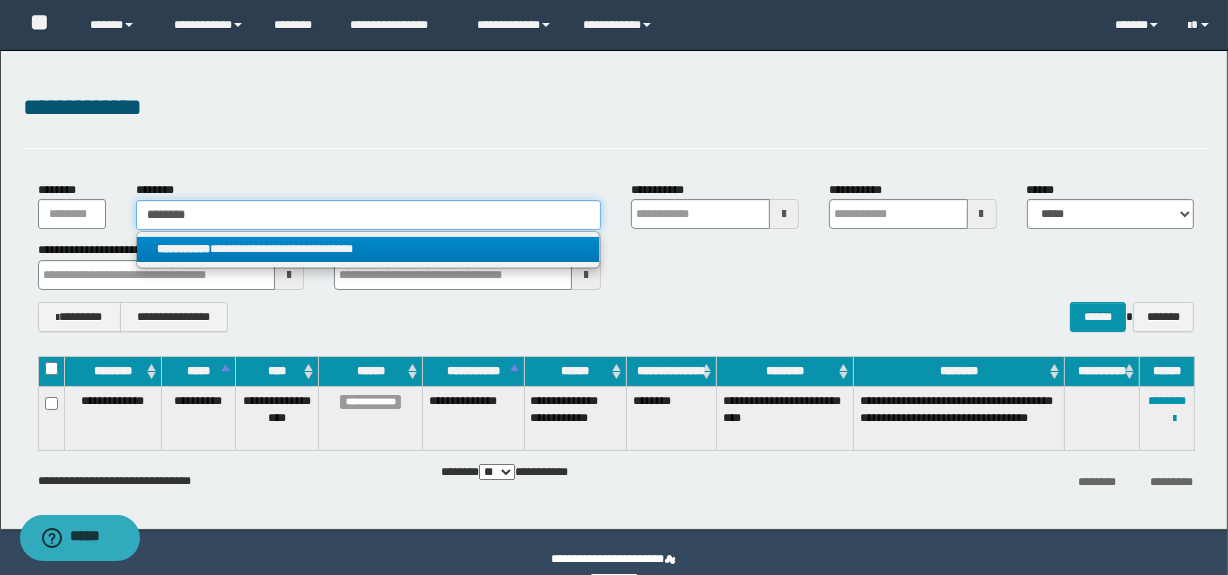 type 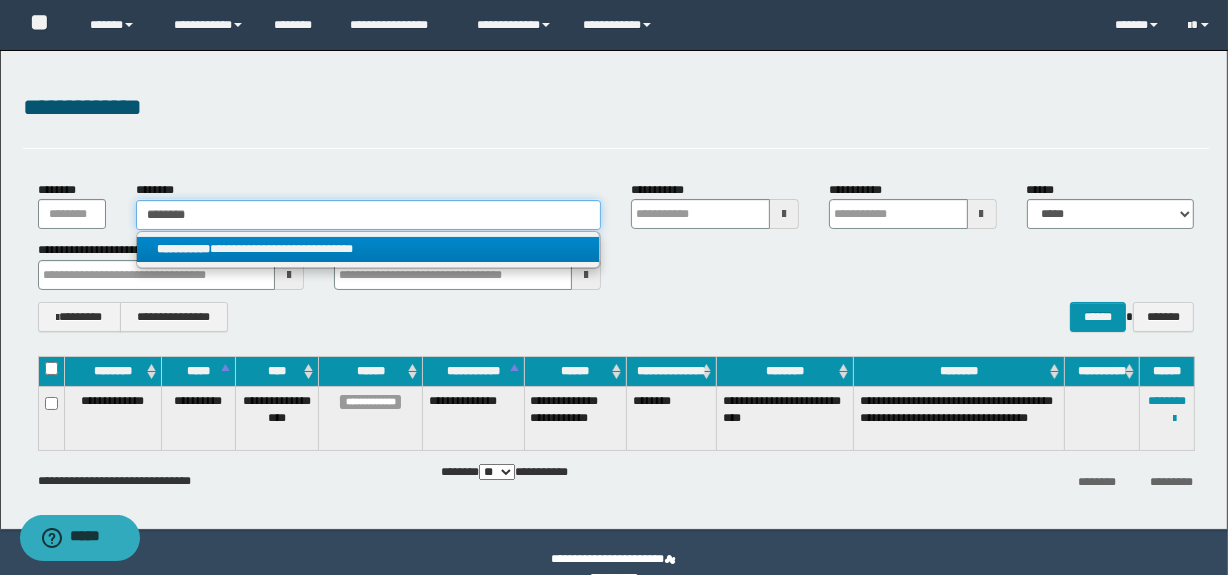 type 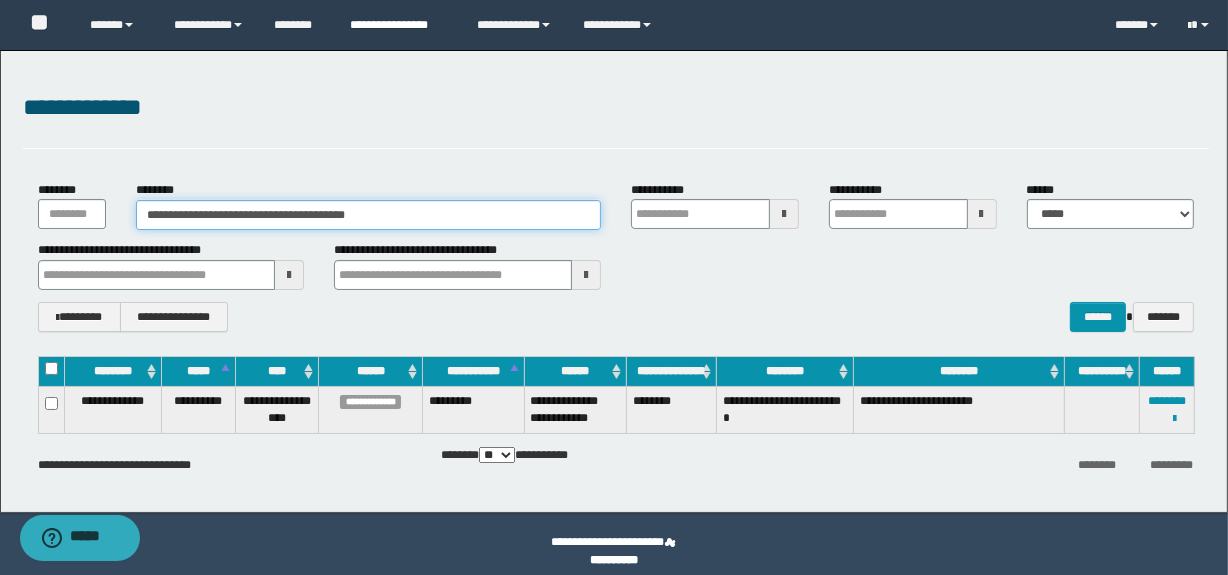 type 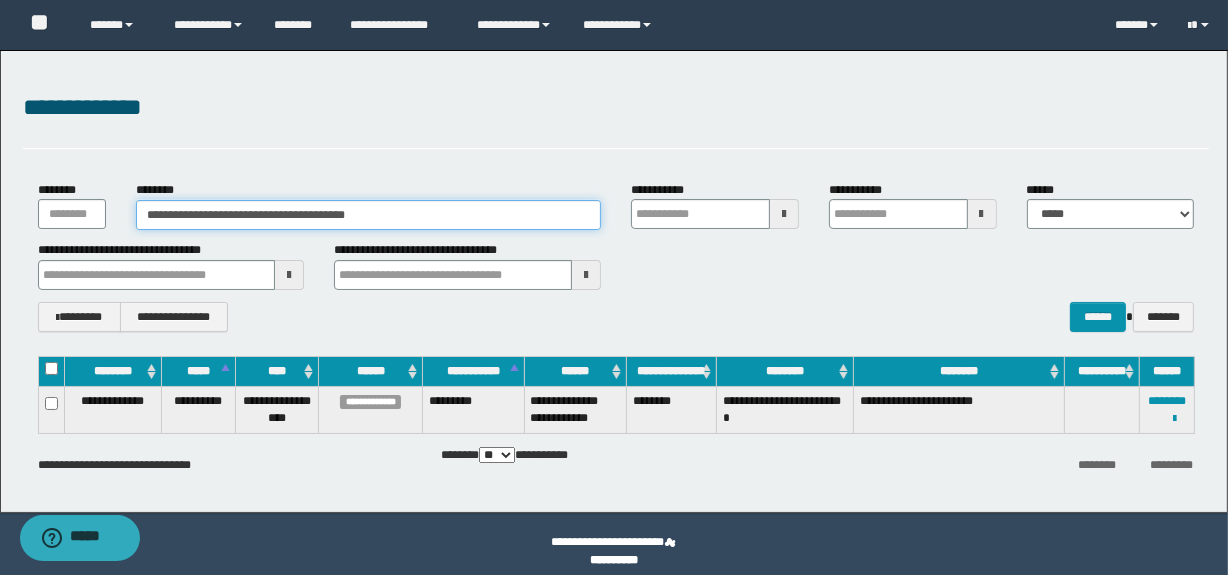 type 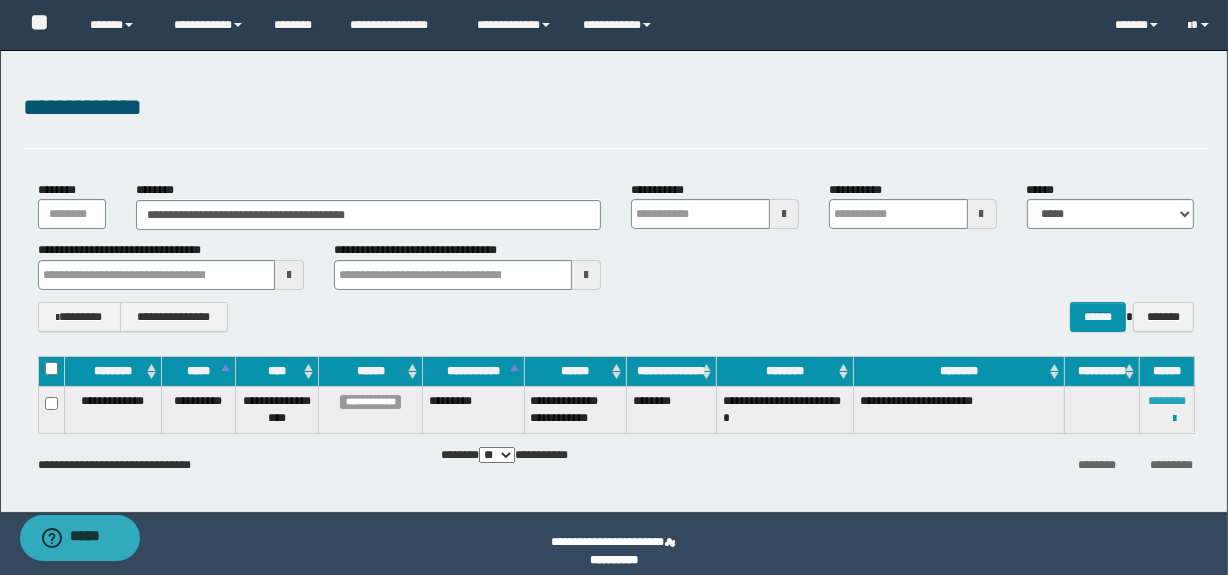 click on "********" at bounding box center [1167, 401] 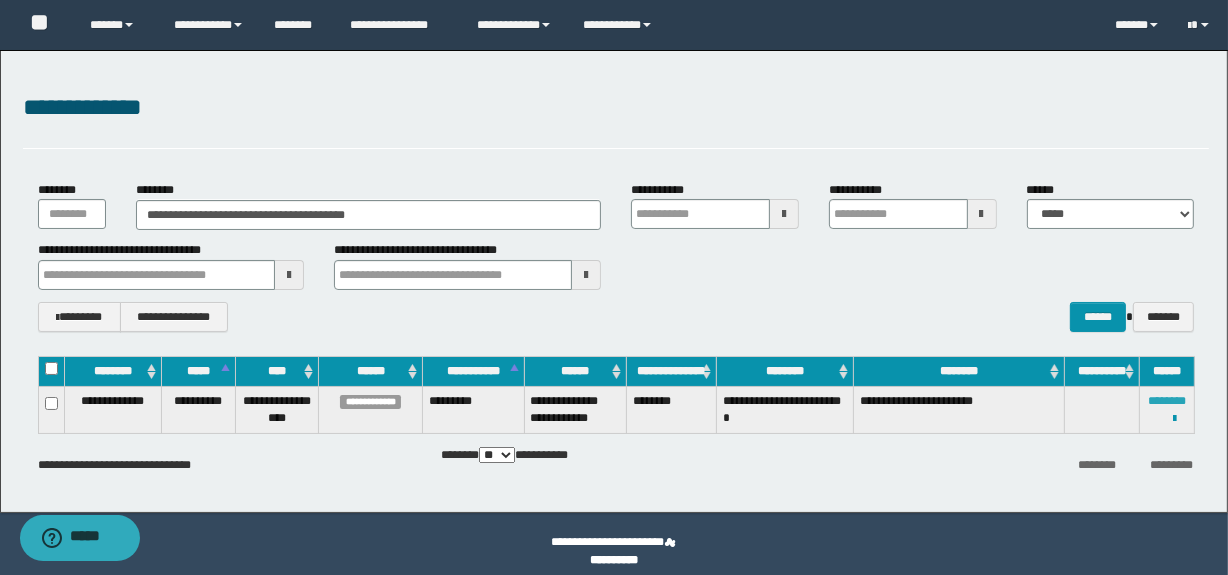 type 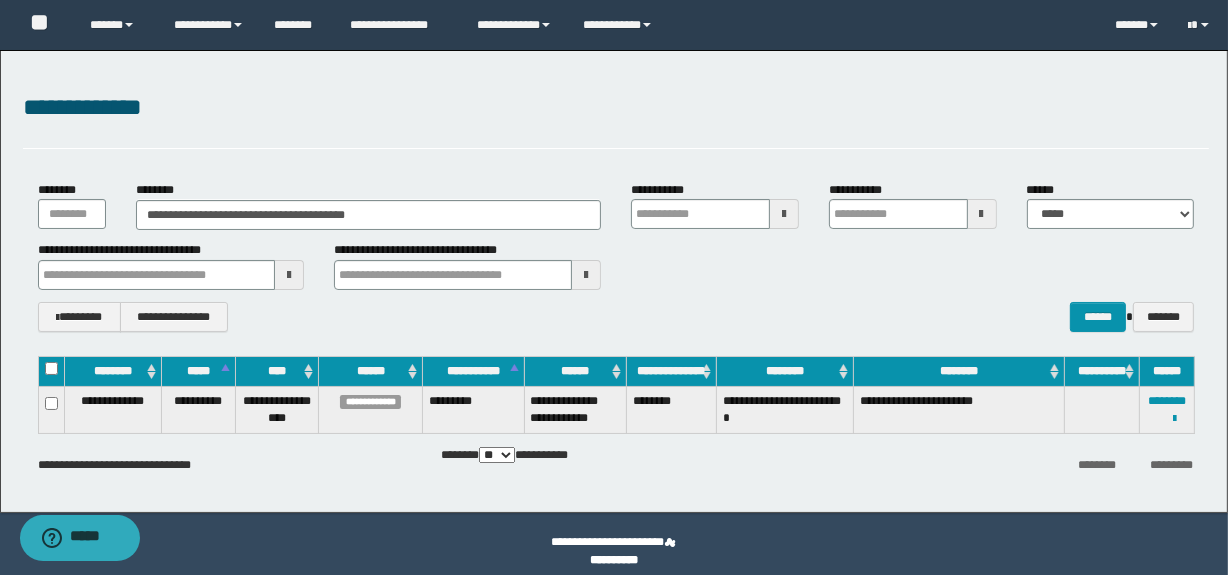 type 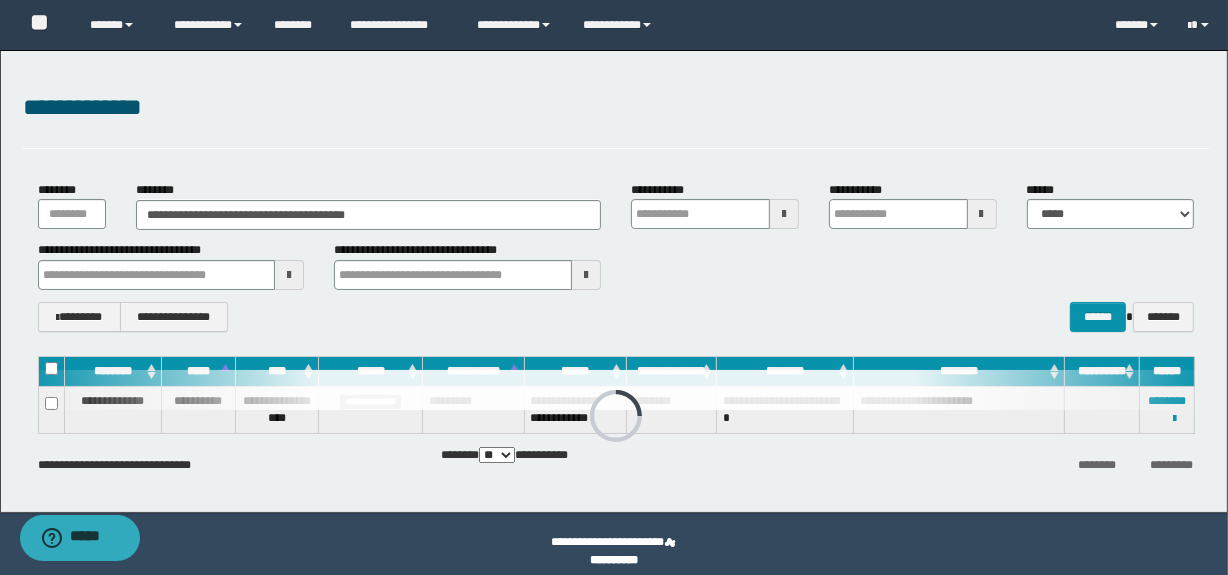 type 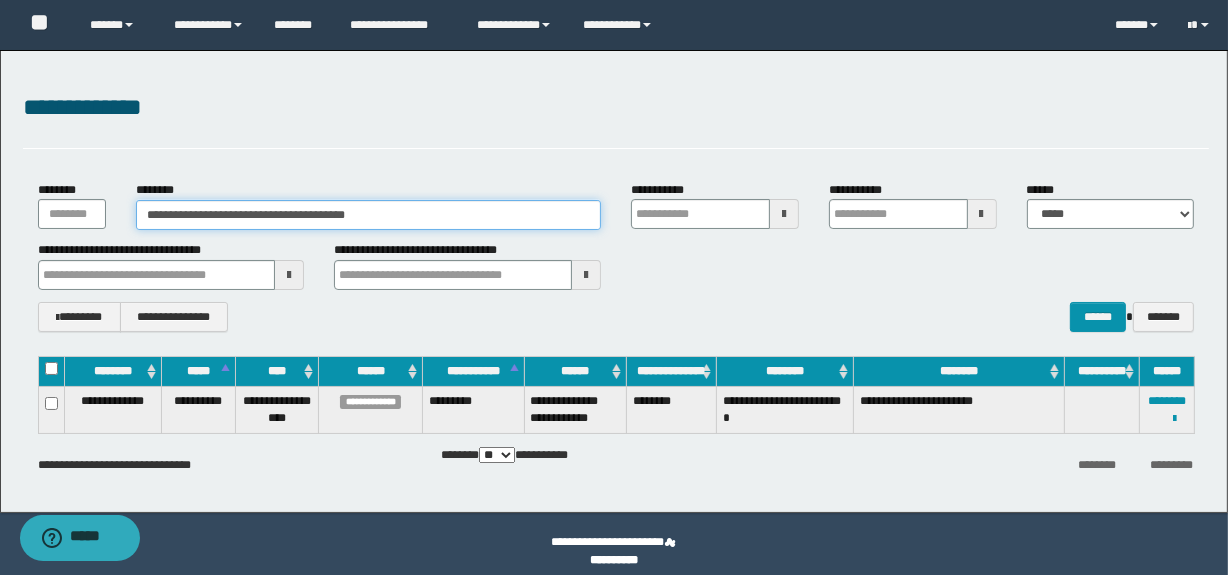 drag, startPoint x: 400, startPoint y: 220, endPoint x: 130, endPoint y: 213, distance: 270.09073 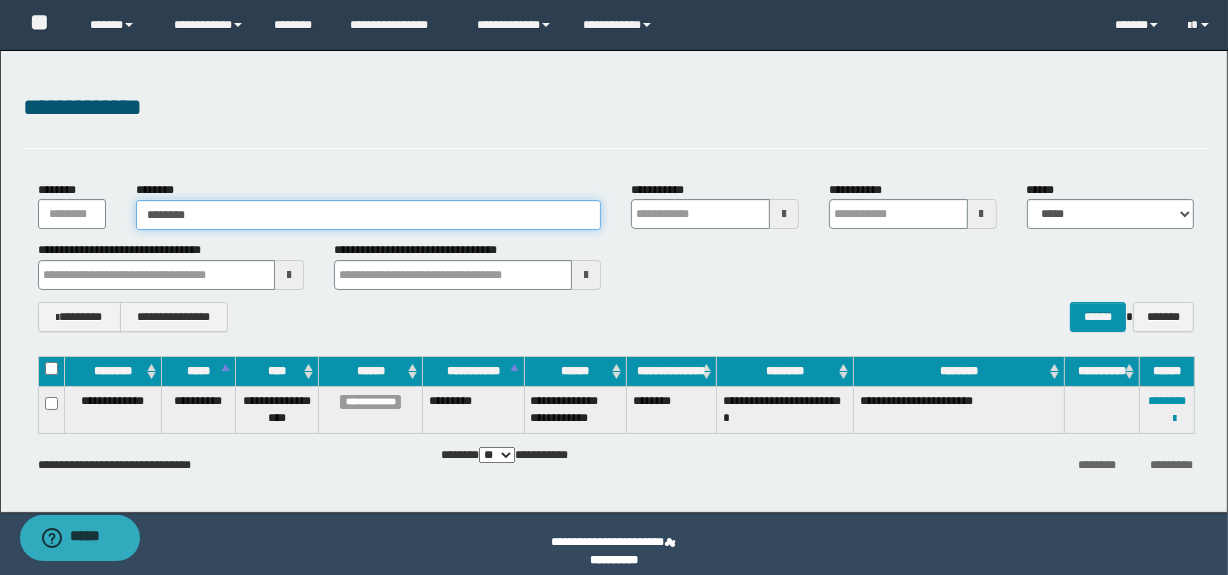 type on "********" 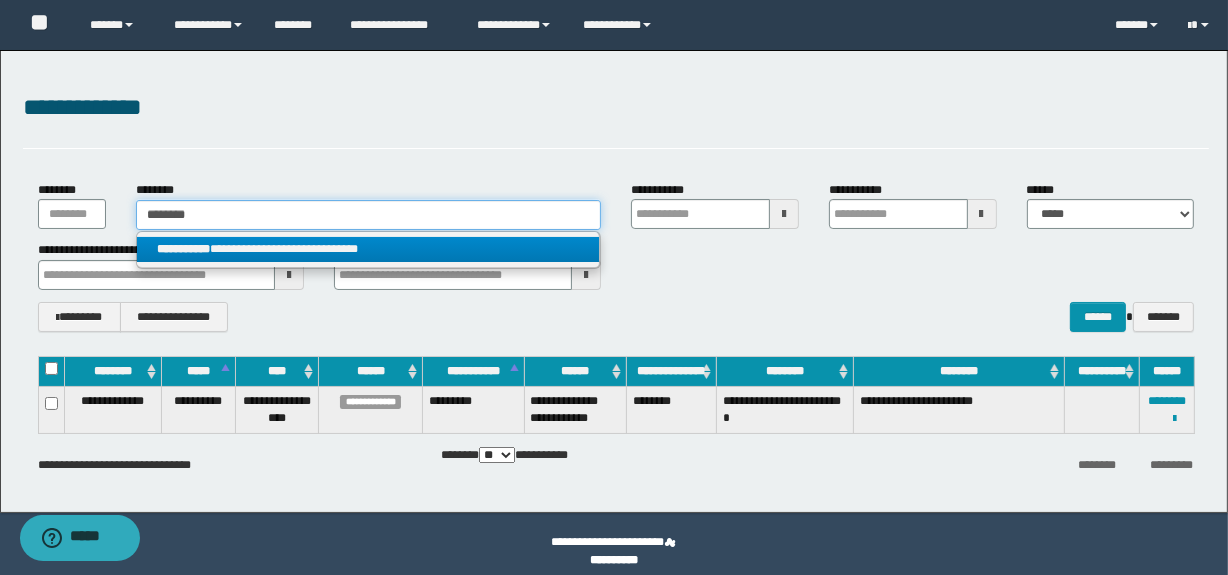 type on "********" 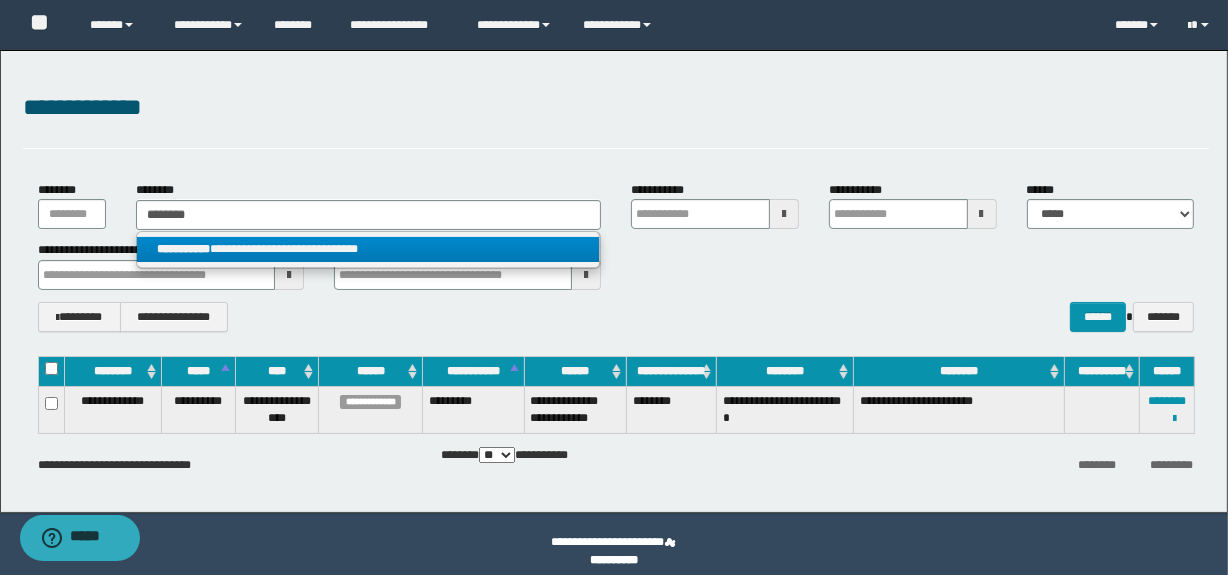 click on "**********" at bounding box center [368, 249] 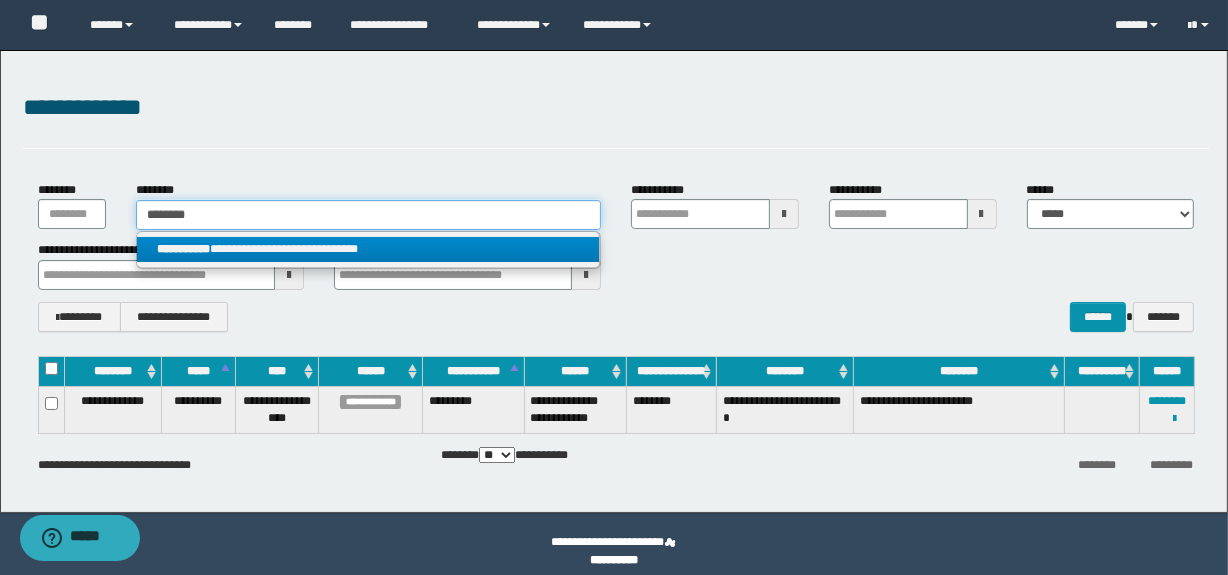 type 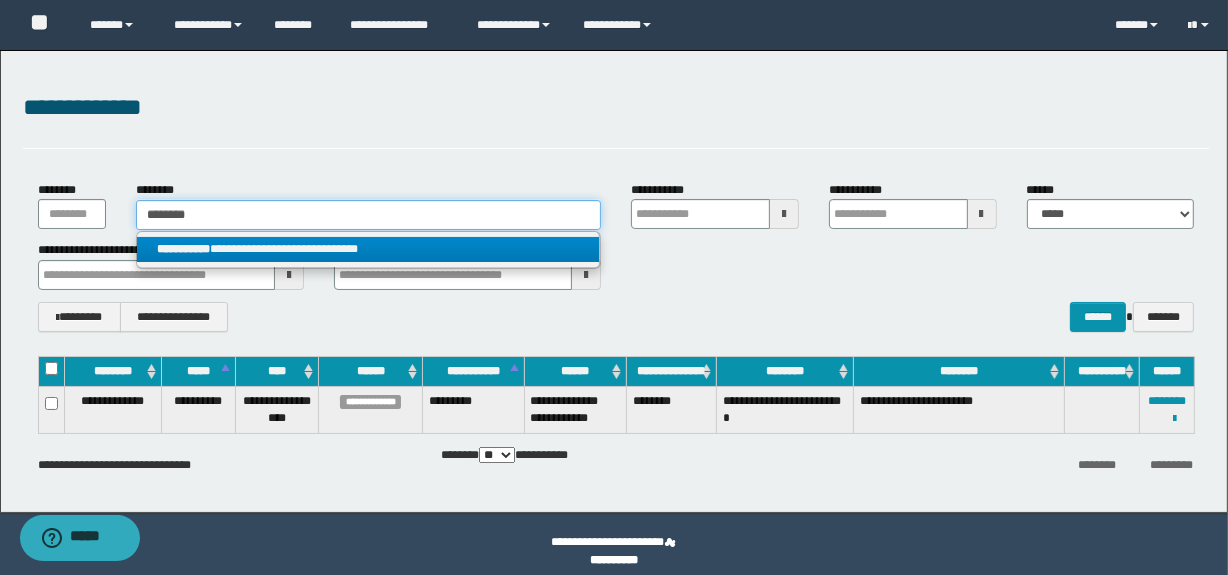 type 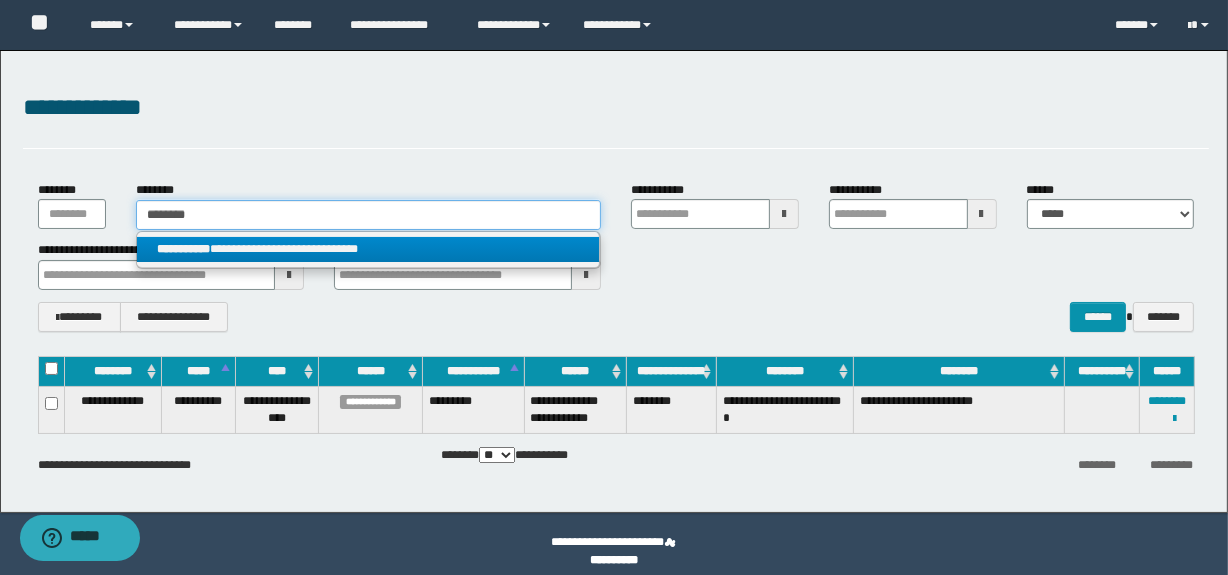 type 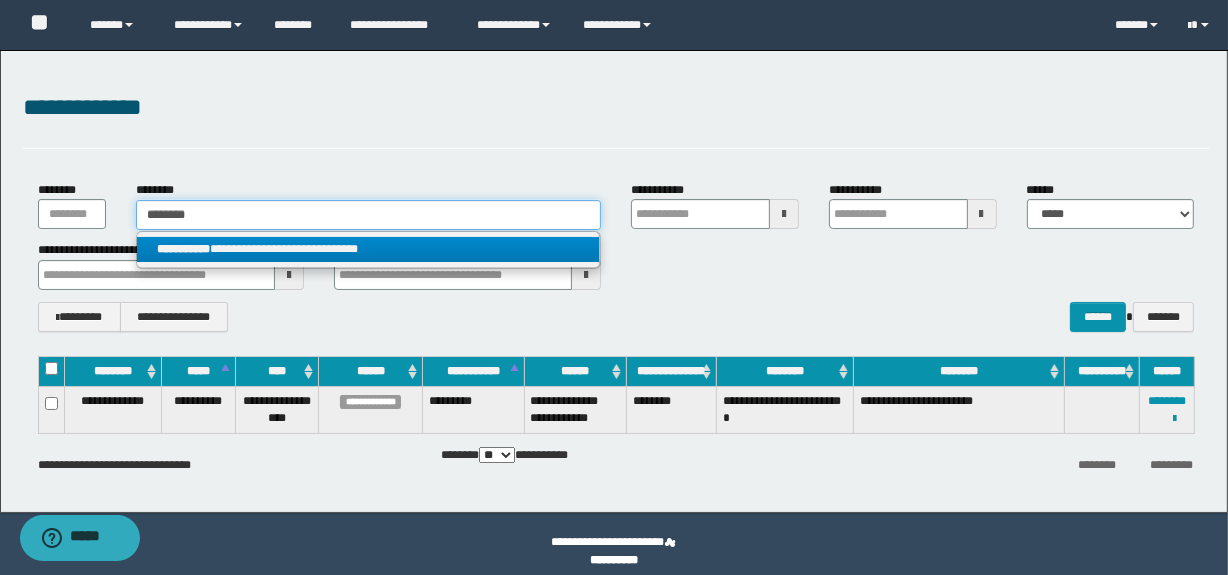 type 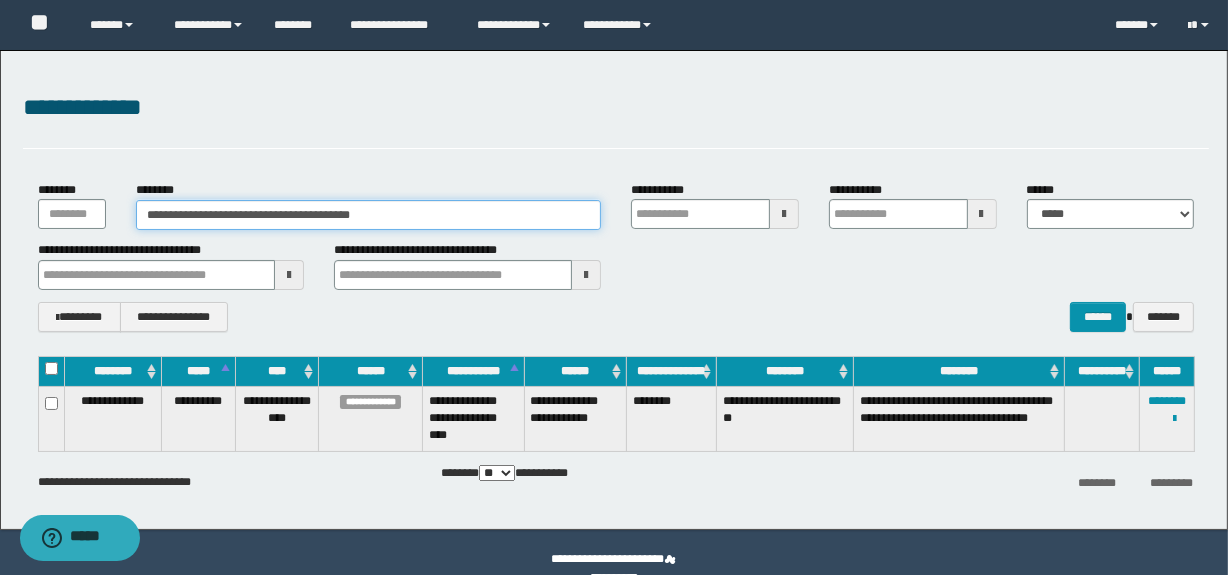 type 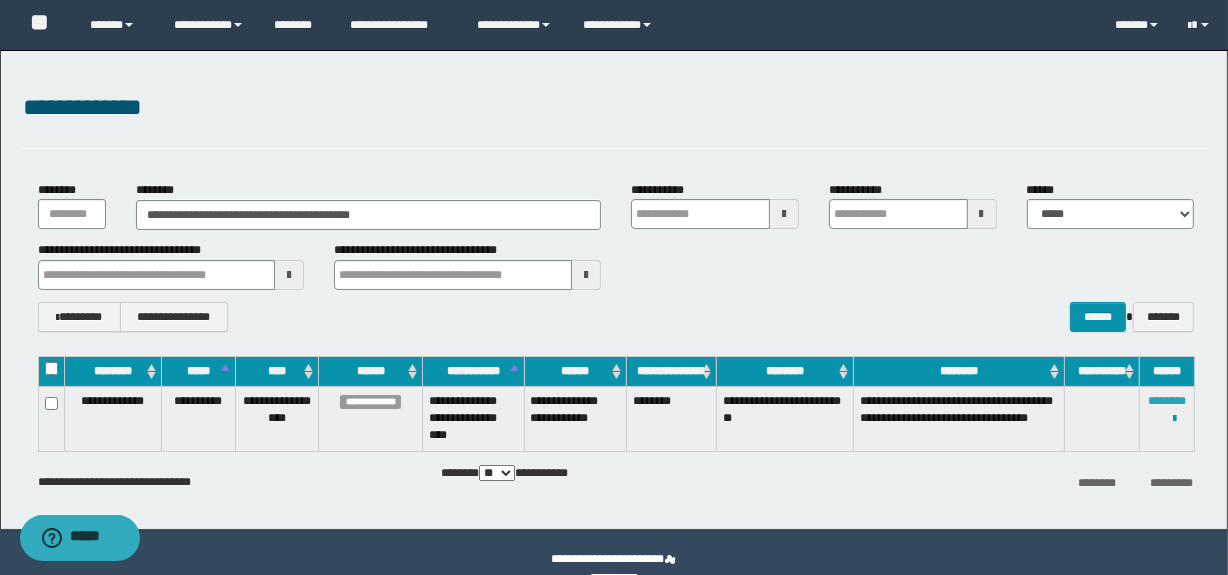 click on "********" at bounding box center [1167, 401] 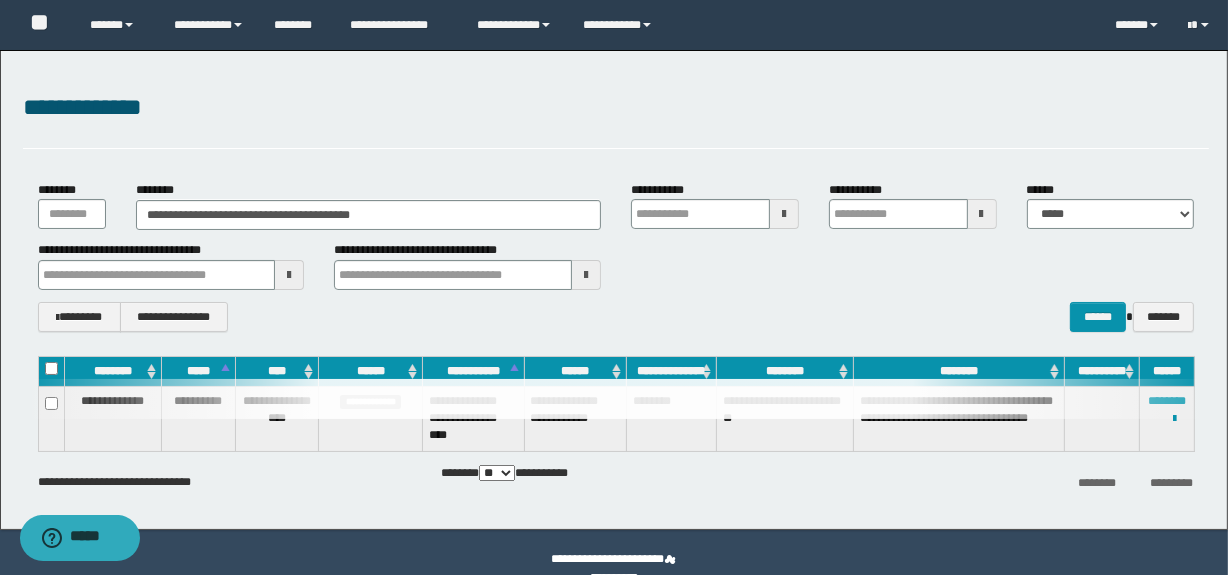 type 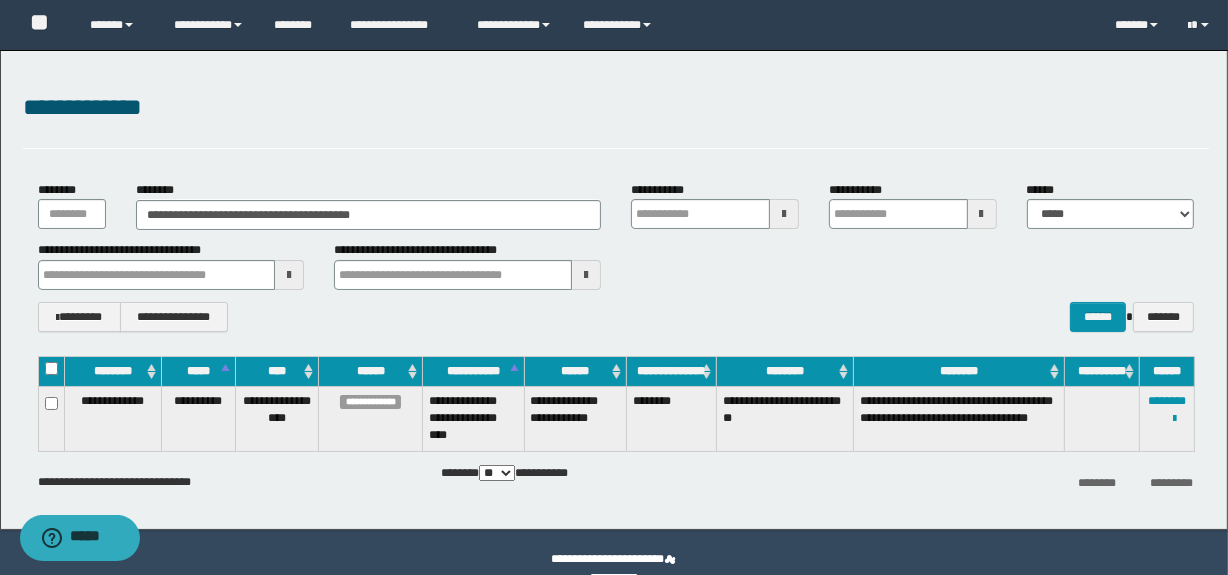 type 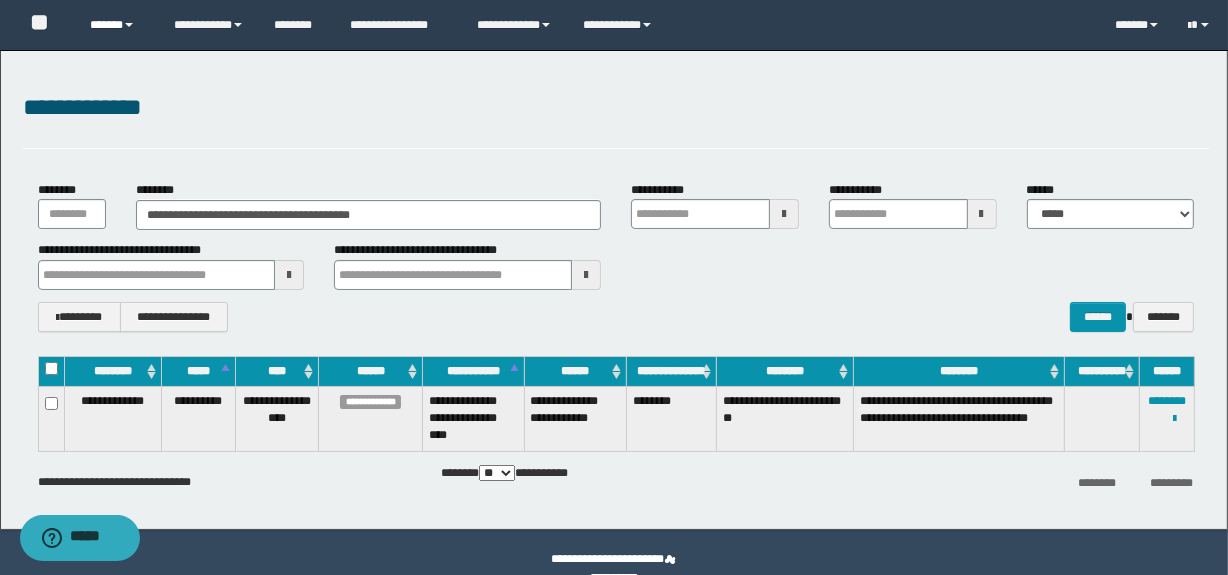 click on "******" at bounding box center (117, 25) 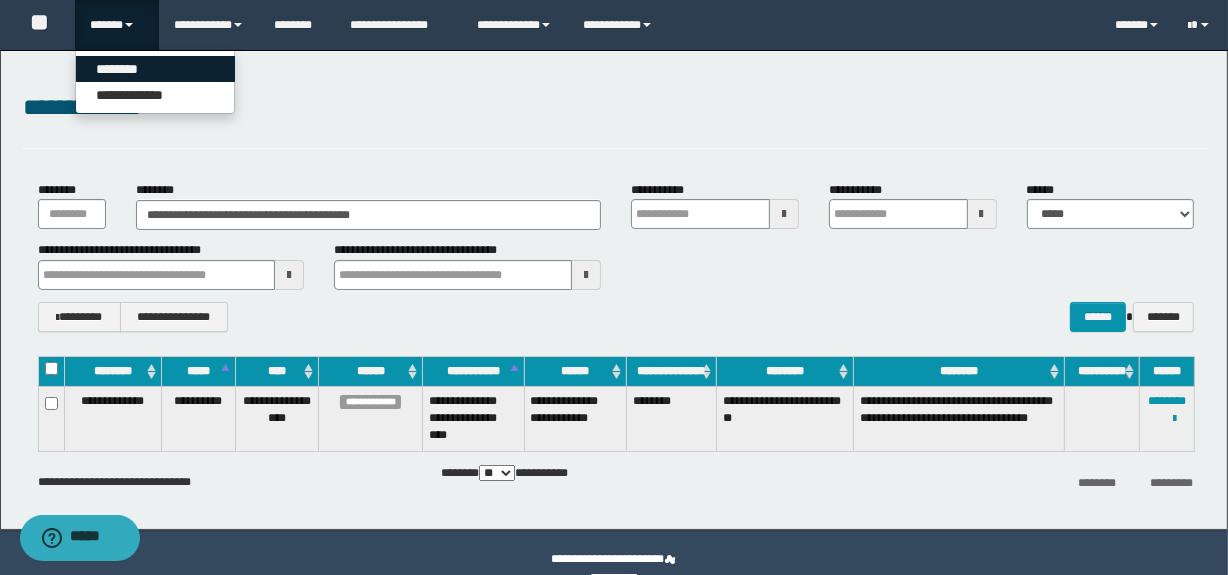 click on "**********" at bounding box center [155, 82] 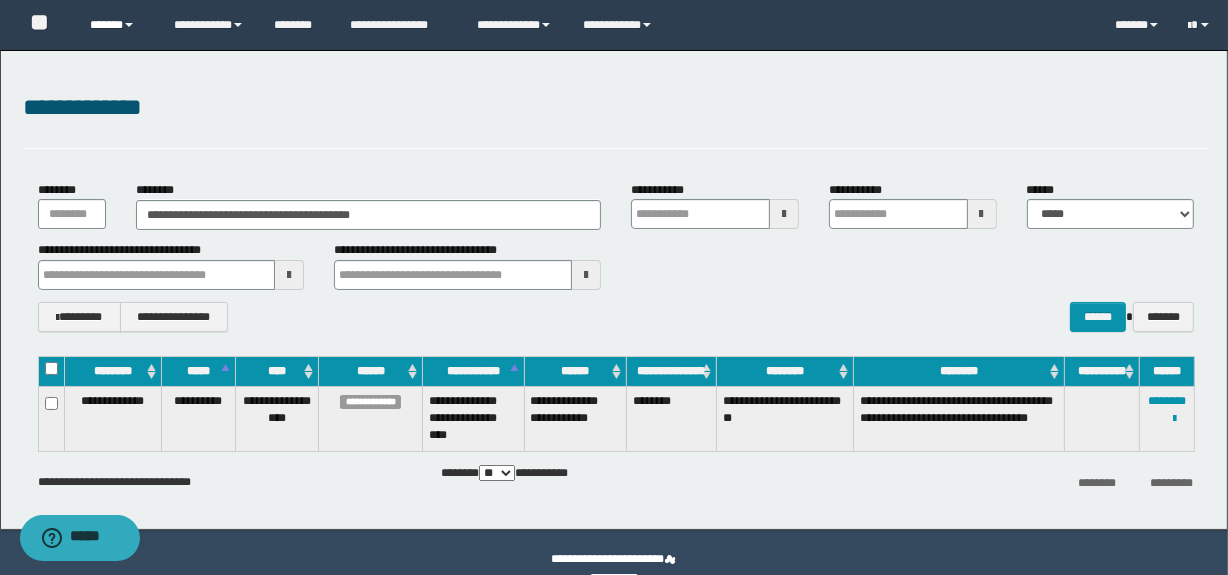 click on "******" at bounding box center [117, 25] 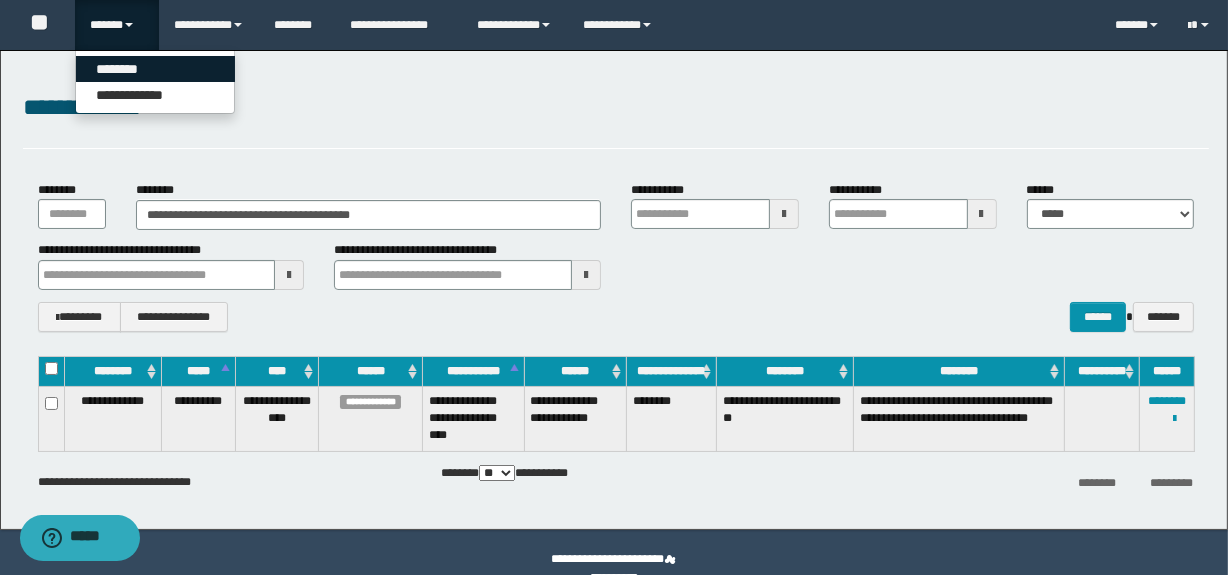 click on "********" at bounding box center (155, 69) 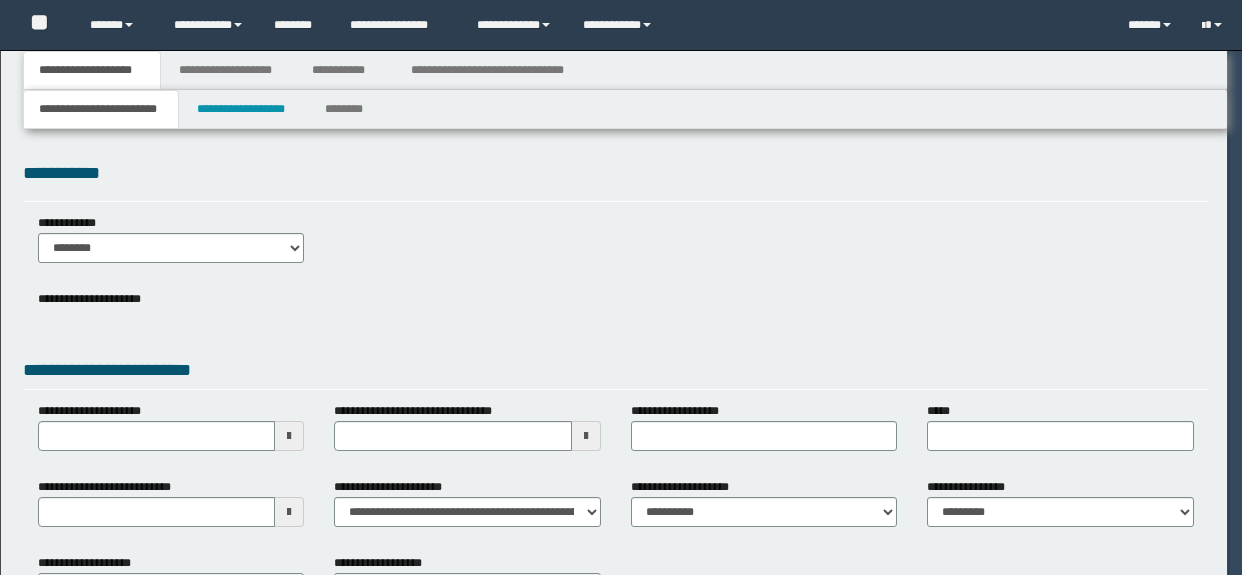 scroll, scrollTop: 0, scrollLeft: 0, axis: both 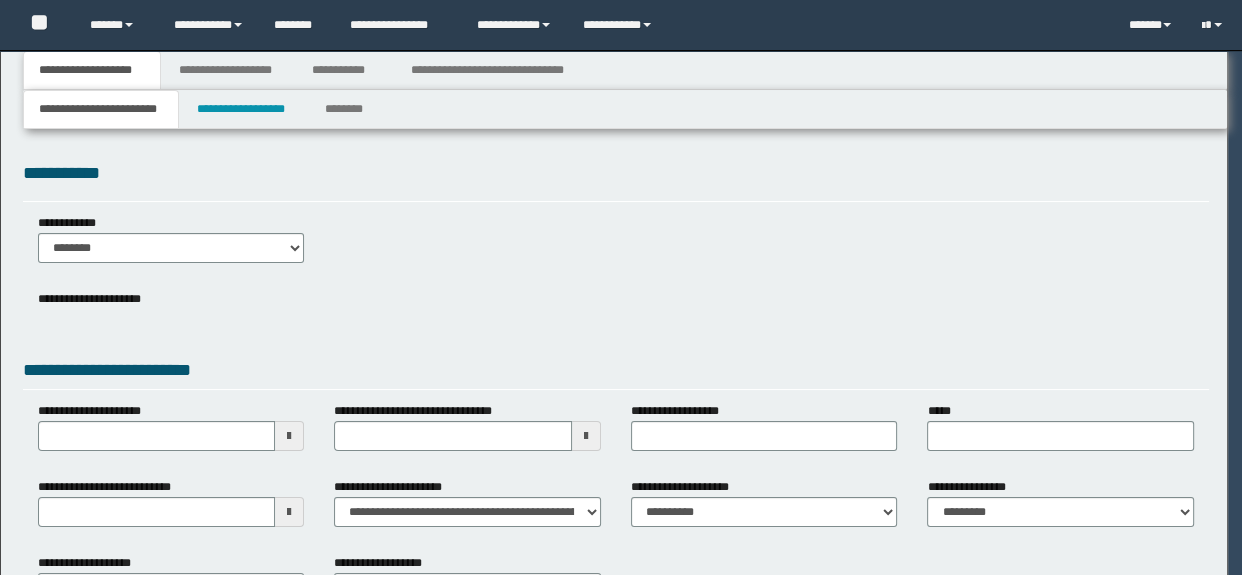 select on "*" 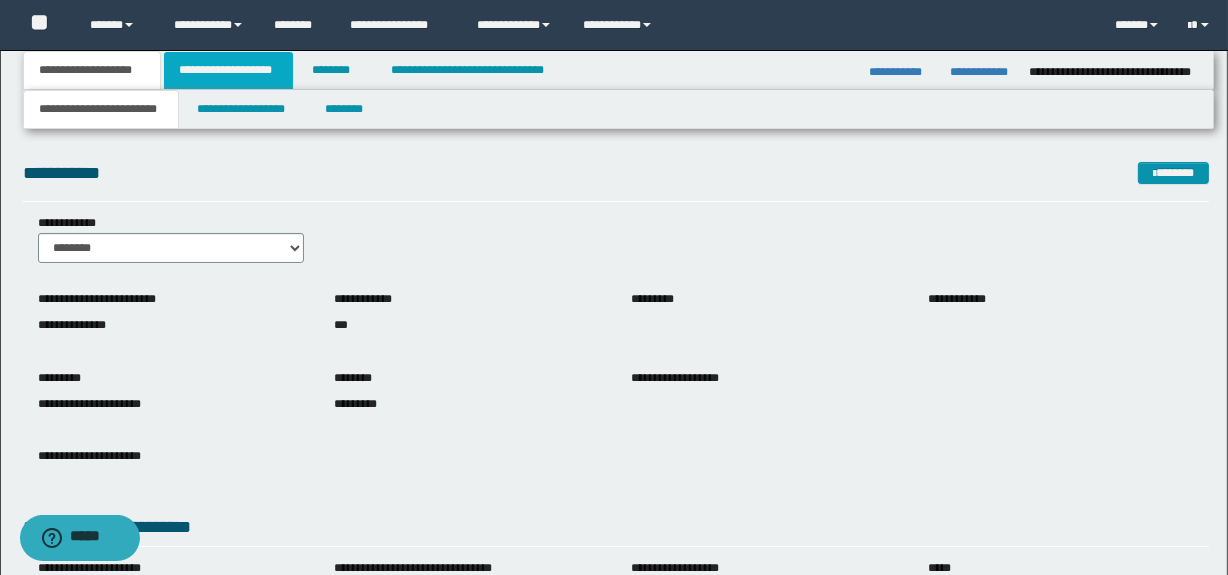 click on "**********" at bounding box center [228, 70] 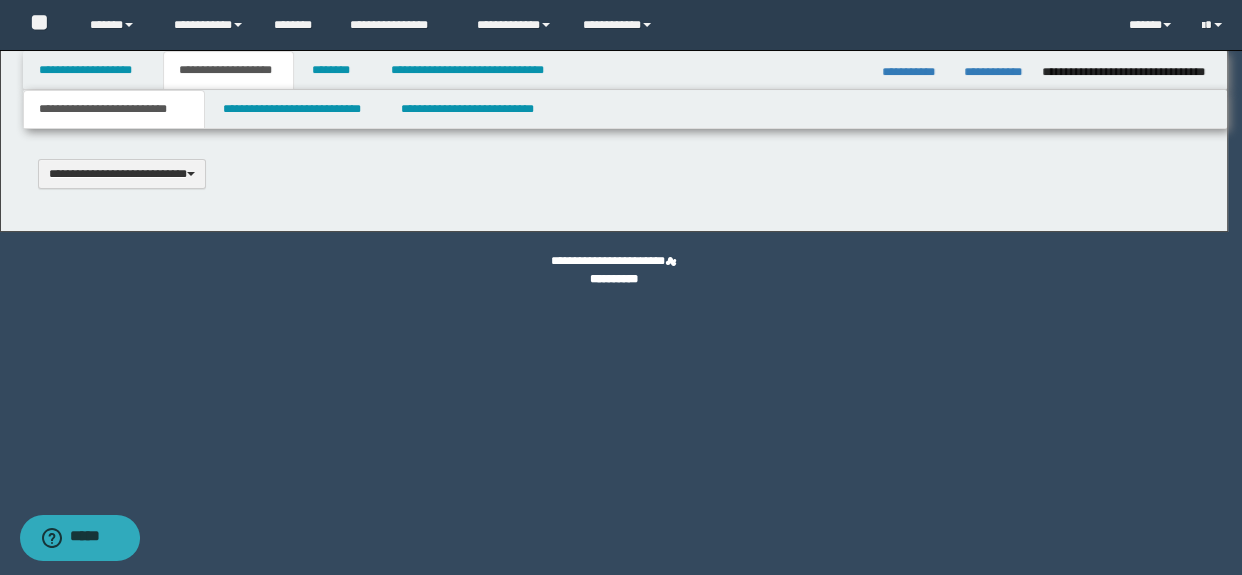 scroll, scrollTop: 0, scrollLeft: 0, axis: both 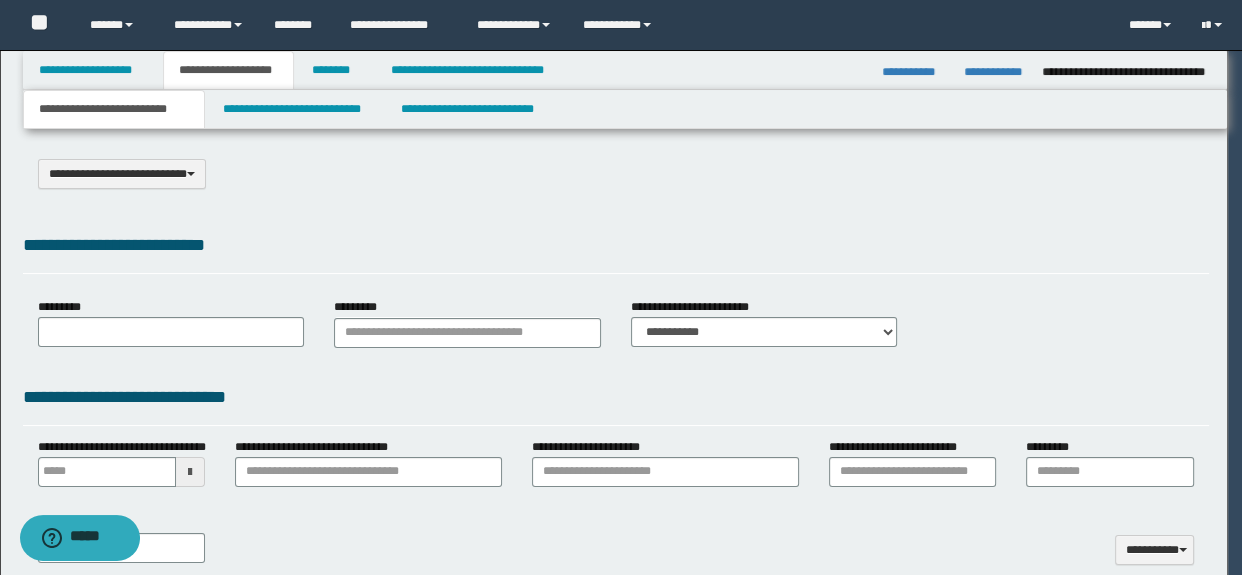 select on "*" 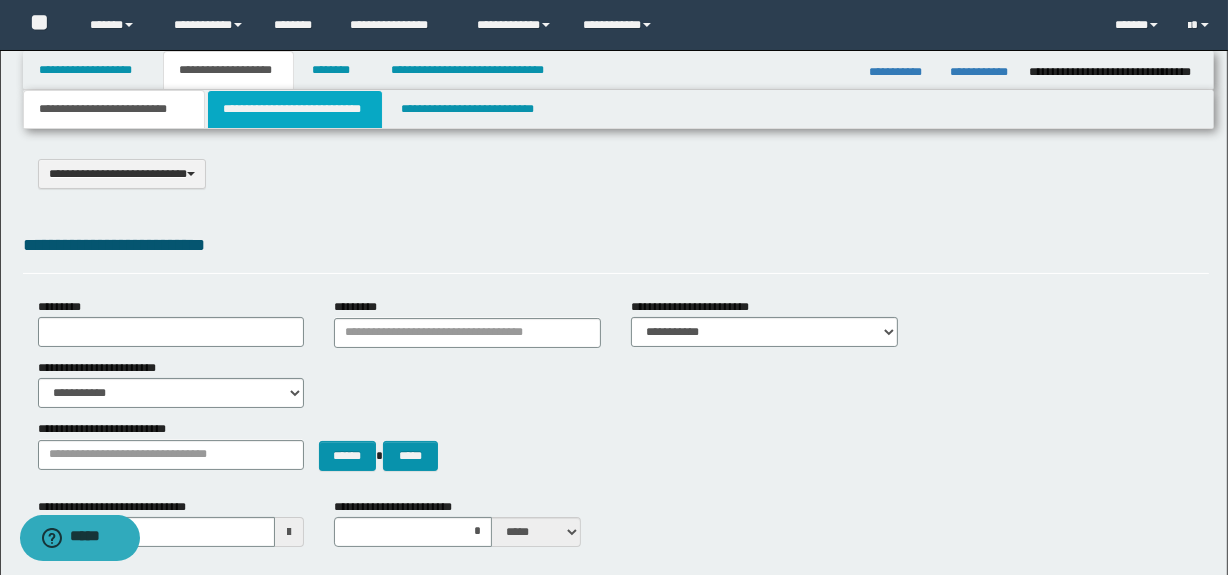click on "**********" at bounding box center [294, 109] 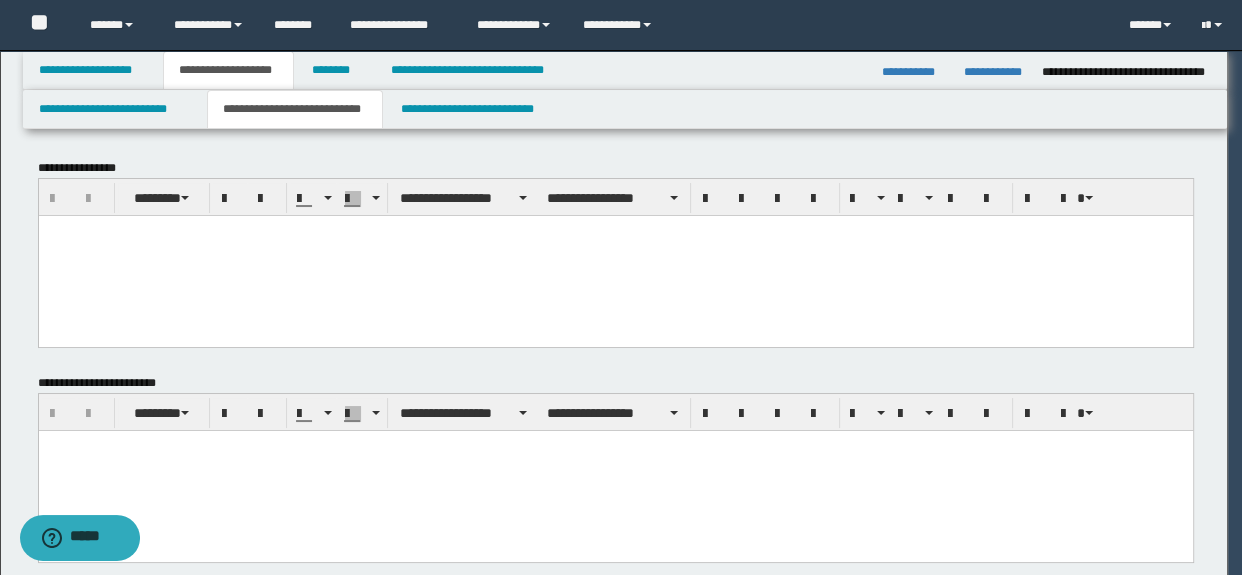 scroll, scrollTop: 0, scrollLeft: 0, axis: both 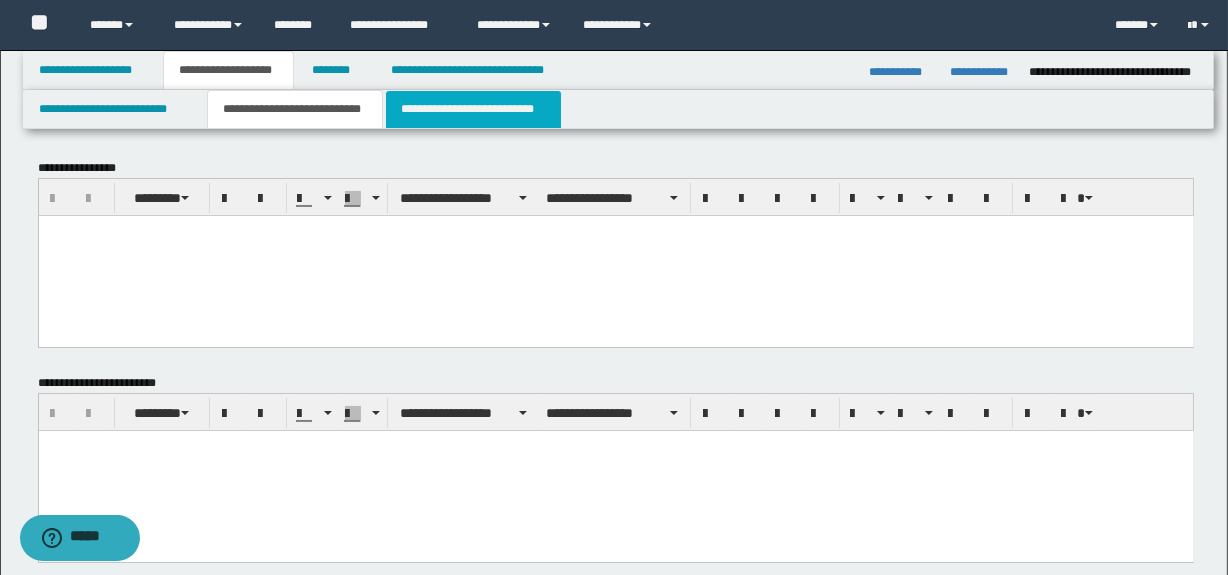click on "**********" at bounding box center (473, 109) 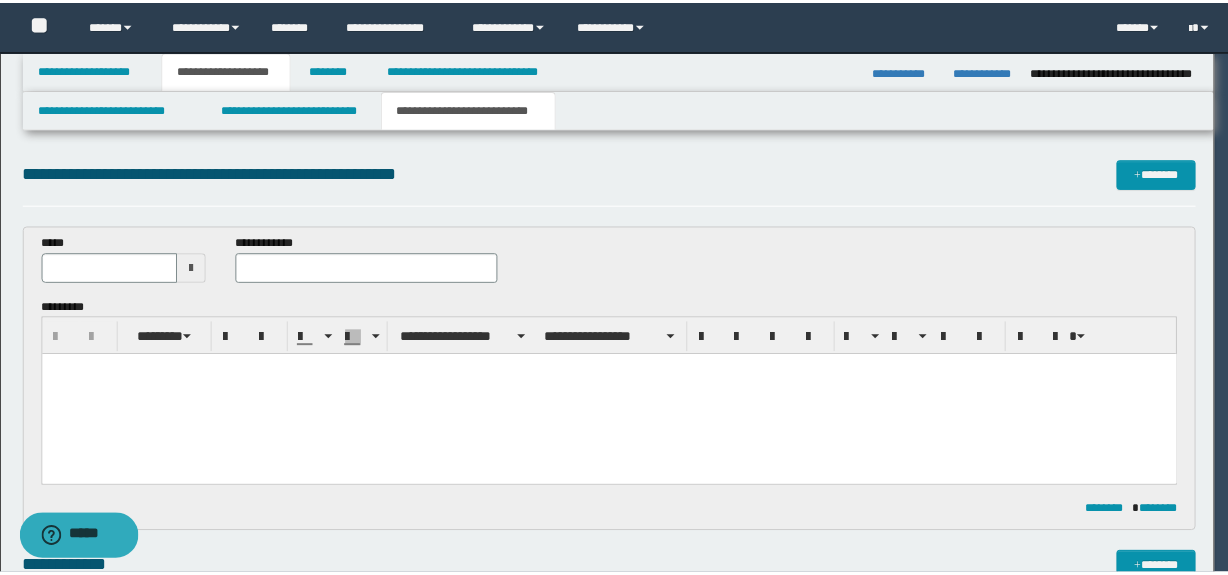 scroll, scrollTop: 0, scrollLeft: 0, axis: both 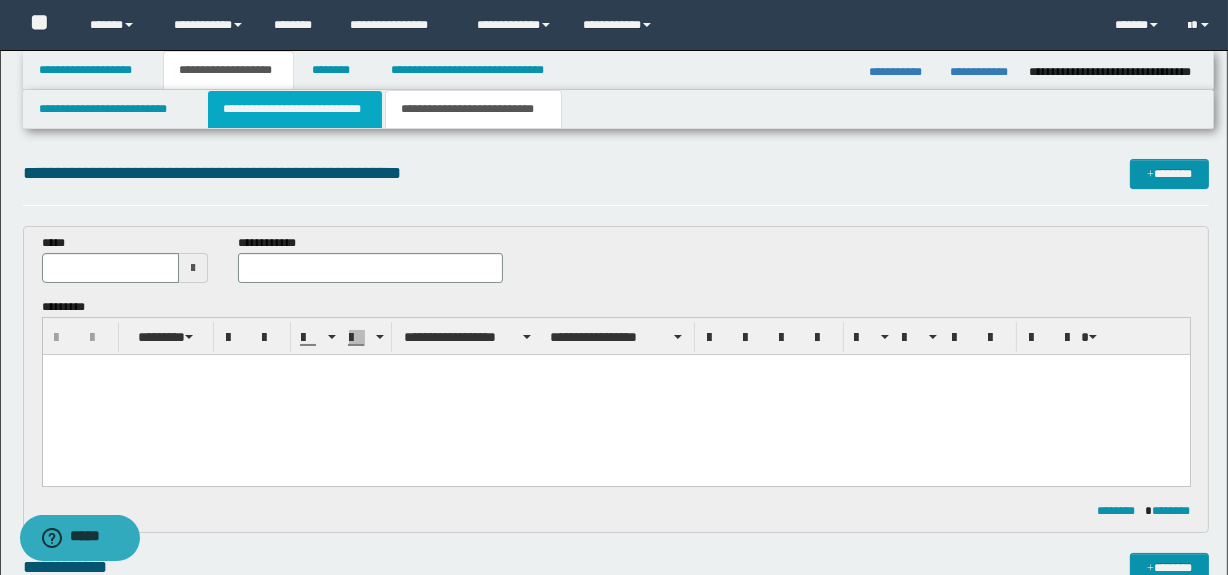 click on "**********" at bounding box center [294, 109] 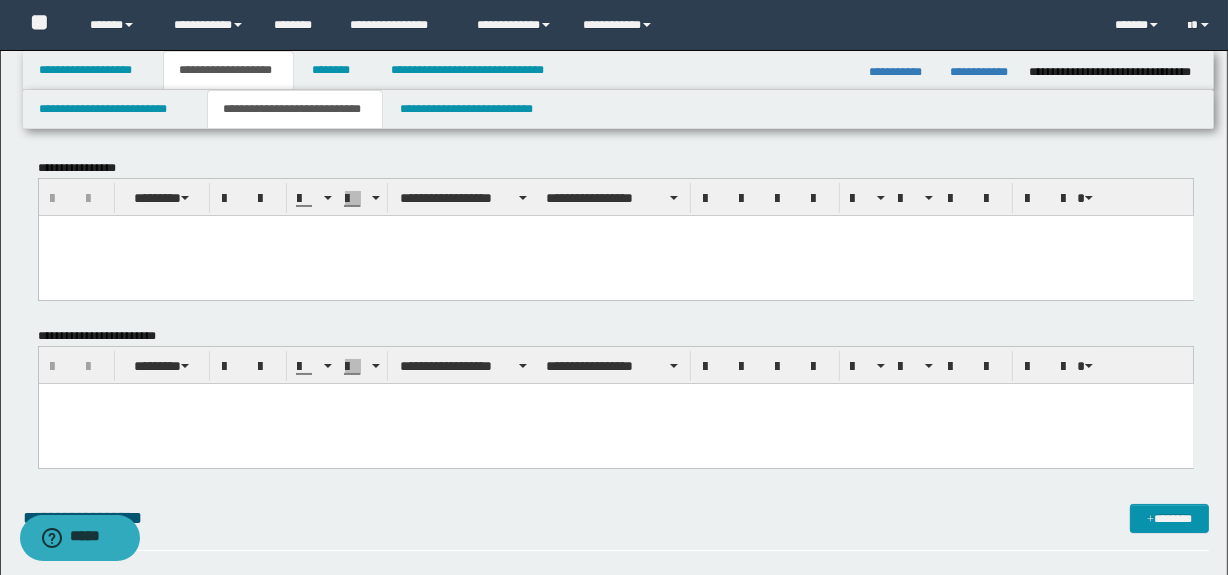 click at bounding box center [615, 255] 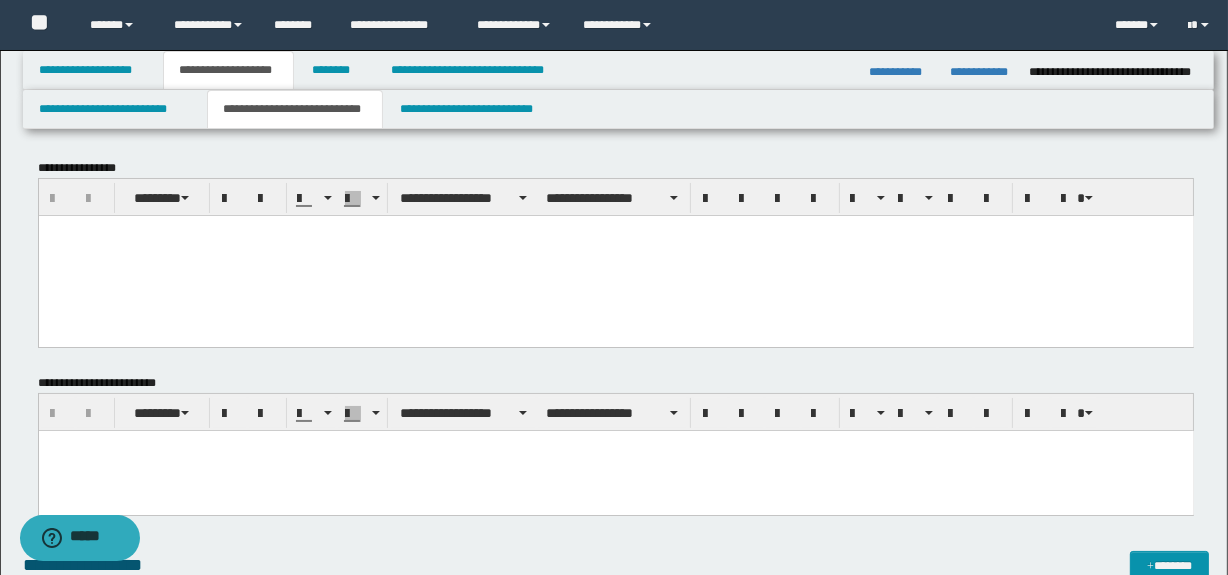 paste 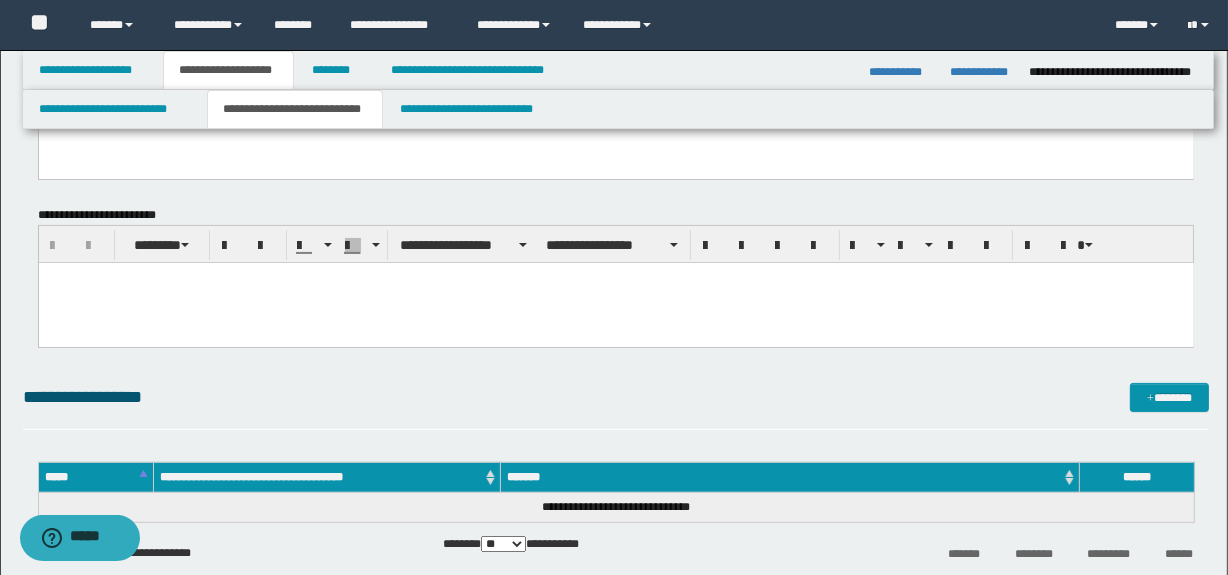 scroll, scrollTop: 272, scrollLeft: 0, axis: vertical 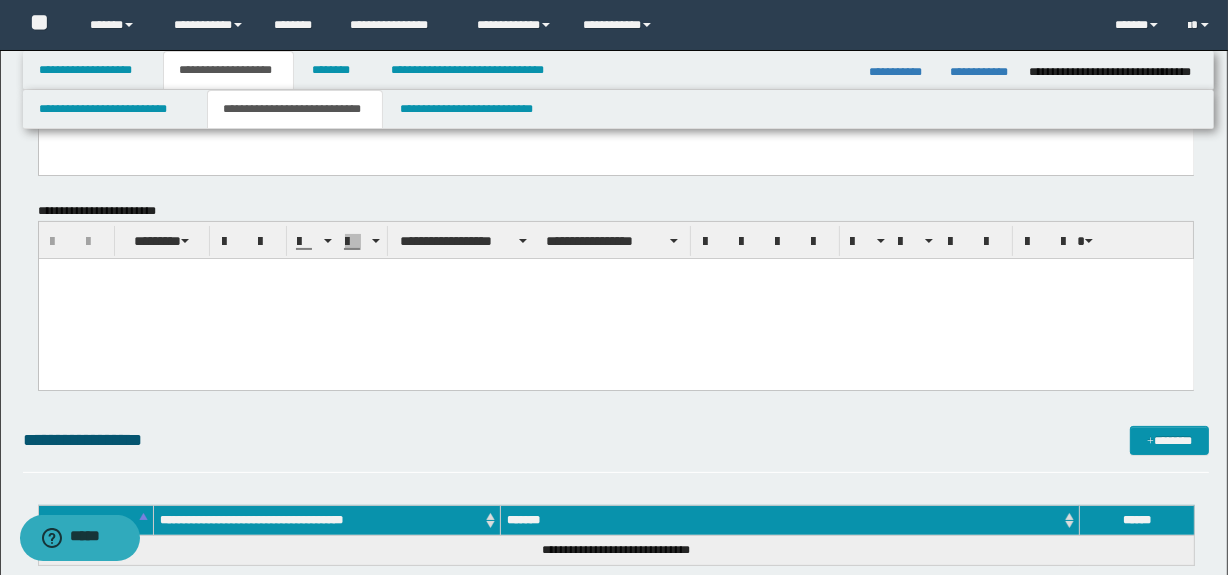 click at bounding box center [615, 299] 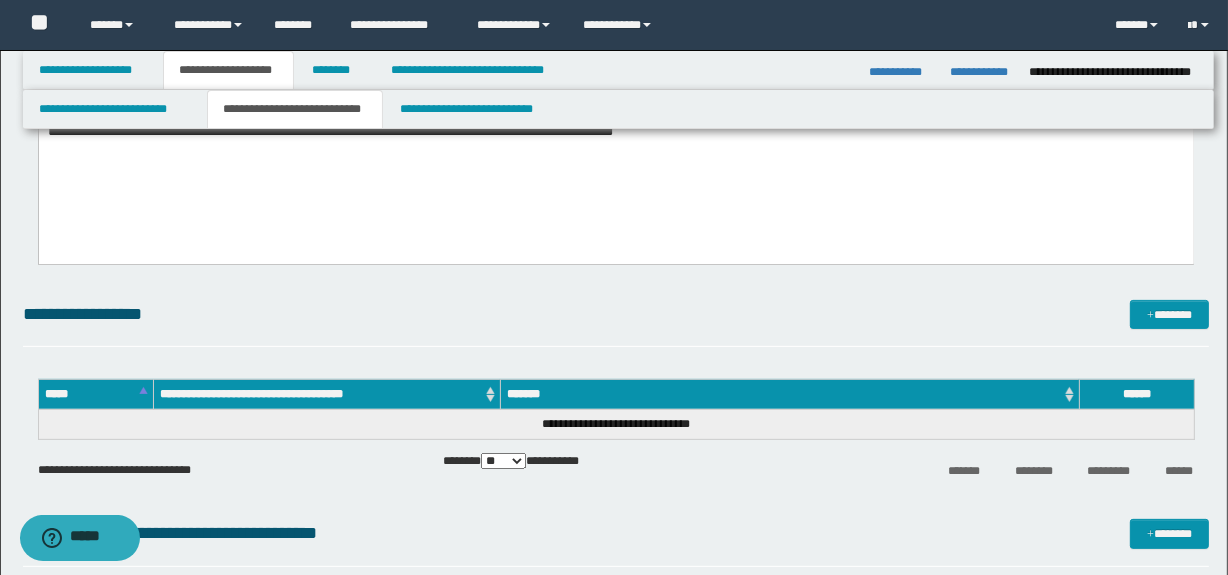 scroll, scrollTop: 181, scrollLeft: 0, axis: vertical 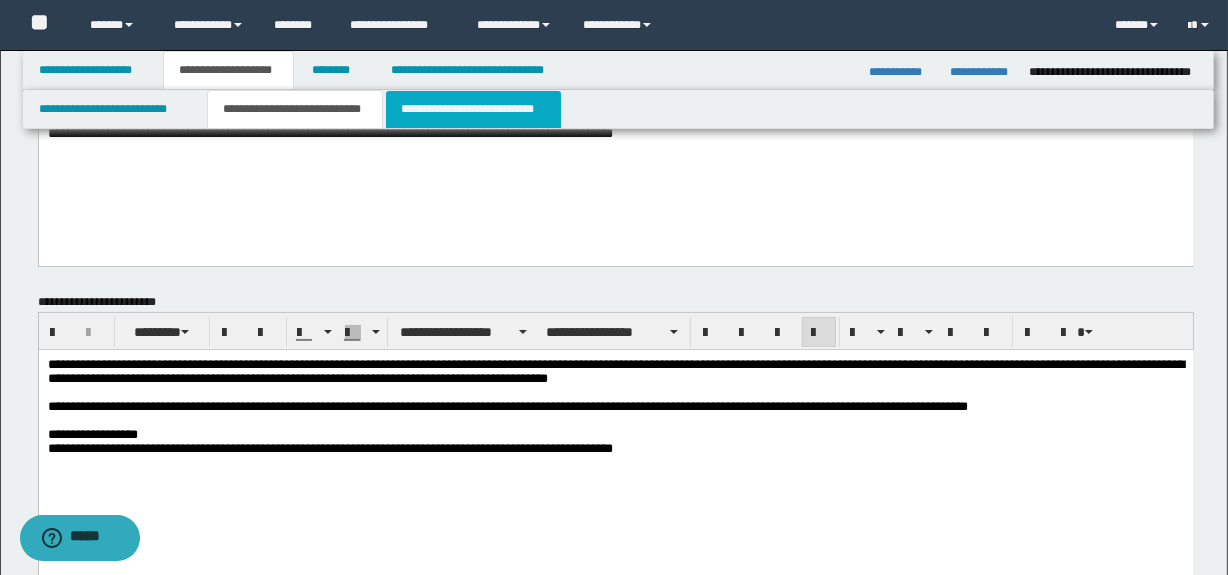 click on "**********" at bounding box center (473, 109) 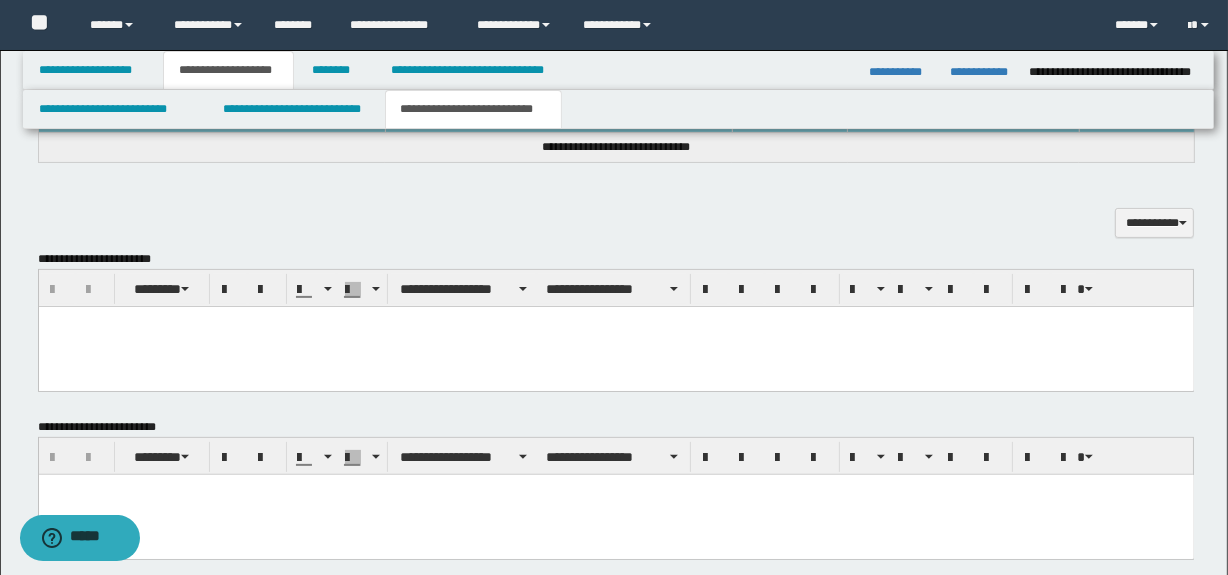scroll, scrollTop: 545, scrollLeft: 0, axis: vertical 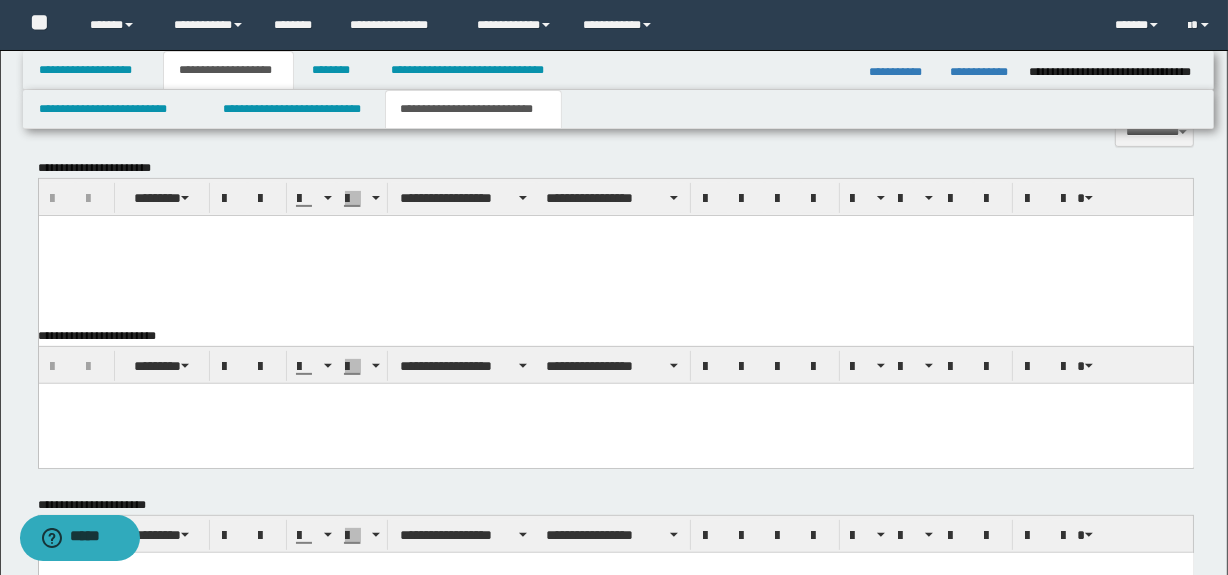 click at bounding box center (615, 255) 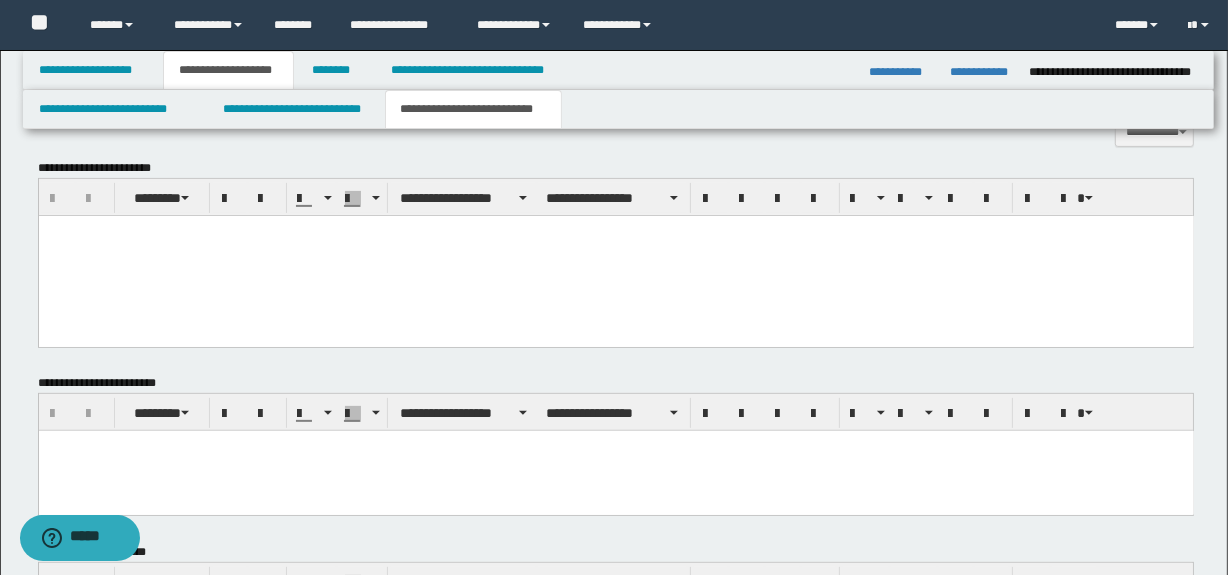 paste 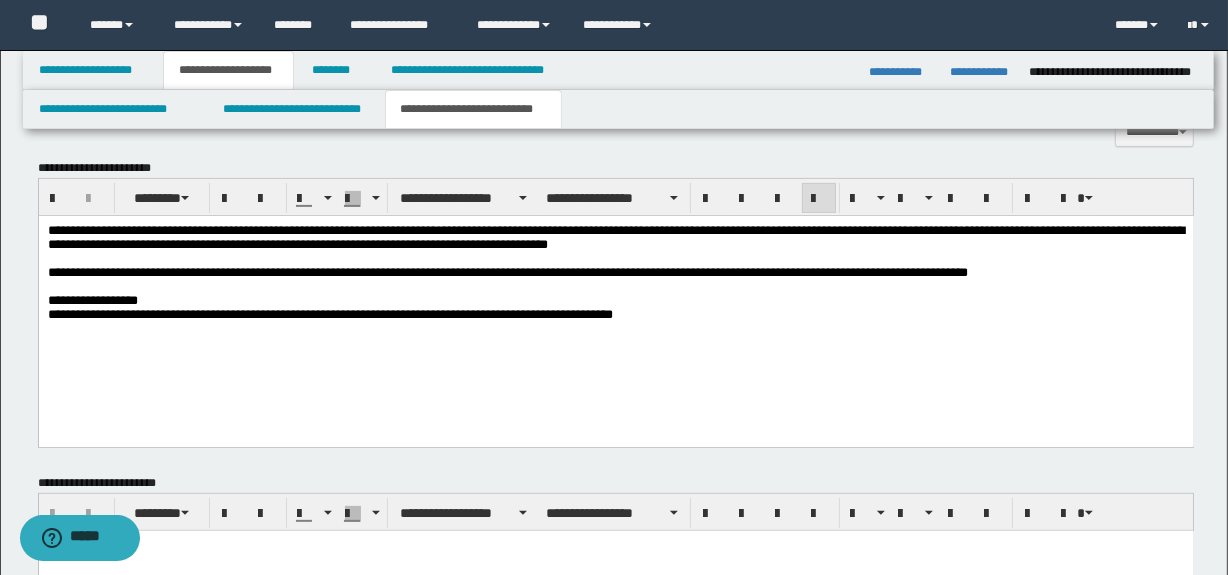drag, startPoint x: 40, startPoint y: 228, endPoint x: 525, endPoint y: 324, distance: 494.40976 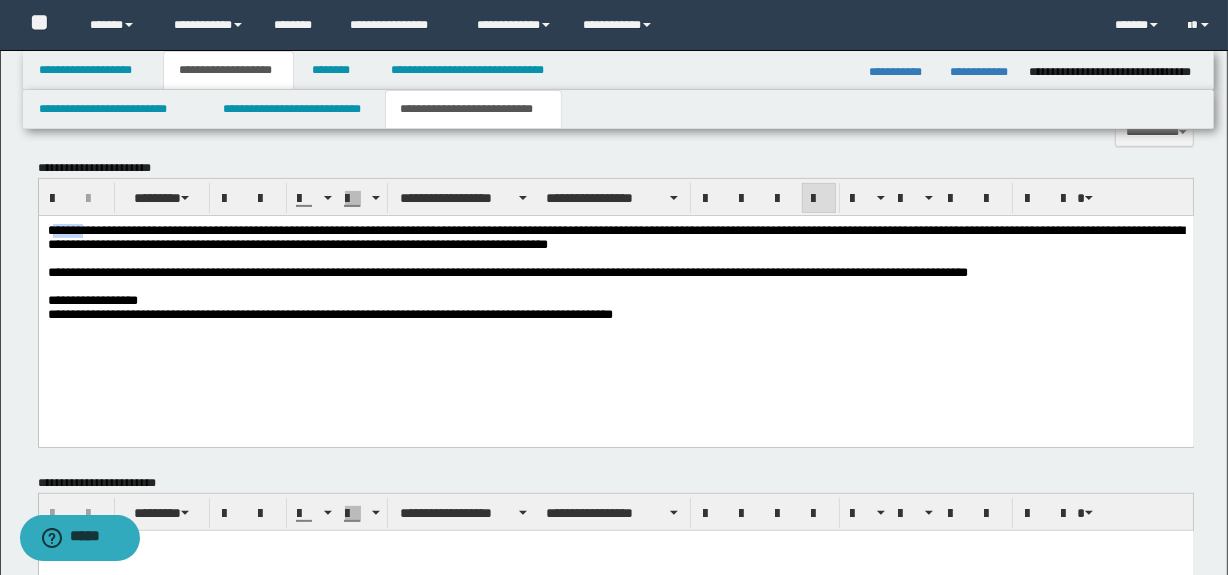 drag, startPoint x: 54, startPoint y: 224, endPoint x: 93, endPoint y: 228, distance: 39.20459 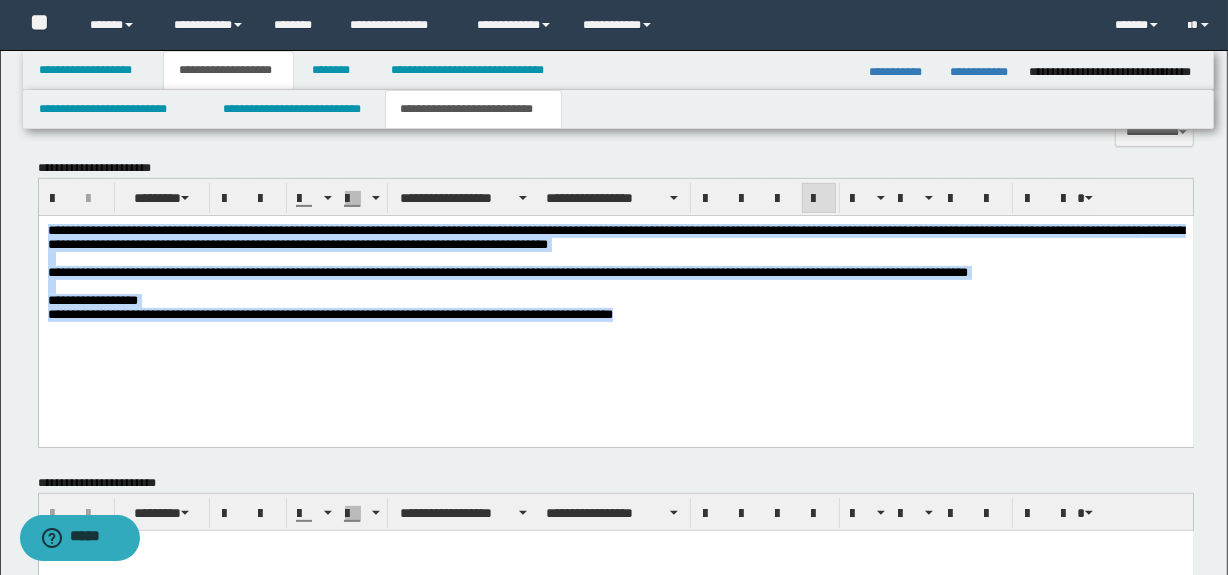 drag, startPoint x: 47, startPoint y: 226, endPoint x: 859, endPoint y: 389, distance: 828.19867 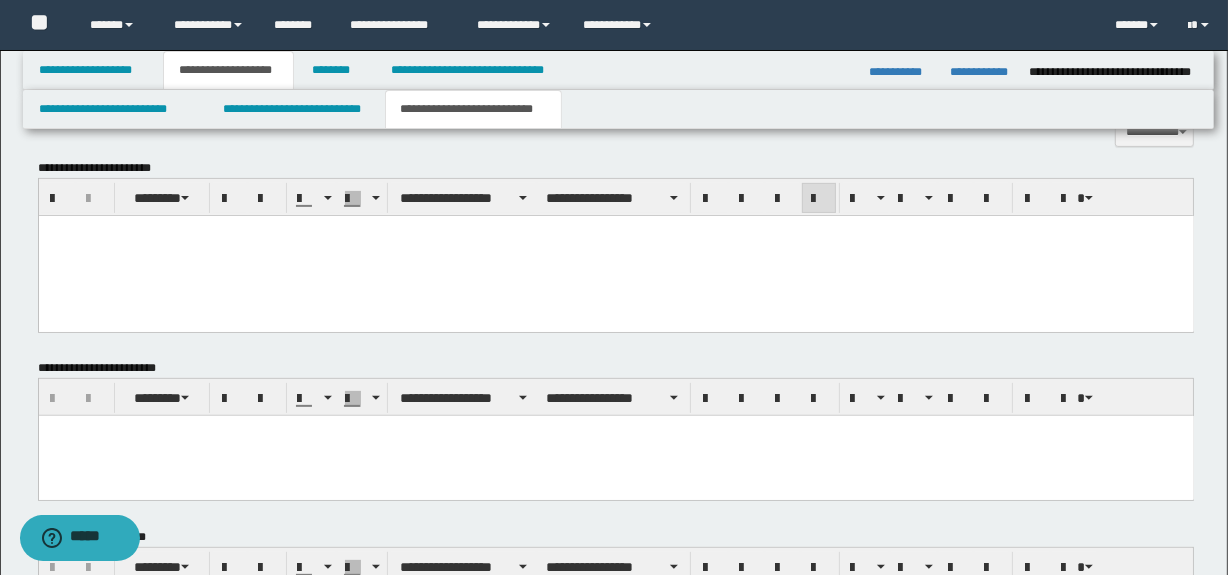 click at bounding box center (615, 248) 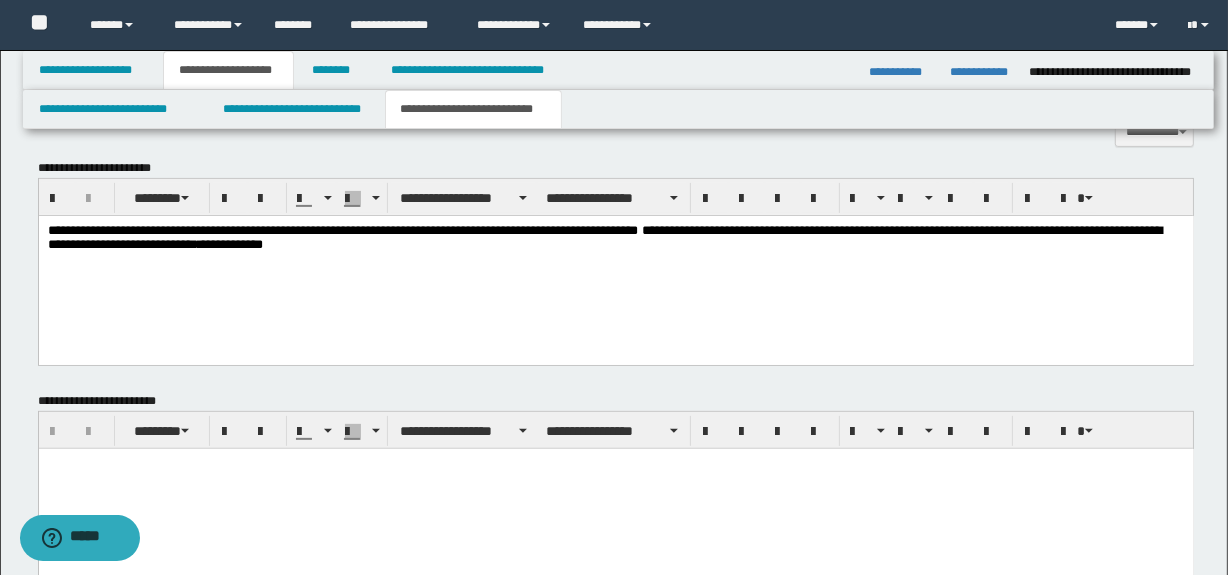 click at bounding box center [615, 464] 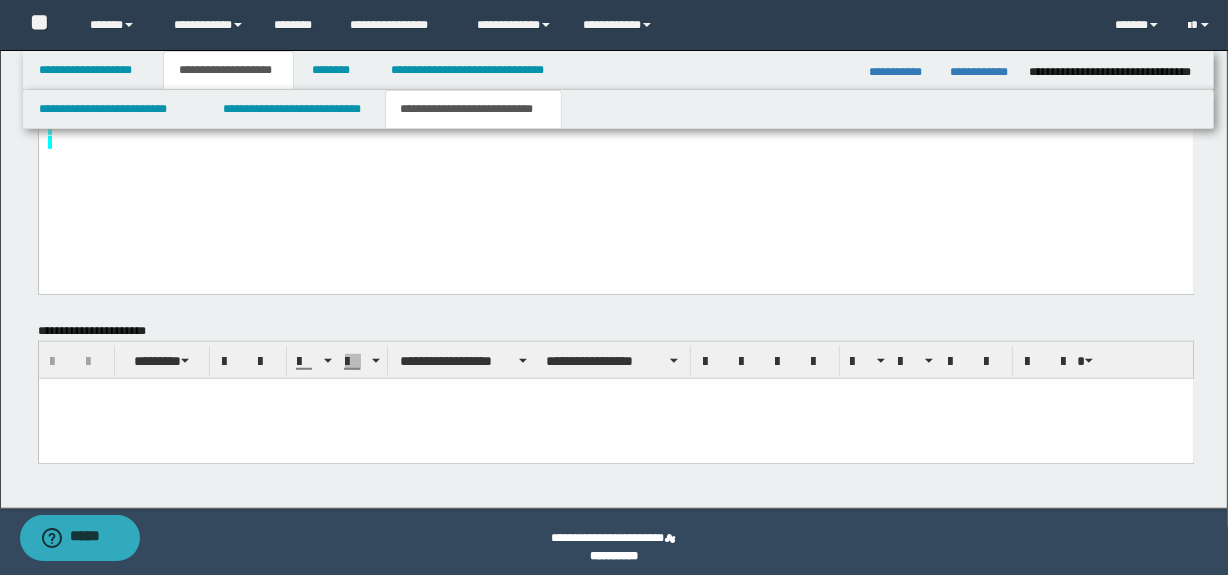 scroll, scrollTop: 1262, scrollLeft: 0, axis: vertical 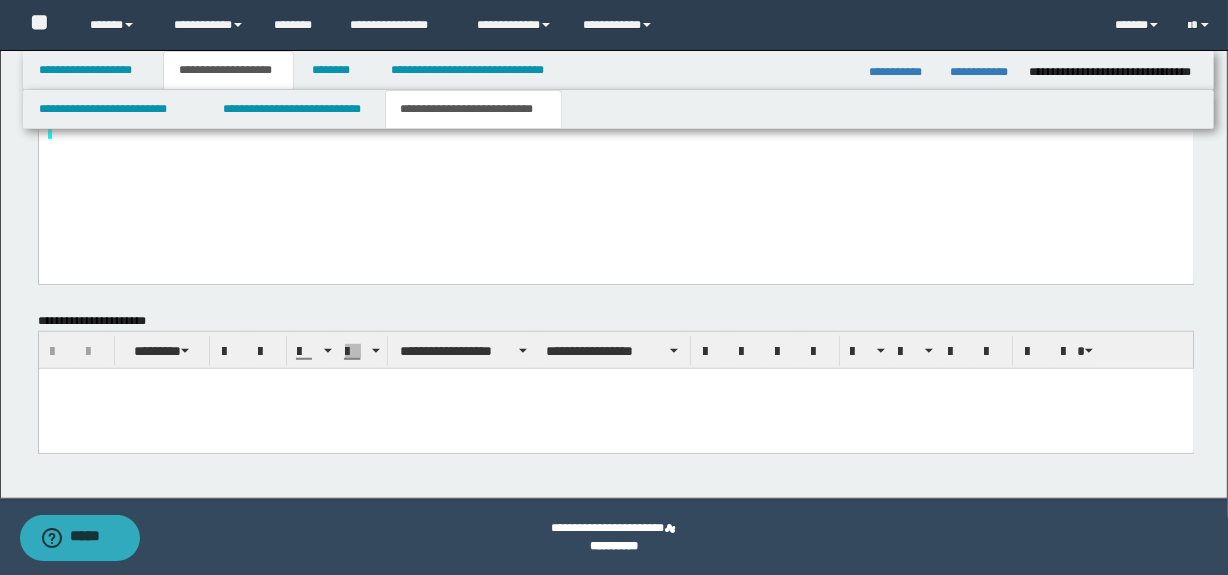 click at bounding box center (615, 408) 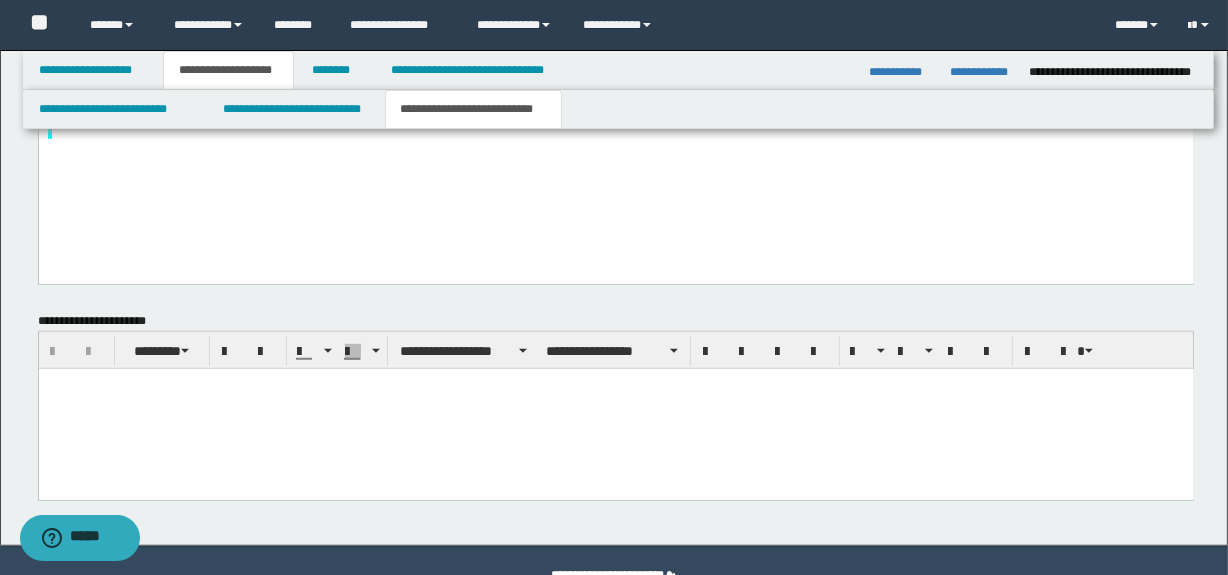 click at bounding box center (615, 408) 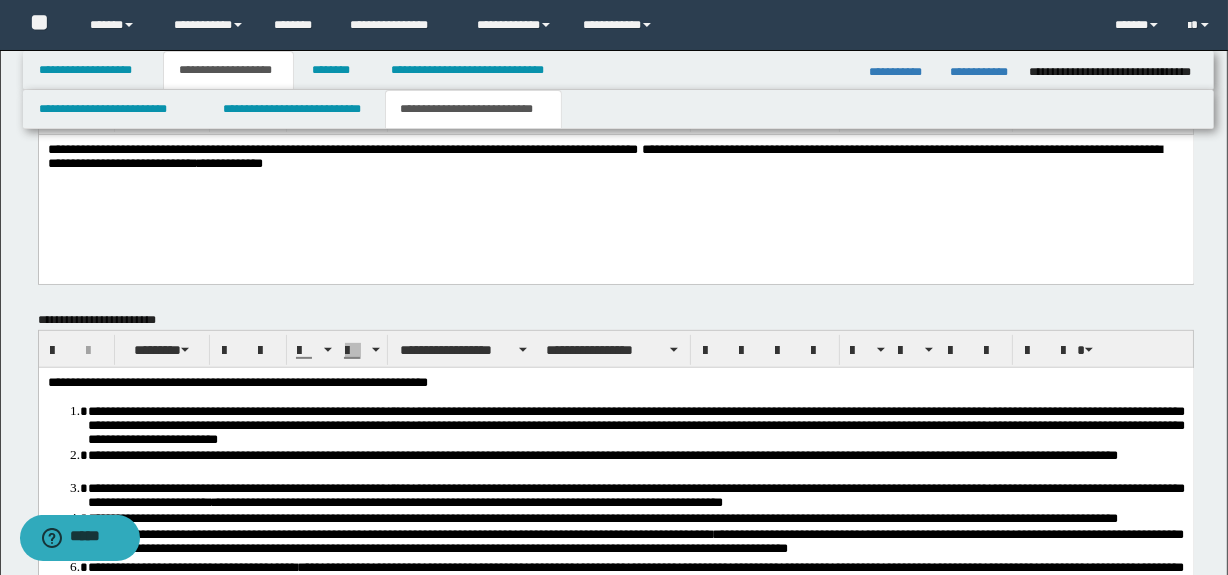scroll, scrollTop: 0, scrollLeft: 0, axis: both 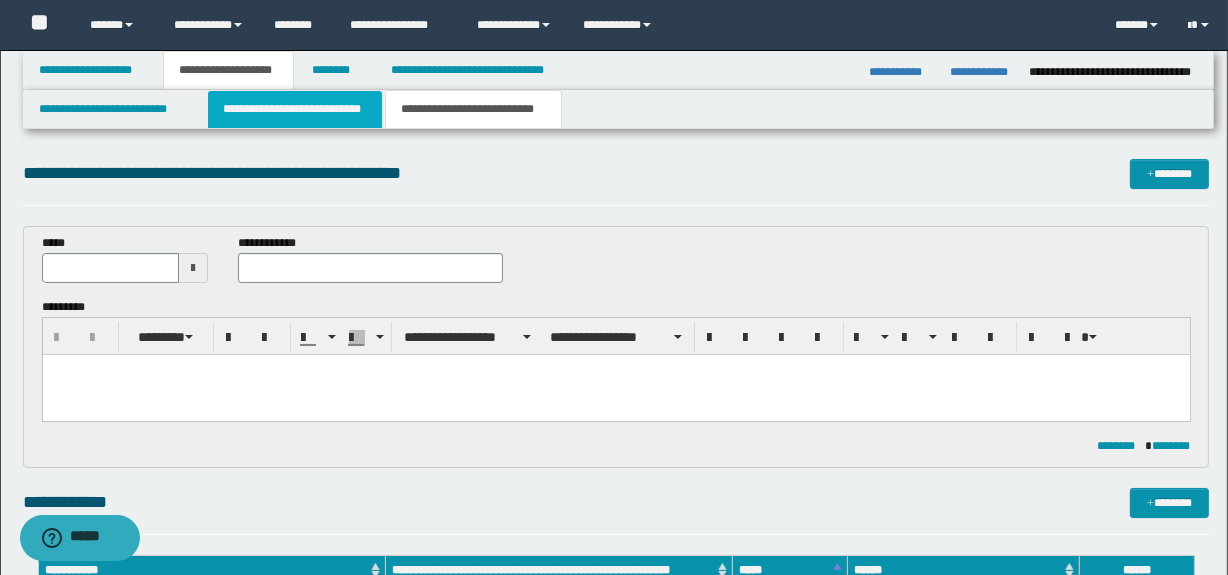 click on "**********" at bounding box center [294, 109] 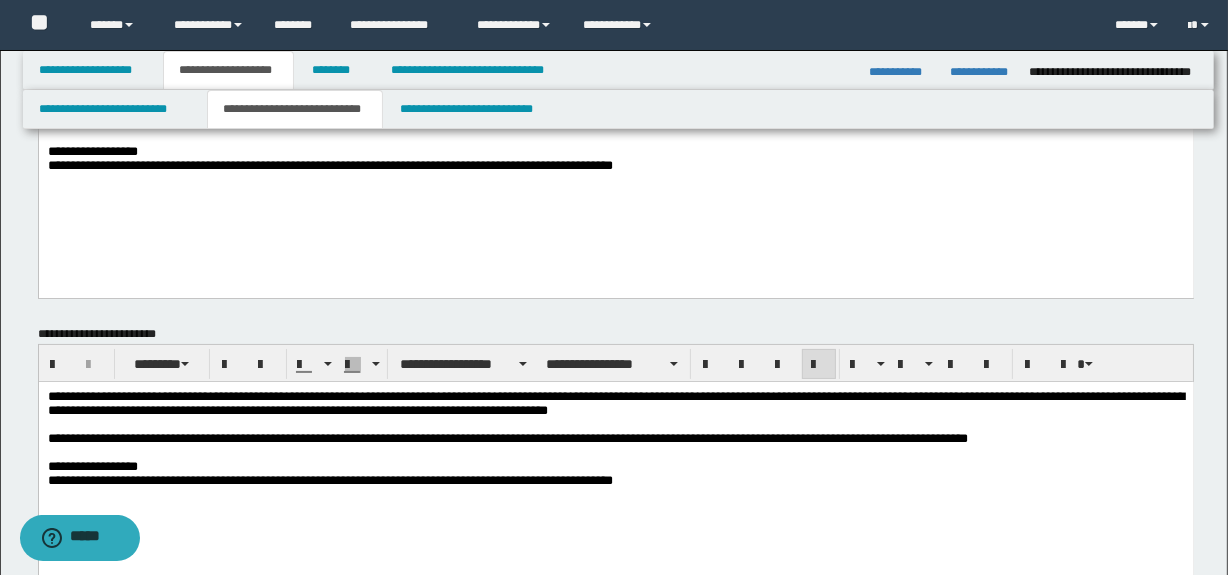 scroll, scrollTop: 181, scrollLeft: 0, axis: vertical 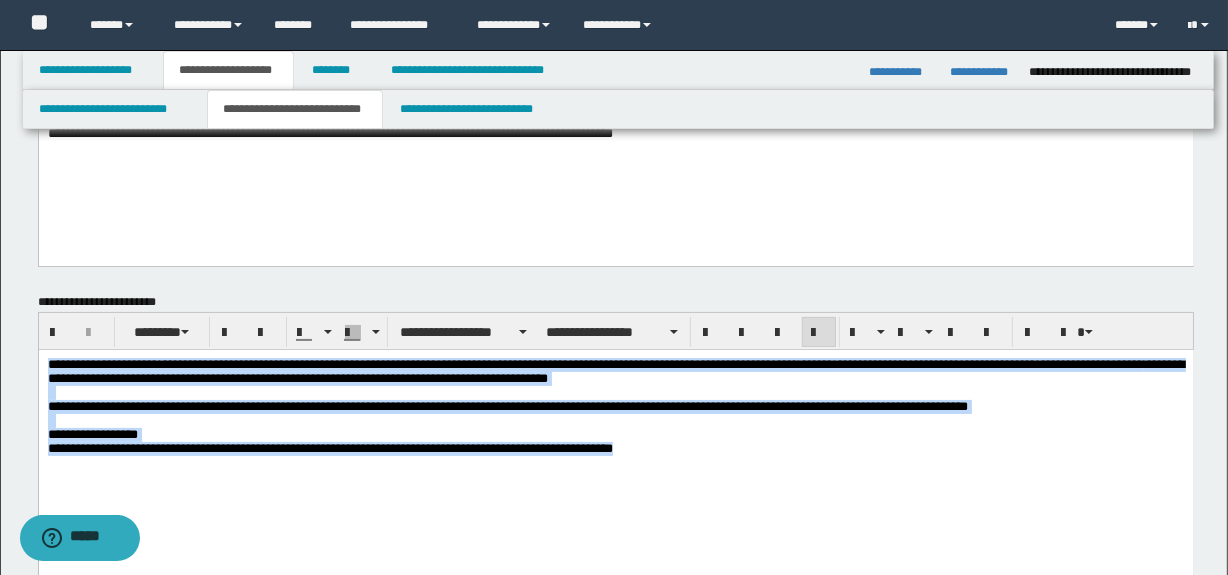 drag, startPoint x: 46, startPoint y: 364, endPoint x: 884, endPoint y: 522, distance: 852.7649 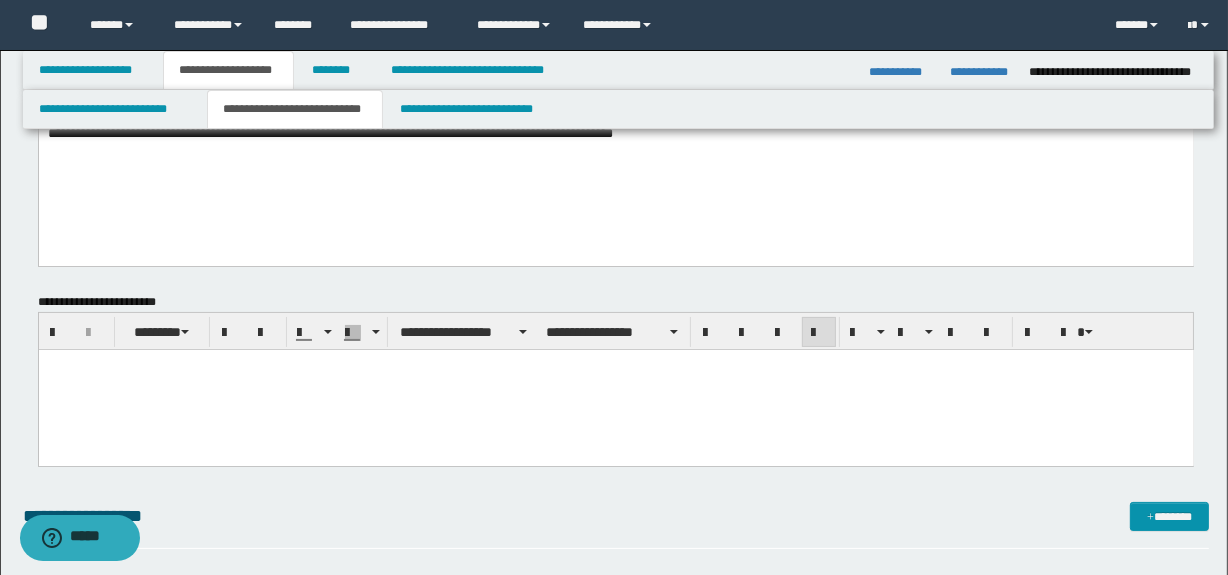 click at bounding box center (615, 383) 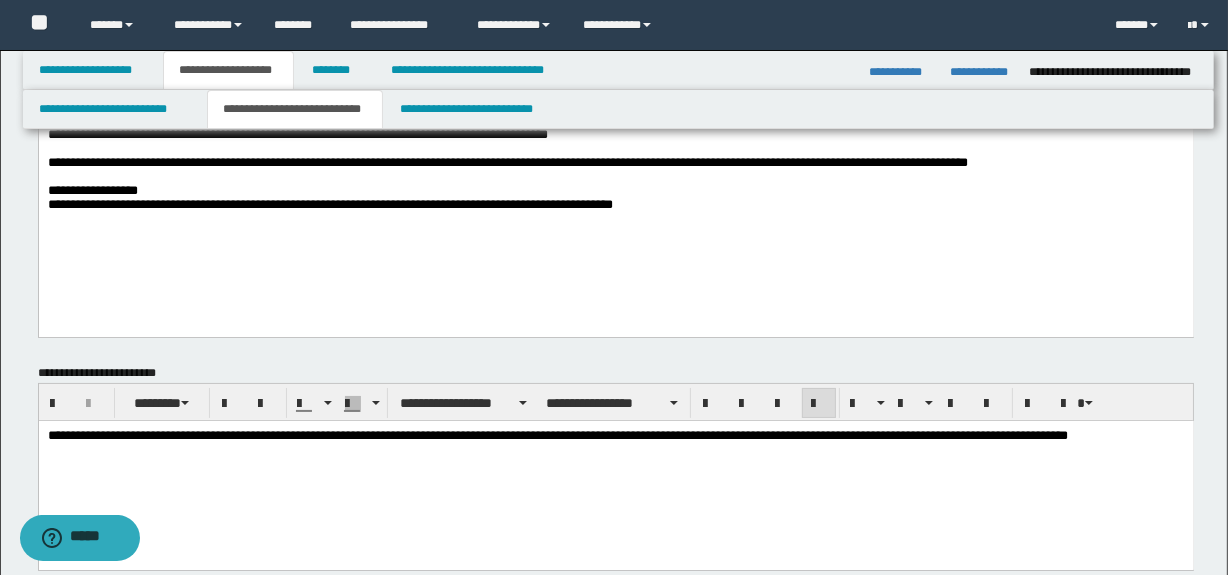 scroll, scrollTop: 0, scrollLeft: 0, axis: both 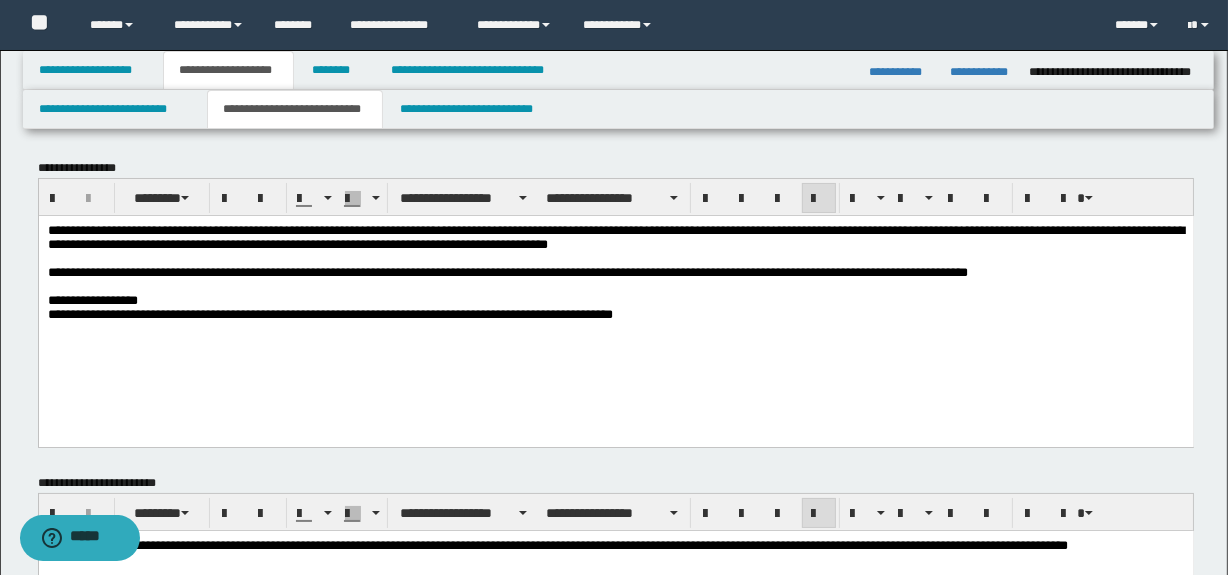 click on "*******" at bounding box center [1163, 229] 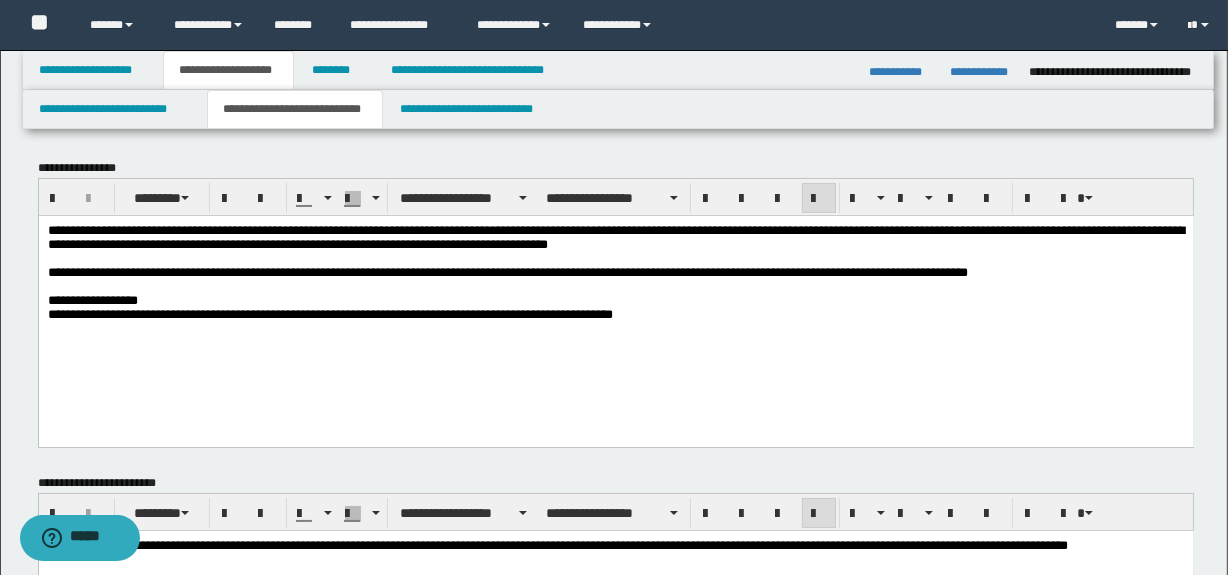 click on "**********" at bounding box center [324, 229] 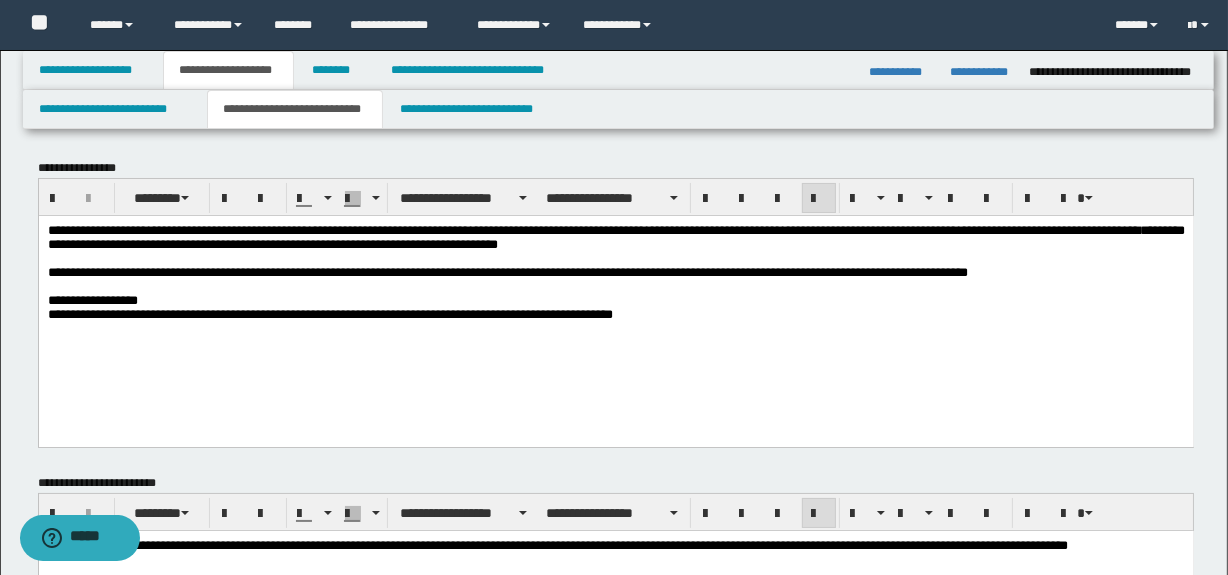 click on "**********" at bounding box center [301, 229] 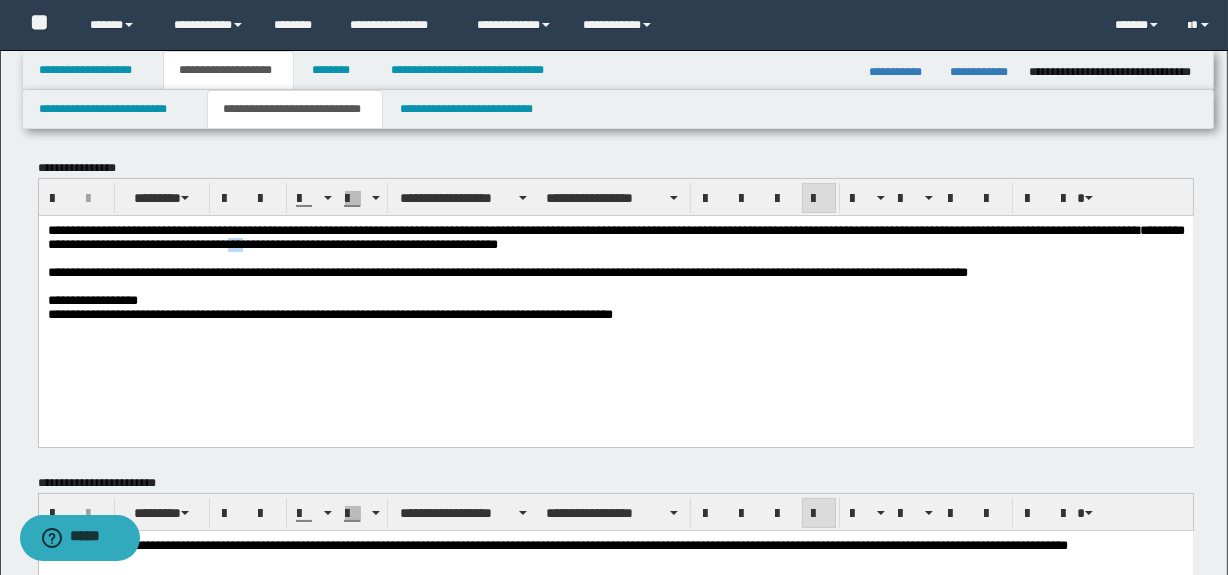 drag, startPoint x: 551, startPoint y: 247, endPoint x: 532, endPoint y: 252, distance: 19.646883 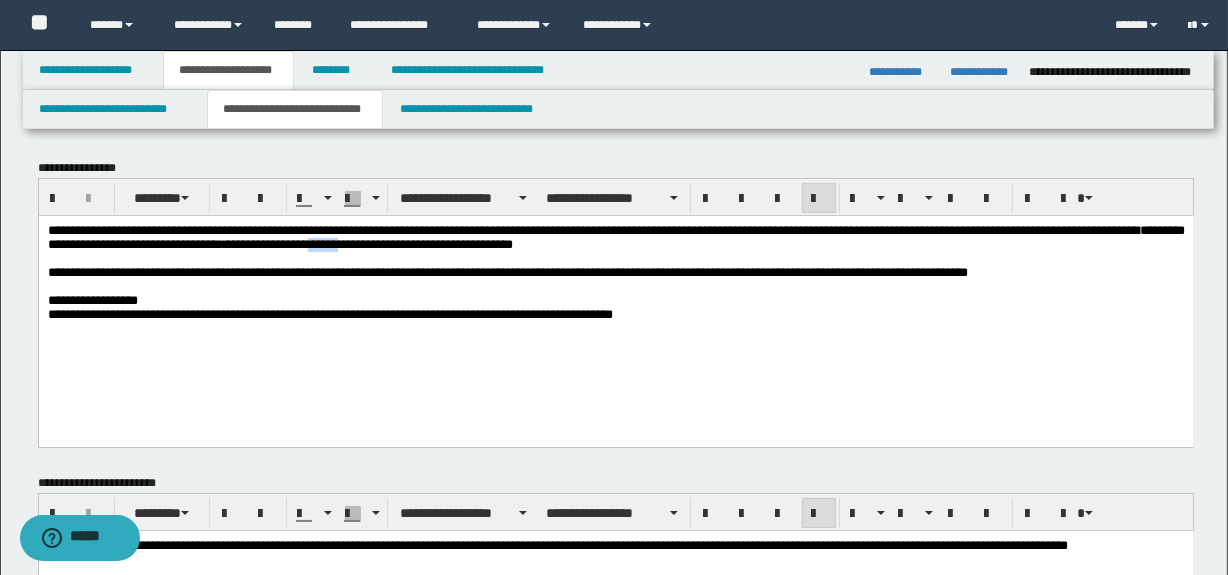 drag, startPoint x: 660, startPoint y: 244, endPoint x: 631, endPoint y: 241, distance: 29.15476 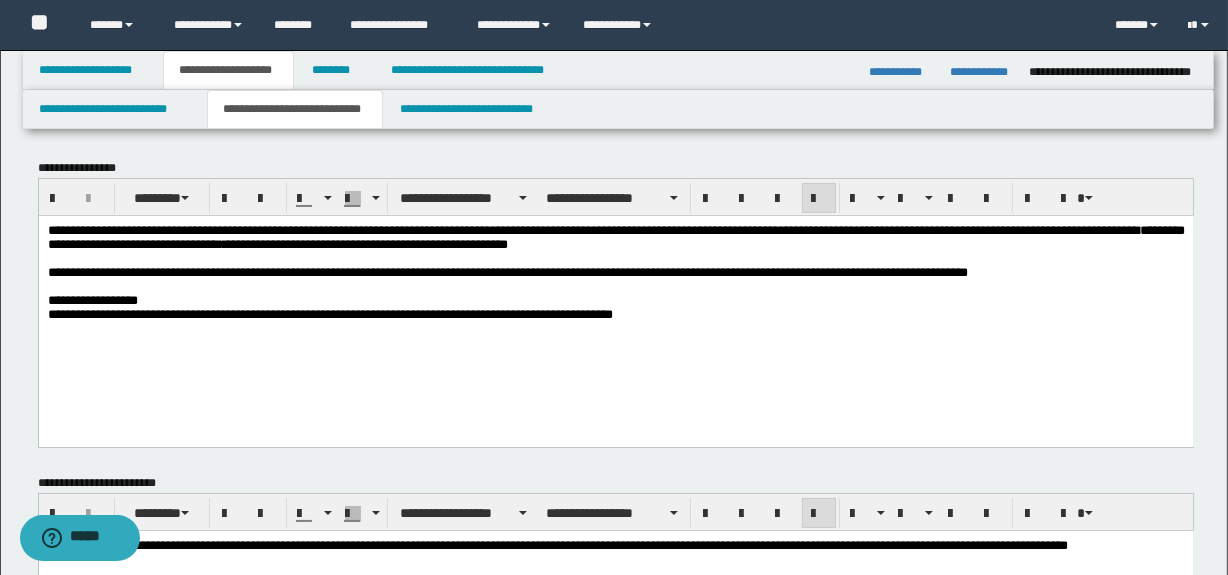 click on "**********" at bounding box center [615, 236] 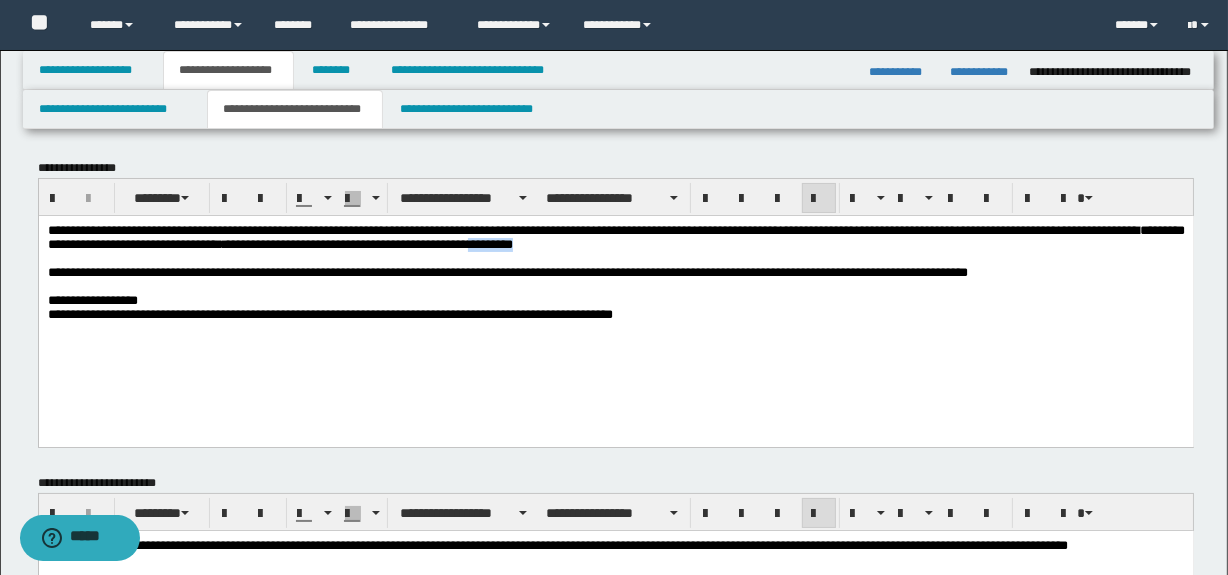 drag, startPoint x: 897, startPoint y: 244, endPoint x: 832, endPoint y: 246, distance: 65.03076 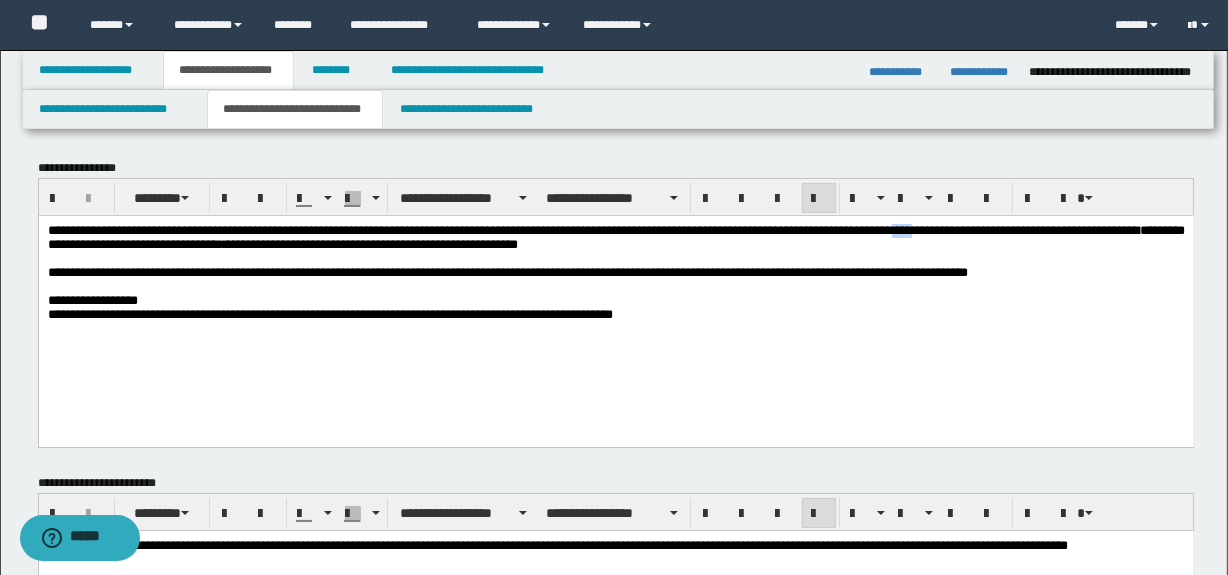 drag, startPoint x: 1115, startPoint y: 232, endPoint x: 1088, endPoint y: 235, distance: 27.166155 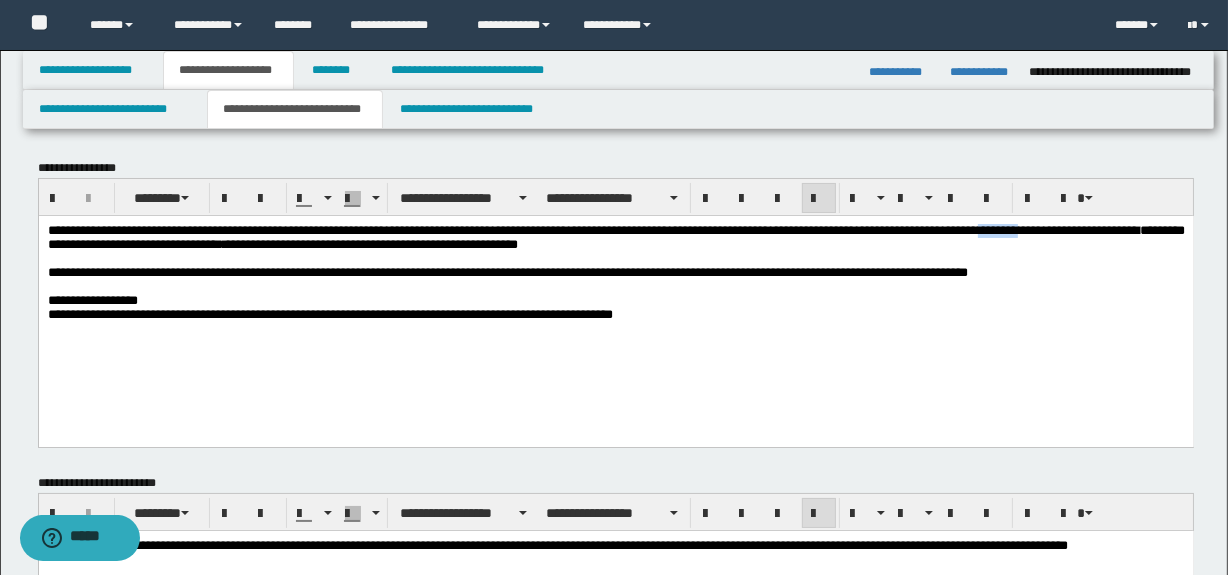 drag, startPoint x: 96, startPoint y: 246, endPoint x: 47, endPoint y: 246, distance: 49 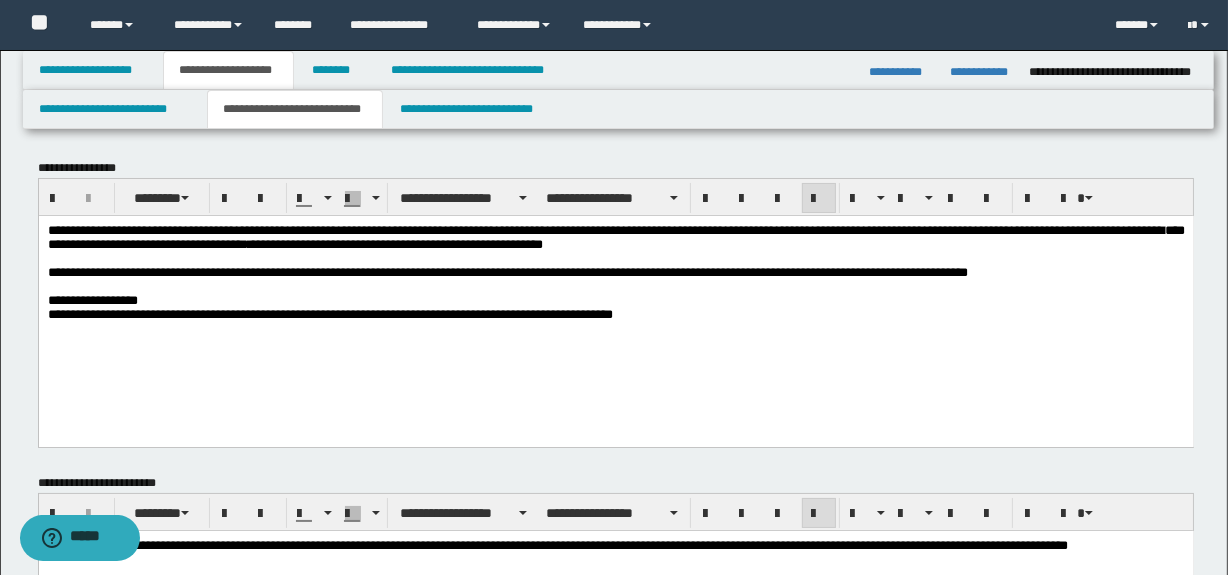 drag, startPoint x: 45, startPoint y: 275, endPoint x: 775, endPoint y: 341, distance: 732.9775 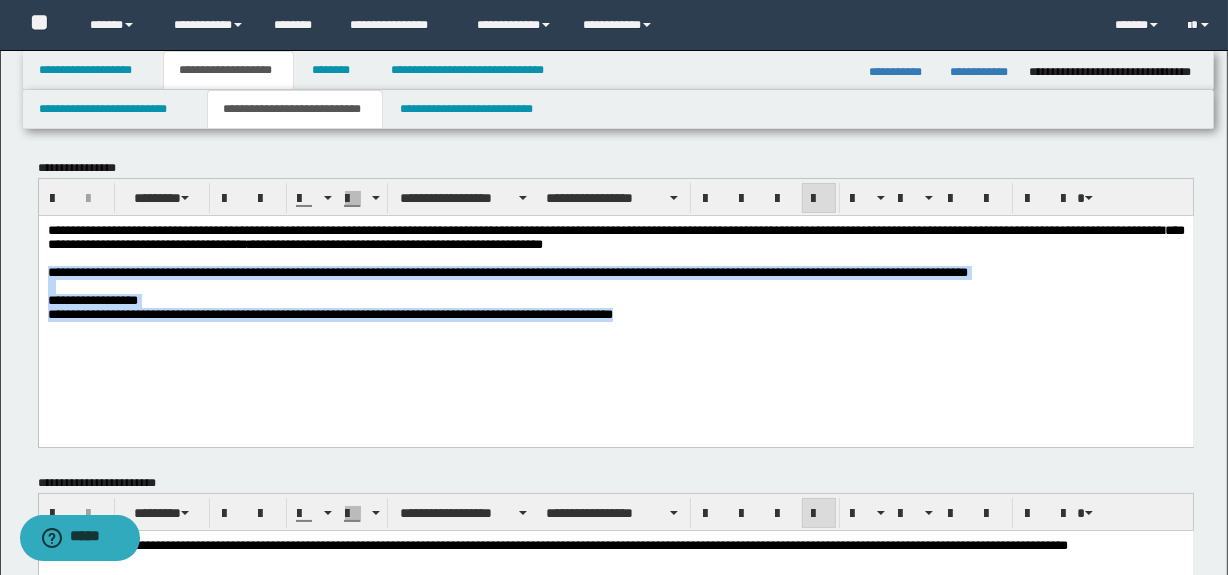 drag, startPoint x: 45, startPoint y: 272, endPoint x: 883, endPoint y: 381, distance: 845.05914 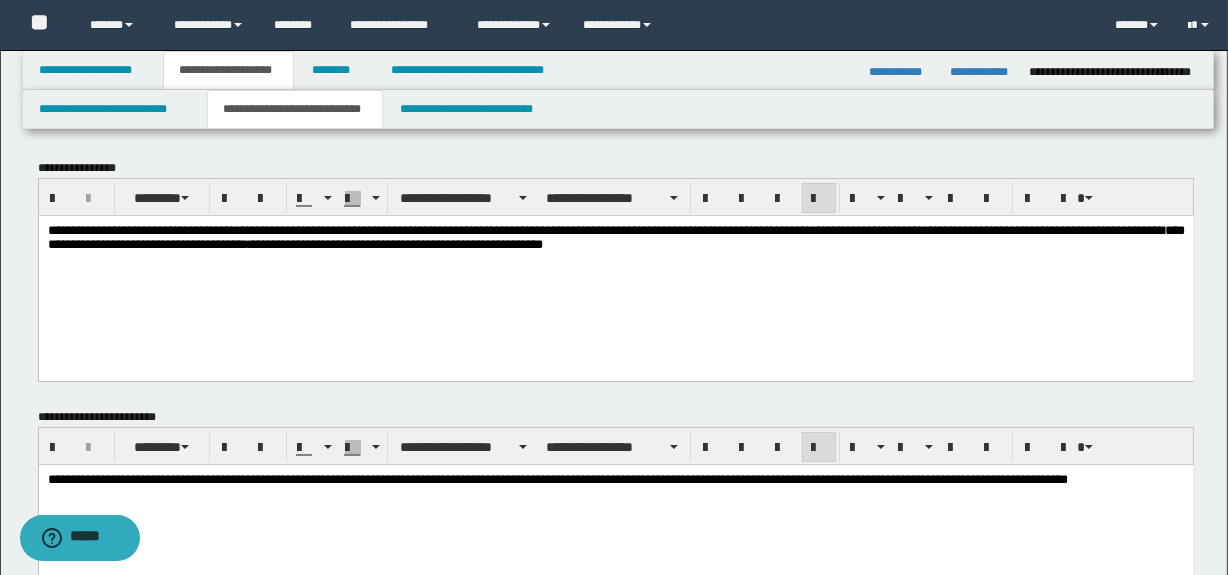 drag, startPoint x: 514, startPoint y: 249, endPoint x: 386, endPoint y: 249, distance: 128 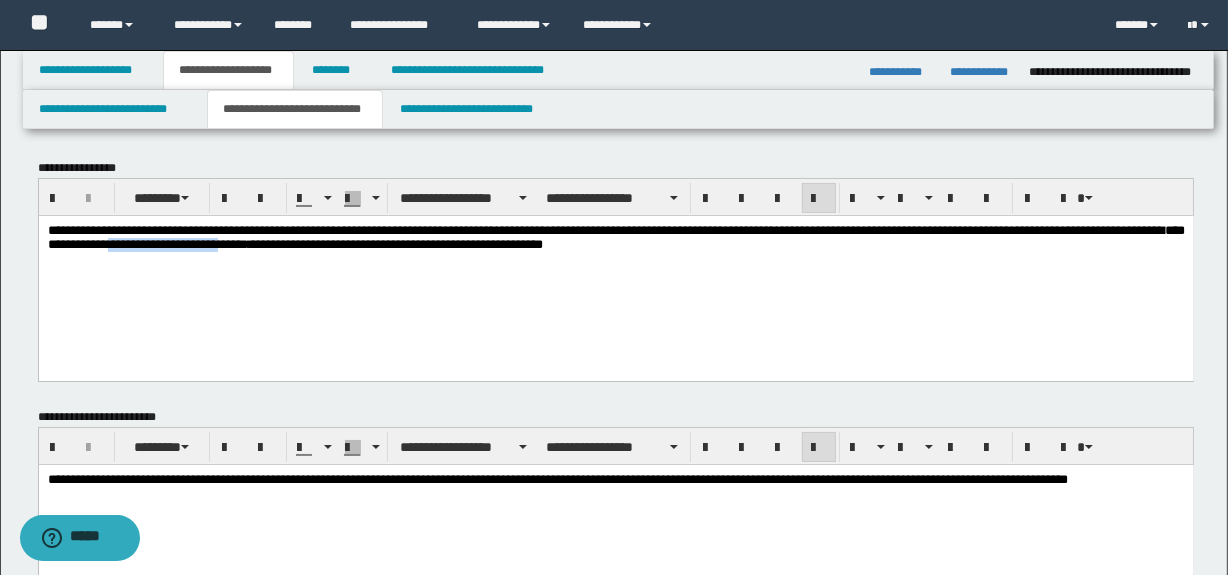 drag, startPoint x: 512, startPoint y: 248, endPoint x: 377, endPoint y: 246, distance: 135.01482 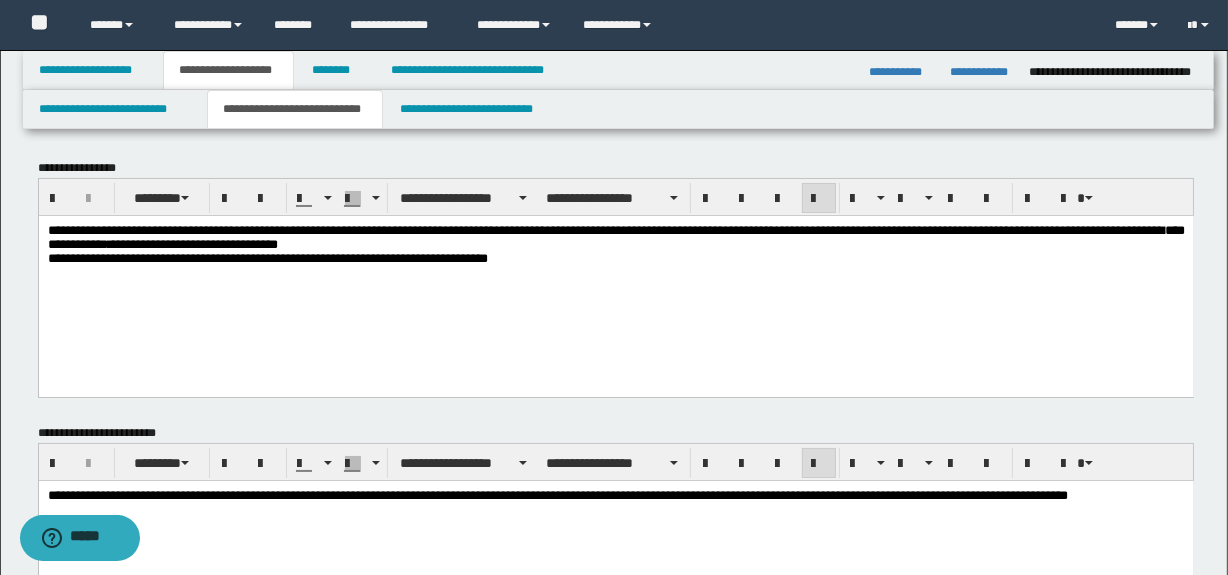 click on "**********" at bounding box center [615, 243] 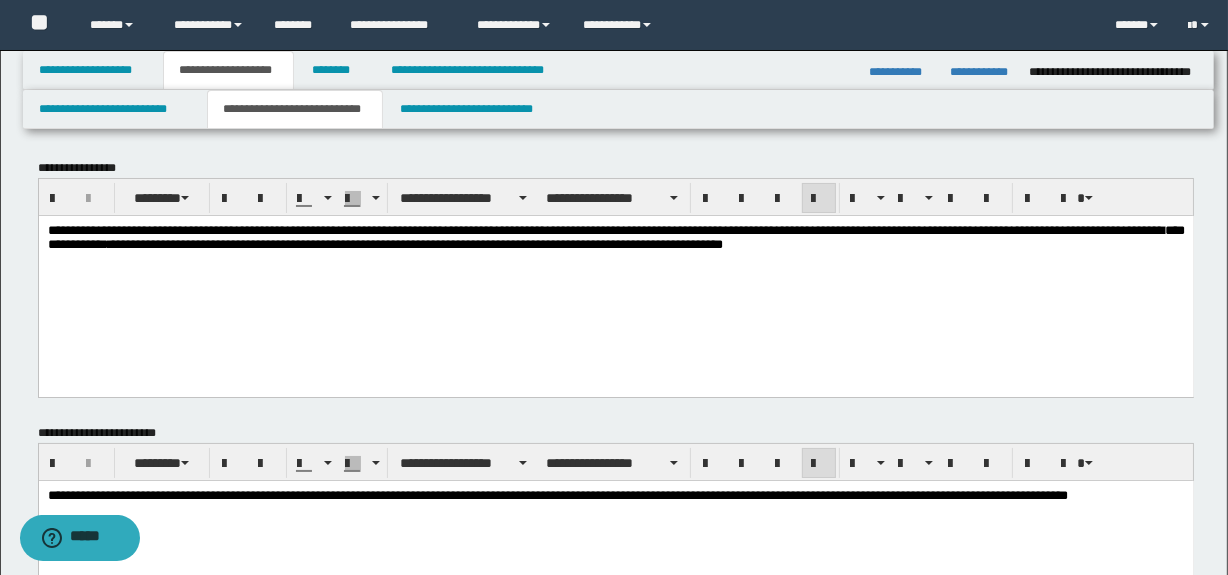 click on "**********" at bounding box center [954, 229] 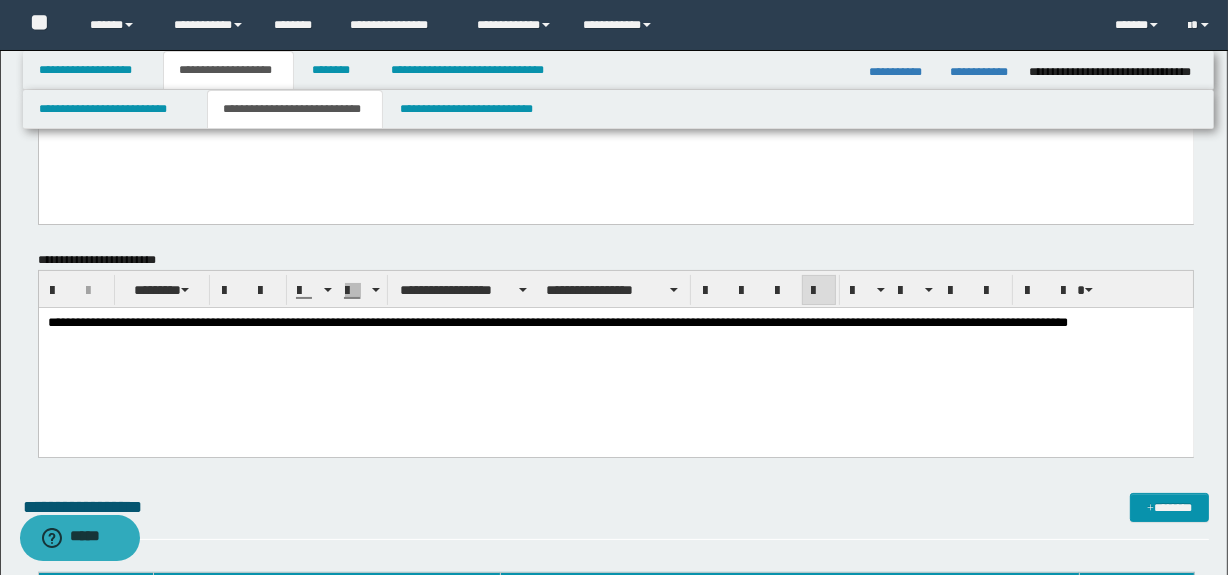 scroll, scrollTop: 181, scrollLeft: 0, axis: vertical 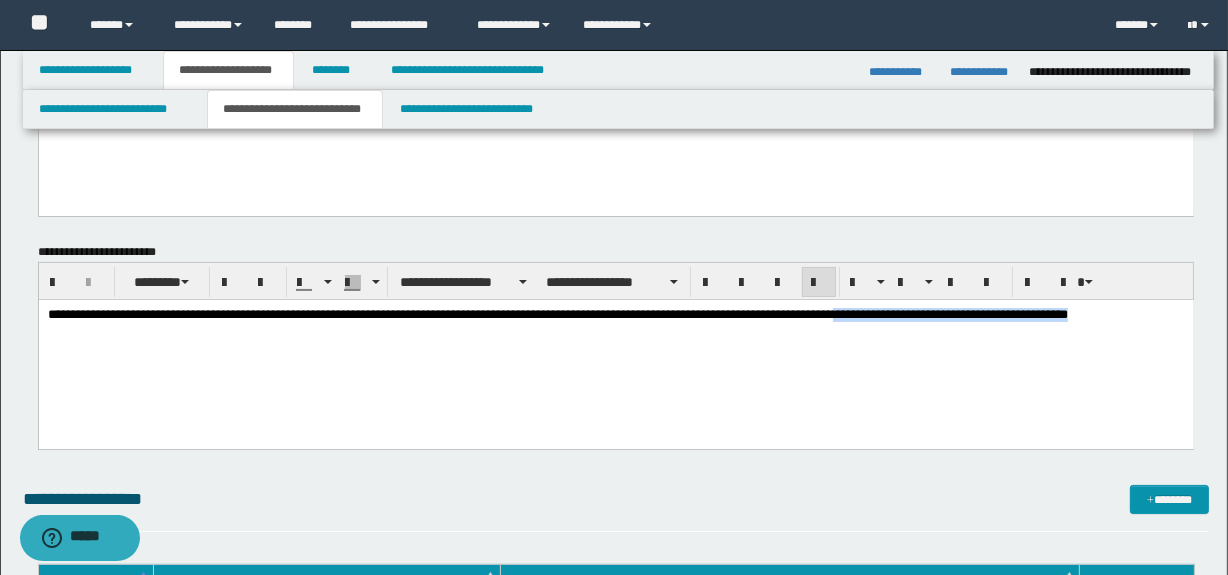 drag, startPoint x: 954, startPoint y: 313, endPoint x: 1050, endPoint y: 372, distance: 112.68097 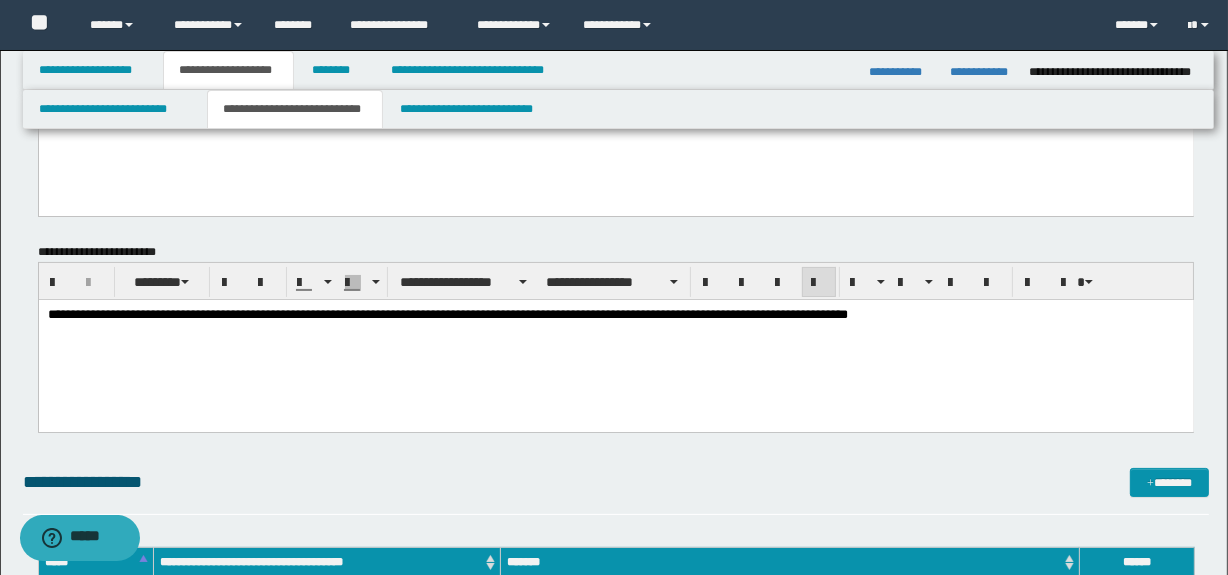 scroll, scrollTop: 0, scrollLeft: 0, axis: both 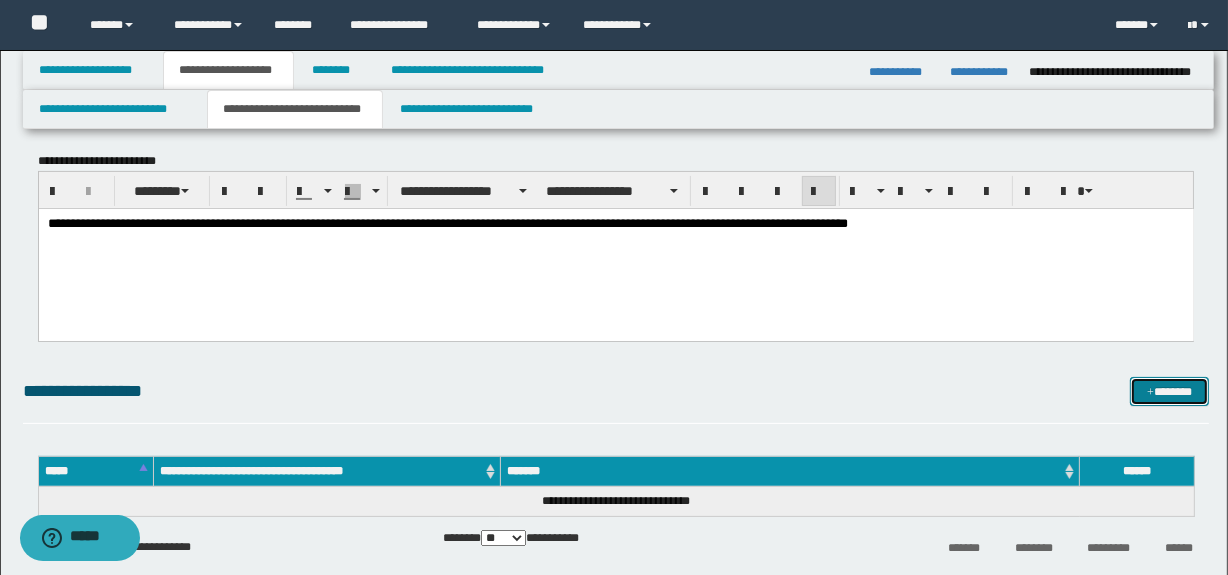 click on "*******" at bounding box center (1170, 392) 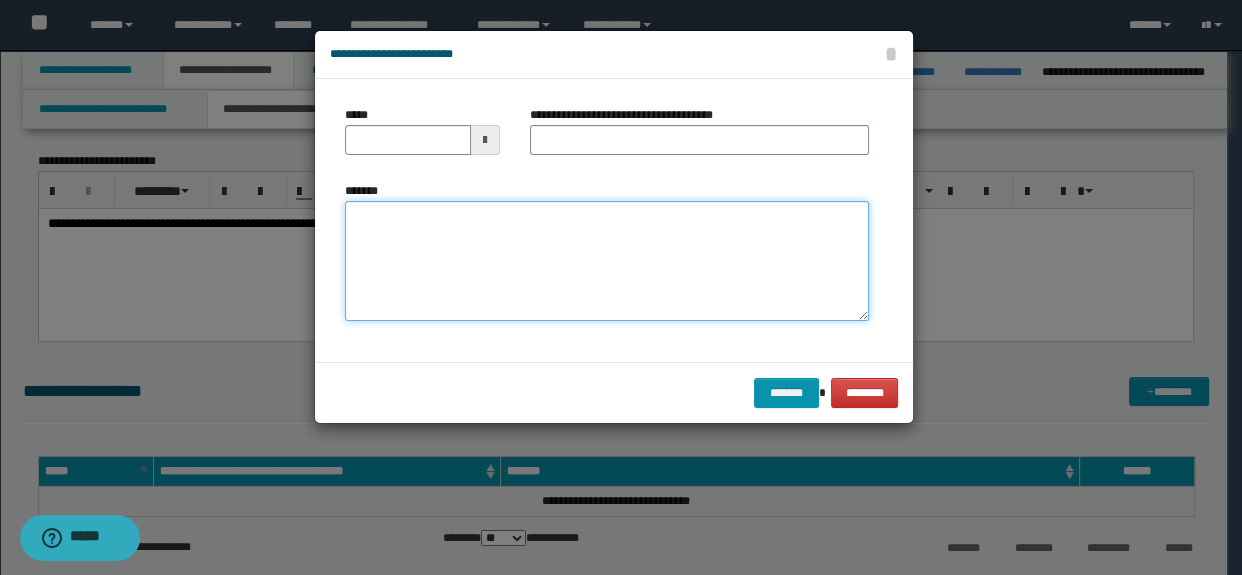 click on "*******" at bounding box center [607, 261] 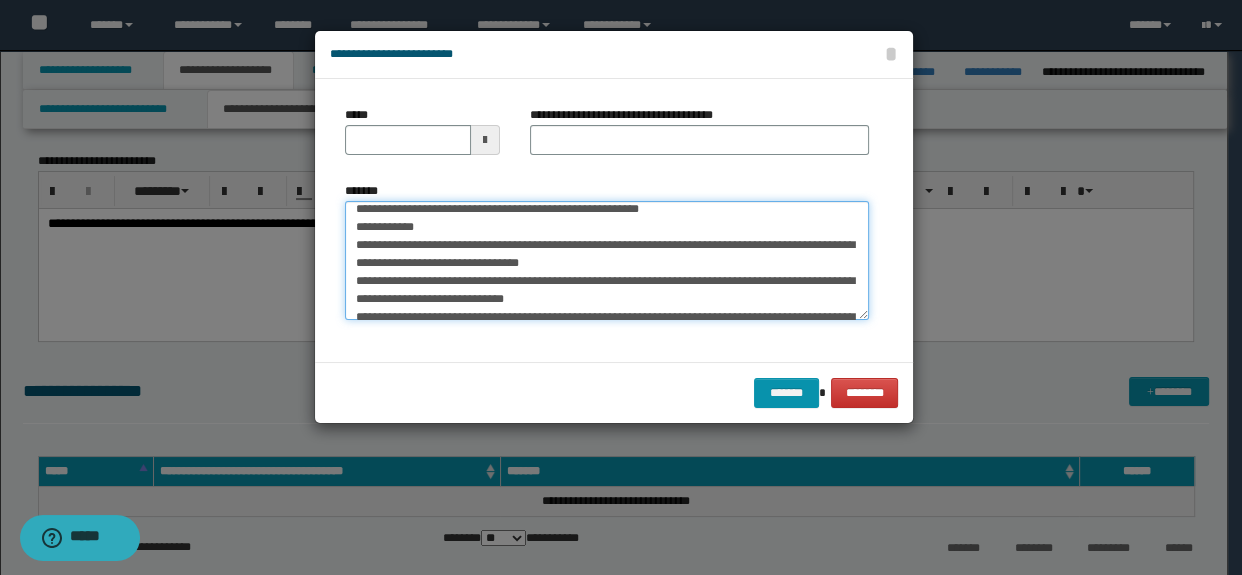 scroll, scrollTop: 0, scrollLeft: 0, axis: both 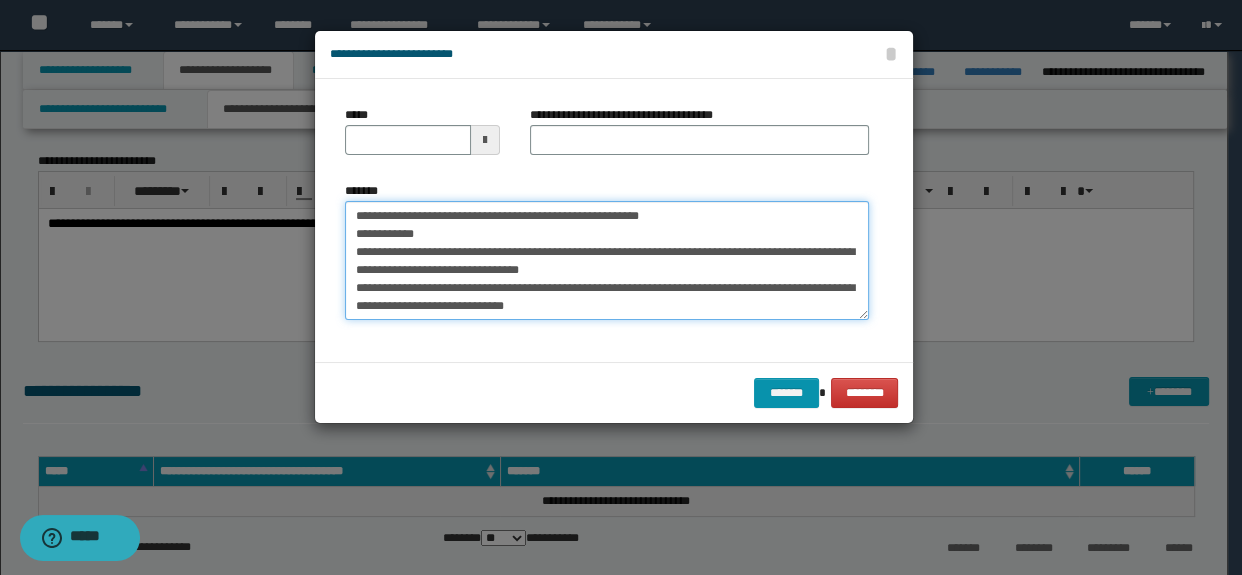 drag, startPoint x: 569, startPoint y: 218, endPoint x: 707, endPoint y: 225, distance: 138.17743 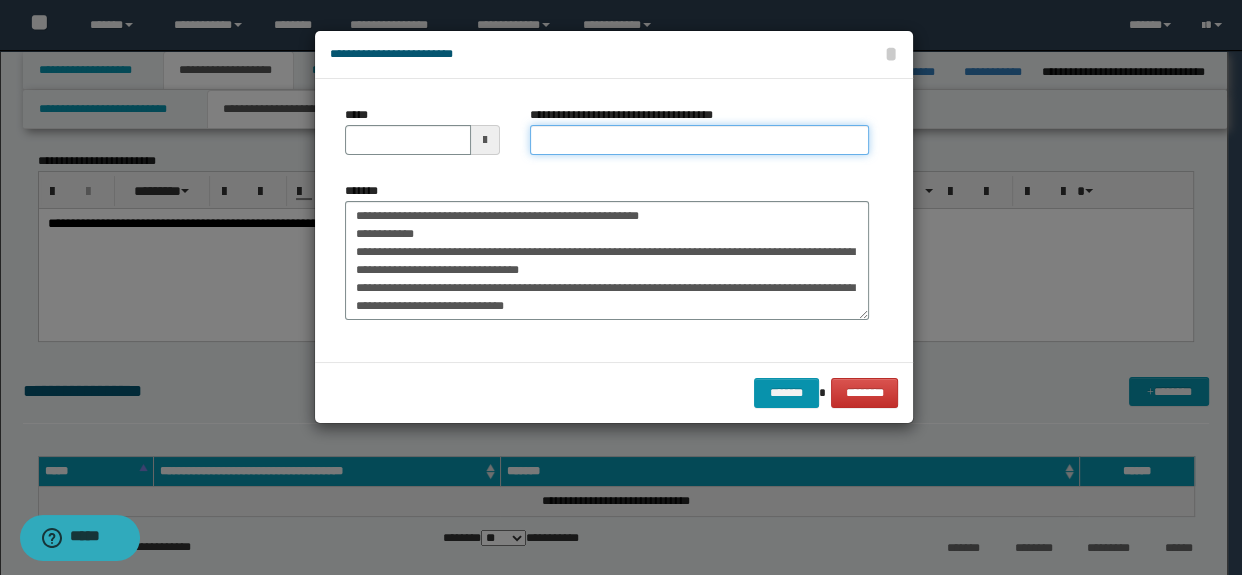 click on "**********" at bounding box center [700, 140] 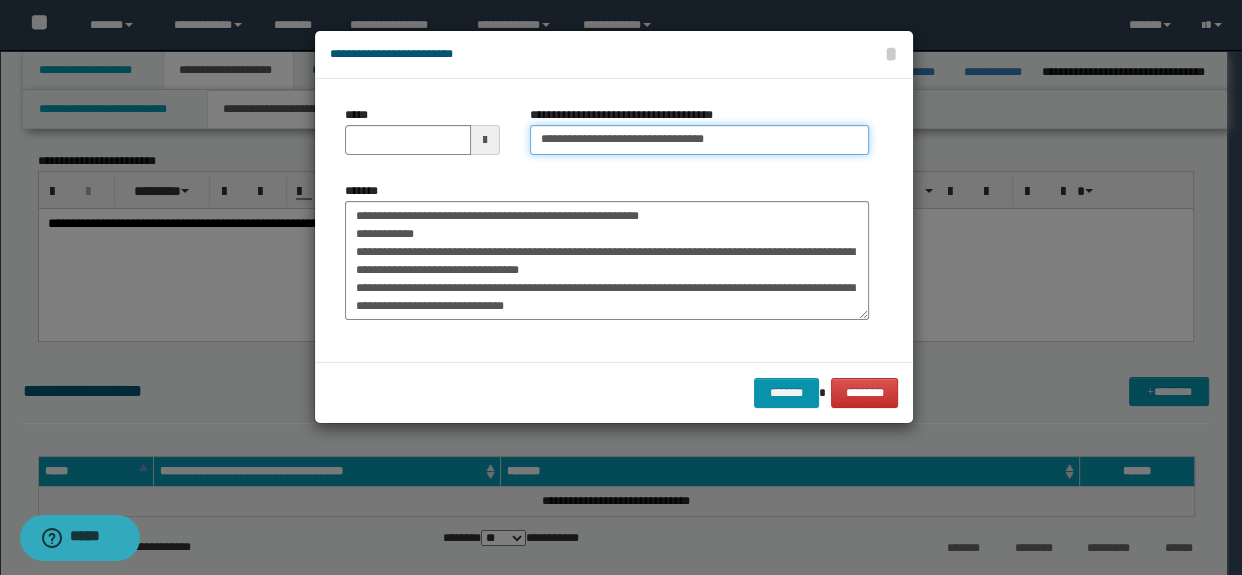 drag, startPoint x: 718, startPoint y: 140, endPoint x: 649, endPoint y: 137, distance: 69.065186 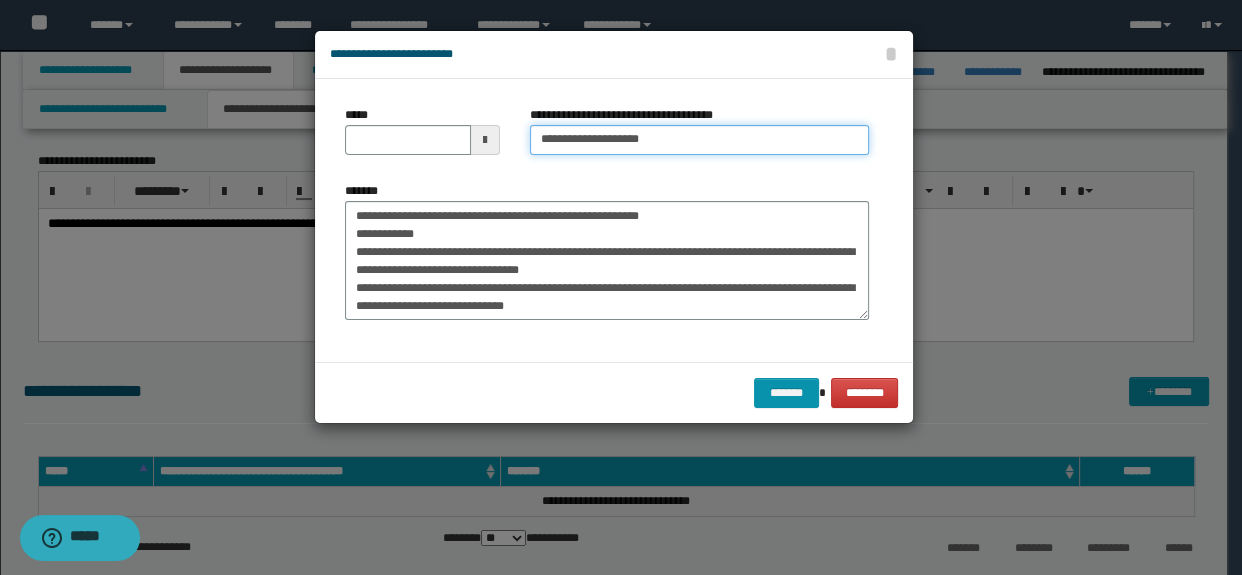 type on "**********" 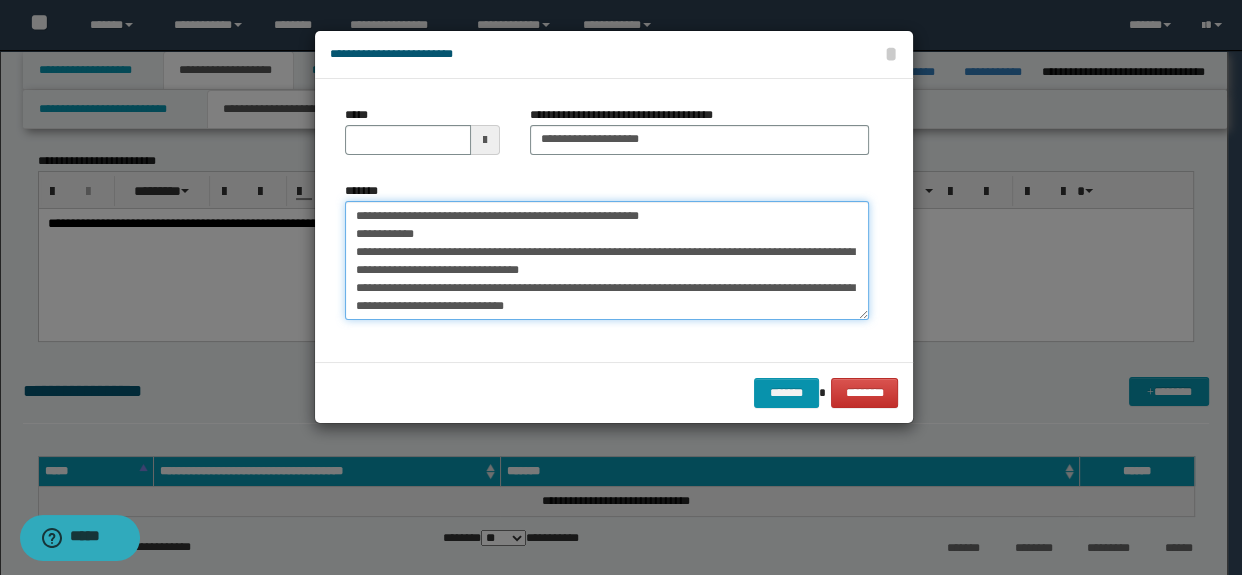 drag, startPoint x: 421, startPoint y: 215, endPoint x: 364, endPoint y: 216, distance: 57.00877 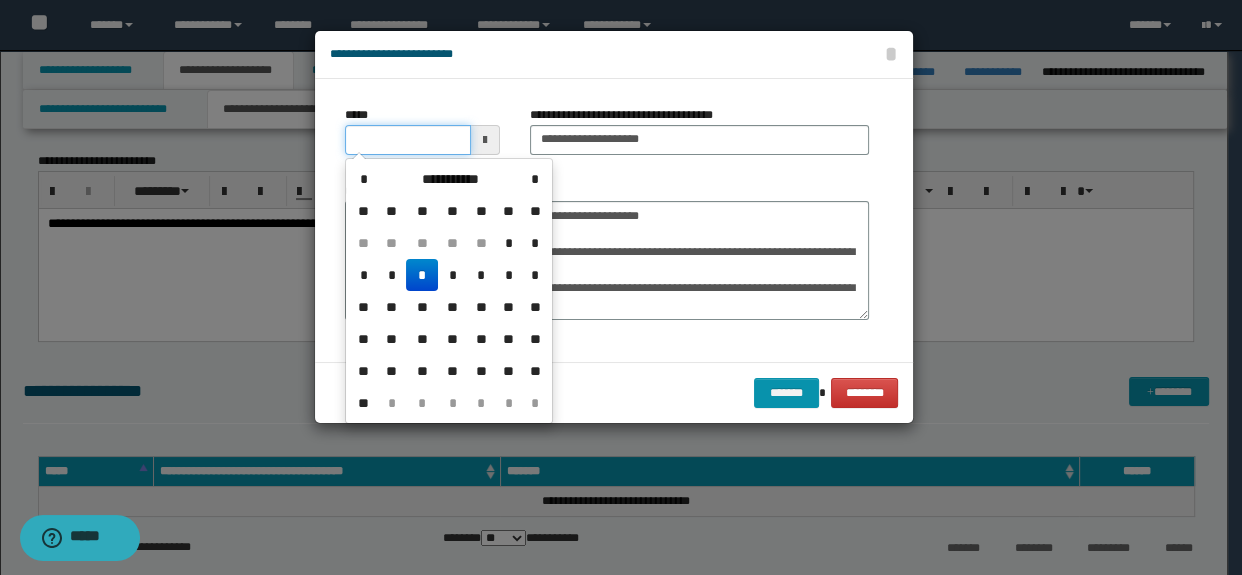 click on "*****" at bounding box center [408, 140] 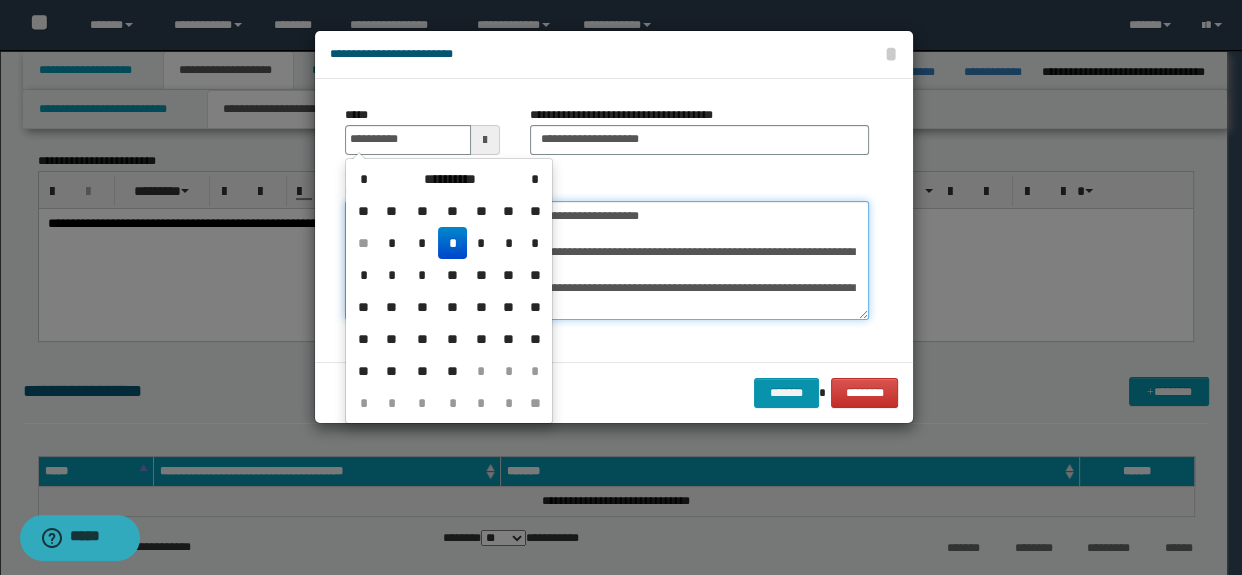 type on "**********" 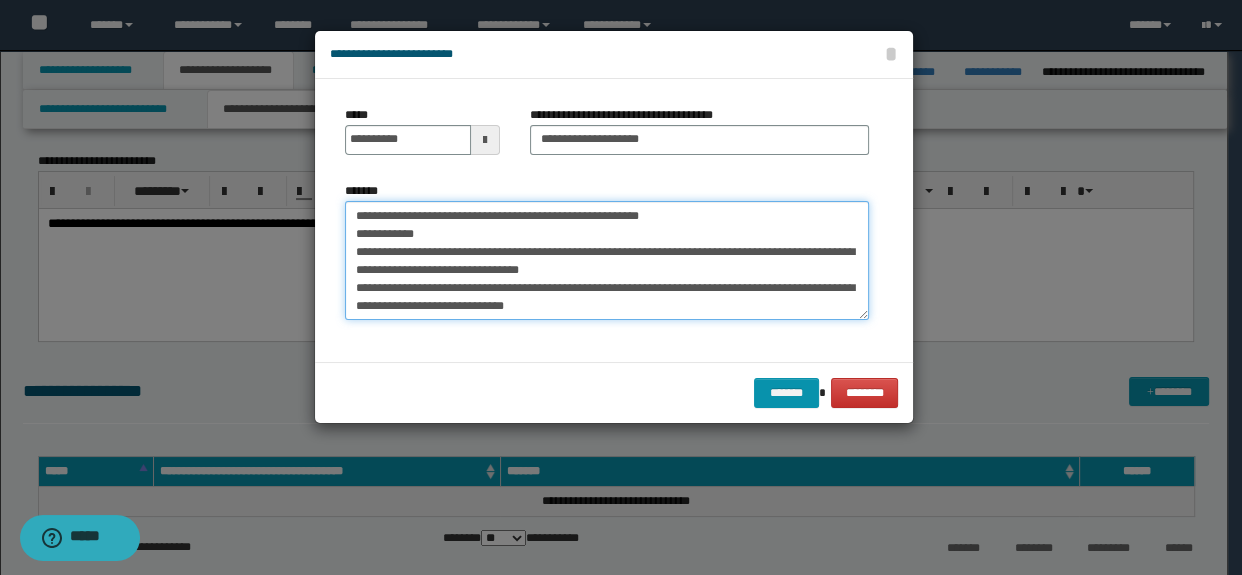 click on "**********" at bounding box center [607, 261] 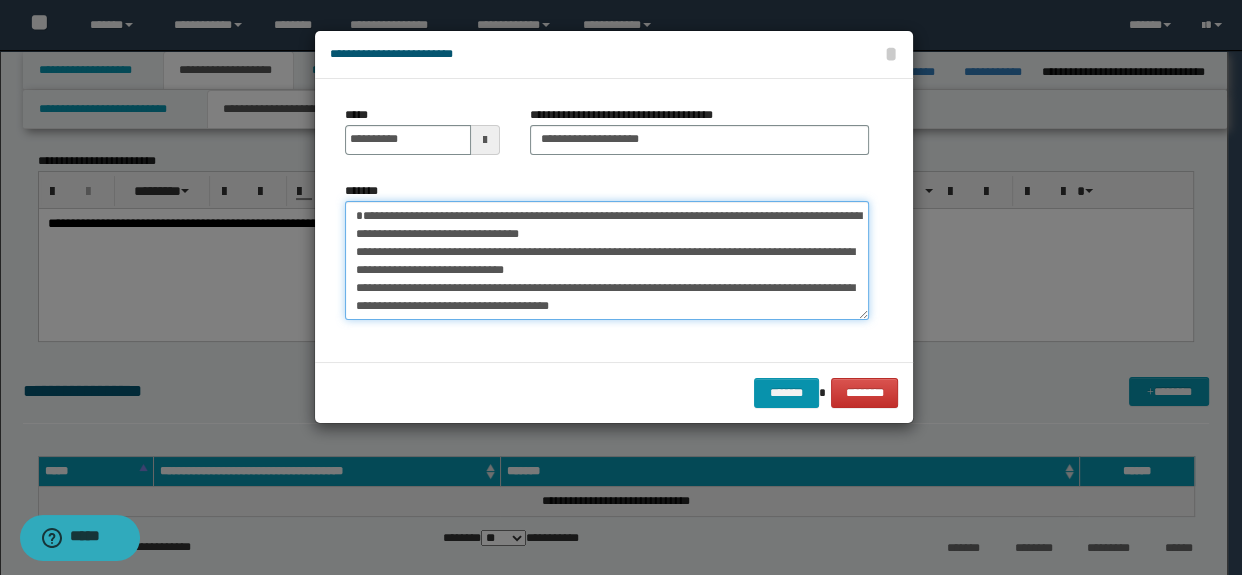 scroll, scrollTop: 143, scrollLeft: 0, axis: vertical 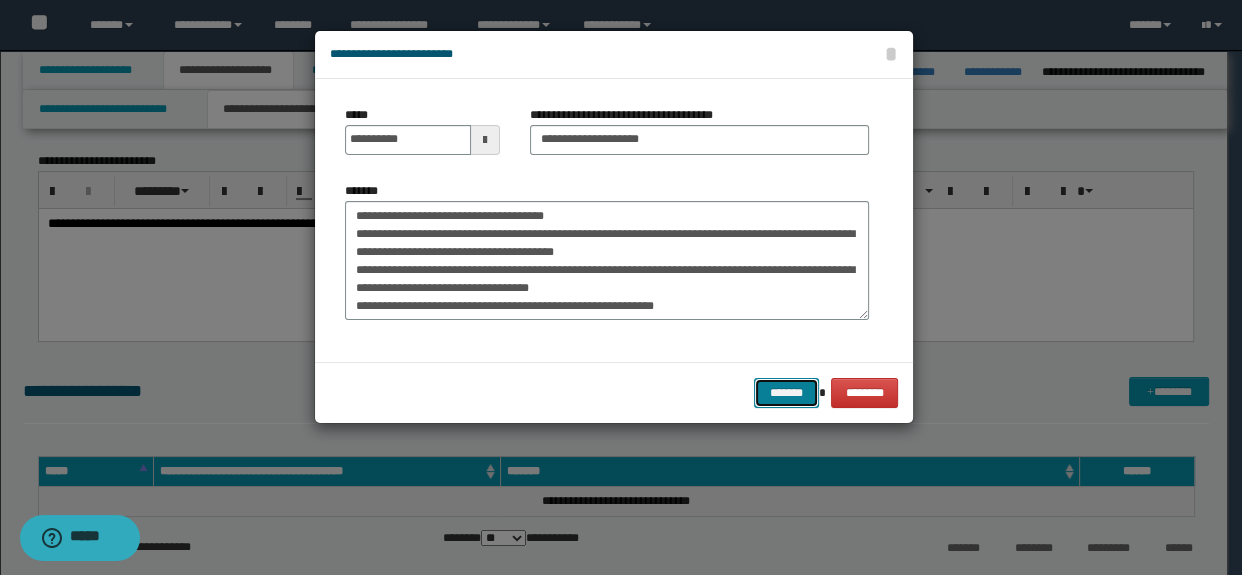click on "*******" at bounding box center (786, 393) 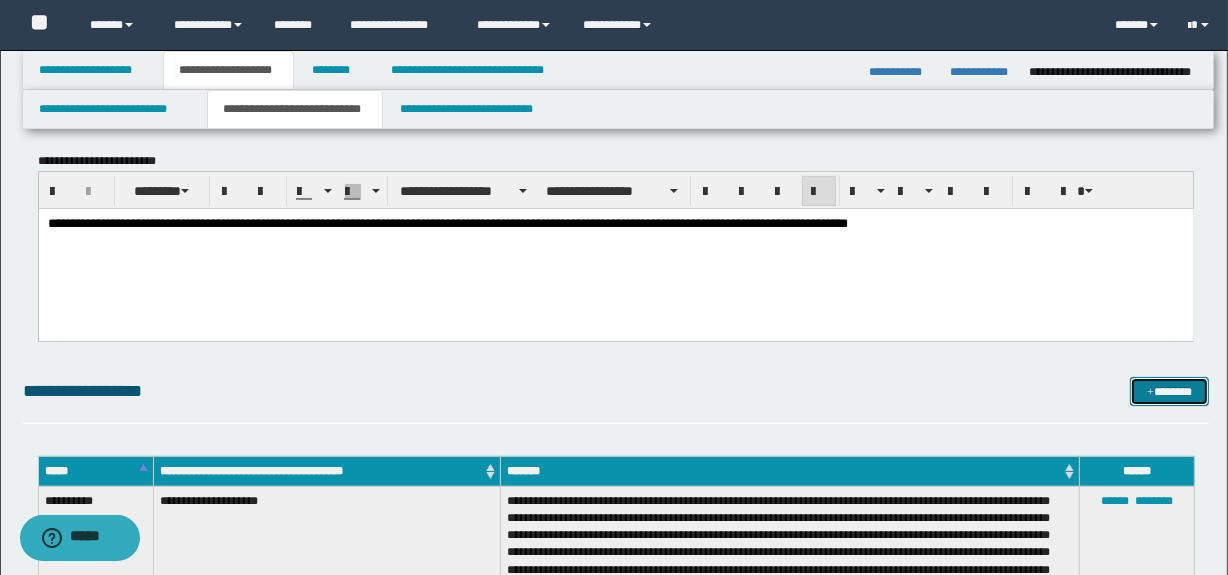 click on "*******" at bounding box center [1170, 392] 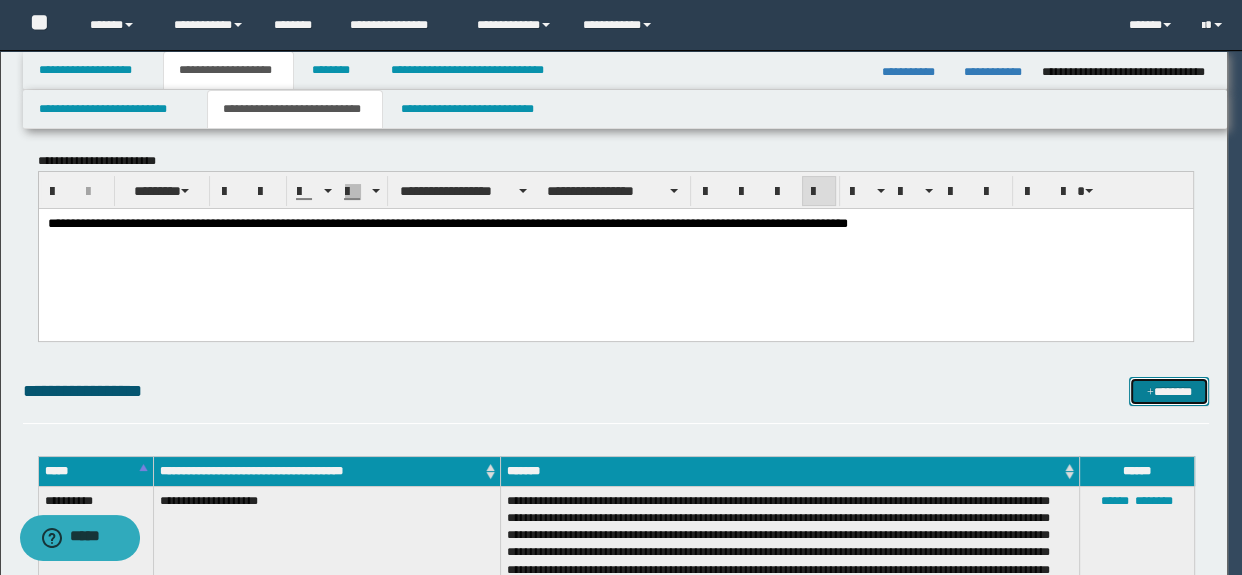 scroll, scrollTop: 0, scrollLeft: 0, axis: both 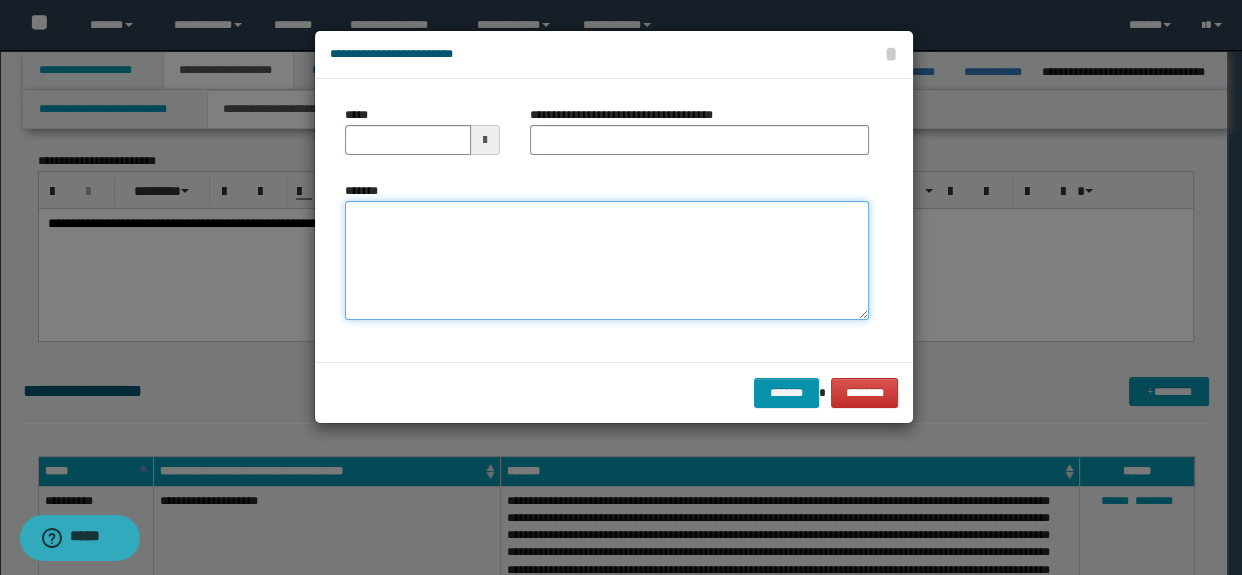 click on "*******" at bounding box center (607, 261) 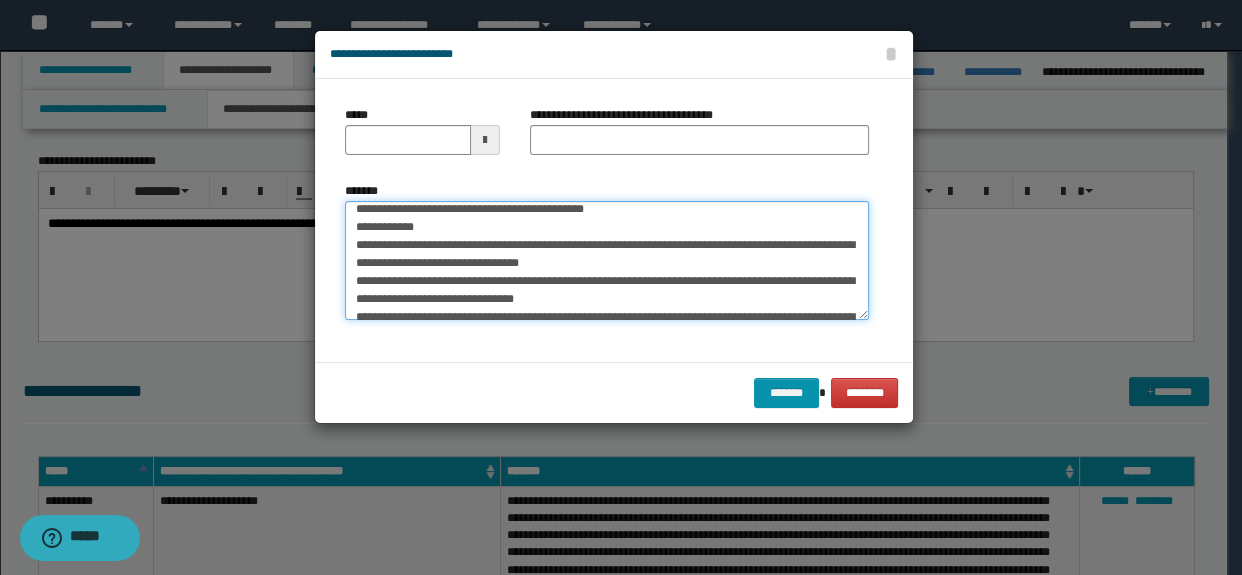 scroll, scrollTop: 0, scrollLeft: 0, axis: both 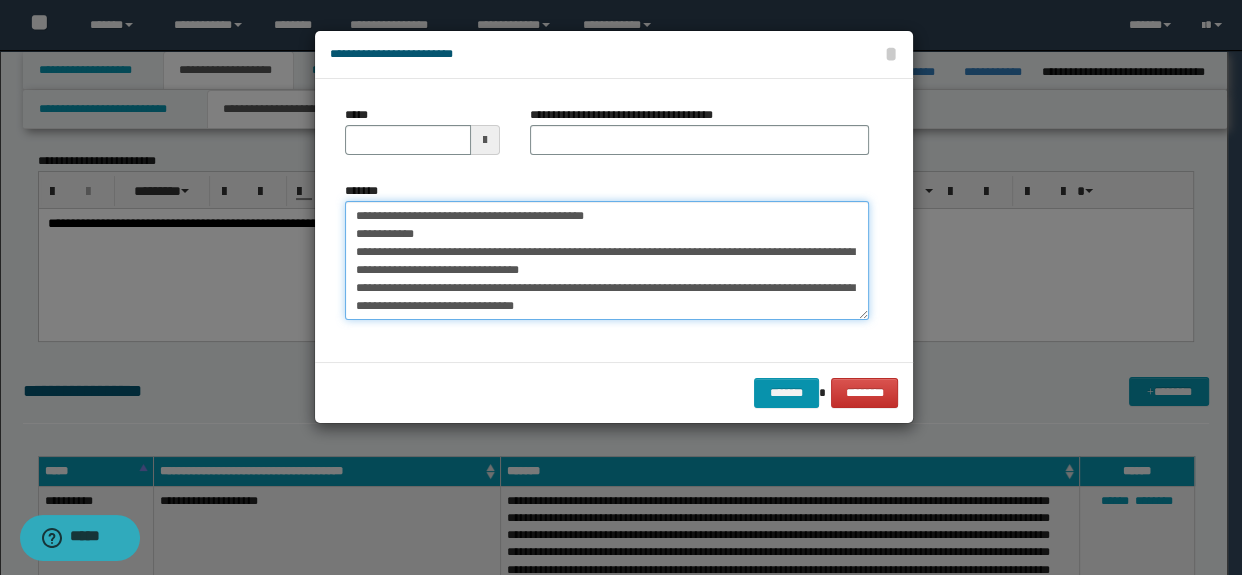 drag, startPoint x: 419, startPoint y: 214, endPoint x: 355, endPoint y: 215, distance: 64.00781 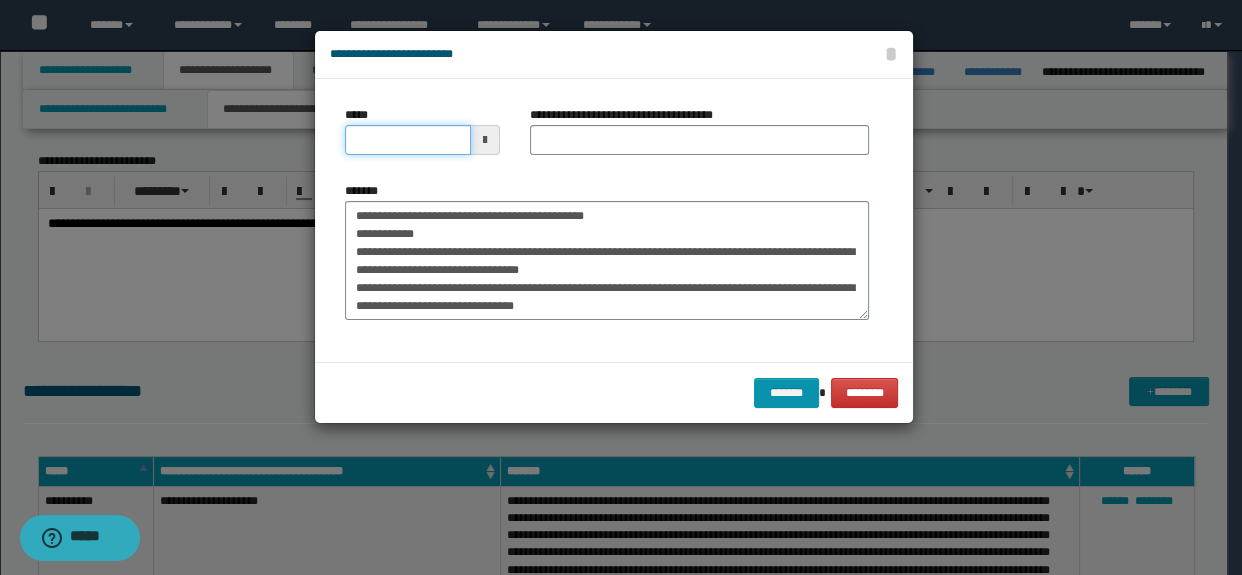 click on "*****" at bounding box center [408, 140] 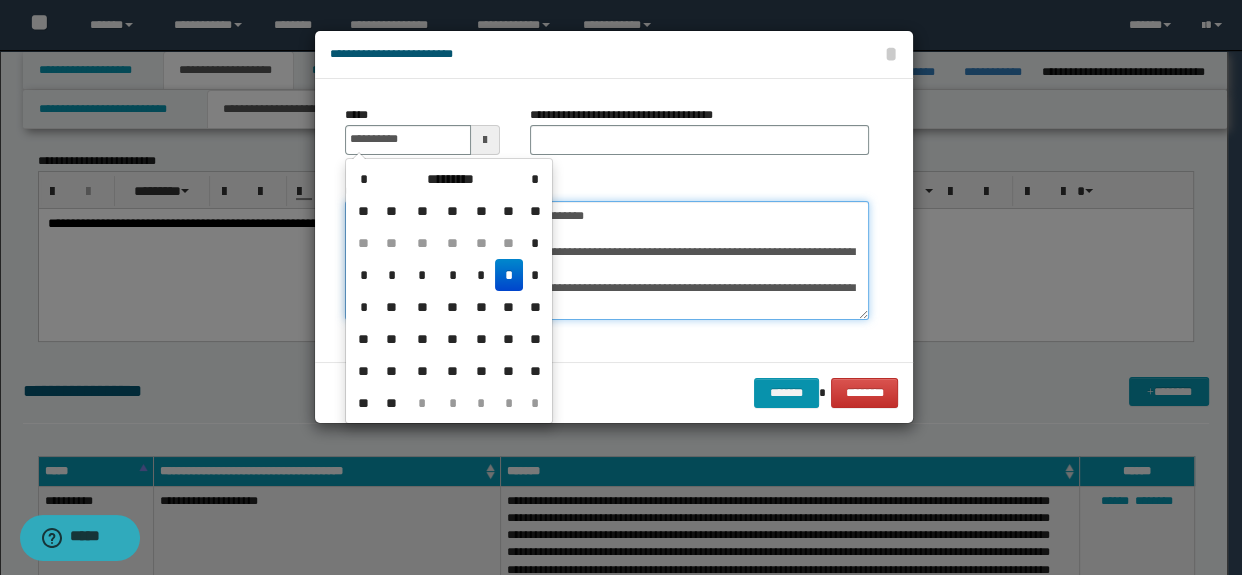 type on "**********" 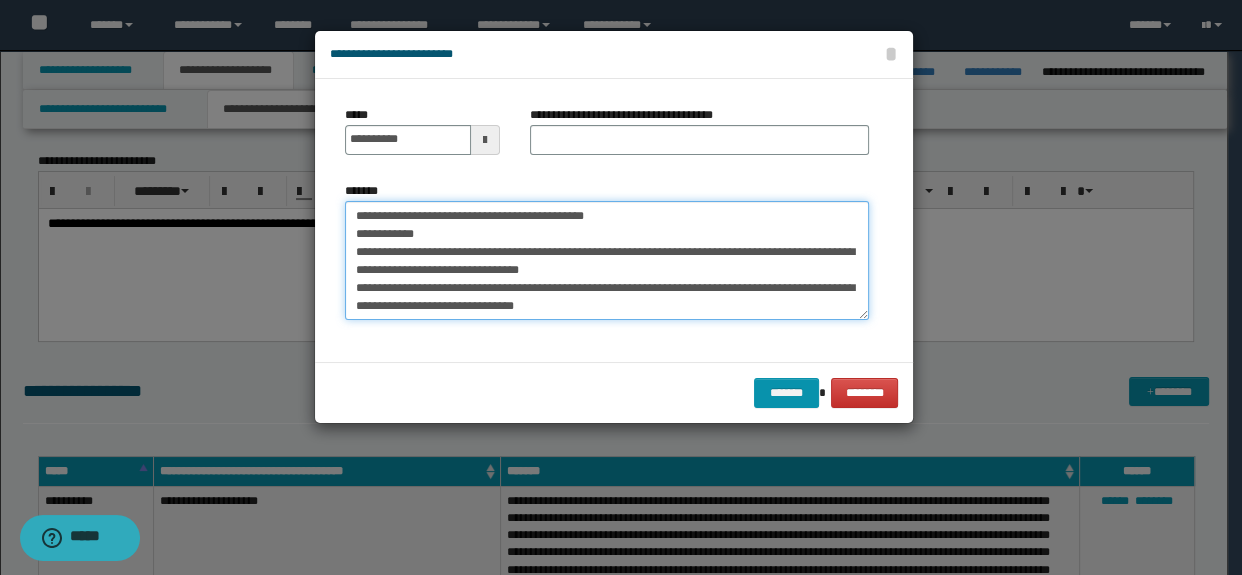 click on "**********" at bounding box center [607, 261] 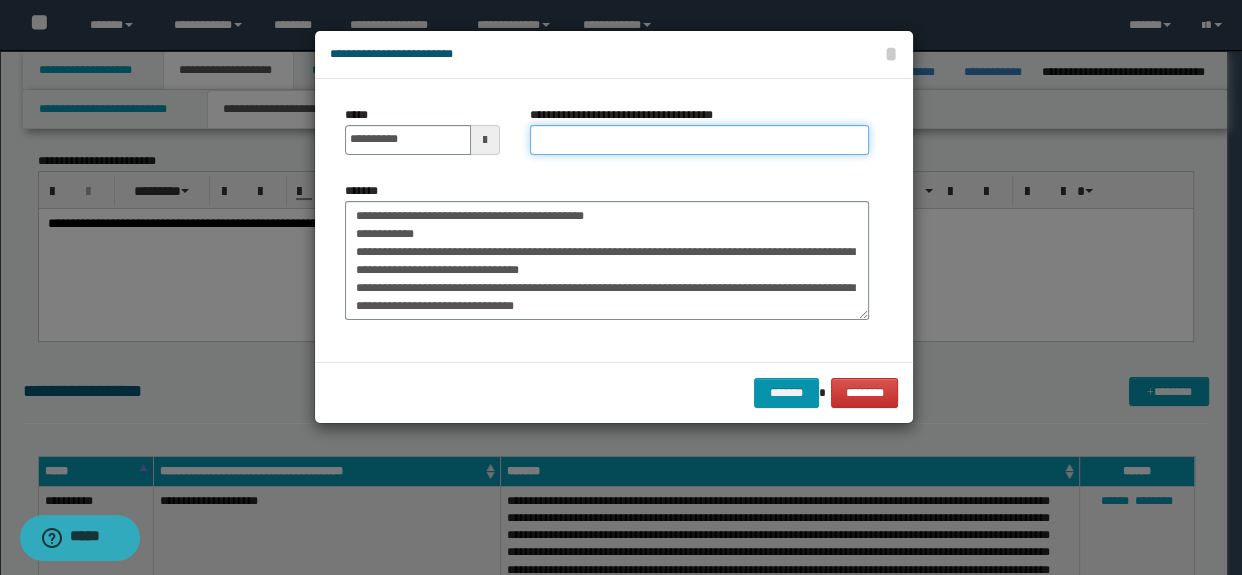 click on "**********" at bounding box center (700, 140) 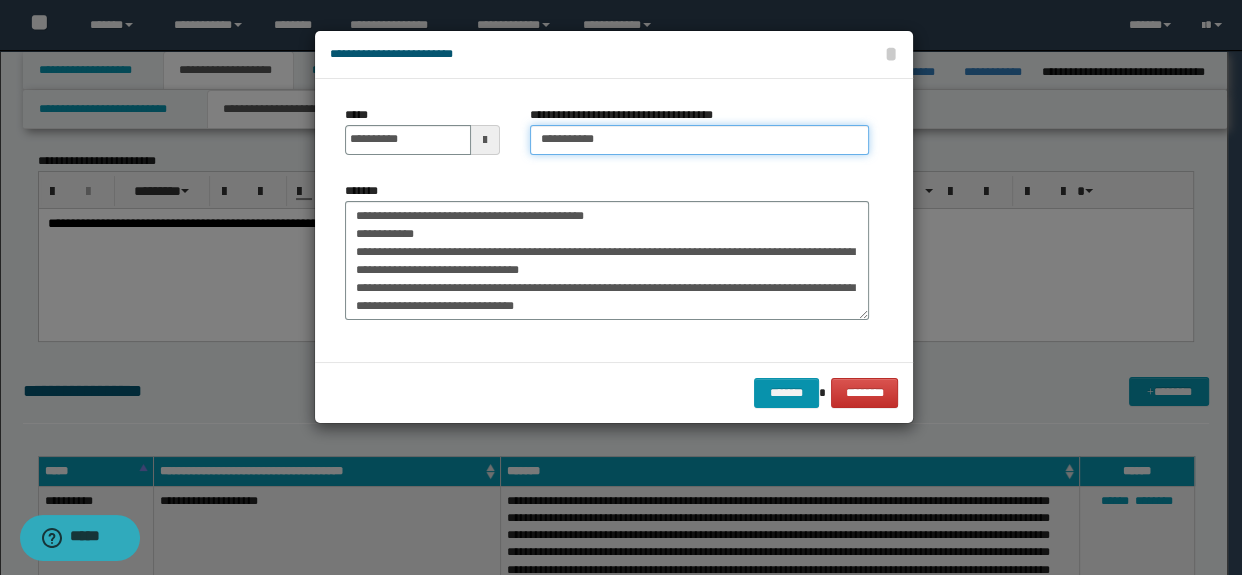 type on "**********" 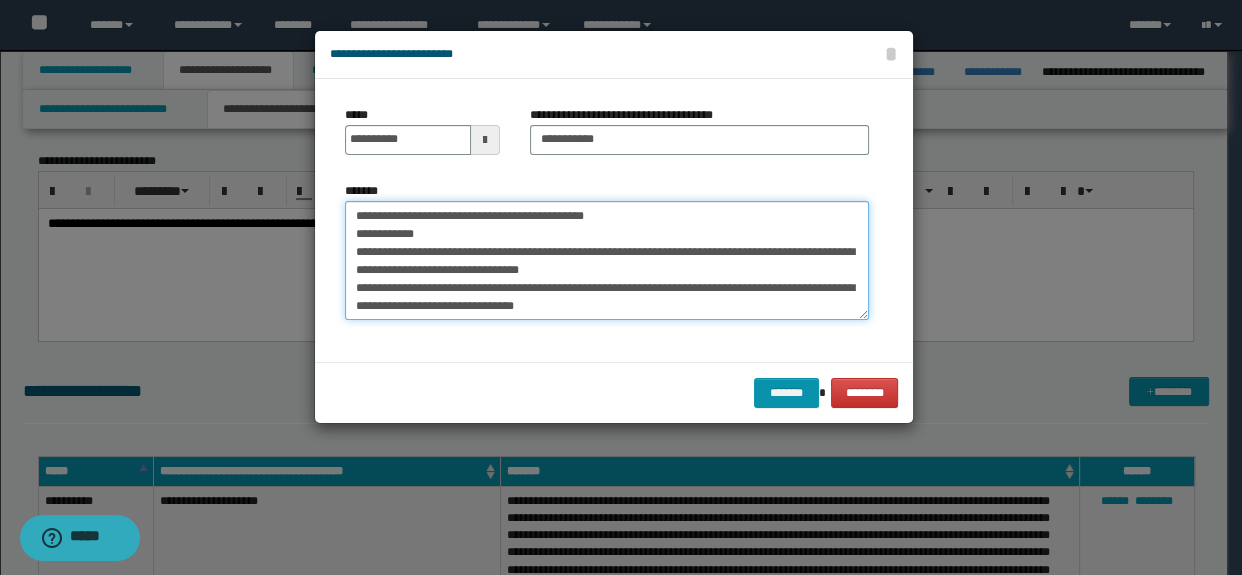 drag, startPoint x: 349, startPoint y: 214, endPoint x: 427, endPoint y: 233, distance: 80.280754 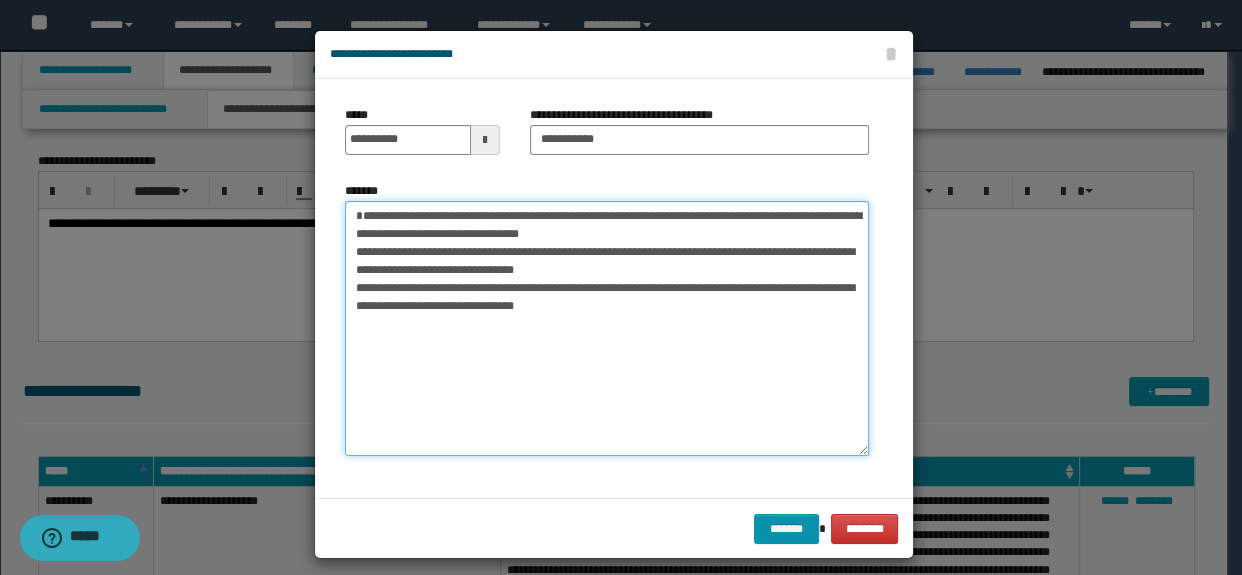 drag, startPoint x: 860, startPoint y: 314, endPoint x: 868, endPoint y: 438, distance: 124.2578 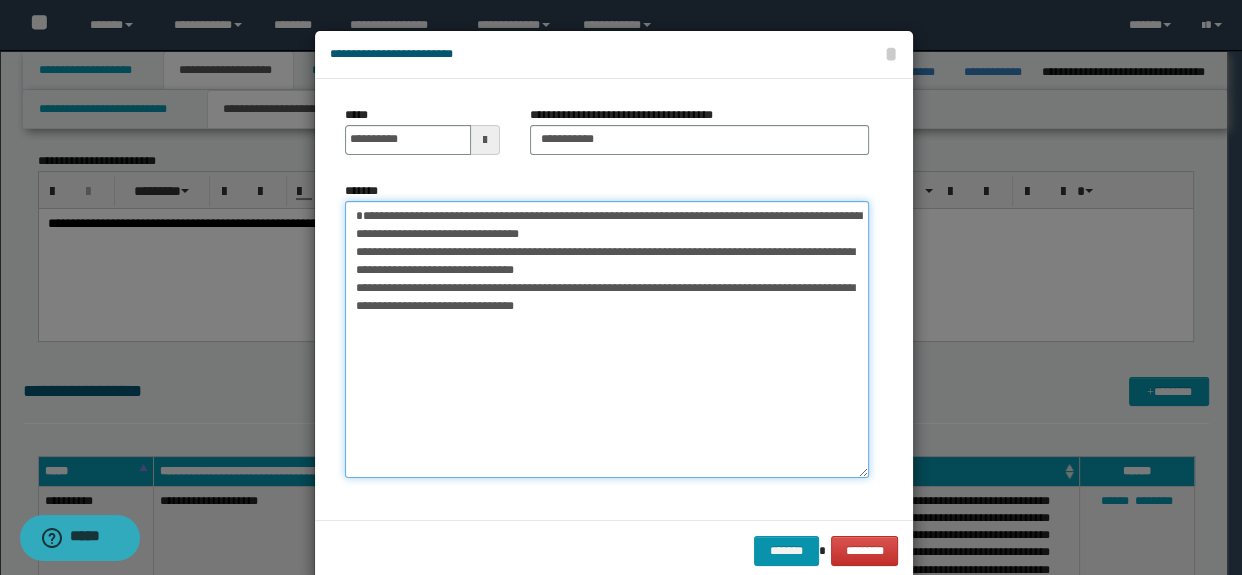 click on "**********" at bounding box center (607, 339) 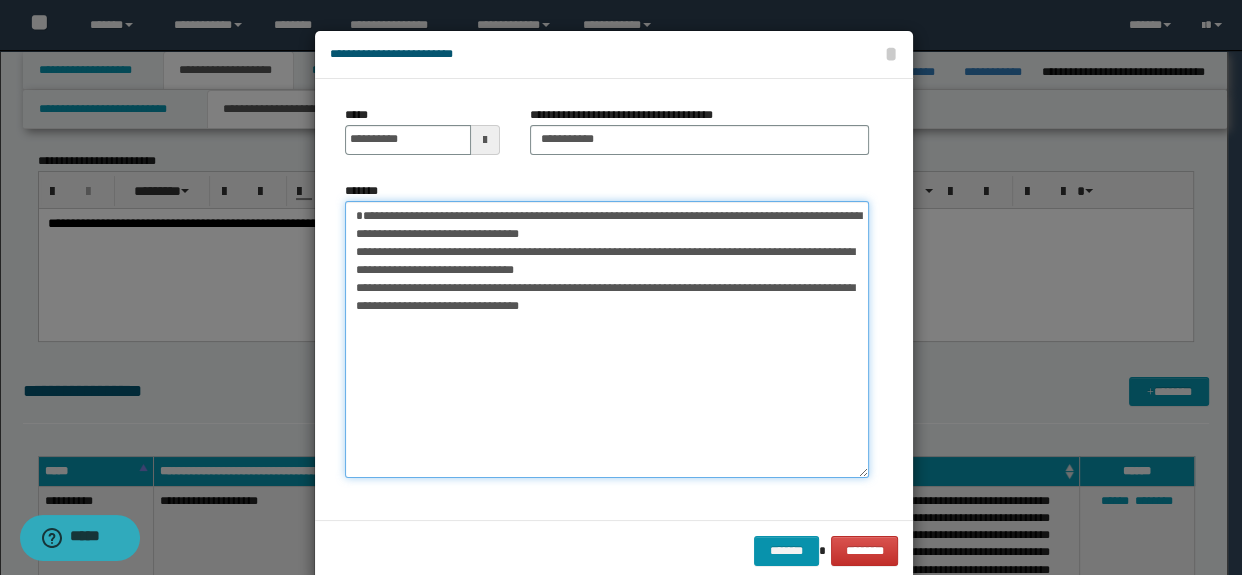 paste on "**********" 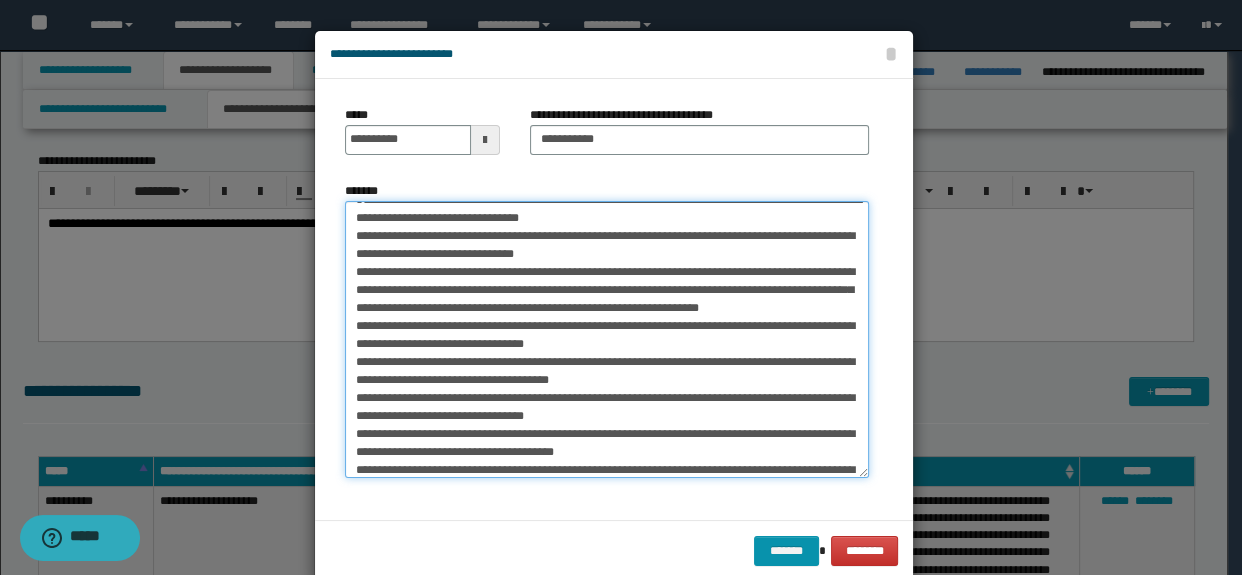scroll, scrollTop: 0, scrollLeft: 0, axis: both 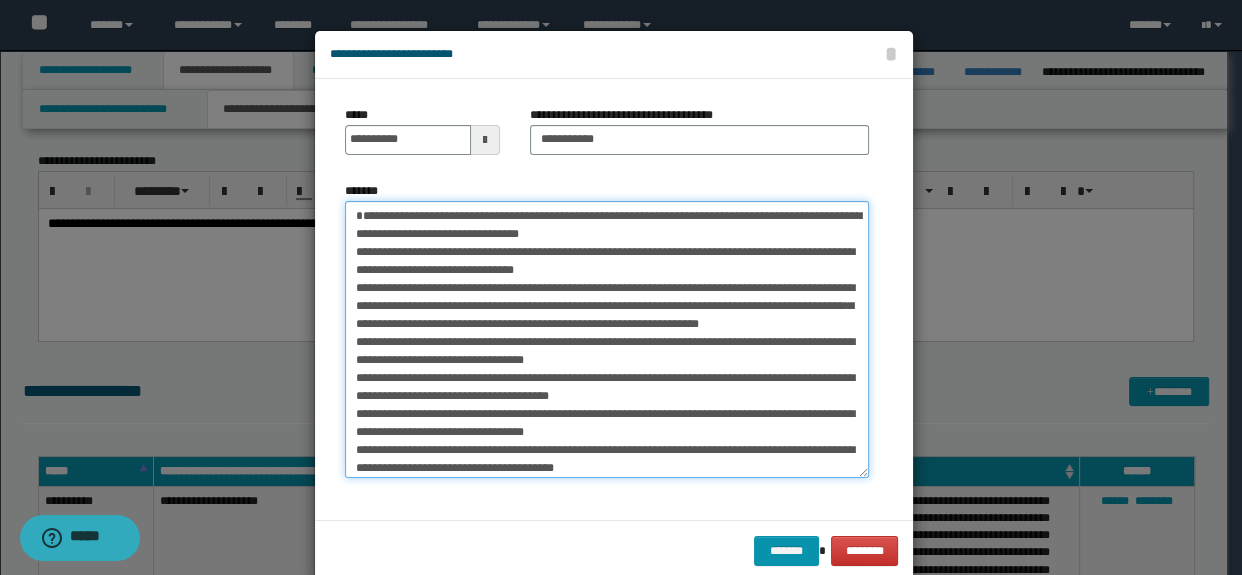 click on "*******" at bounding box center (607, 339) 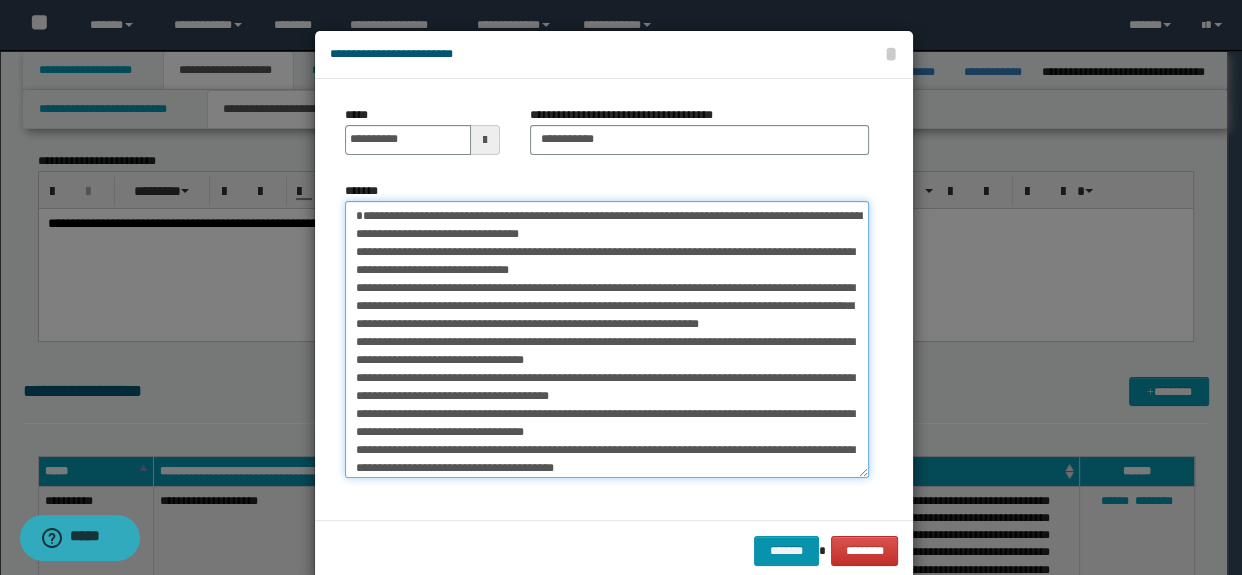 click on "*******" at bounding box center (607, 339) 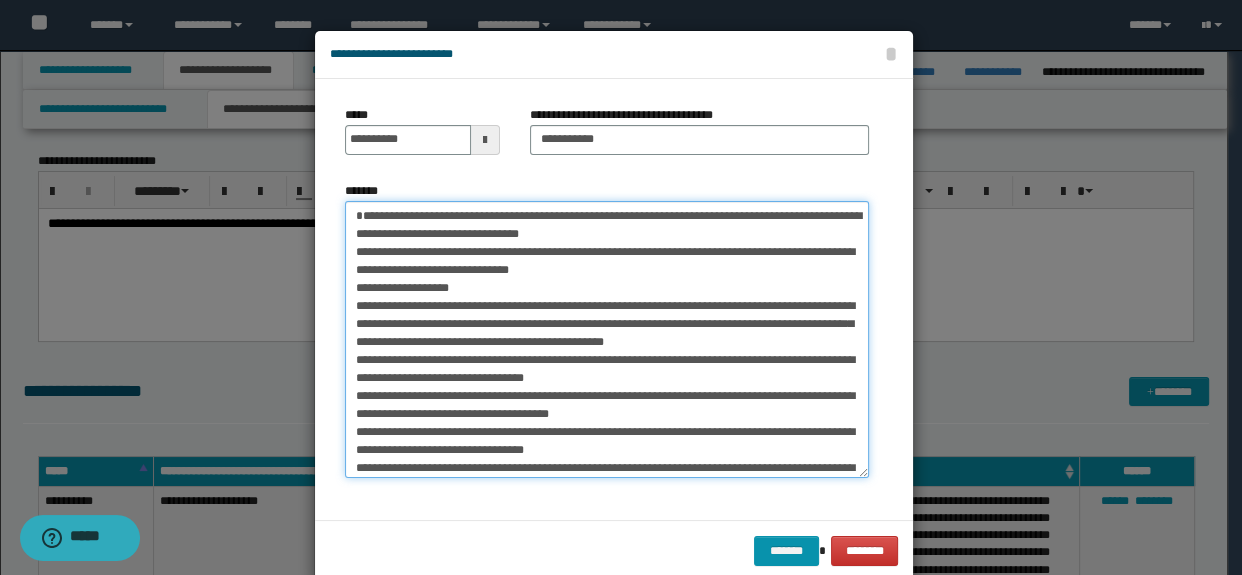 click on "*******" at bounding box center (607, 339) 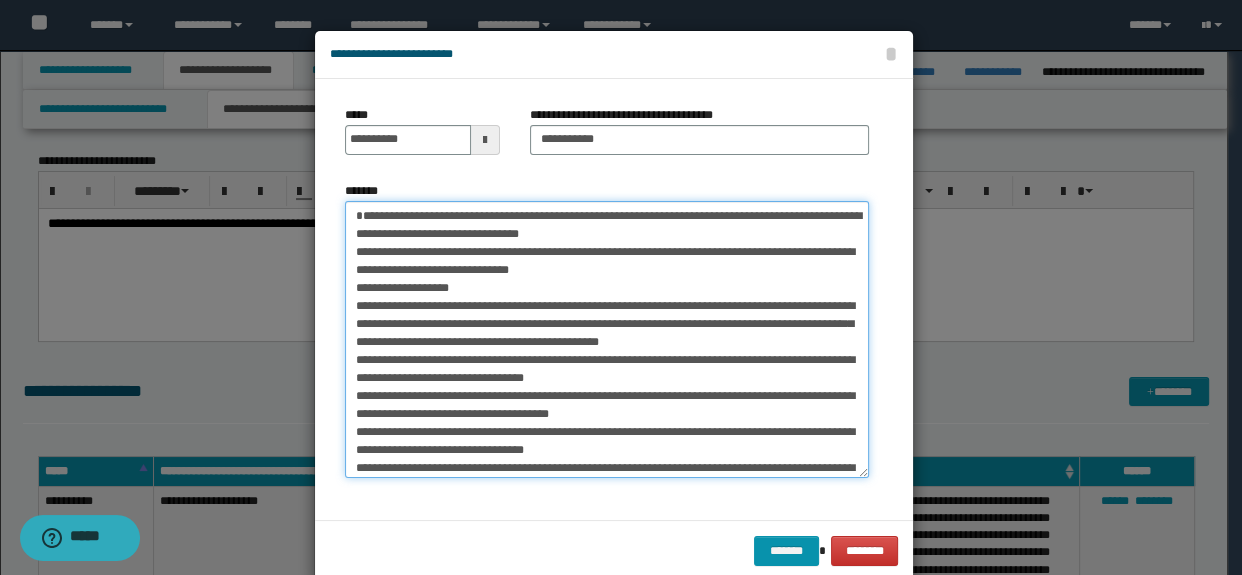 click on "*******" at bounding box center (607, 339) 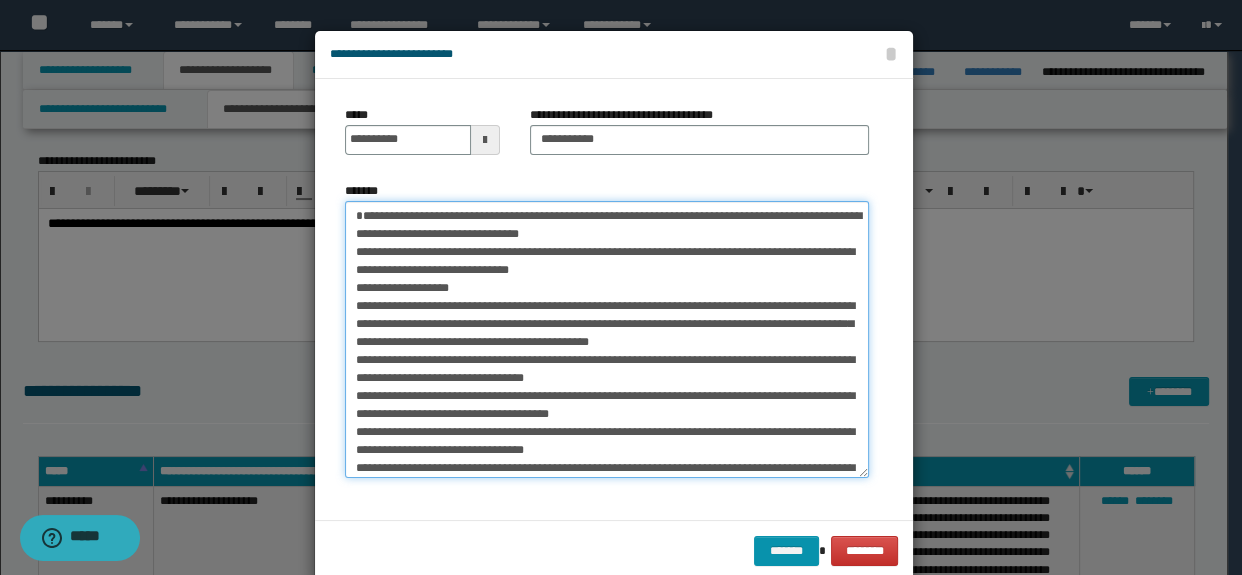 click on "*******" at bounding box center (607, 339) 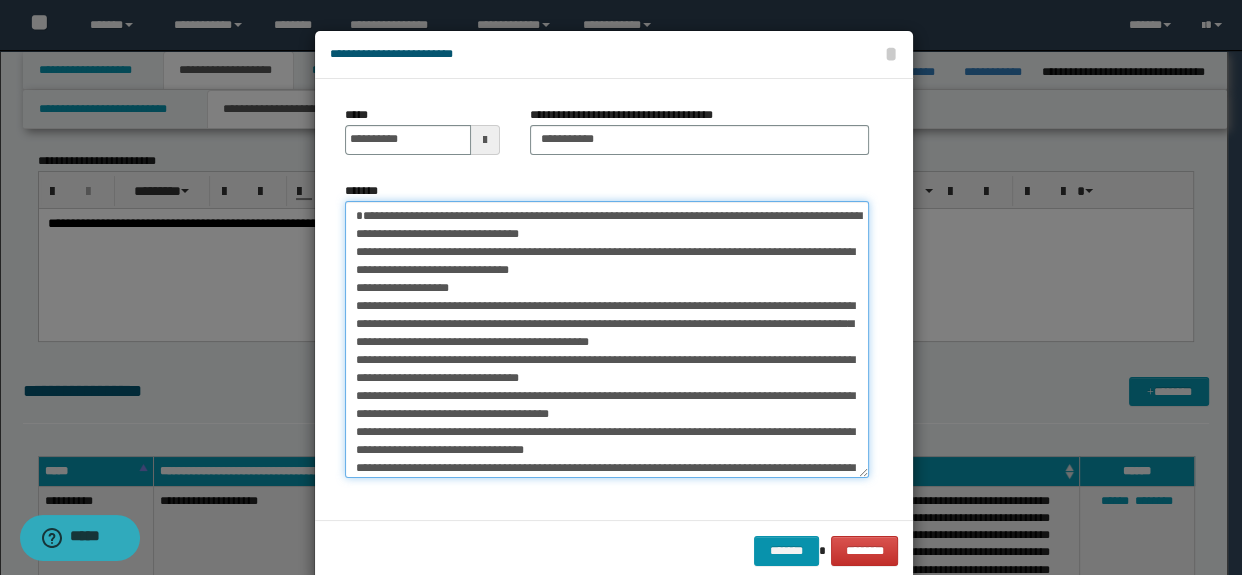 scroll, scrollTop: 90, scrollLeft: 0, axis: vertical 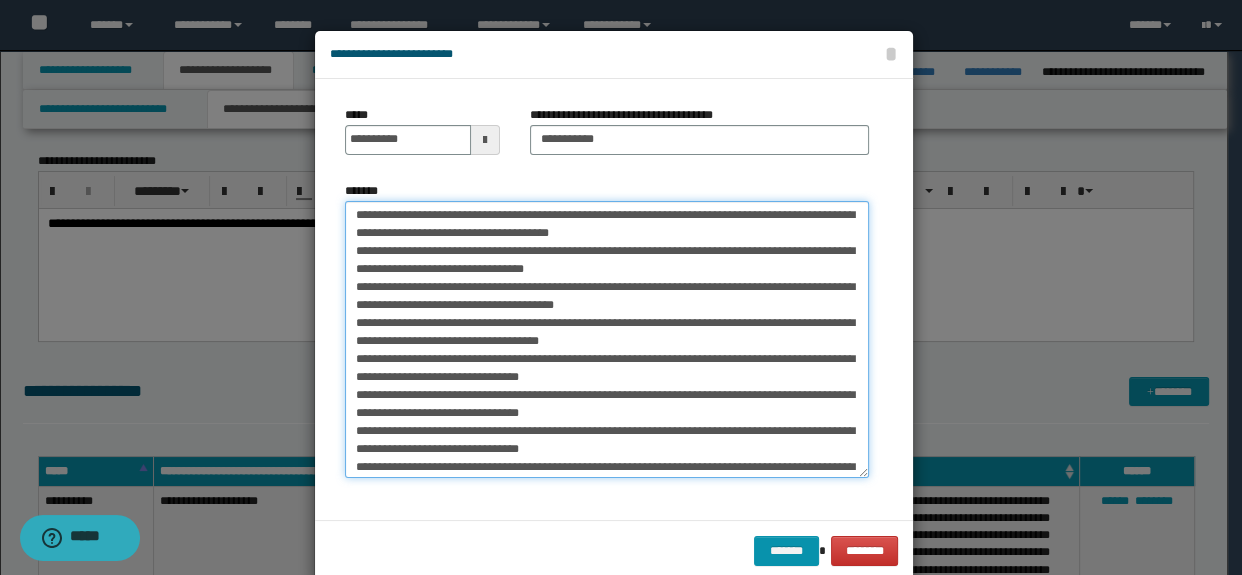click on "*******" at bounding box center [607, 339] 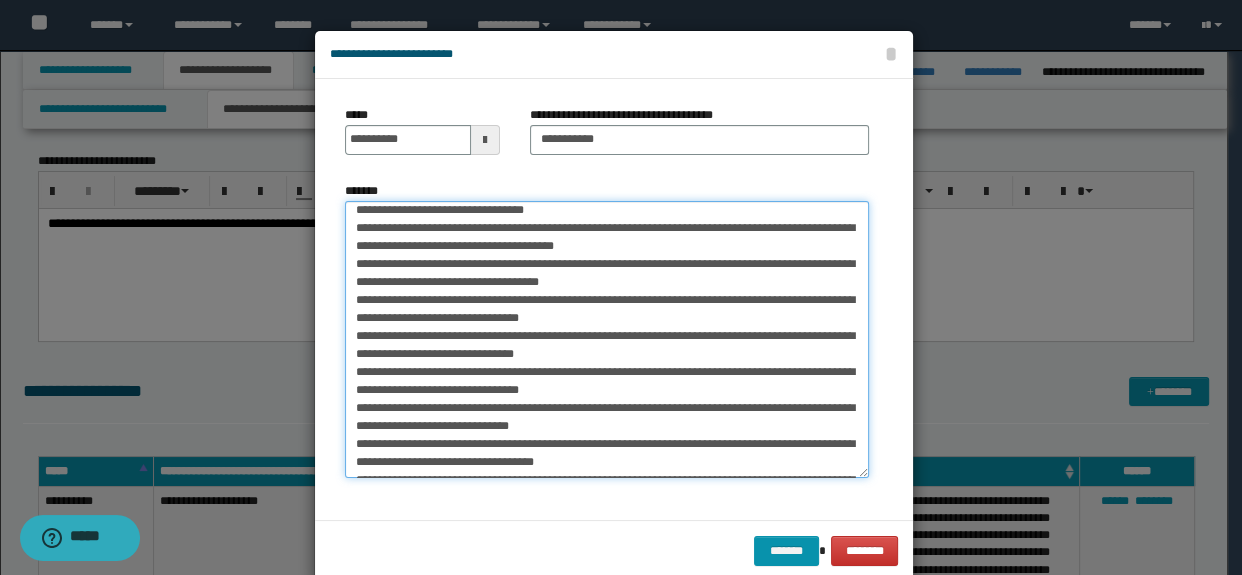 scroll, scrollTop: 272, scrollLeft: 0, axis: vertical 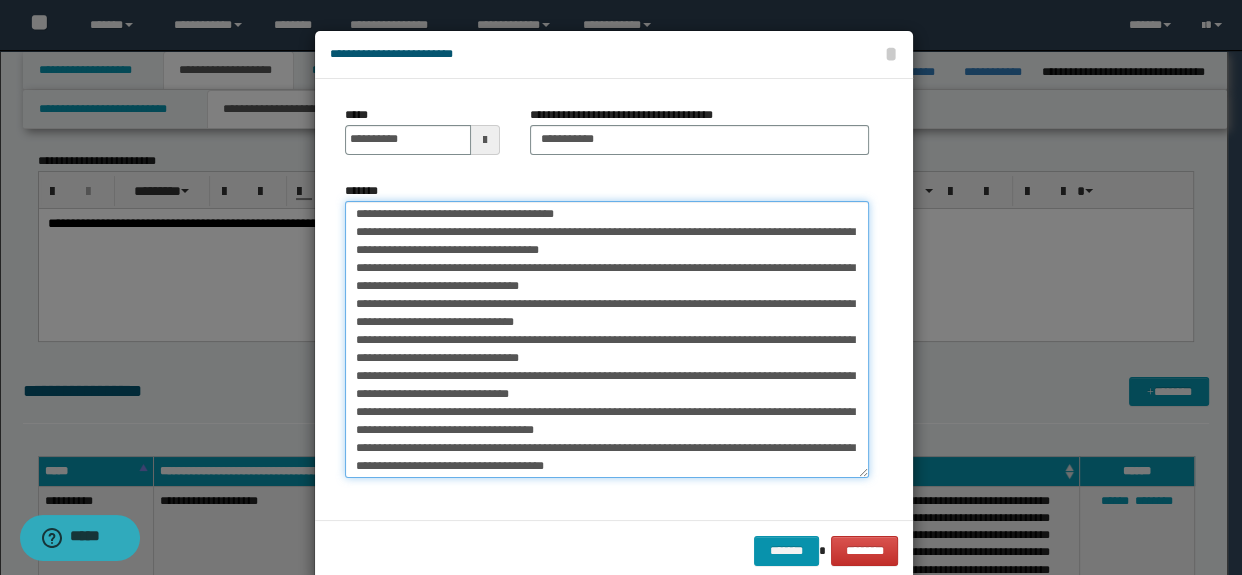 click on "*******" at bounding box center [607, 339] 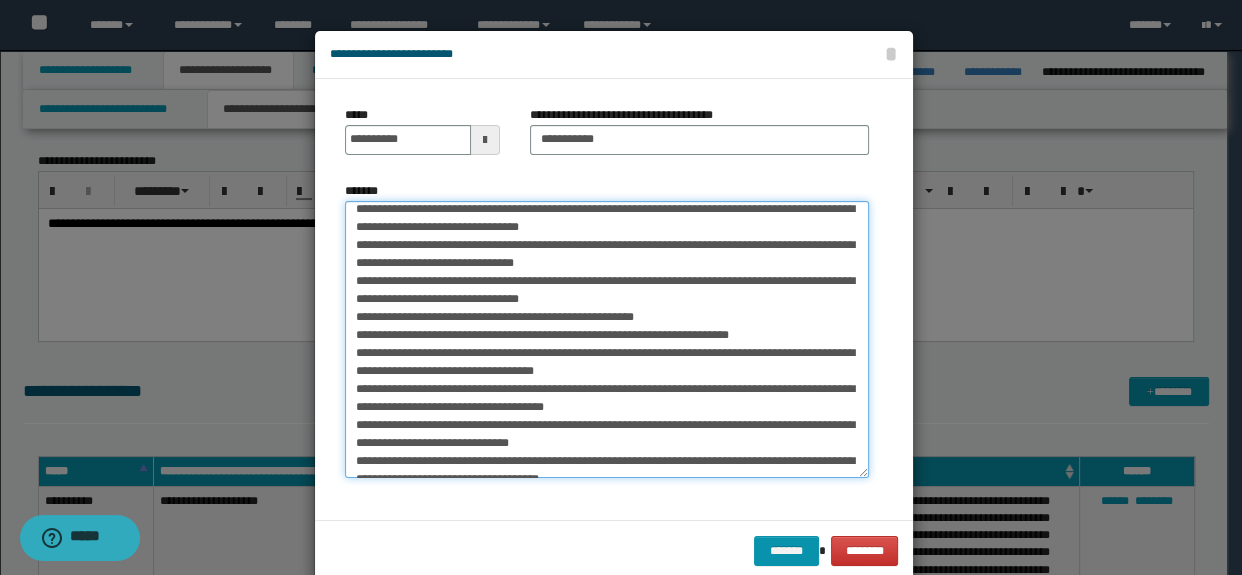 scroll, scrollTop: 363, scrollLeft: 0, axis: vertical 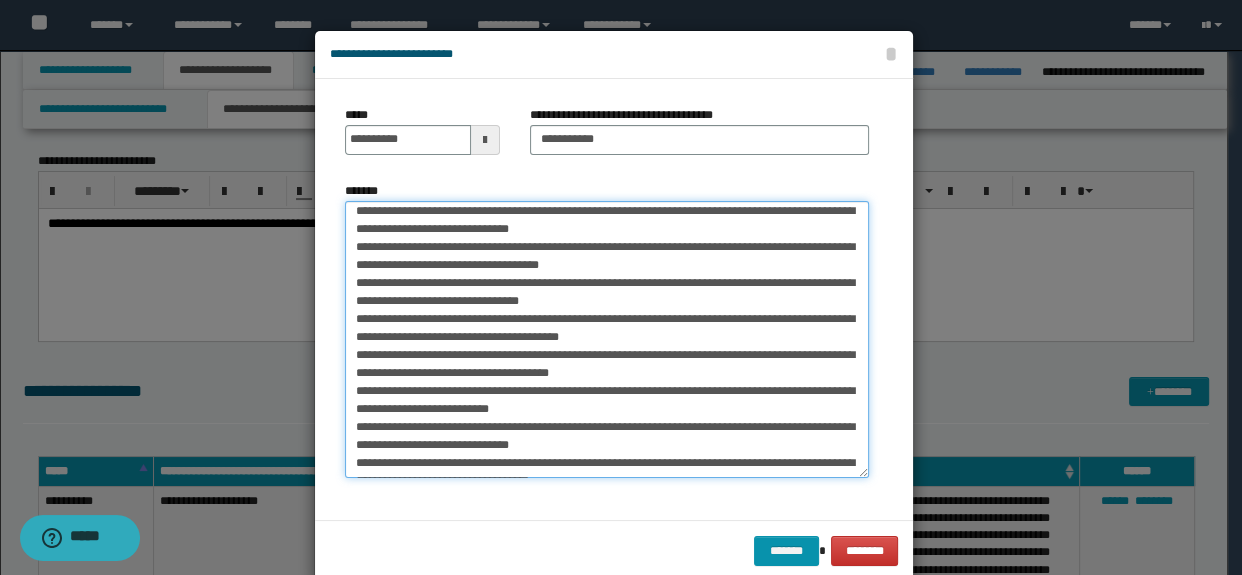 click on "*******" at bounding box center (607, 339) 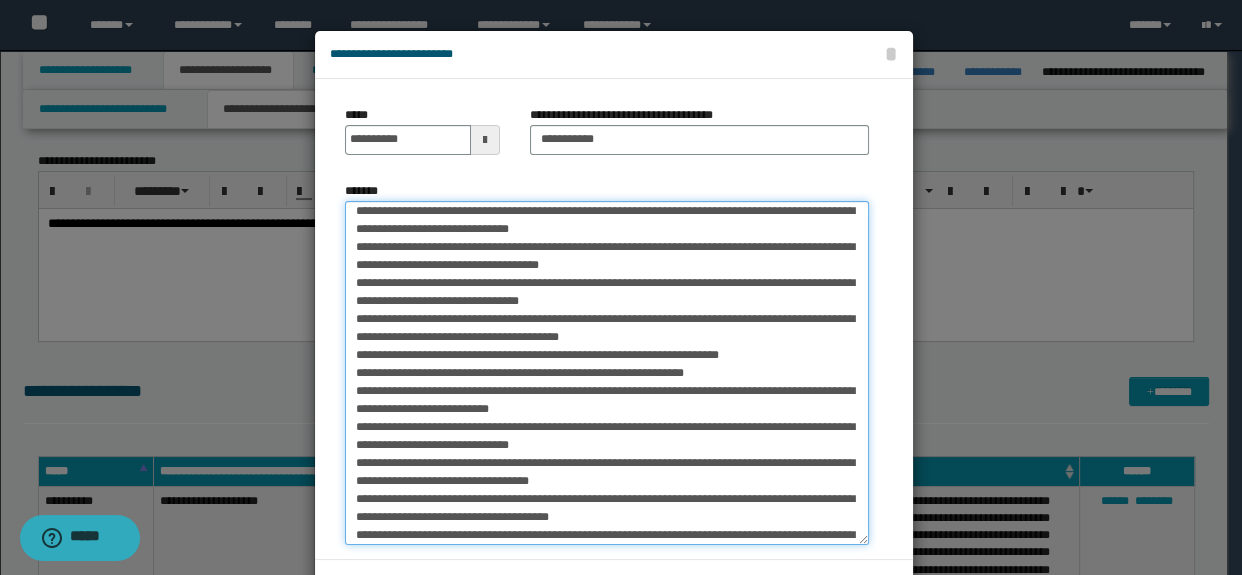 drag, startPoint x: 855, startPoint y: 466, endPoint x: 852, endPoint y: 533, distance: 67.06713 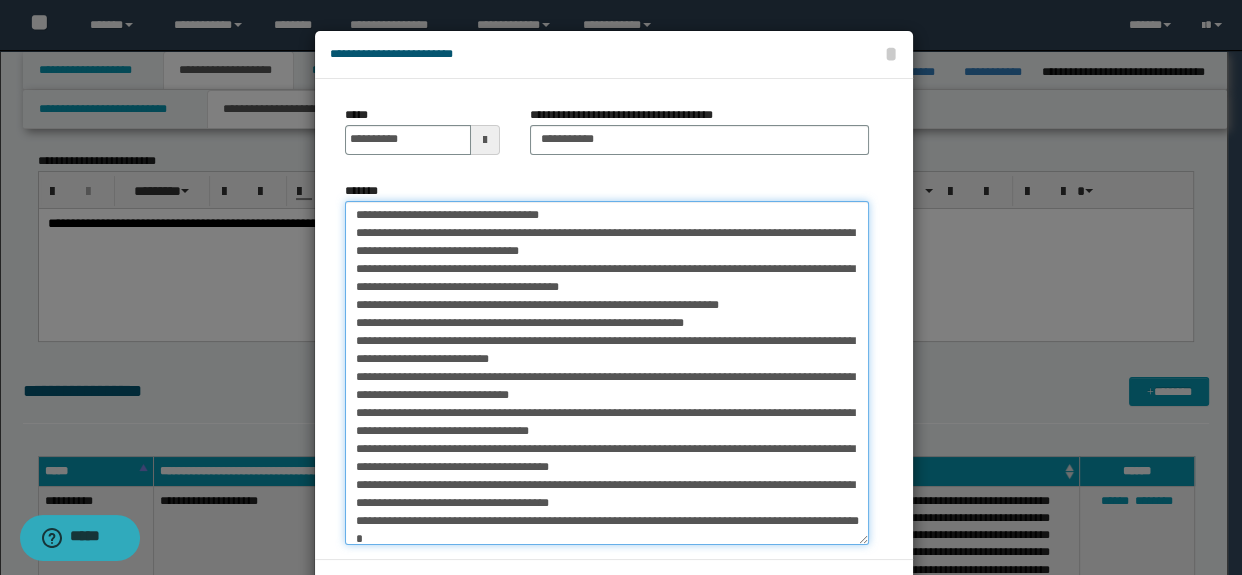 scroll, scrollTop: 621, scrollLeft: 0, axis: vertical 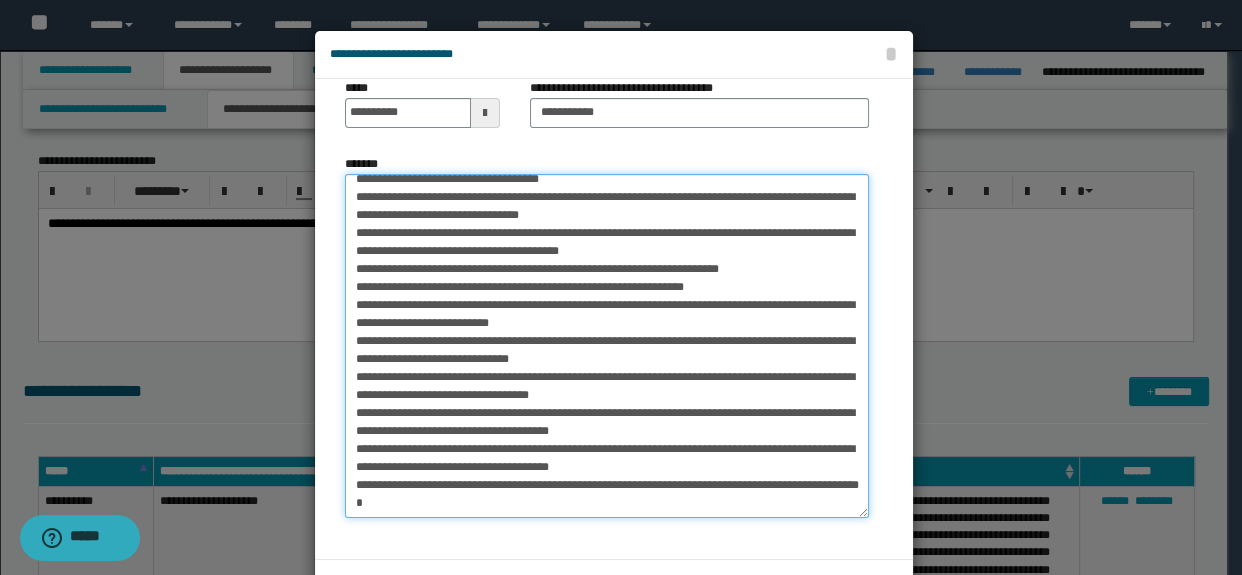 click on "*******" at bounding box center [607, 346] 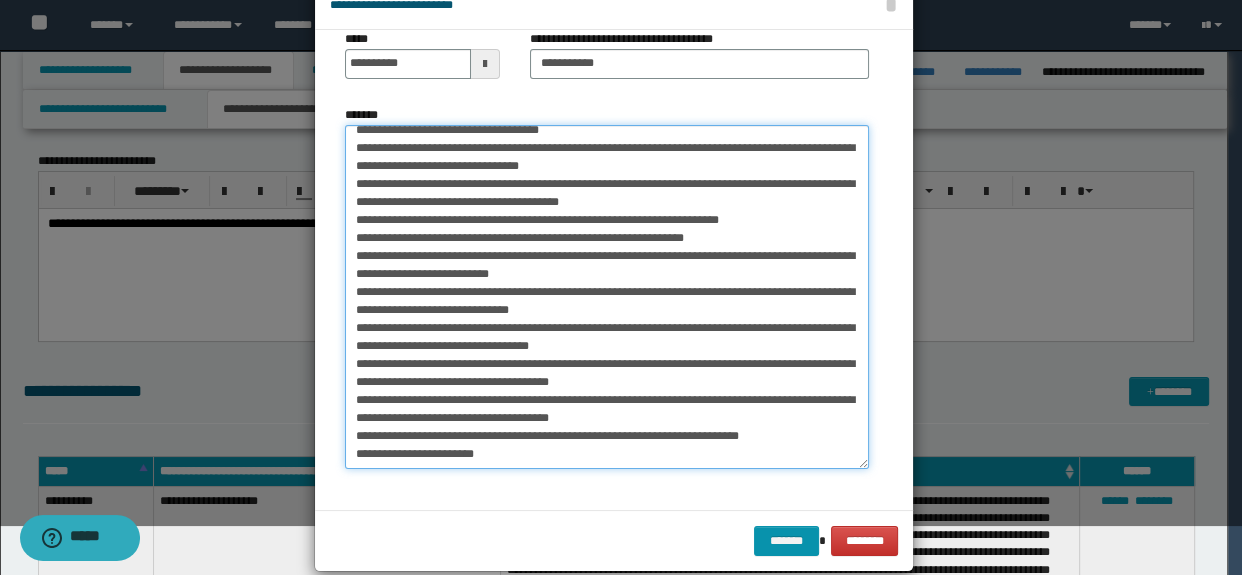 scroll, scrollTop: 75, scrollLeft: 0, axis: vertical 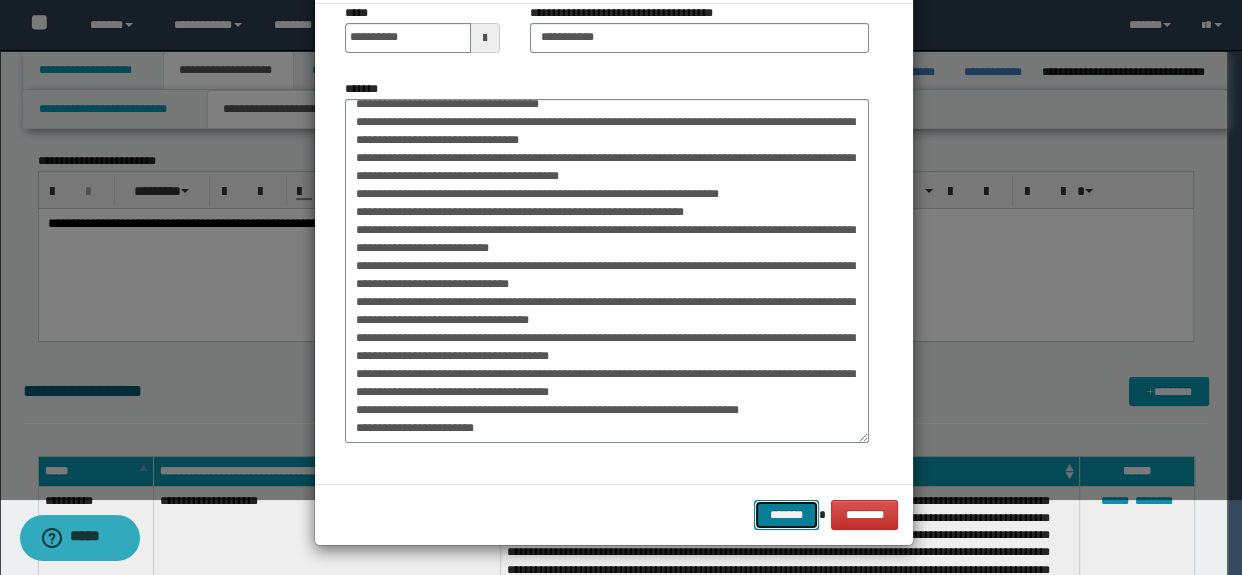 click on "*******" at bounding box center (786, 515) 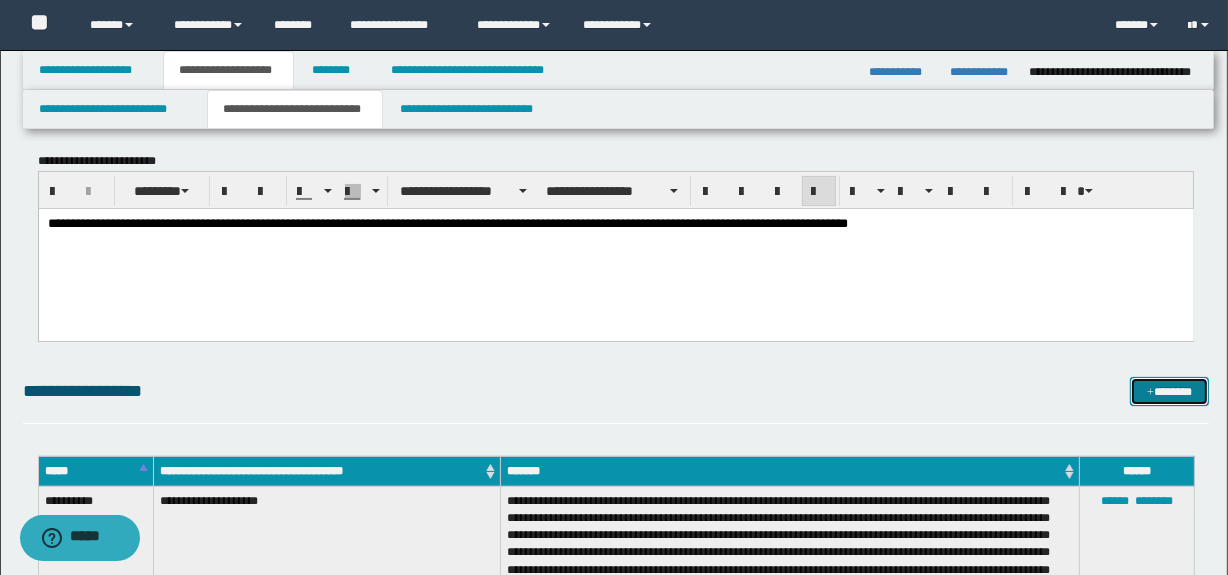 click on "*******" at bounding box center [1170, 392] 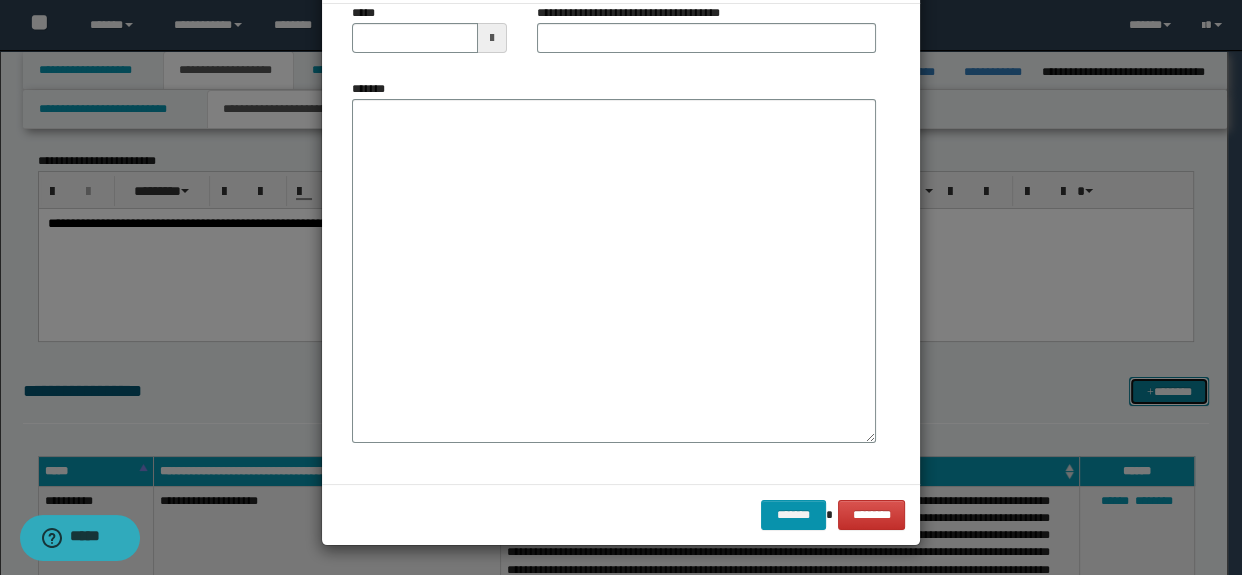 scroll, scrollTop: 0, scrollLeft: 0, axis: both 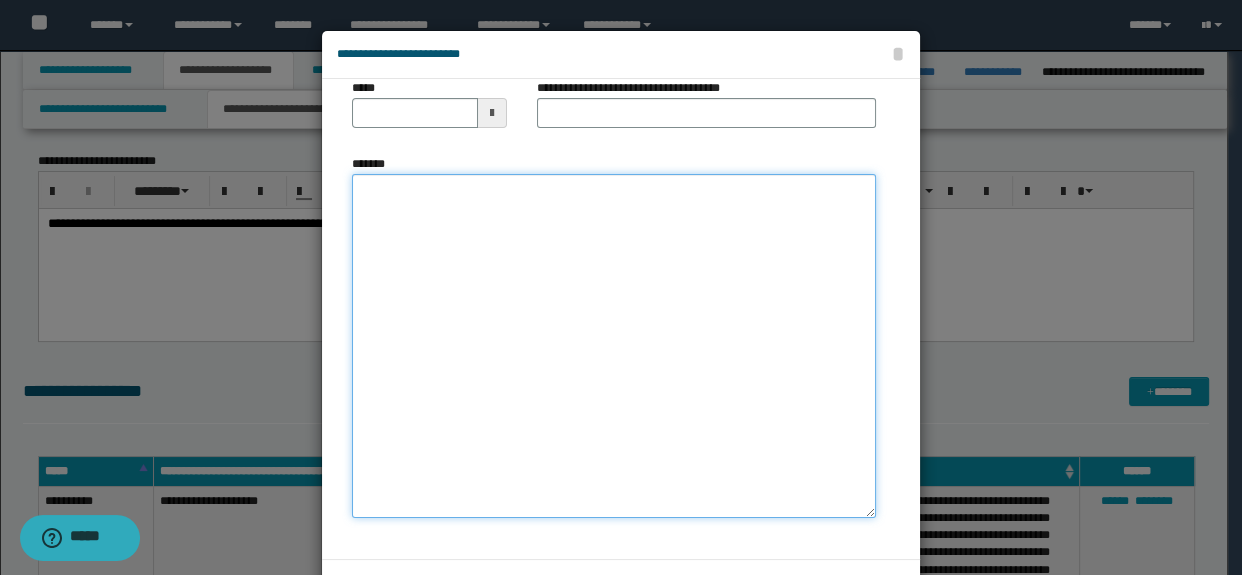 click on "*******" at bounding box center [614, 346] 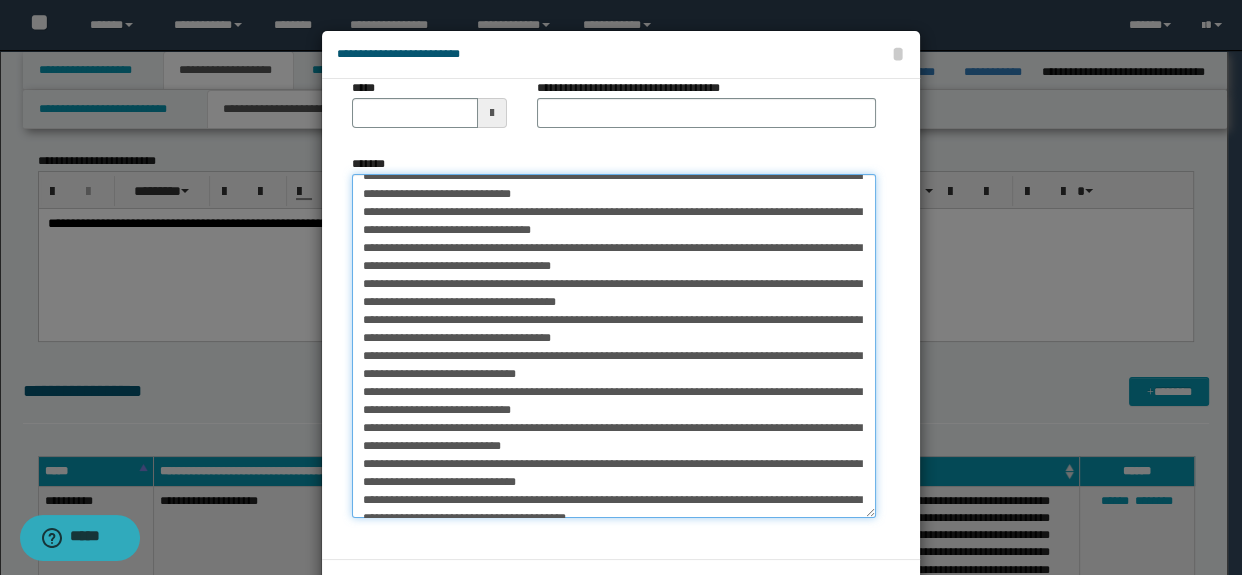 scroll, scrollTop: 0, scrollLeft: 0, axis: both 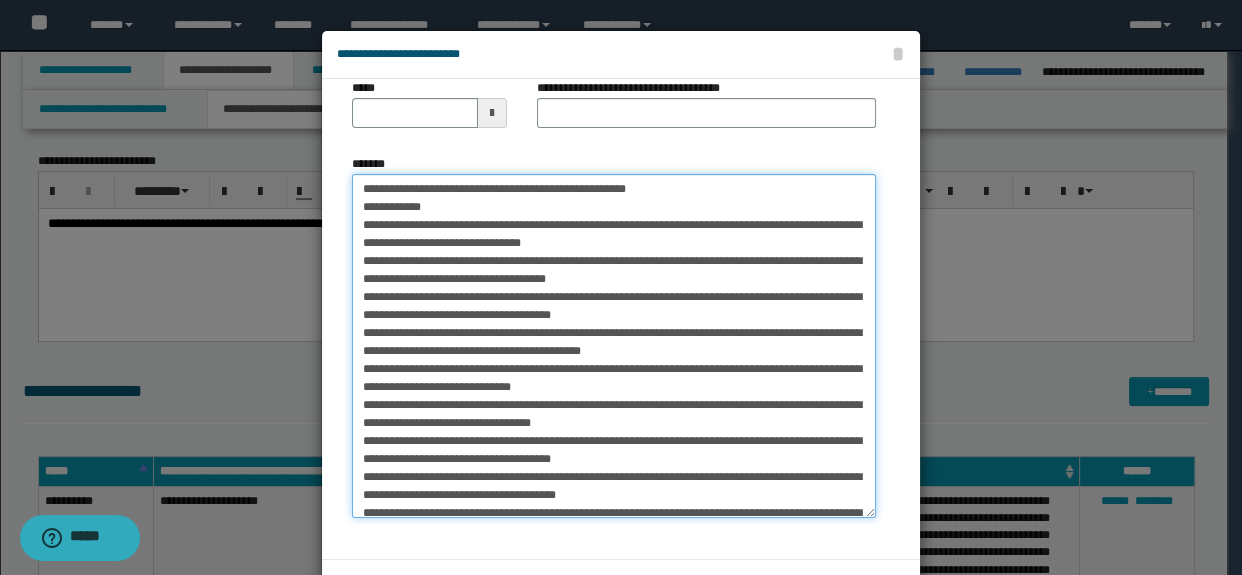 drag, startPoint x: 424, startPoint y: 190, endPoint x: 360, endPoint y: 193, distance: 64.070274 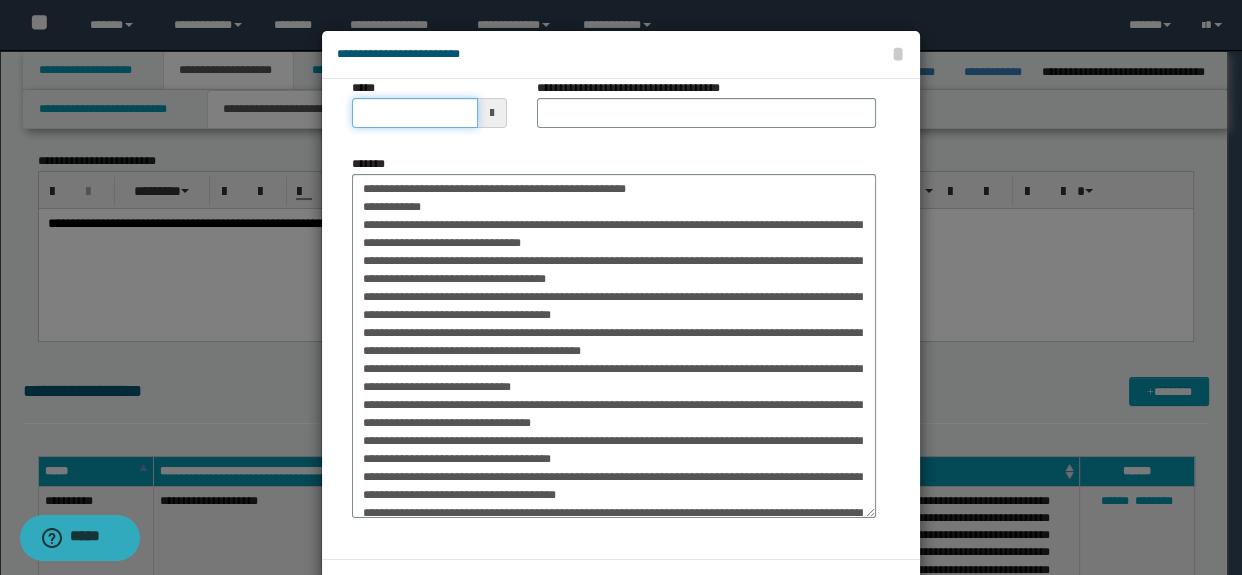 click on "*****" at bounding box center [415, 113] 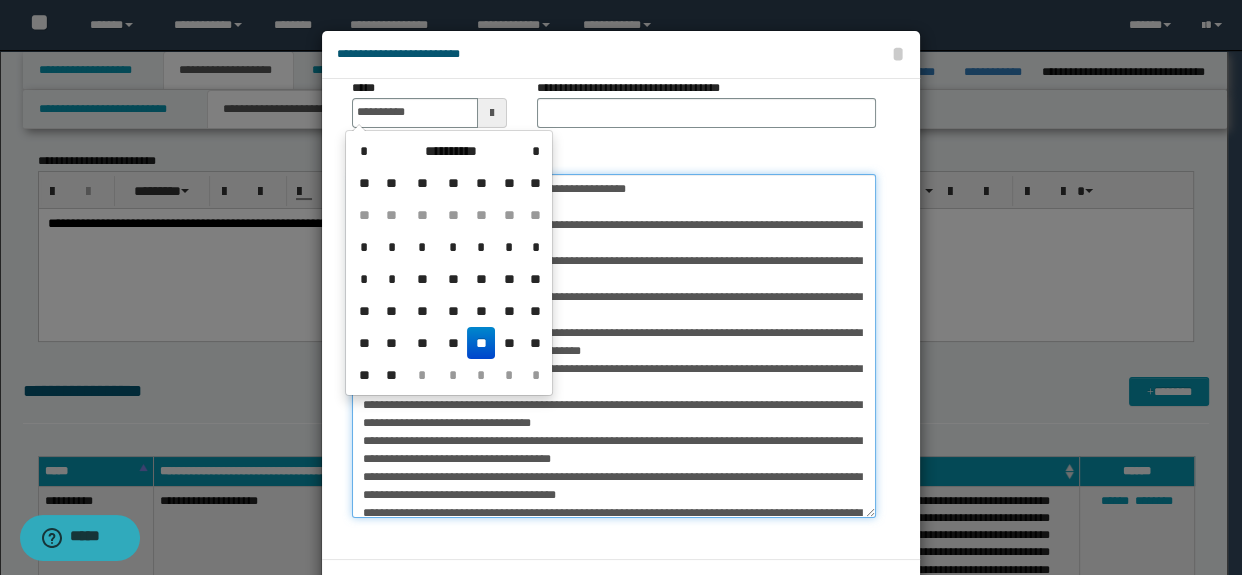 type on "**********" 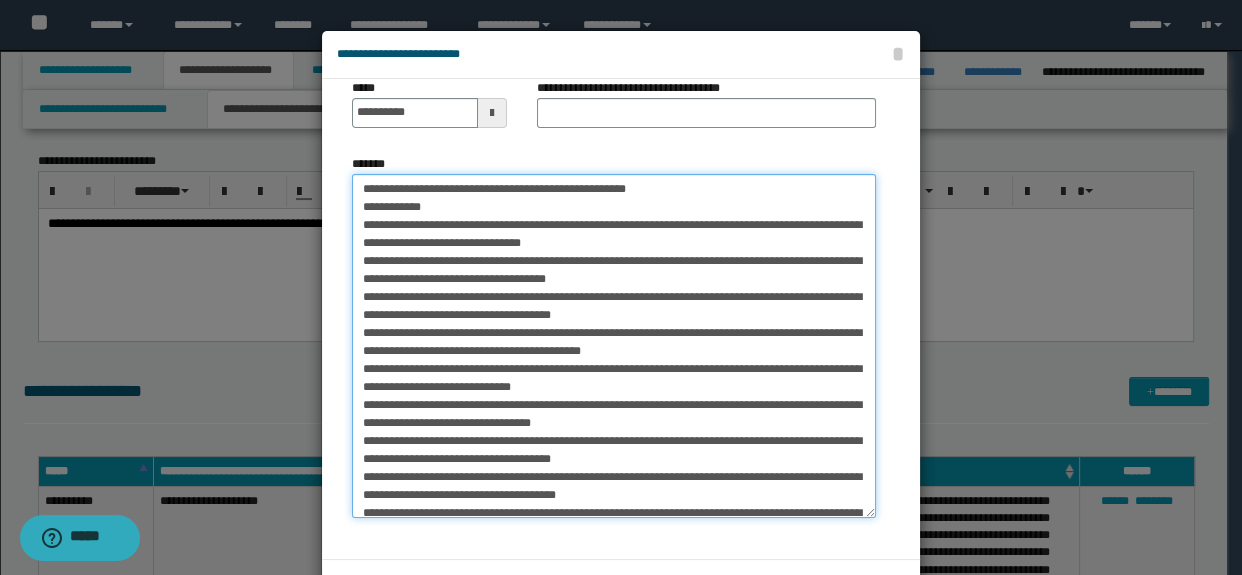 drag, startPoint x: 562, startPoint y: 188, endPoint x: 670, endPoint y: 191, distance: 108.04166 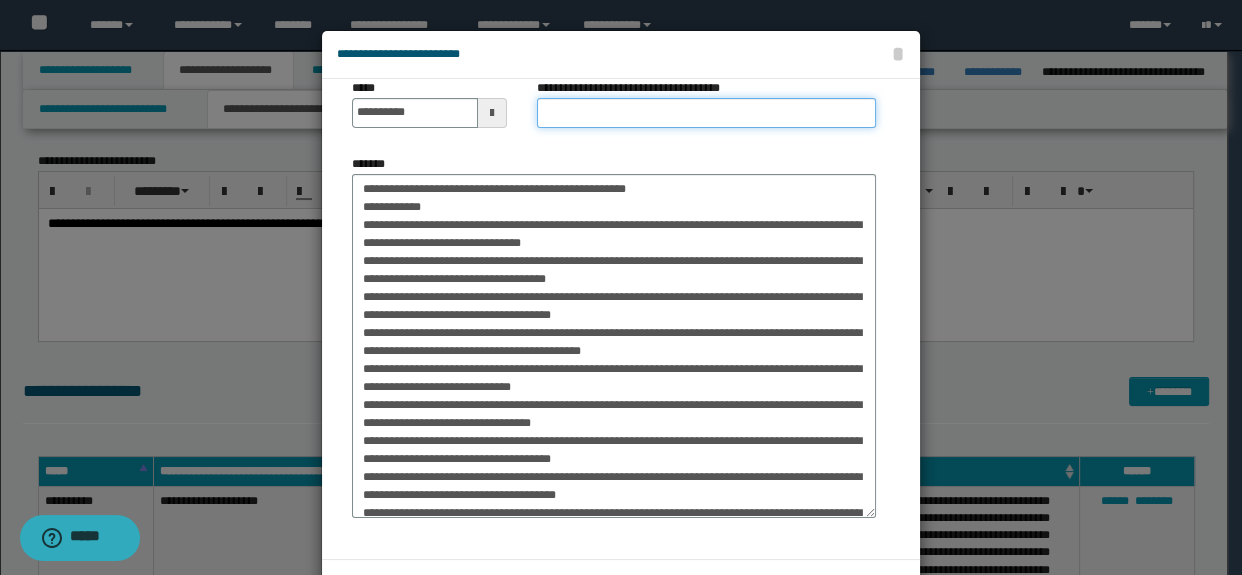 click on "**********" at bounding box center [707, 113] 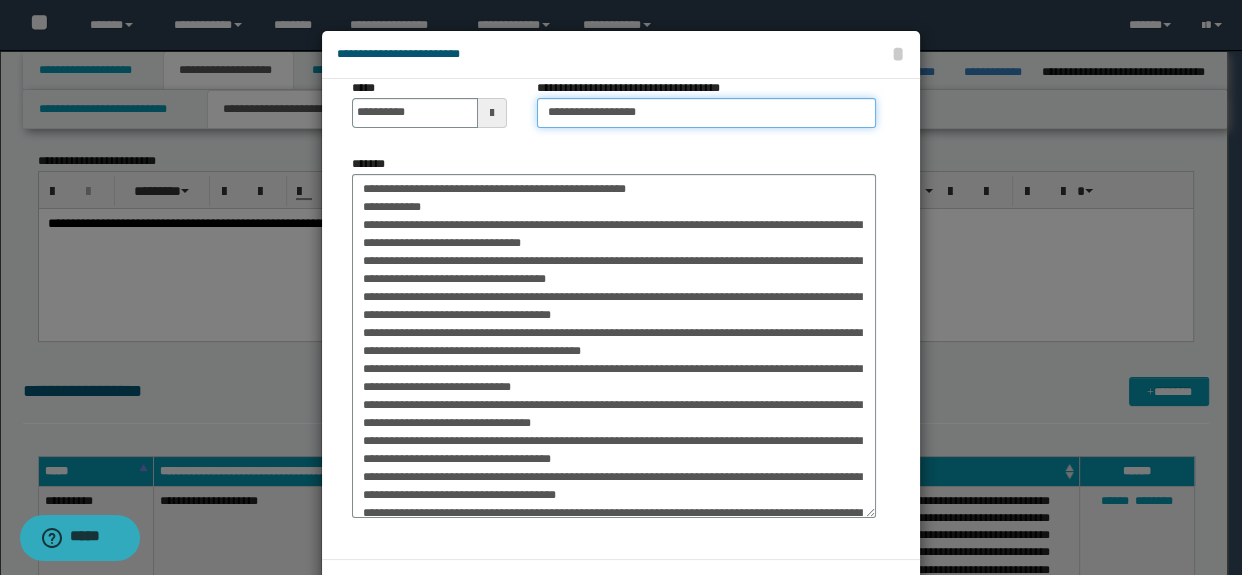 type on "**********" 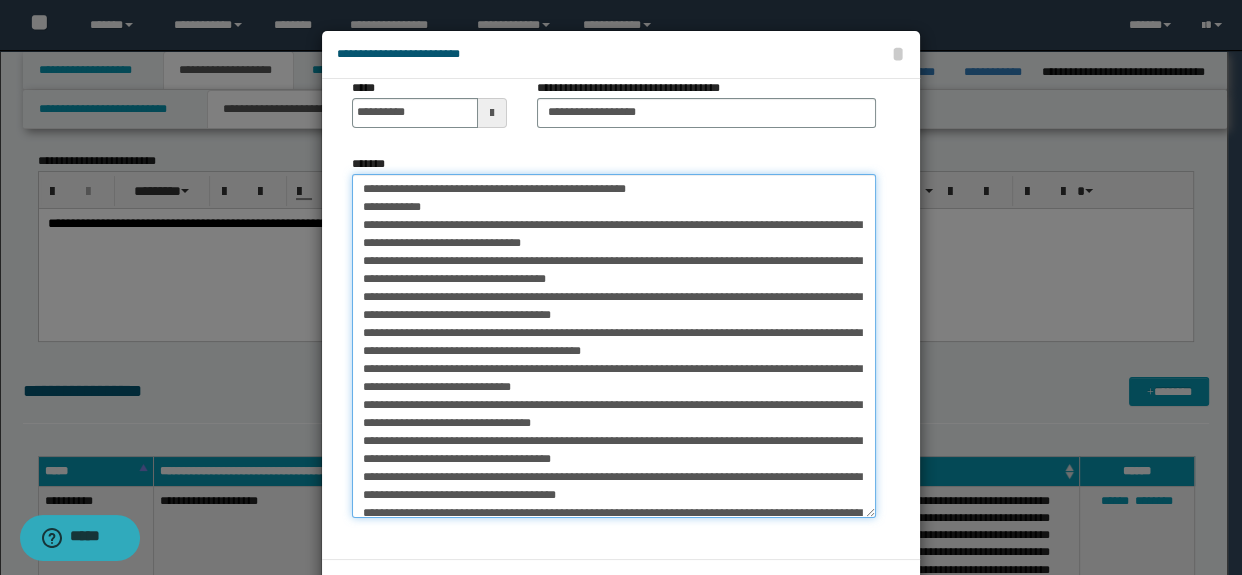 drag, startPoint x: 660, startPoint y: 180, endPoint x: 351, endPoint y: 190, distance: 309.16177 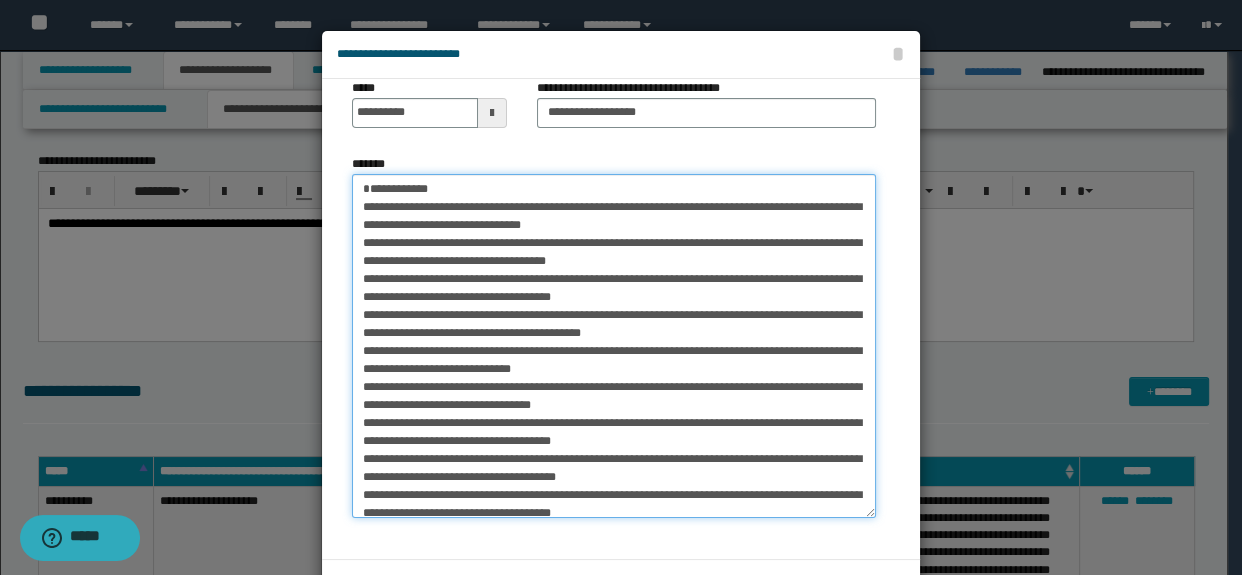 drag, startPoint x: 432, startPoint y: 205, endPoint x: 321, endPoint y: 205, distance: 111 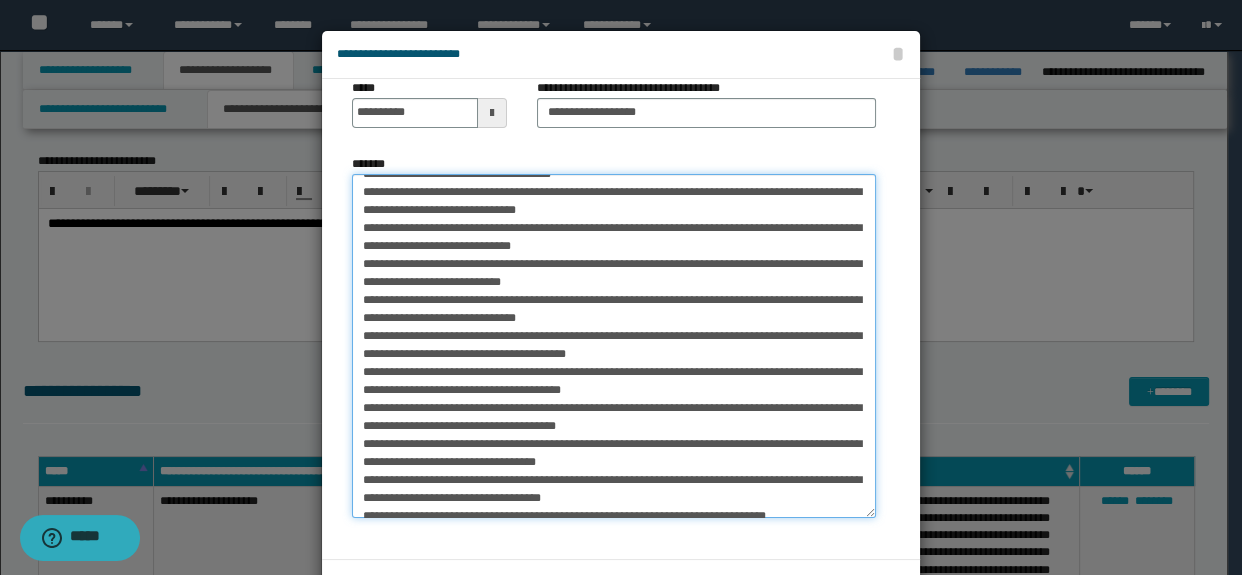 scroll, scrollTop: 370, scrollLeft: 0, axis: vertical 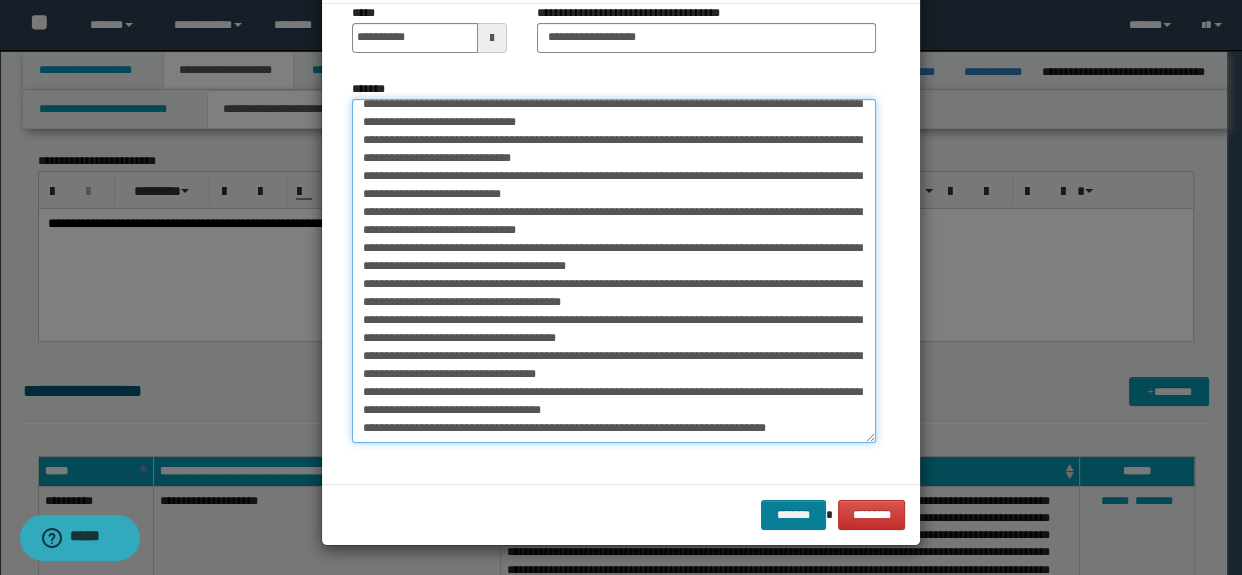 type on "**********" 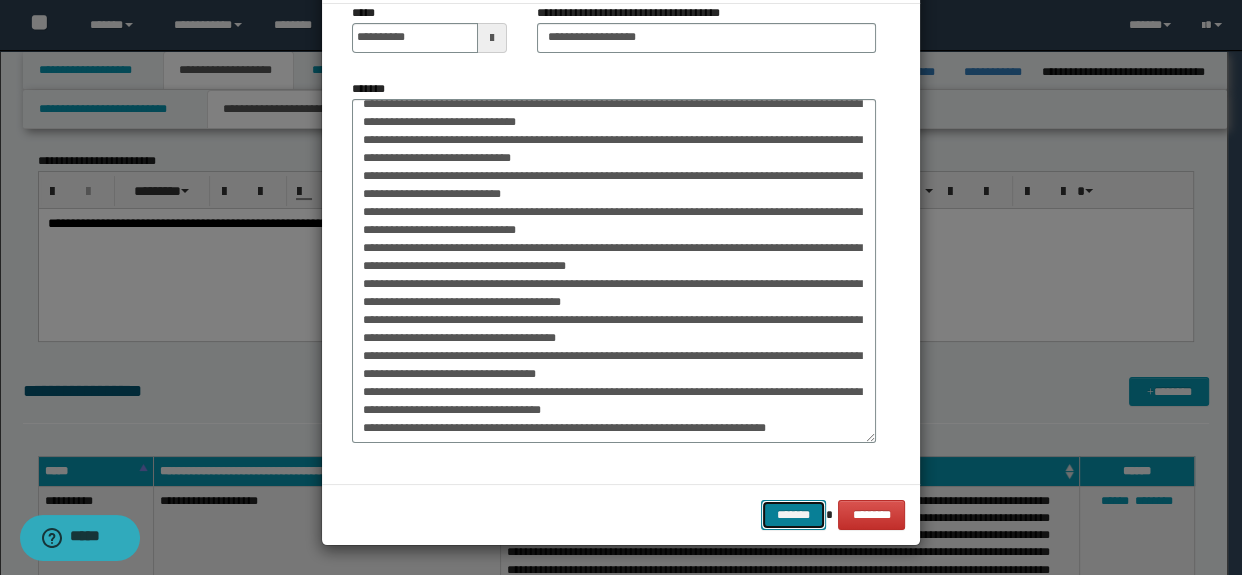 click on "*******" at bounding box center (793, 515) 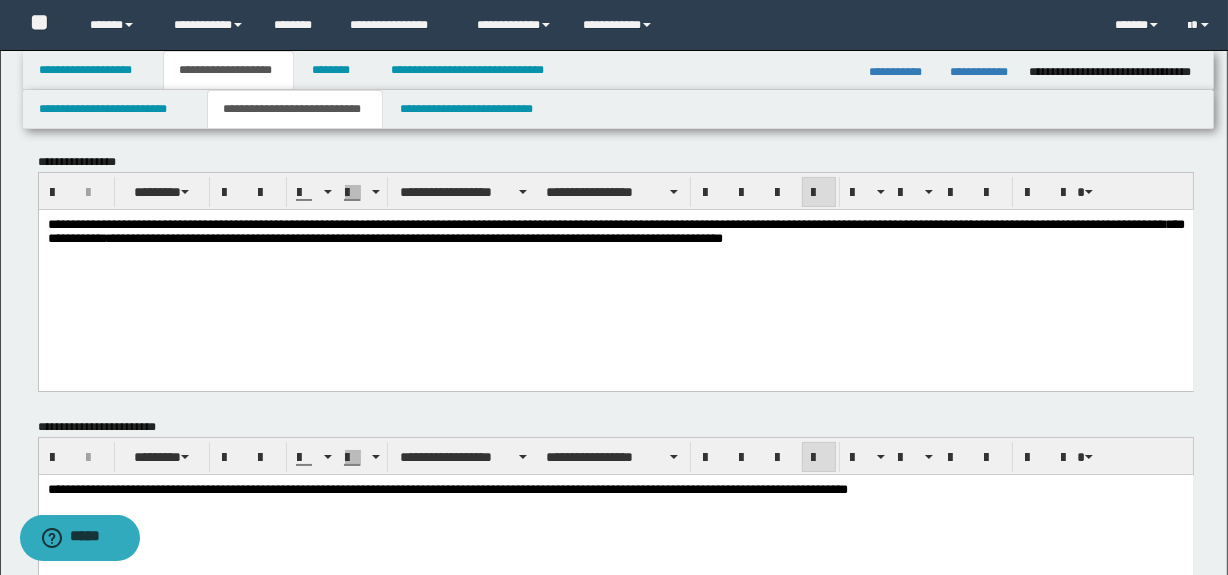 scroll, scrollTop: 0, scrollLeft: 0, axis: both 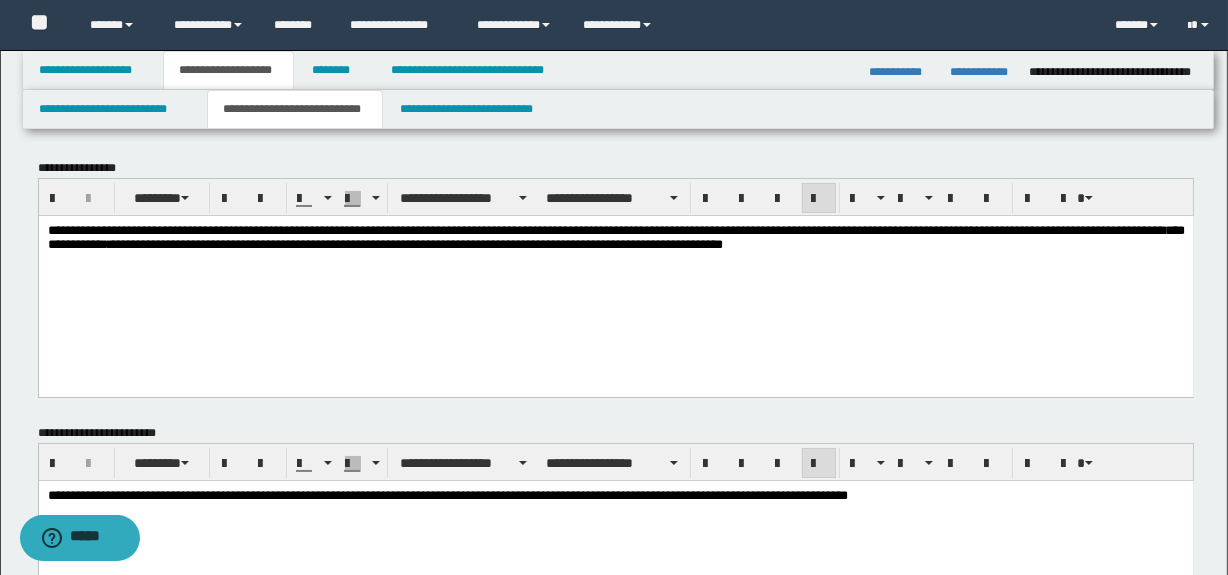 click at bounding box center (615, 258) 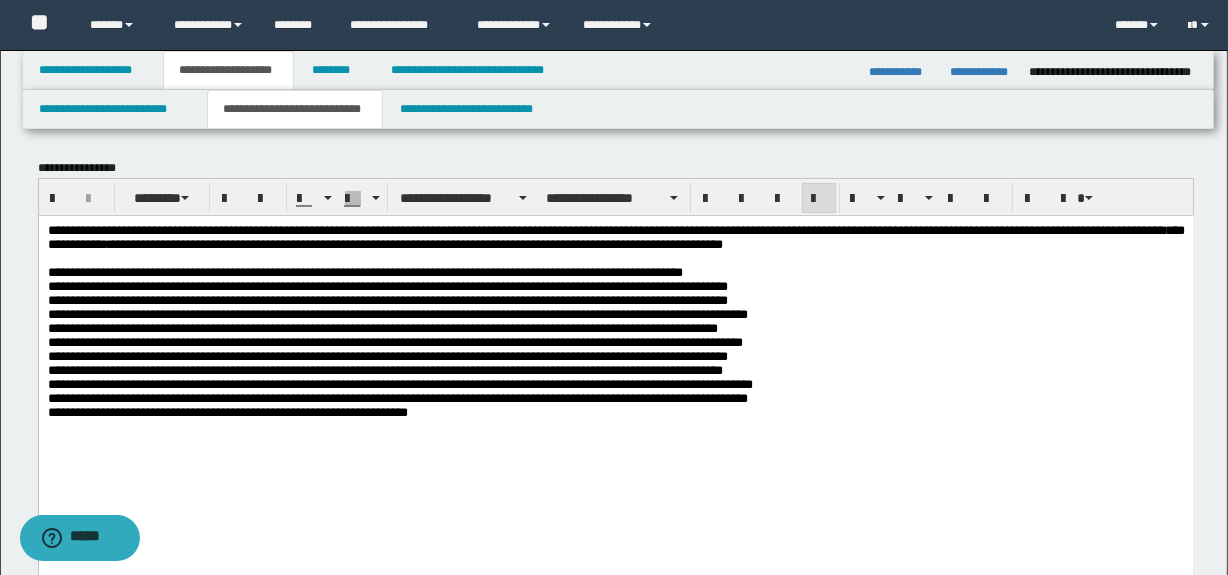 click on "**********" at bounding box center [399, 341] 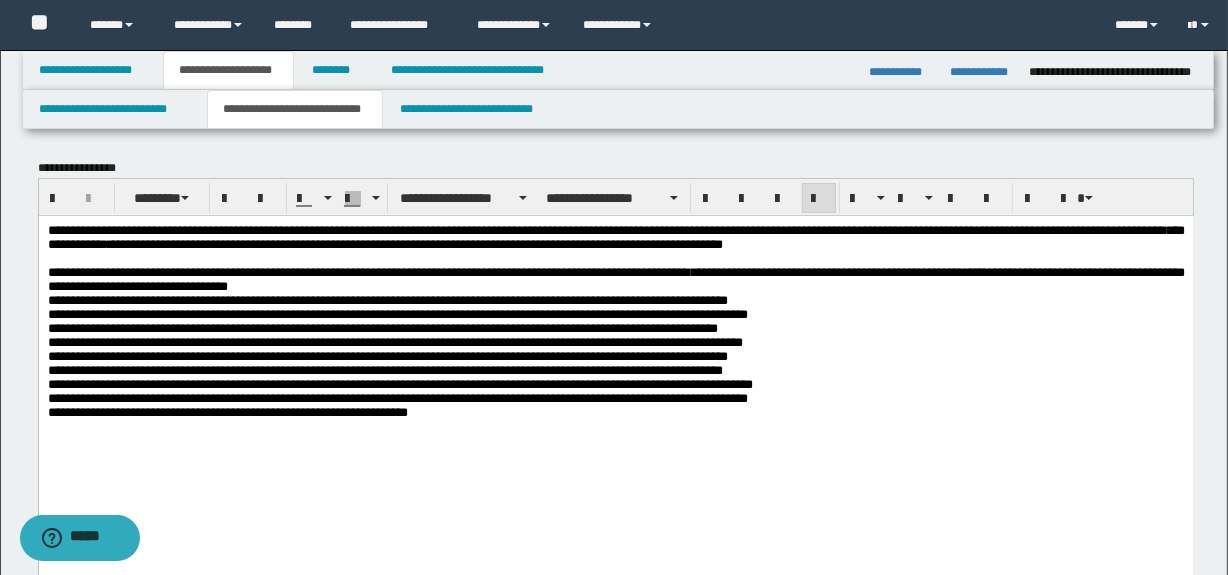 click on "**********" at bounding box center (615, 346) 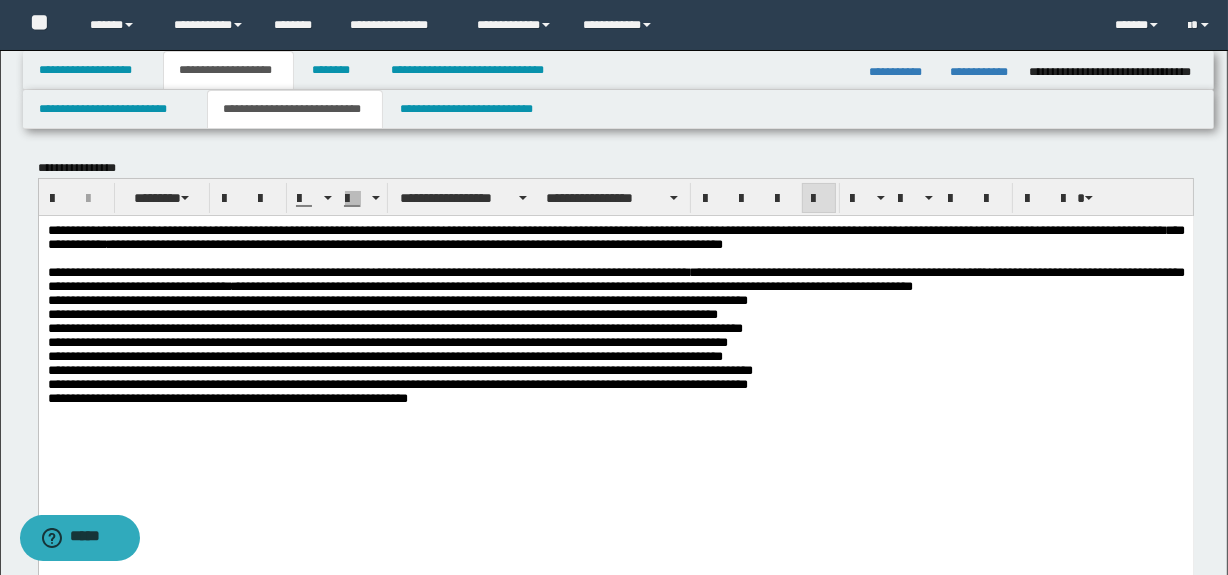 click on "**********" at bounding box center [615, 334] 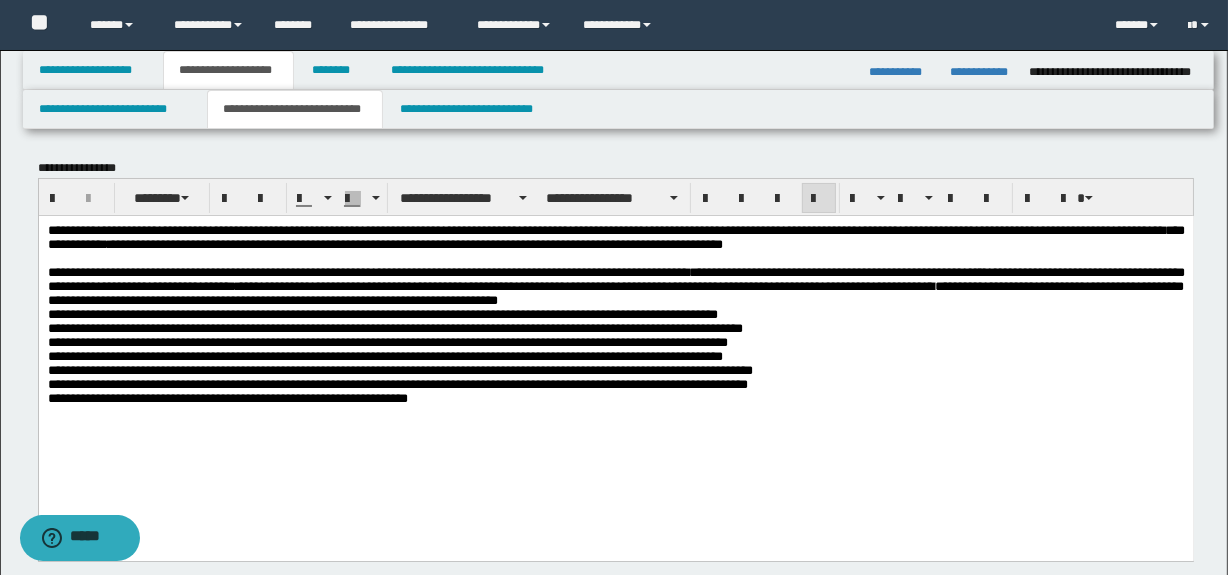 click on "**********" at bounding box center (615, 339) 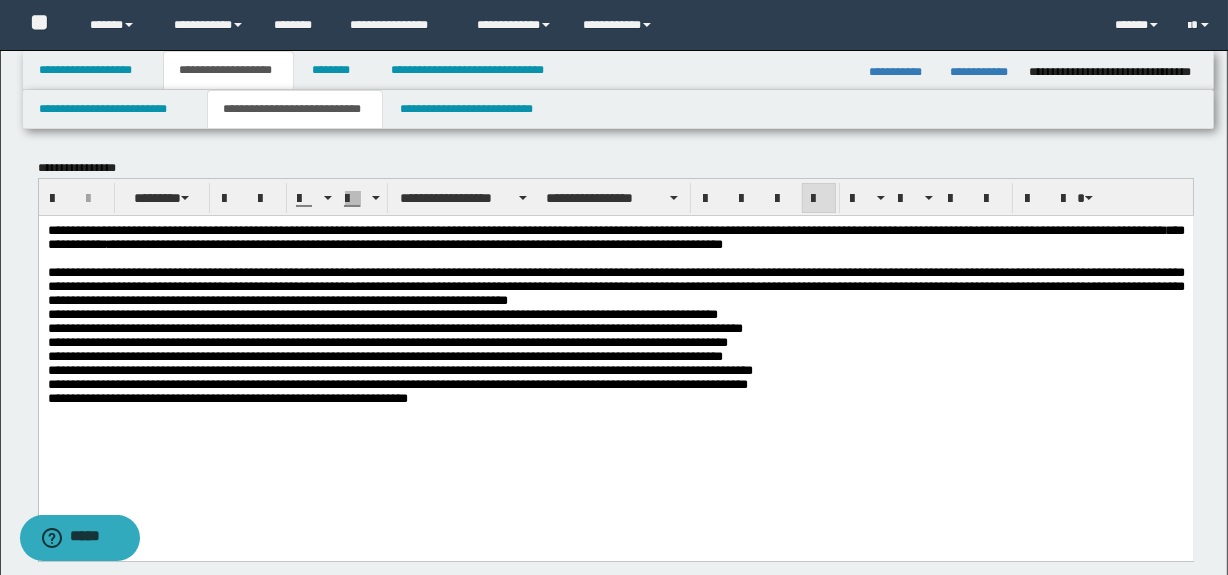 click on "**********" at bounding box center (615, 286) 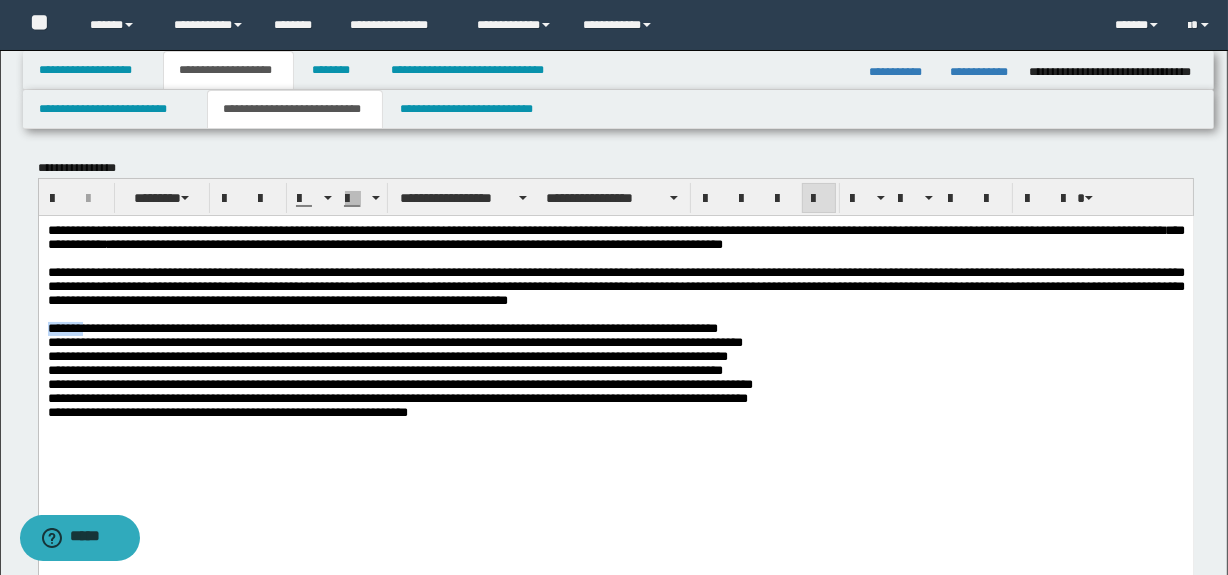 drag, startPoint x: 84, startPoint y: 358, endPoint x: 59, endPoint y: 571, distance: 214.46211 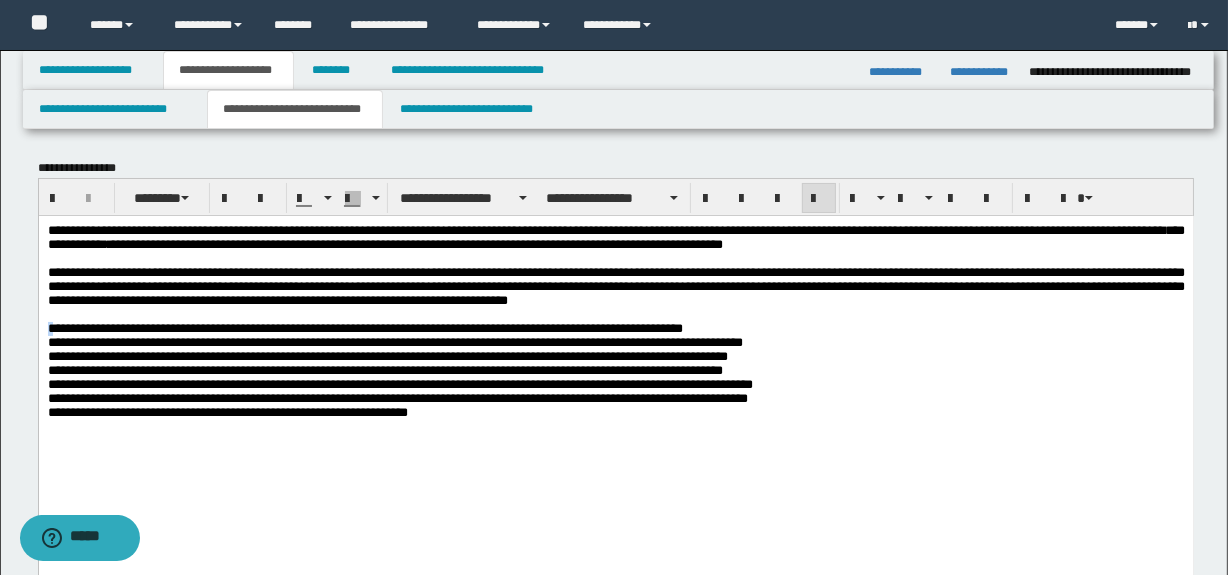 click on "**********" at bounding box center (615, 346) 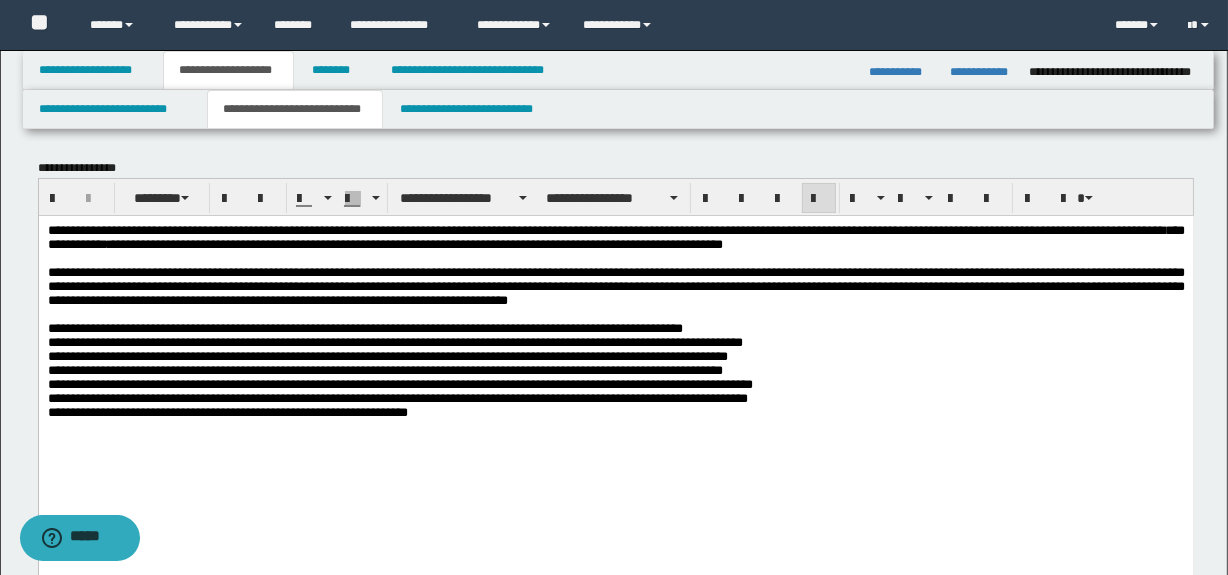 click on "**********" at bounding box center (615, 346) 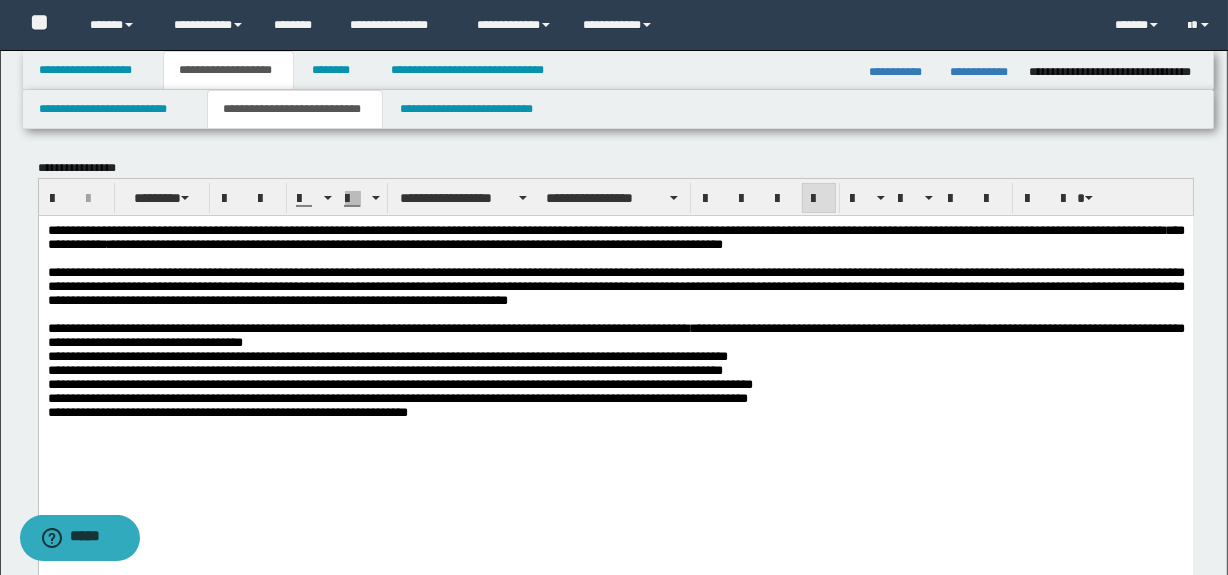 click on "**********" at bounding box center [615, 369] 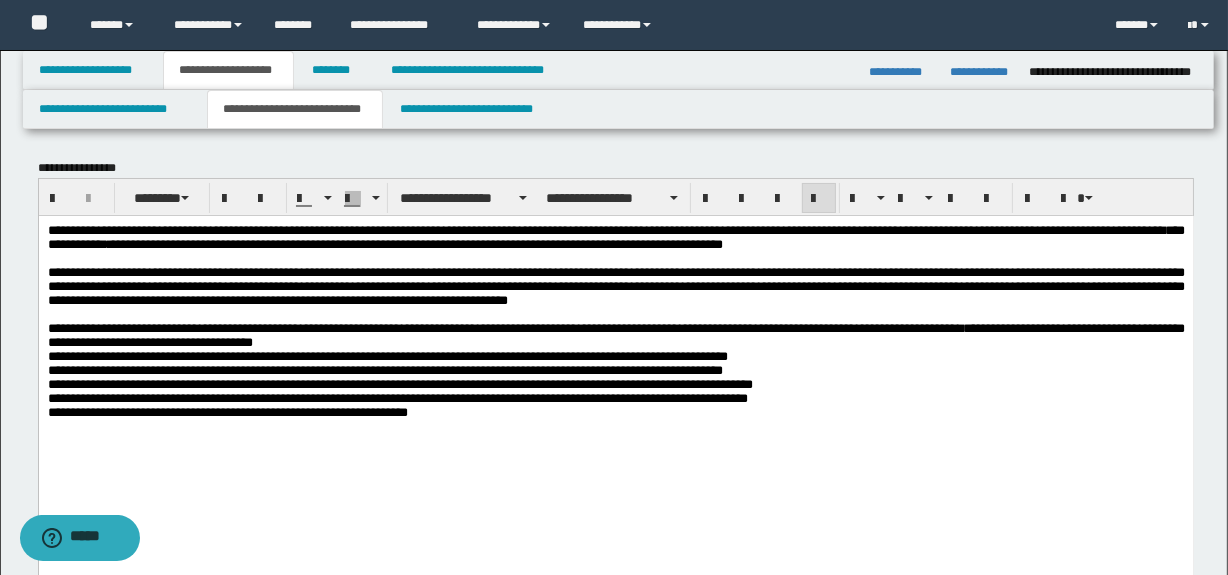click on "**********" at bounding box center (615, 369) 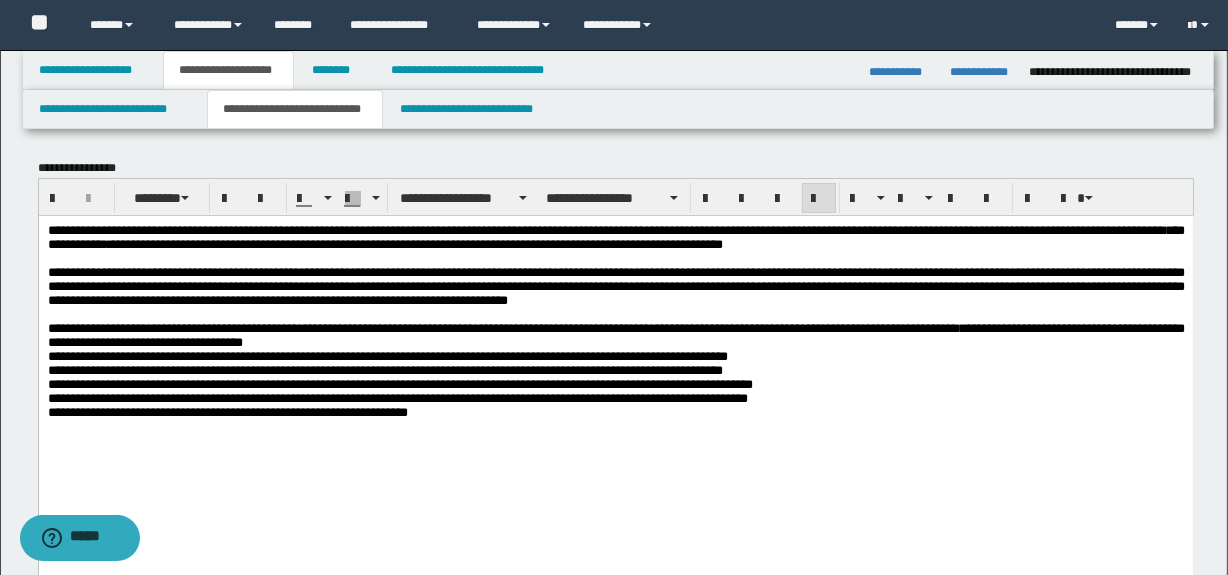 click on "**********" at bounding box center [615, 369] 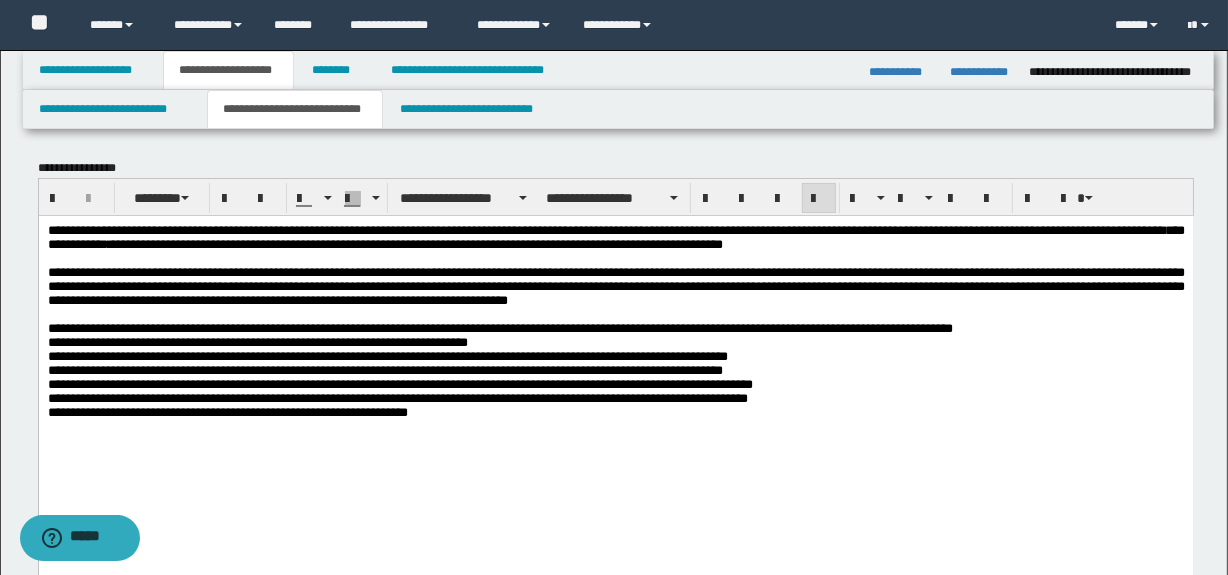 click on "**********" at bounding box center [615, 346] 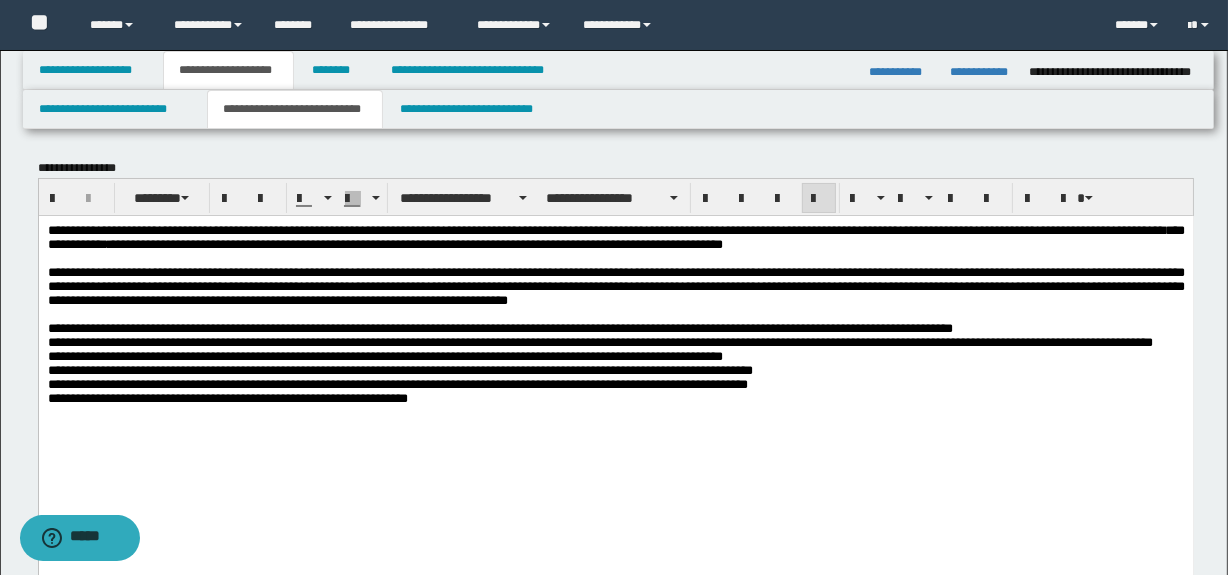 click on "**********" at bounding box center [615, 339] 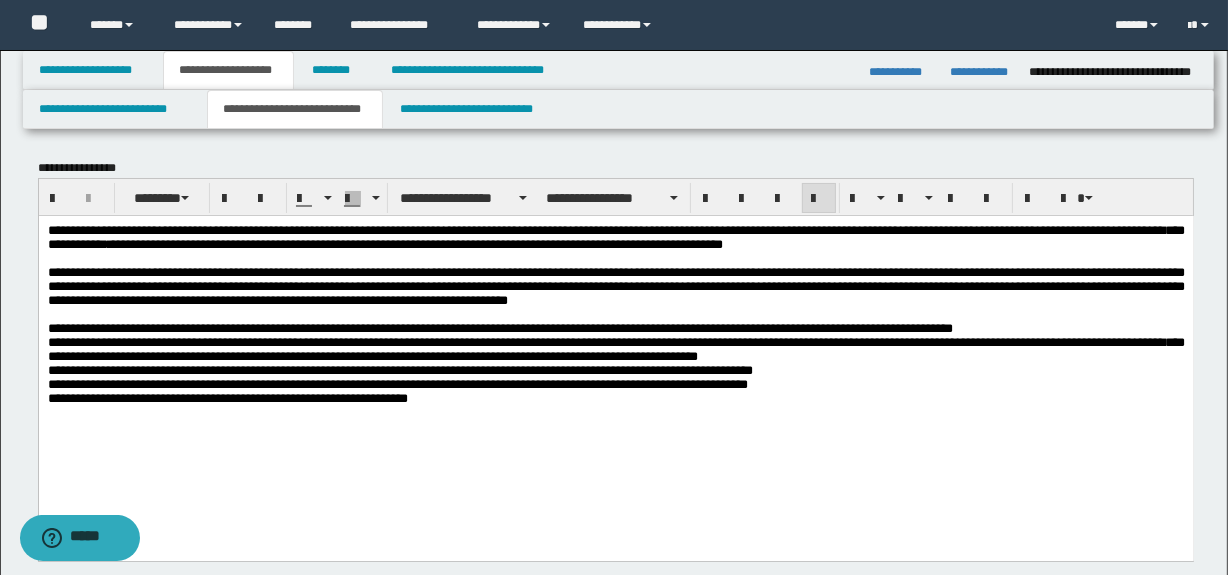 click on "**********" at bounding box center [615, 369] 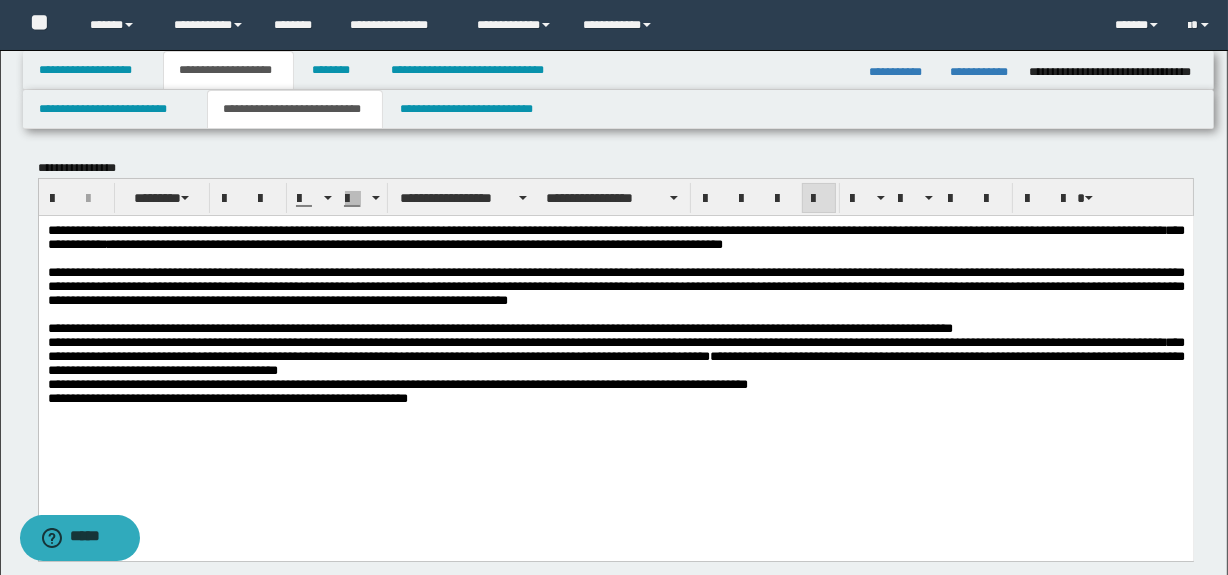 click on "**********" at bounding box center [615, 339] 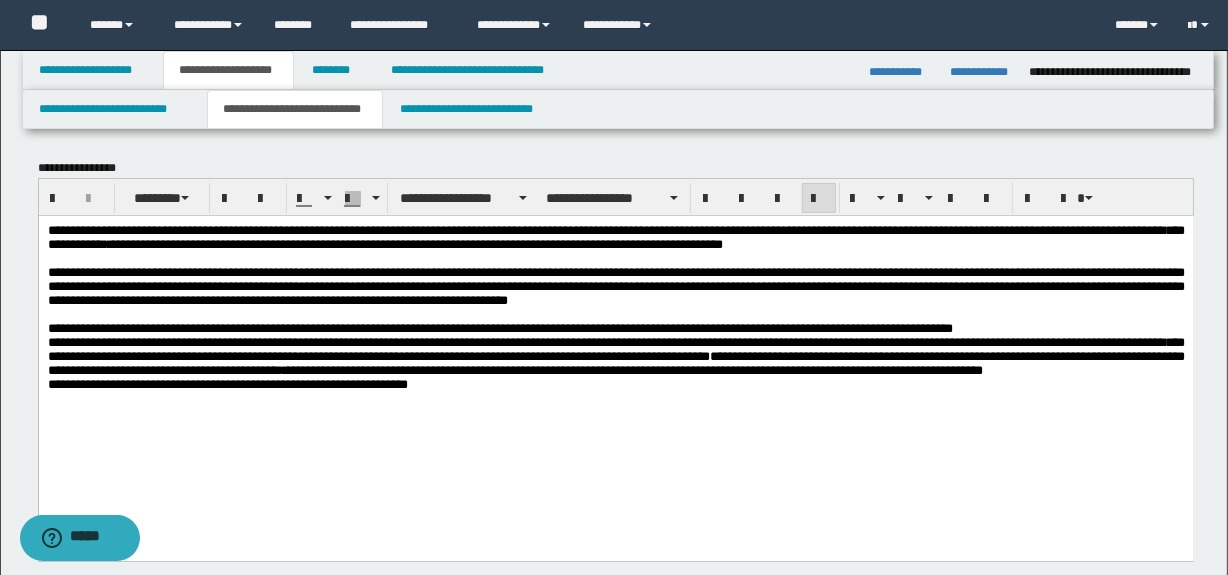 click on "**********" at bounding box center [615, 362] 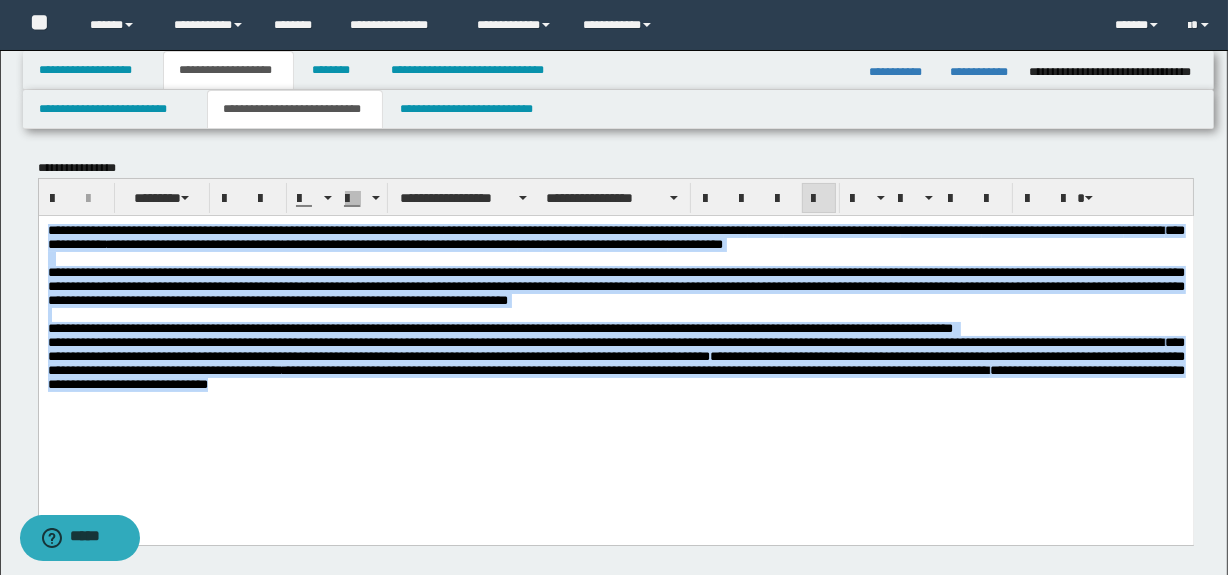 drag, startPoint x: 48, startPoint y: 232, endPoint x: 1034, endPoint y: 301, distance: 988.4114 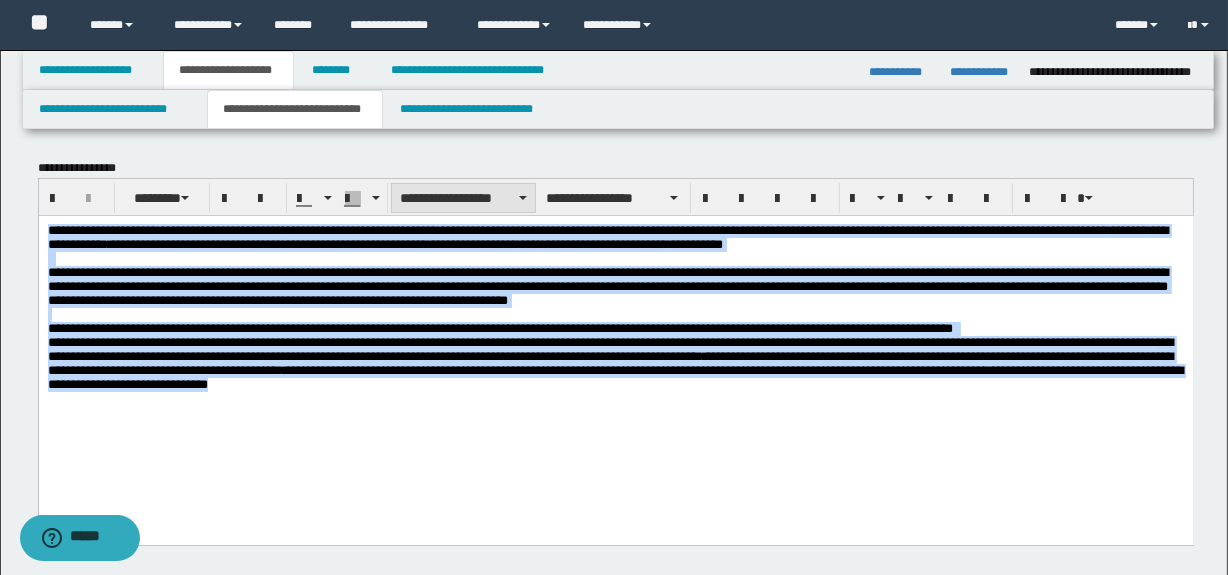 click on "**********" at bounding box center [463, 198] 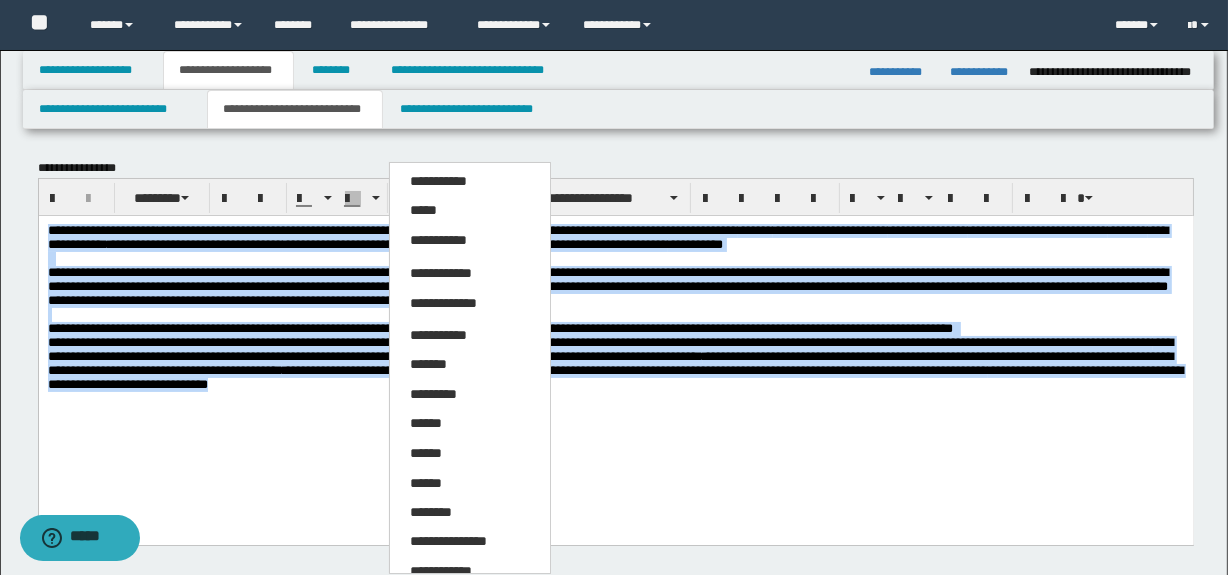 click on "**********" at bounding box center [441, 571] 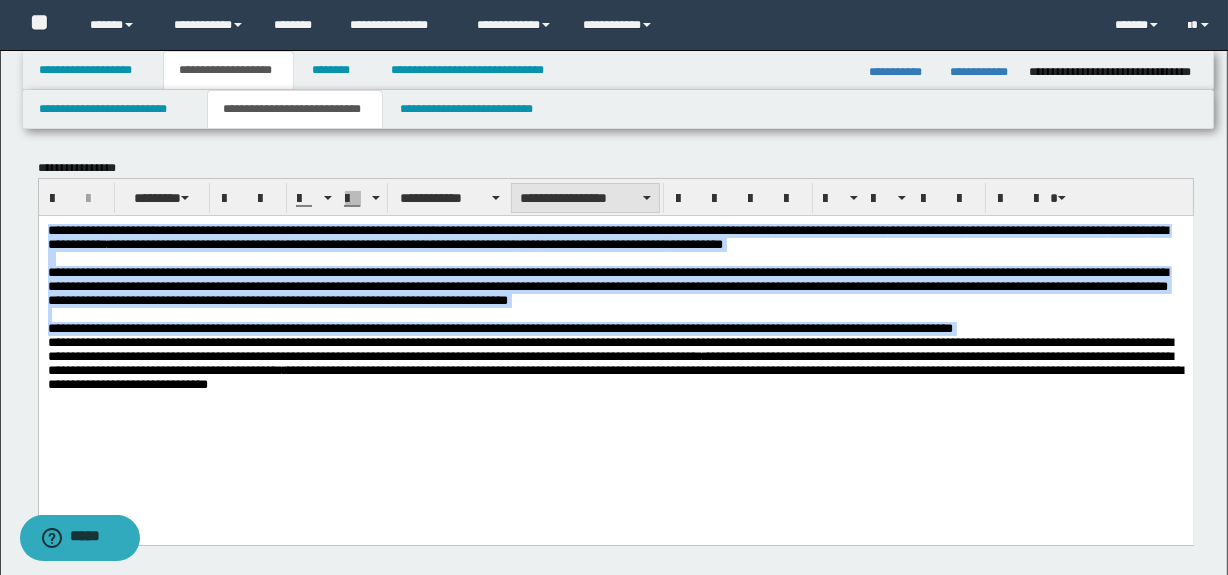 click on "**********" at bounding box center [585, 198] 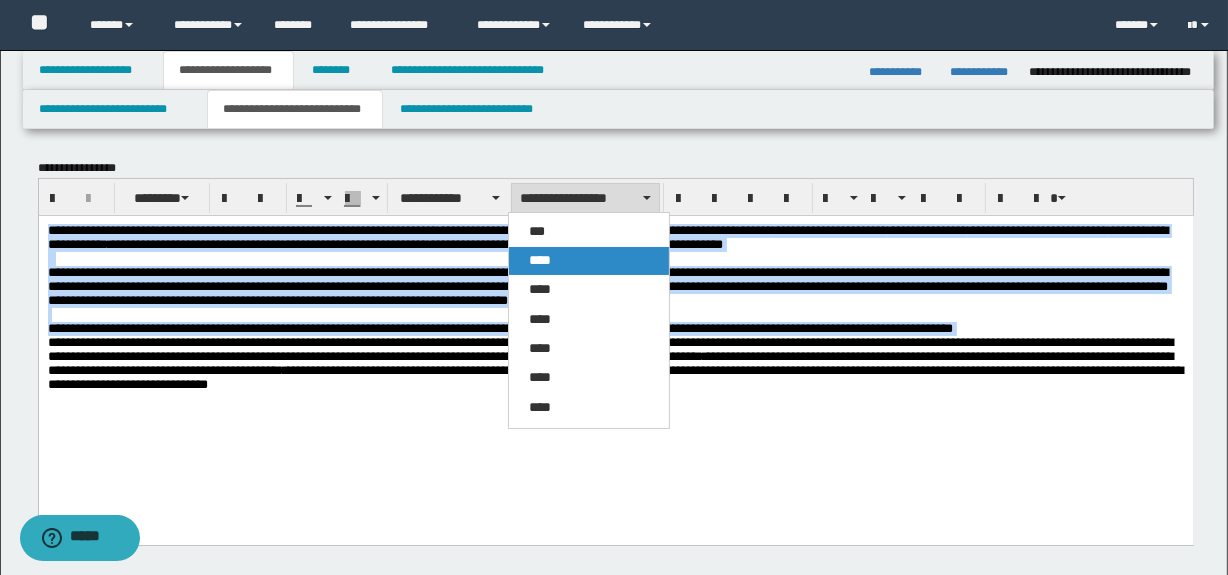 click on "****" at bounding box center [540, 260] 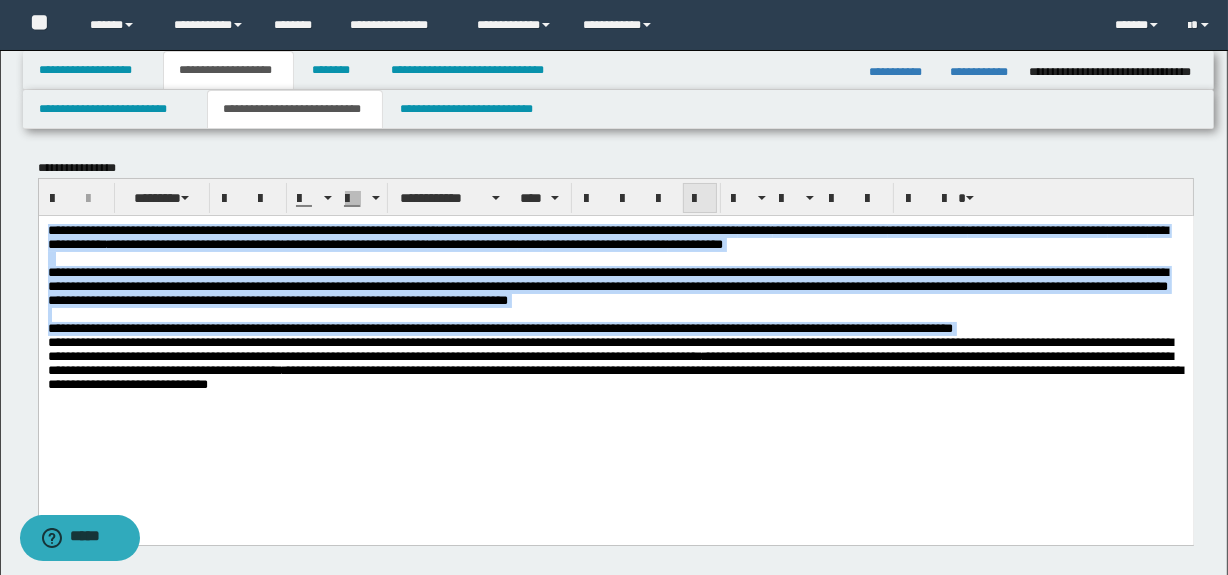click at bounding box center (700, 199) 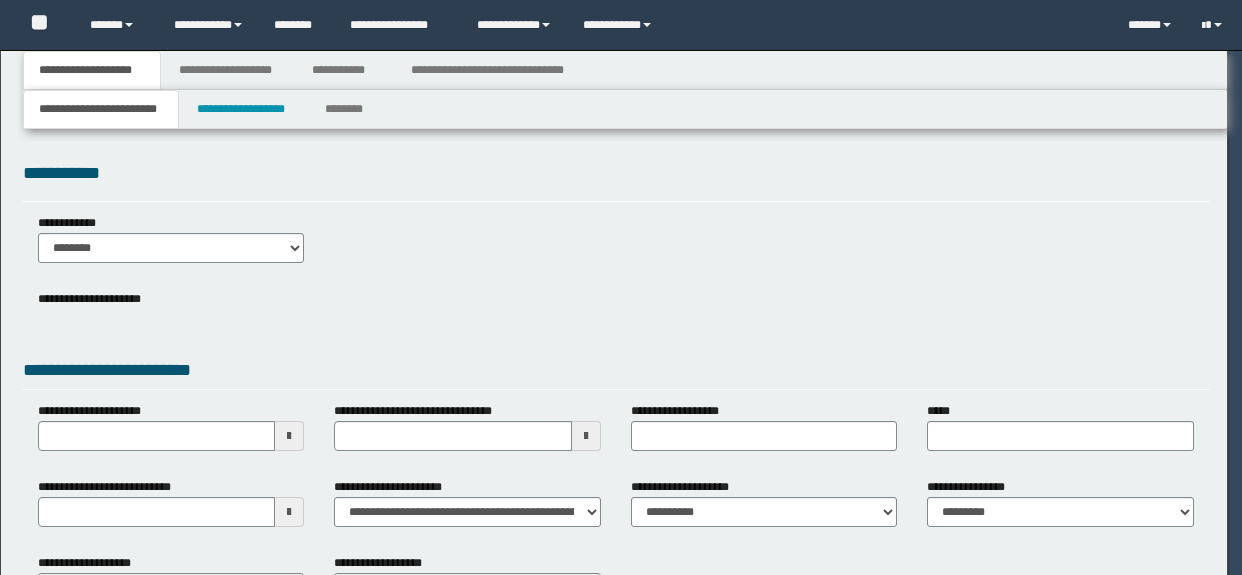 scroll, scrollTop: 0, scrollLeft: 0, axis: both 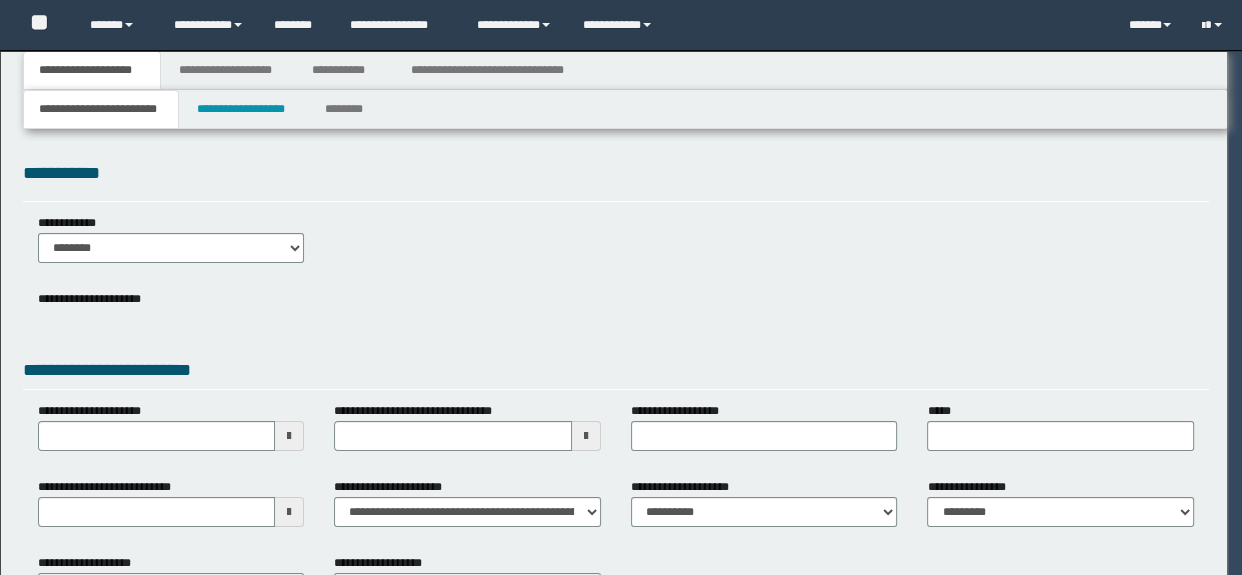 select on "*" 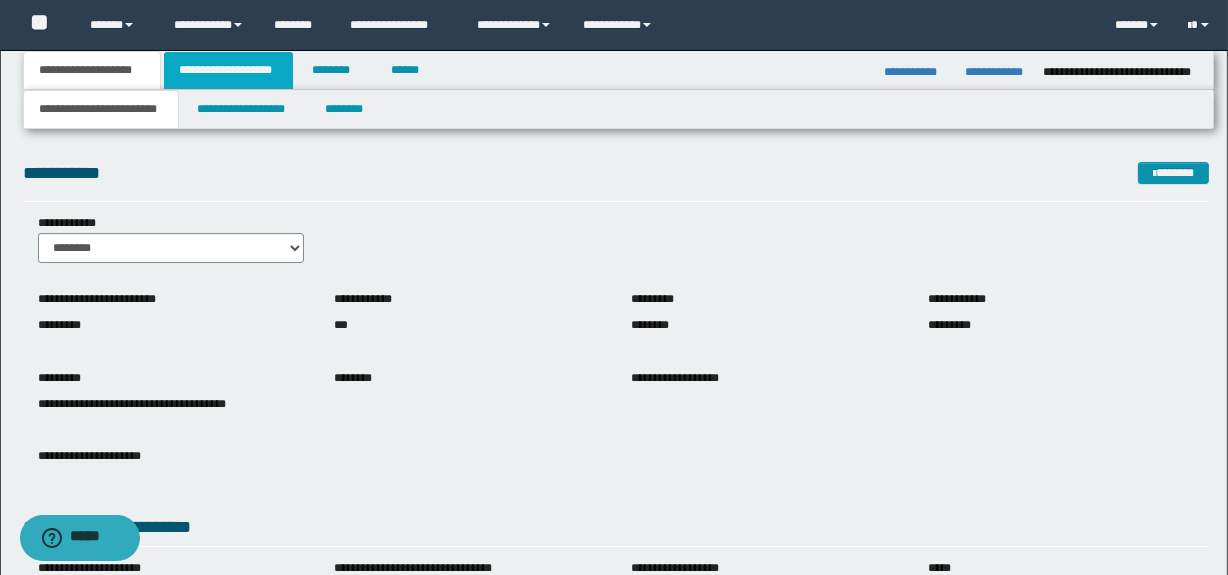 click on "**********" at bounding box center (228, 70) 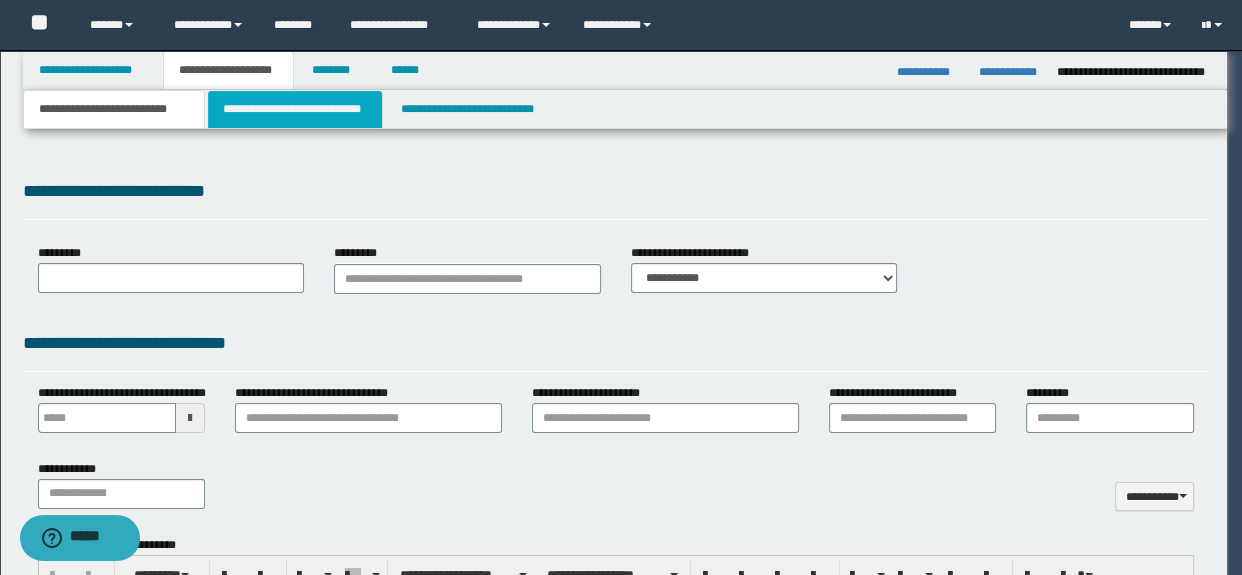 type 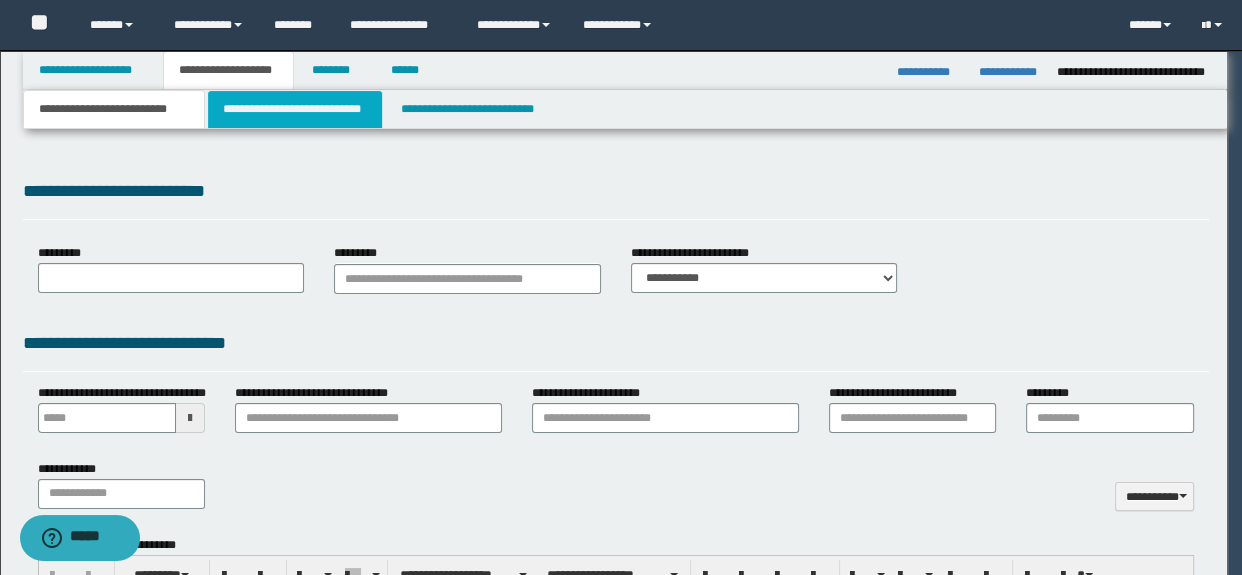 select on "*" 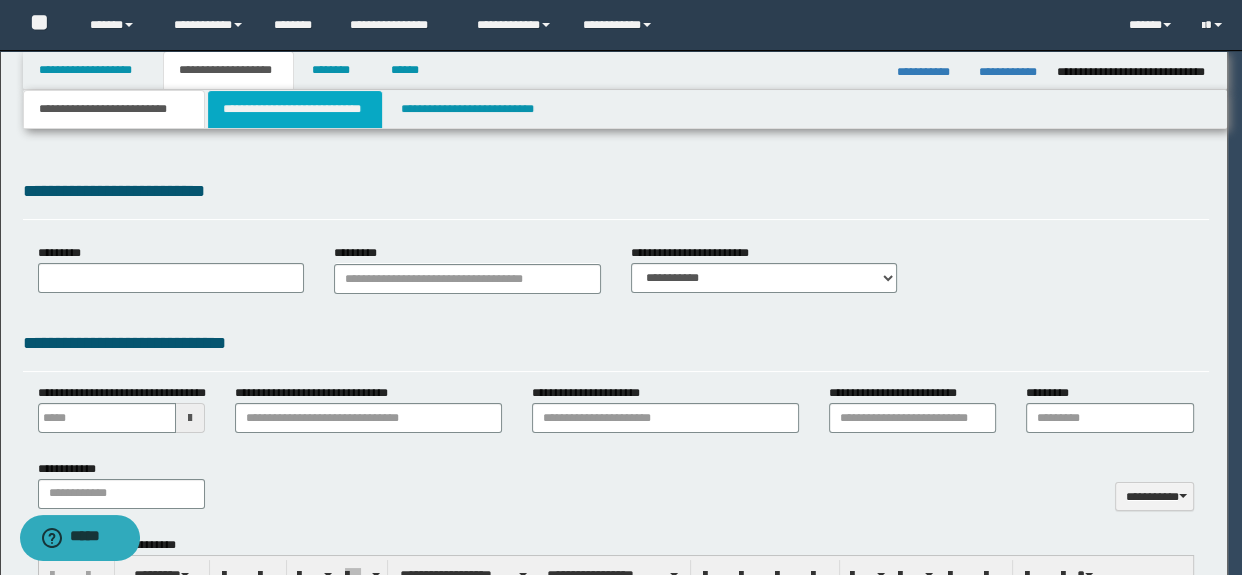 type 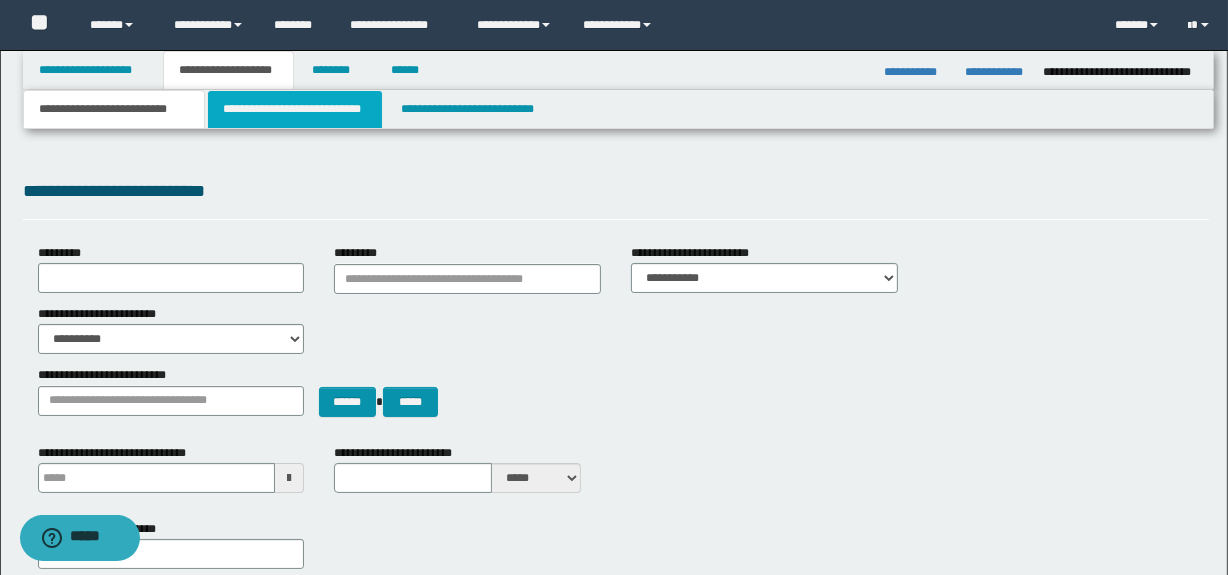 click on "**********" at bounding box center (294, 109) 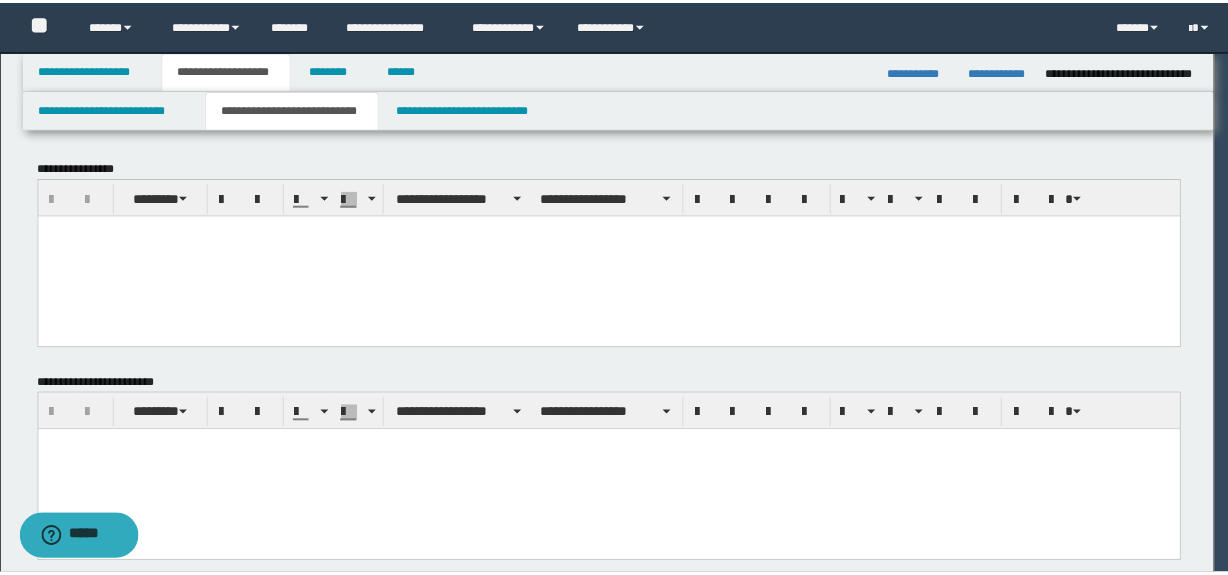 scroll, scrollTop: 0, scrollLeft: 0, axis: both 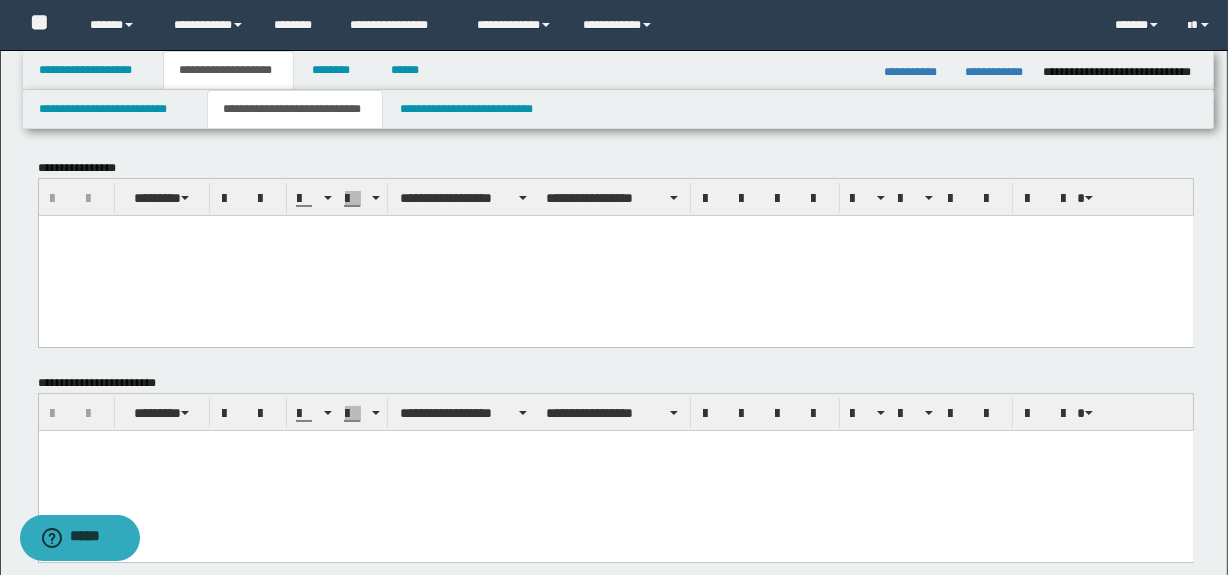 click at bounding box center (615, 255) 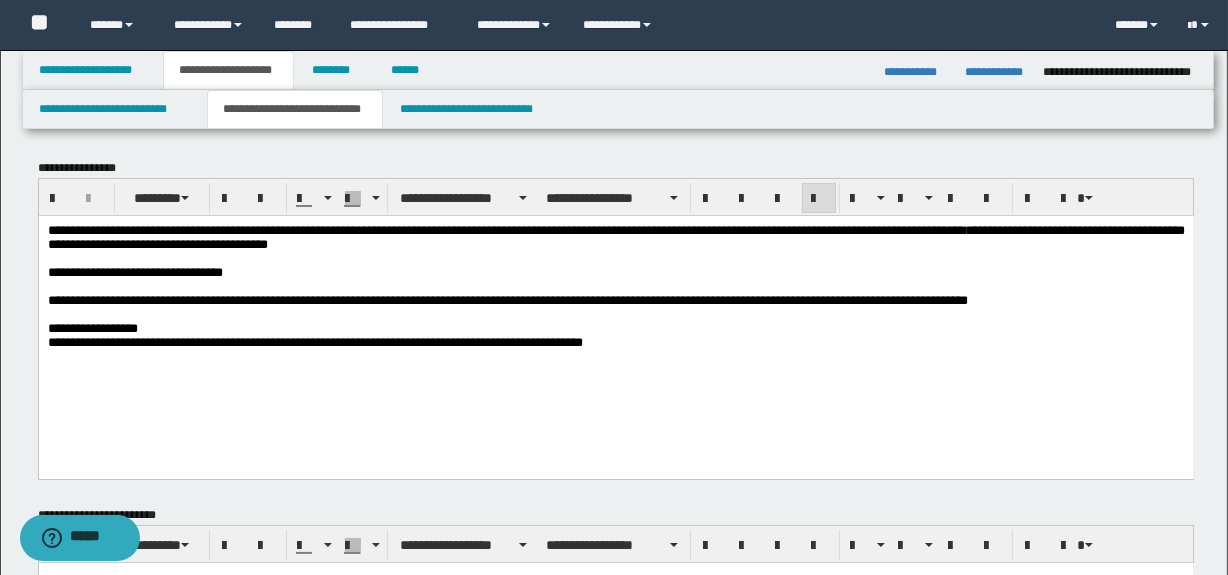 scroll, scrollTop: 90, scrollLeft: 0, axis: vertical 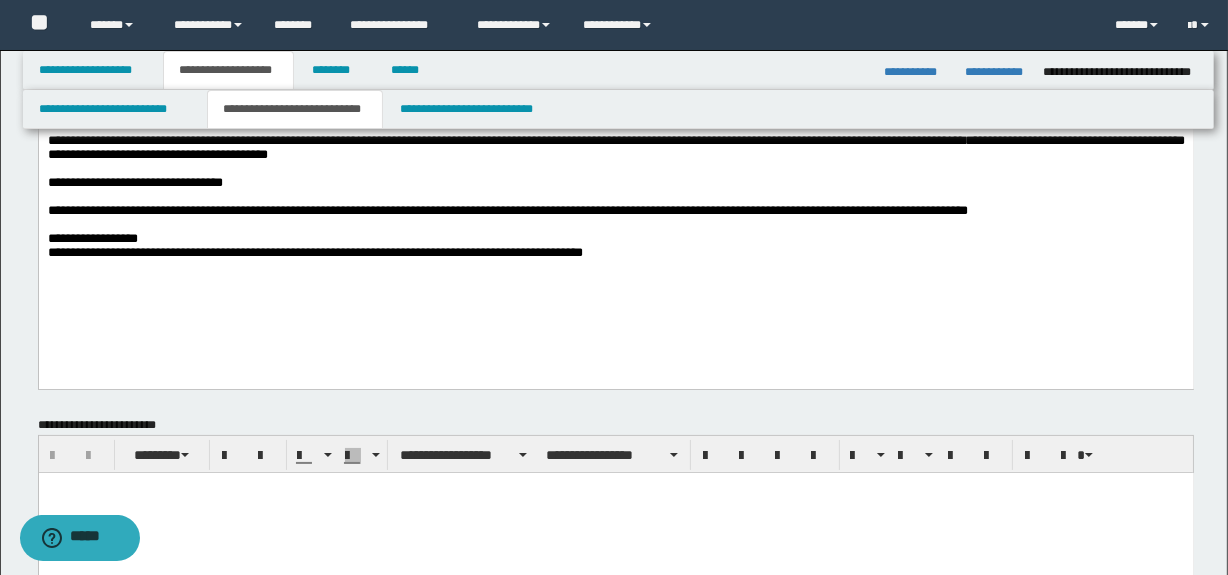 click at bounding box center (615, 513) 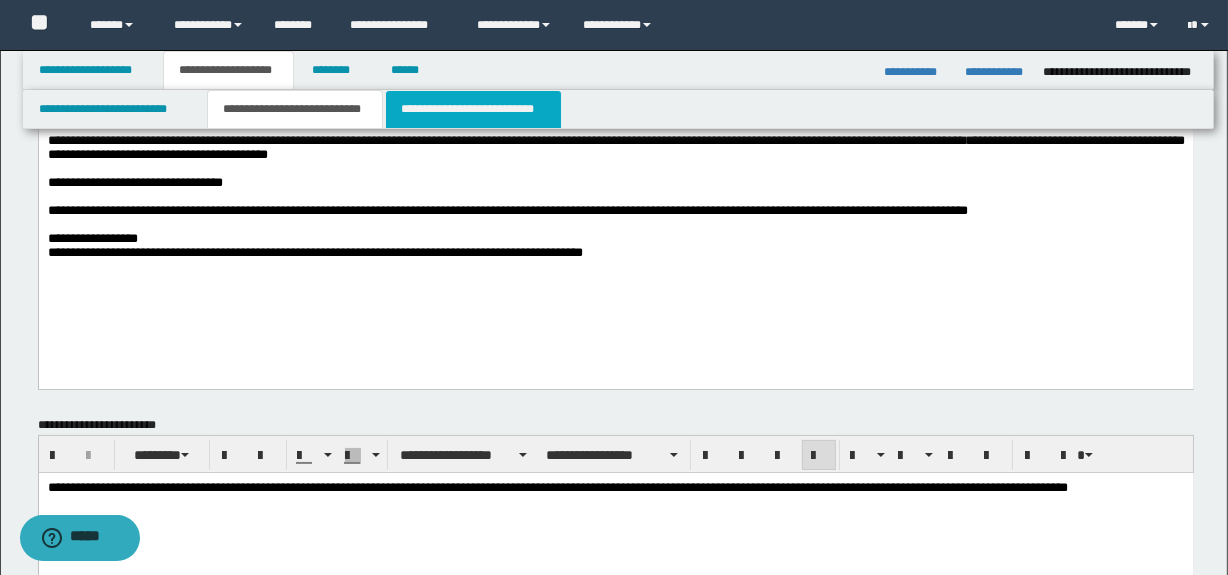 click on "**********" at bounding box center (473, 109) 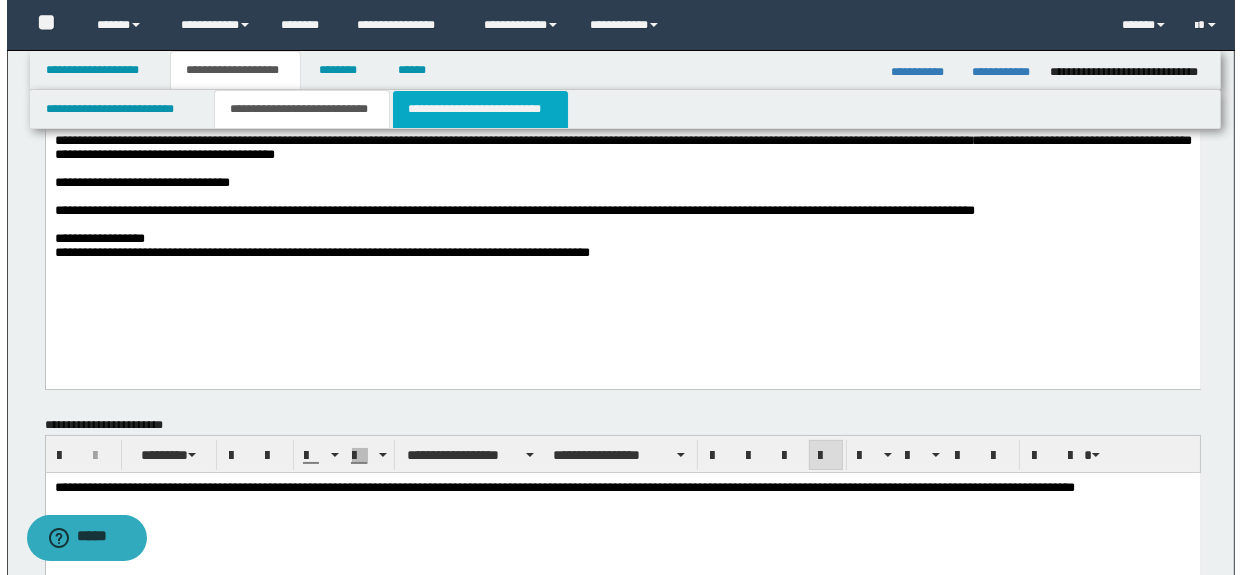 scroll, scrollTop: 0, scrollLeft: 0, axis: both 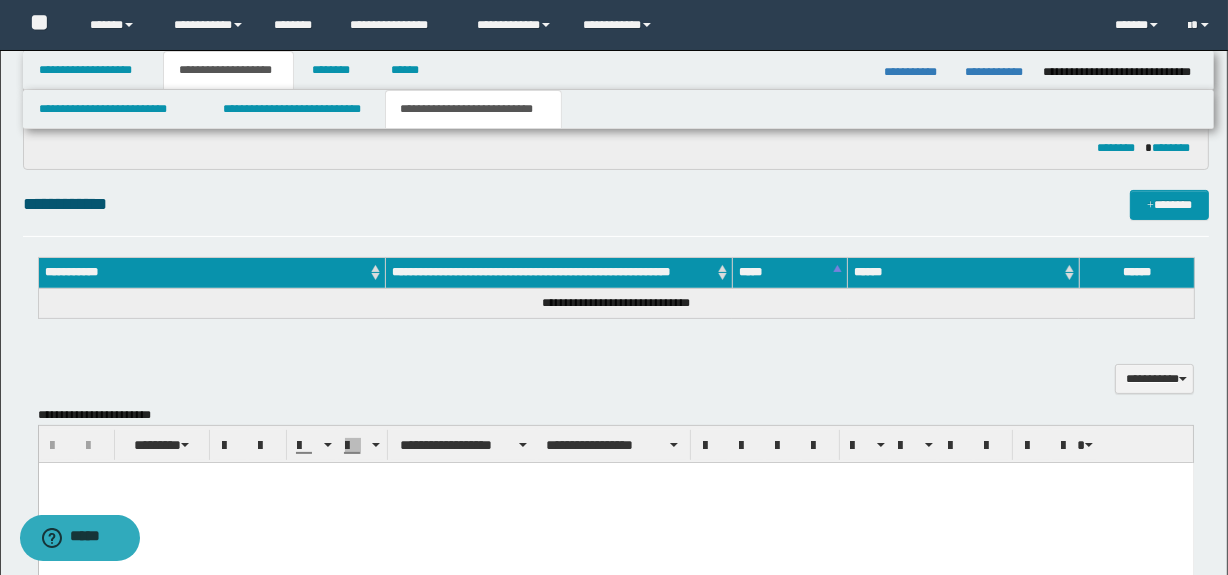 click at bounding box center [615, 502] 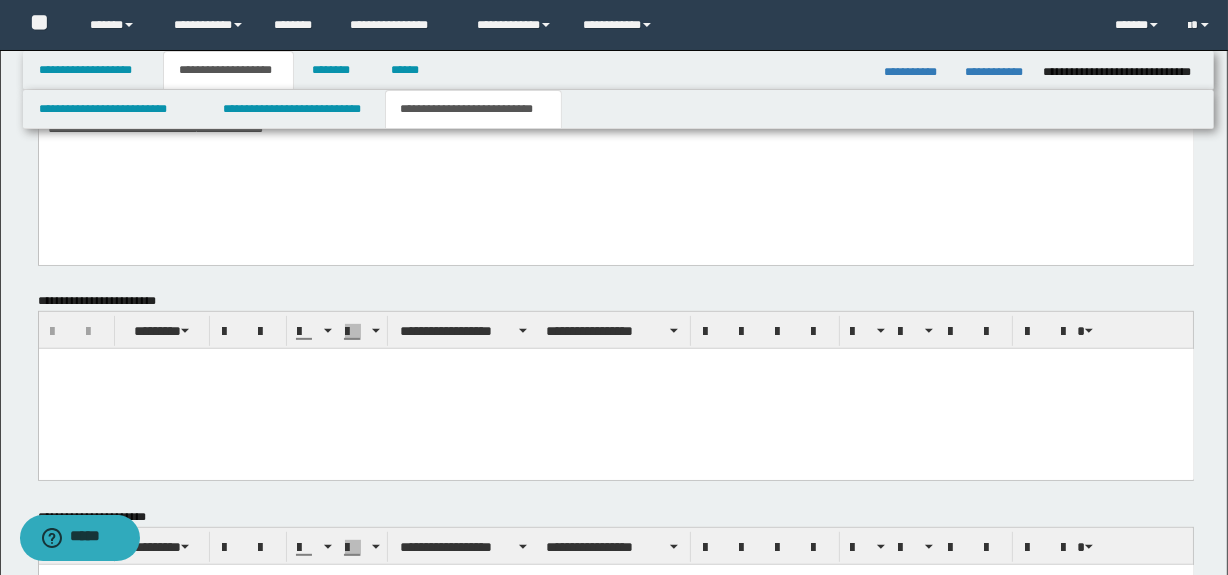 scroll, scrollTop: 727, scrollLeft: 0, axis: vertical 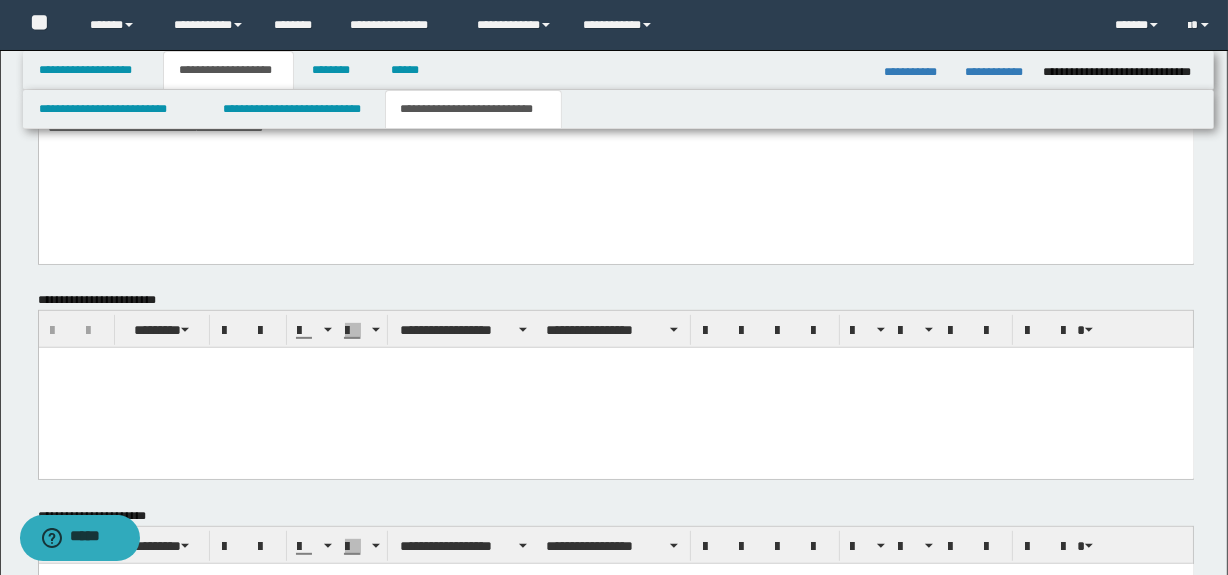 click at bounding box center [615, 388] 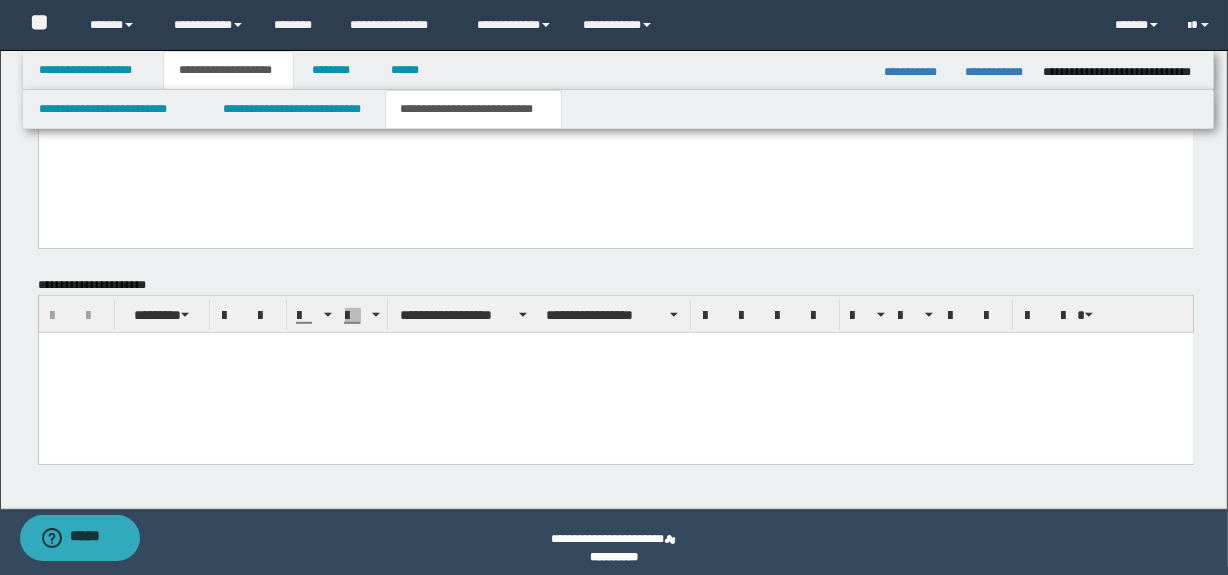 scroll, scrollTop: 970, scrollLeft: 0, axis: vertical 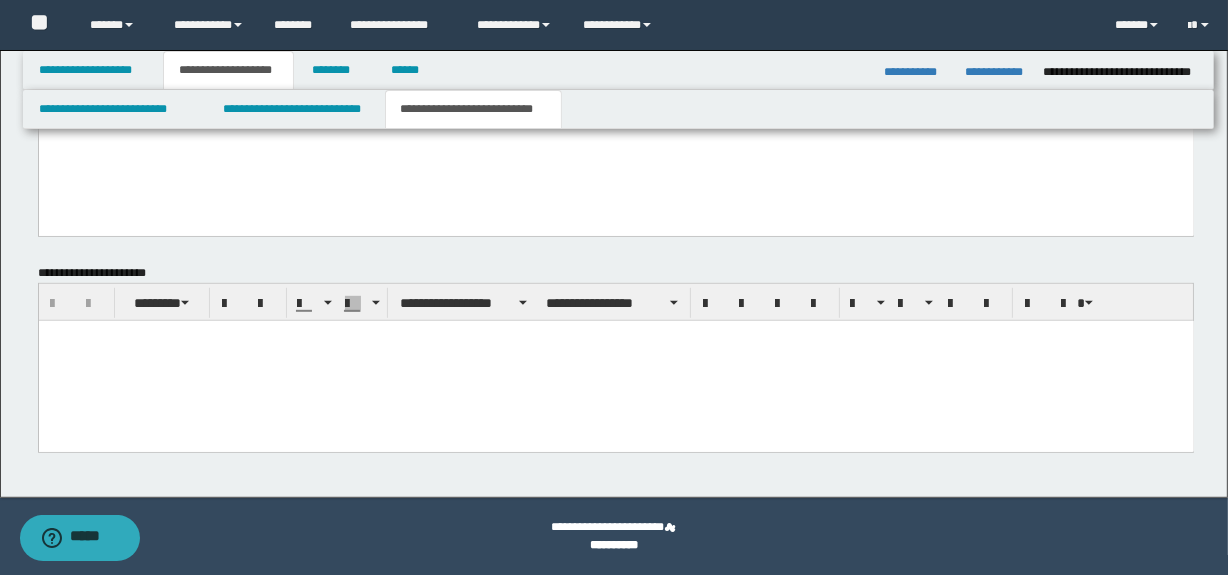click at bounding box center [615, 360] 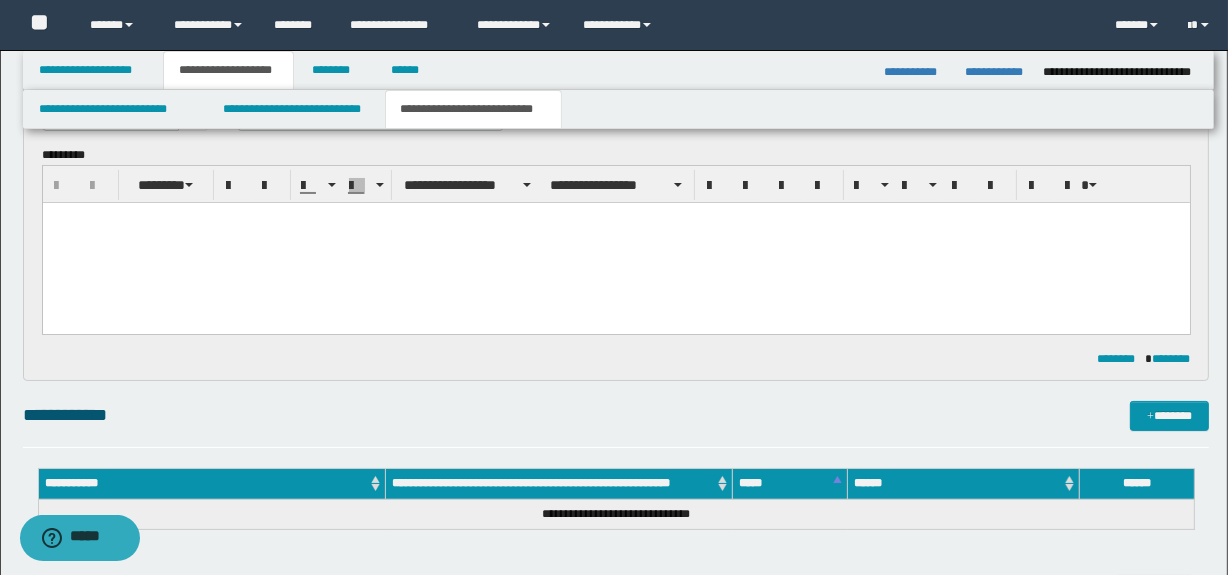 scroll, scrollTop: 151, scrollLeft: 0, axis: vertical 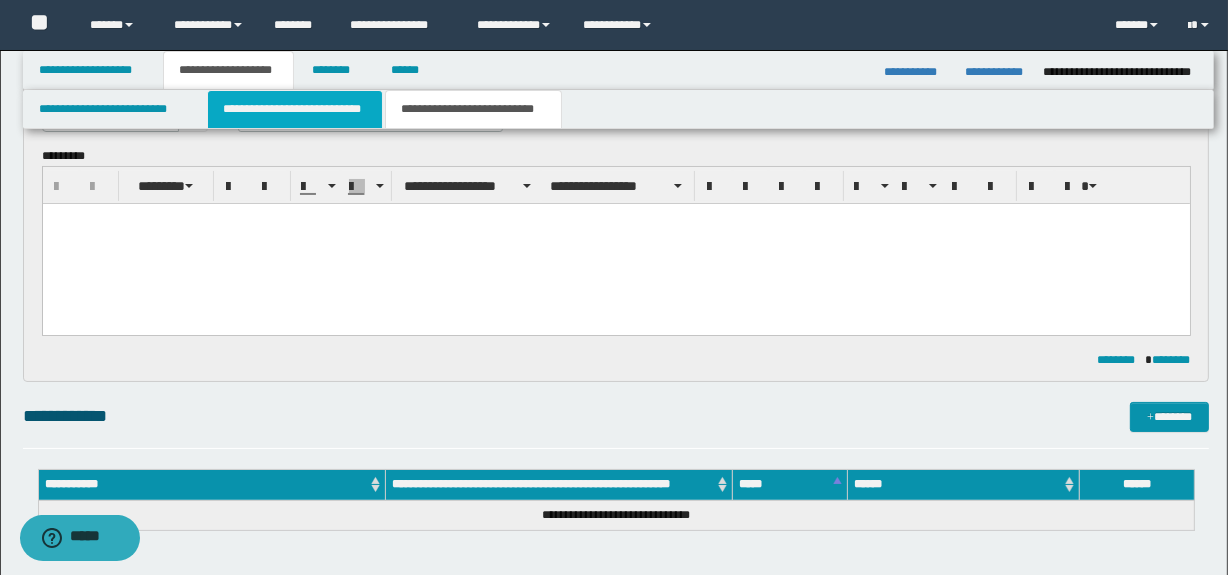 click on "**********" at bounding box center (294, 109) 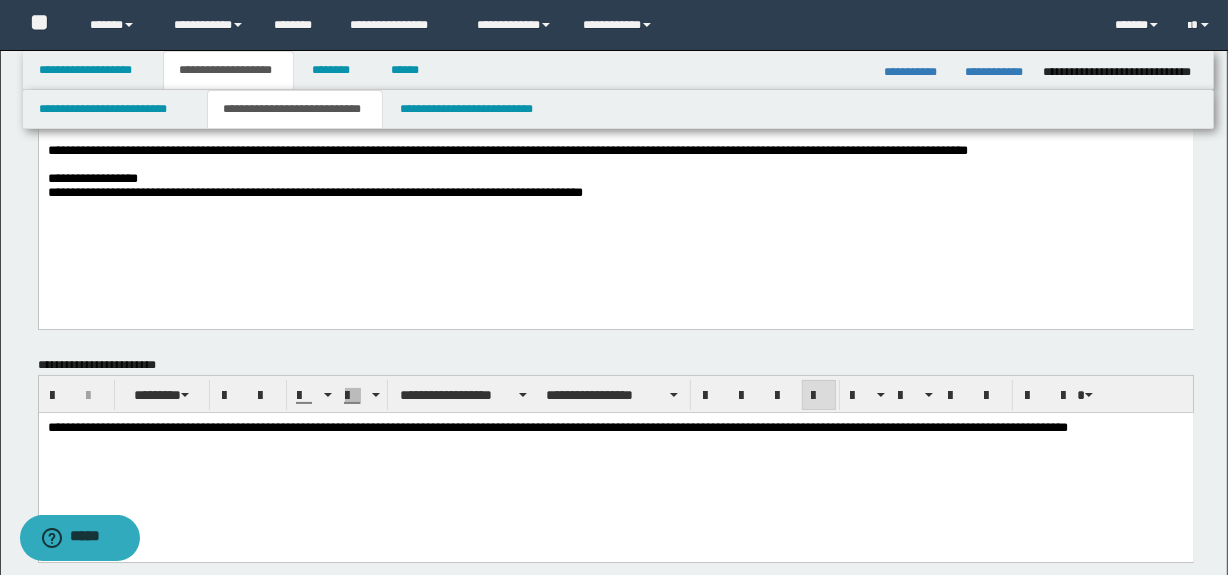 scroll, scrollTop: 181, scrollLeft: 0, axis: vertical 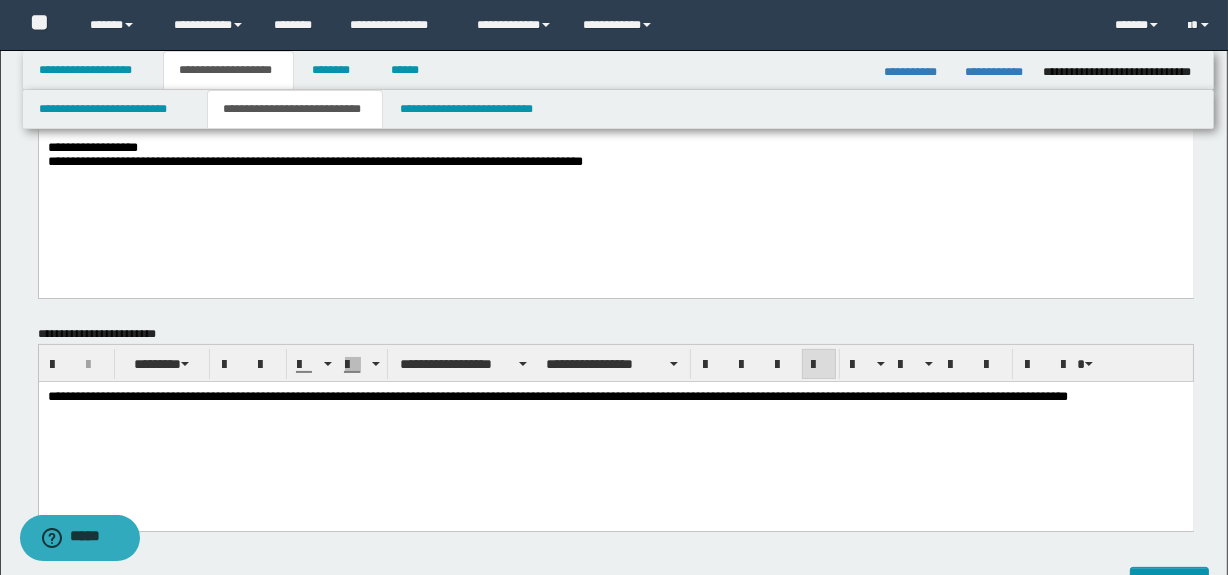 click on "**********" at bounding box center [615, 397] 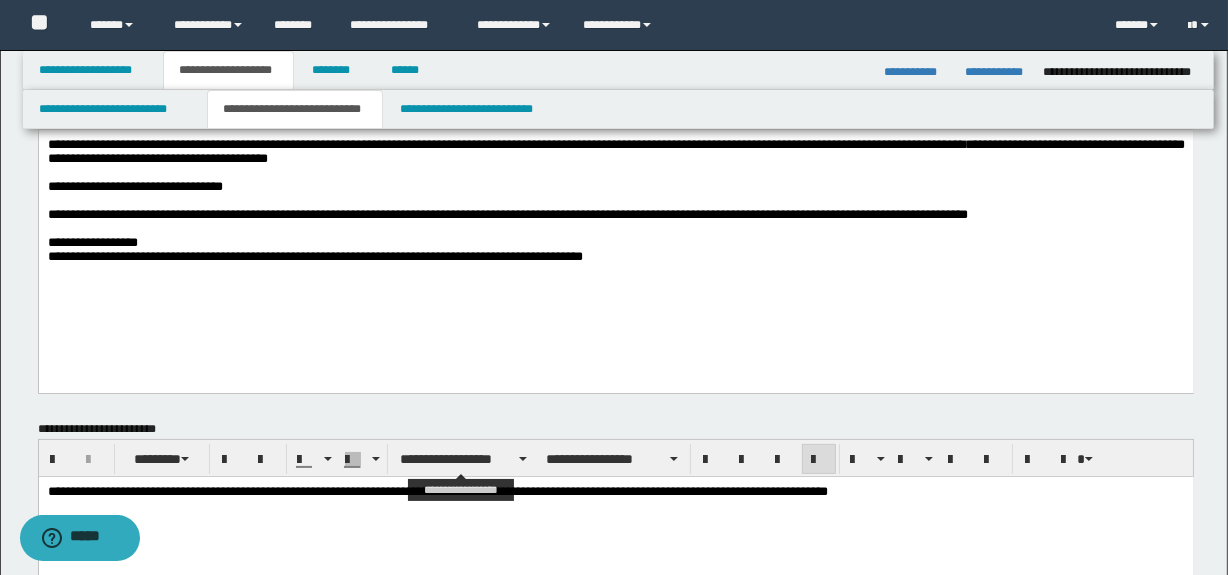 scroll, scrollTop: 0, scrollLeft: 0, axis: both 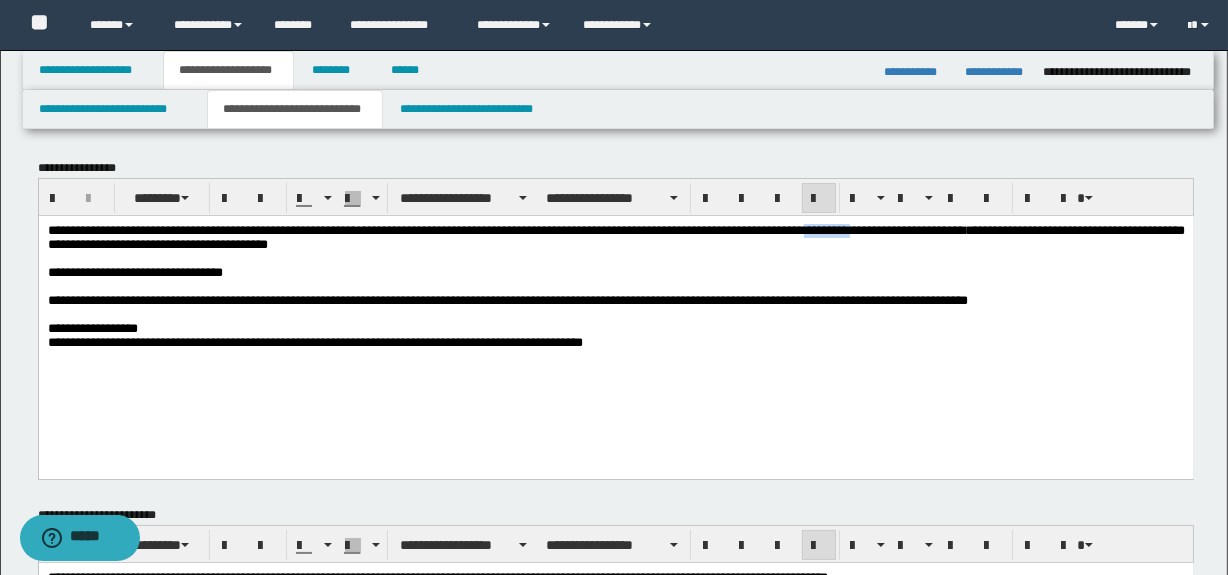 drag, startPoint x: 1049, startPoint y: 231, endPoint x: 997, endPoint y: 234, distance: 52.086468 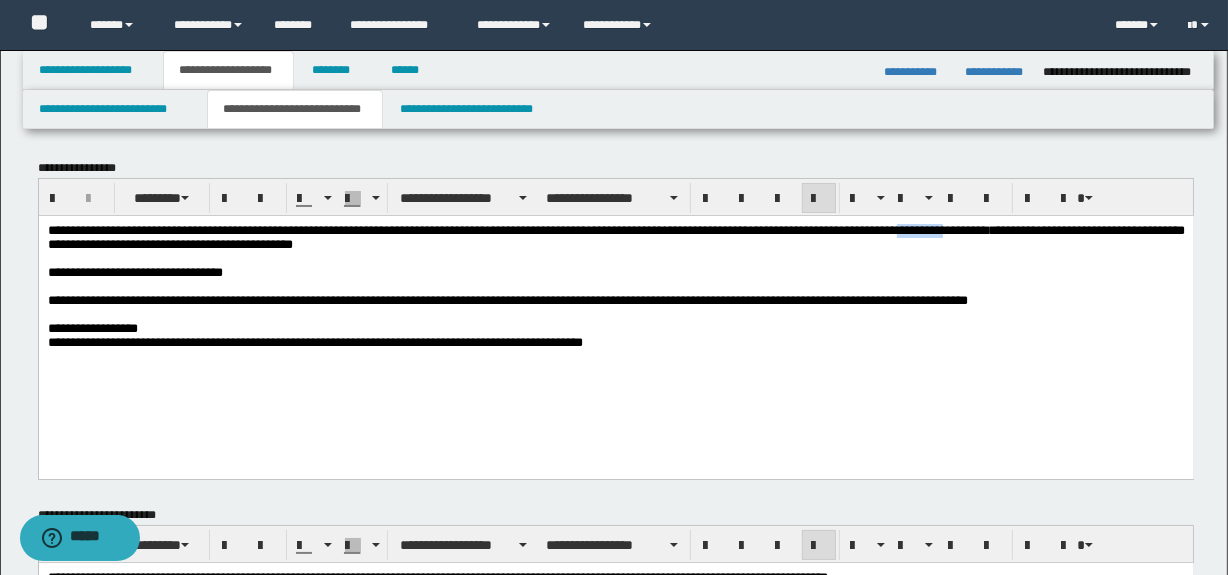 drag, startPoint x: 1135, startPoint y: 228, endPoint x: 1081, endPoint y: 230, distance: 54.037025 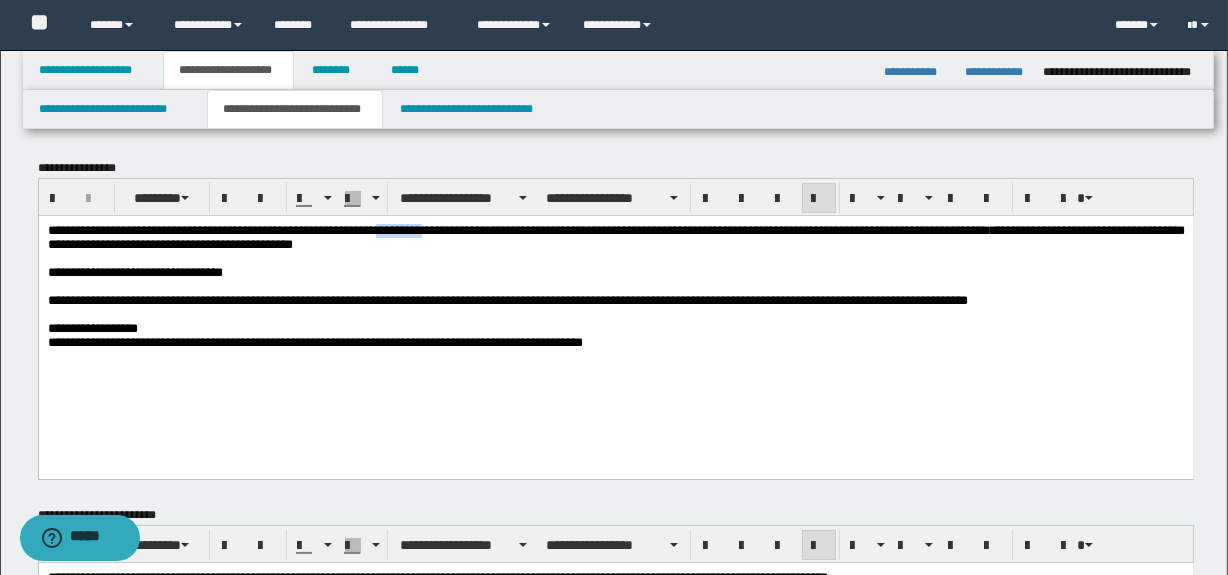 drag, startPoint x: 505, startPoint y: 229, endPoint x: 441, endPoint y: 226, distance: 64.070274 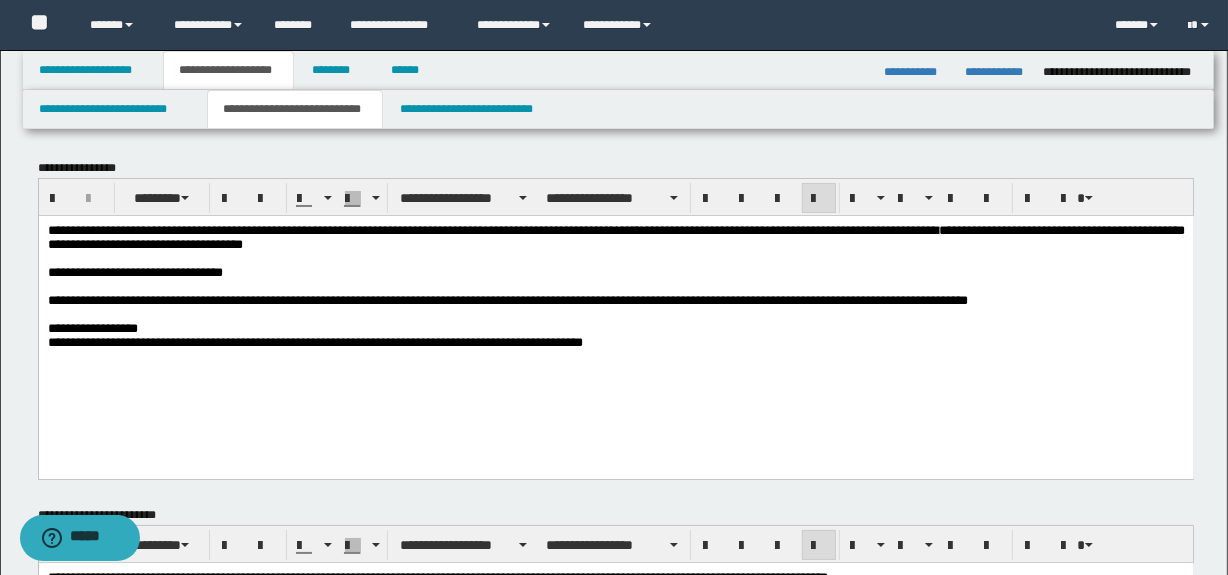 drag, startPoint x: 405, startPoint y: 235, endPoint x: 426, endPoint y: 233, distance: 21.095022 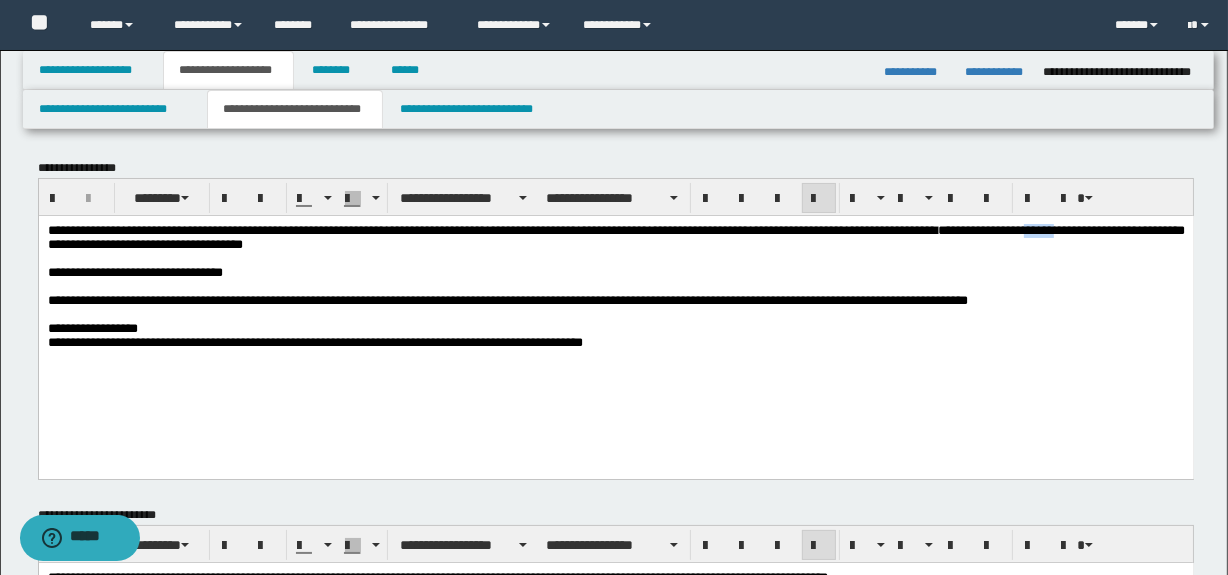 drag, startPoint x: 186, startPoint y: 245, endPoint x: 146, endPoint y: 241, distance: 40.1995 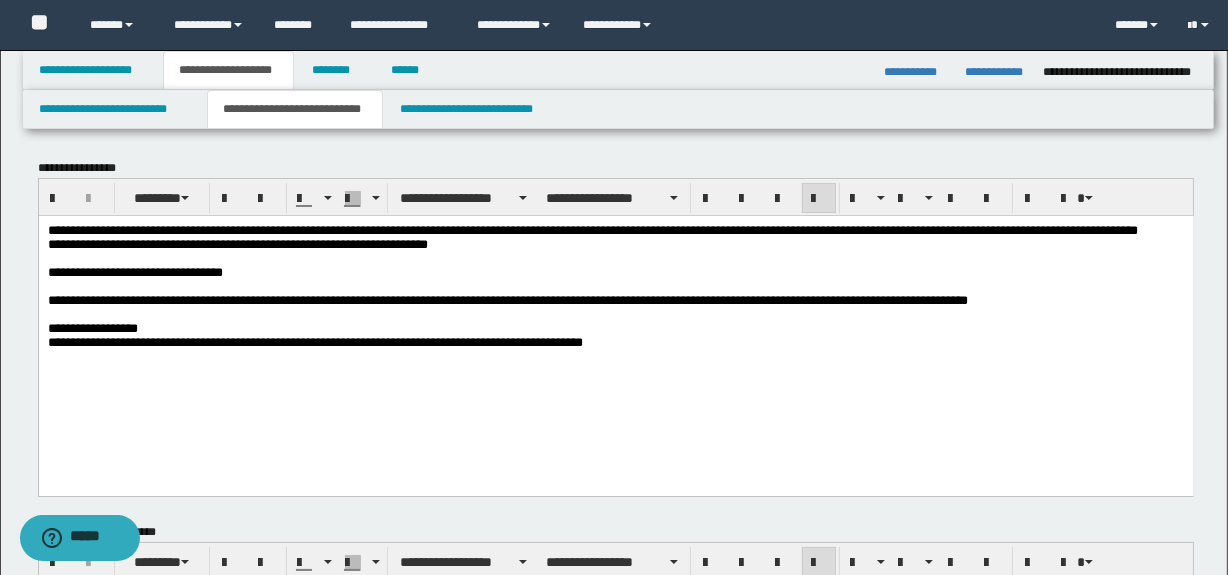 click on "[FIRST] [LAST], [NUMBER] [STREET], [CITY], [STATE], [ZIP], [COUNTRY] [PHONE] [EMAIL] [DOB] [AGE] [GENDER]" at bounding box center (615, 311) 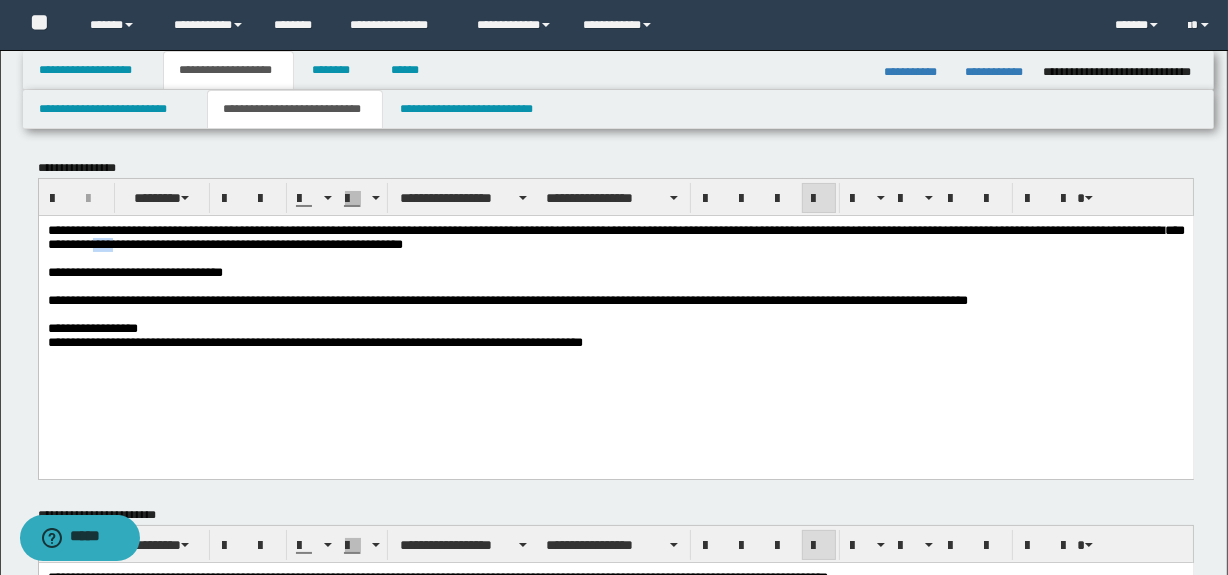 drag, startPoint x: 451, startPoint y: 250, endPoint x: 422, endPoint y: 245, distance: 29.427877 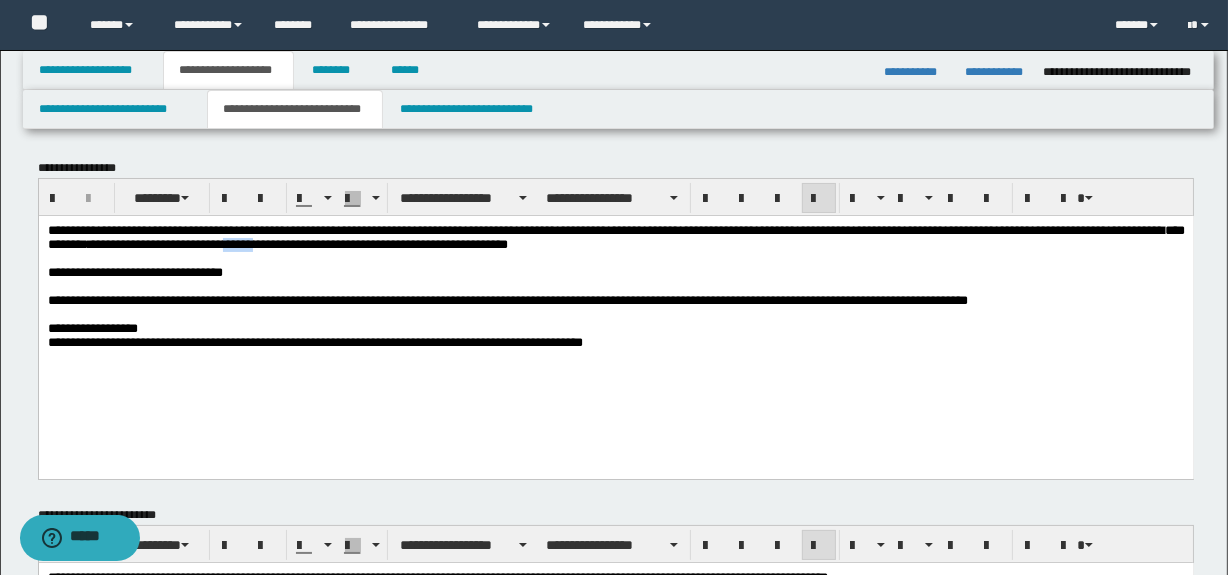 drag, startPoint x: 644, startPoint y: 247, endPoint x: 605, endPoint y: 251, distance: 39.20459 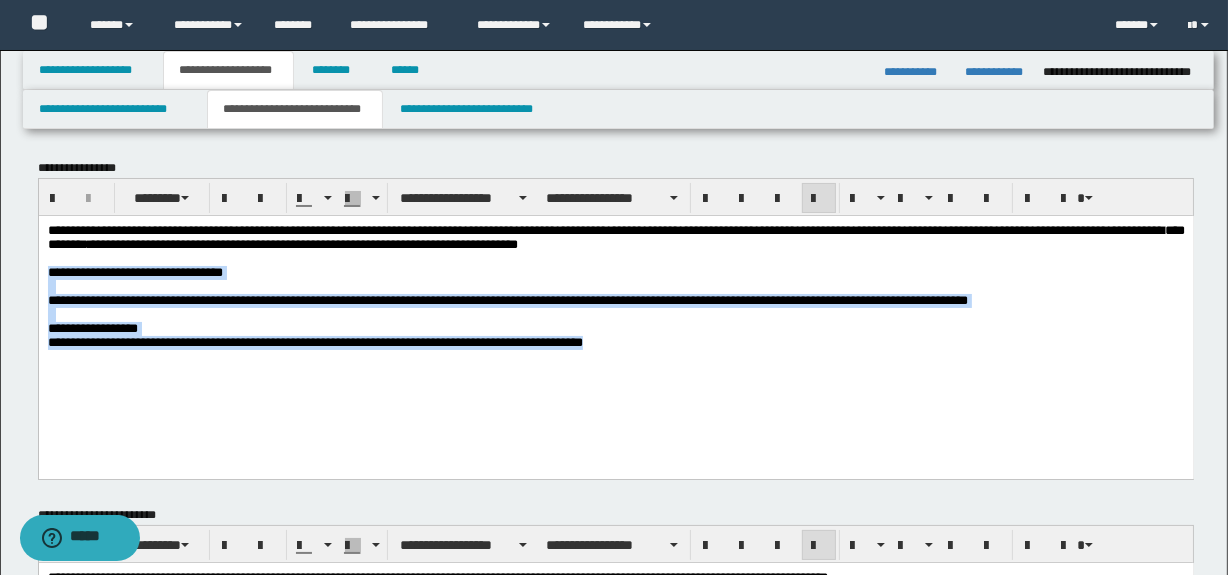 drag, startPoint x: 47, startPoint y: 275, endPoint x: 963, endPoint y: 437, distance: 930.215 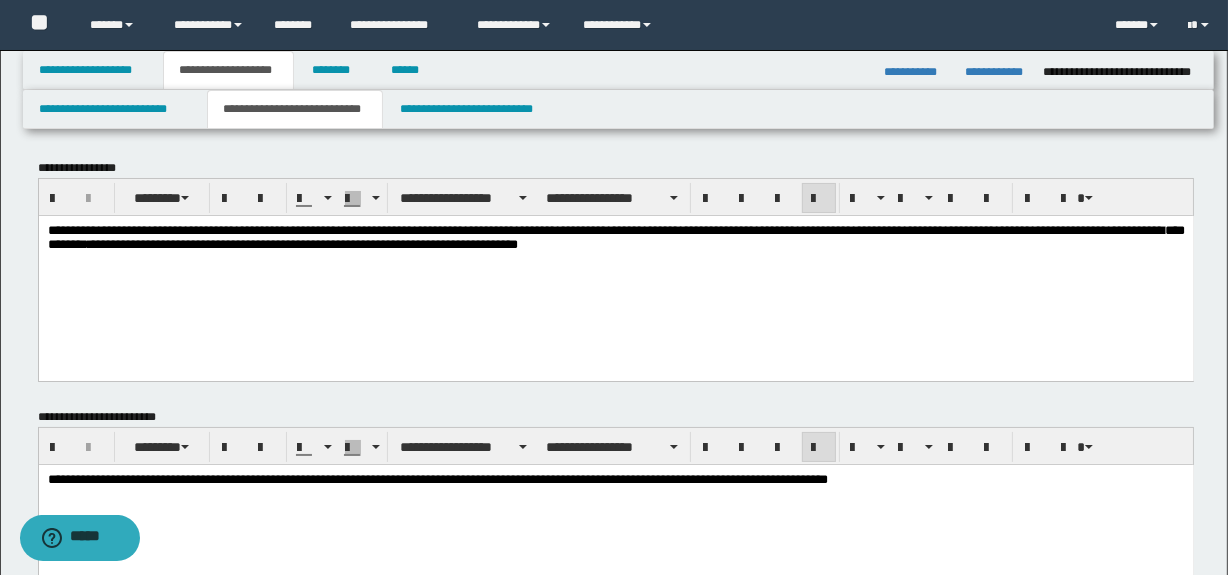 click at bounding box center [615, 258] 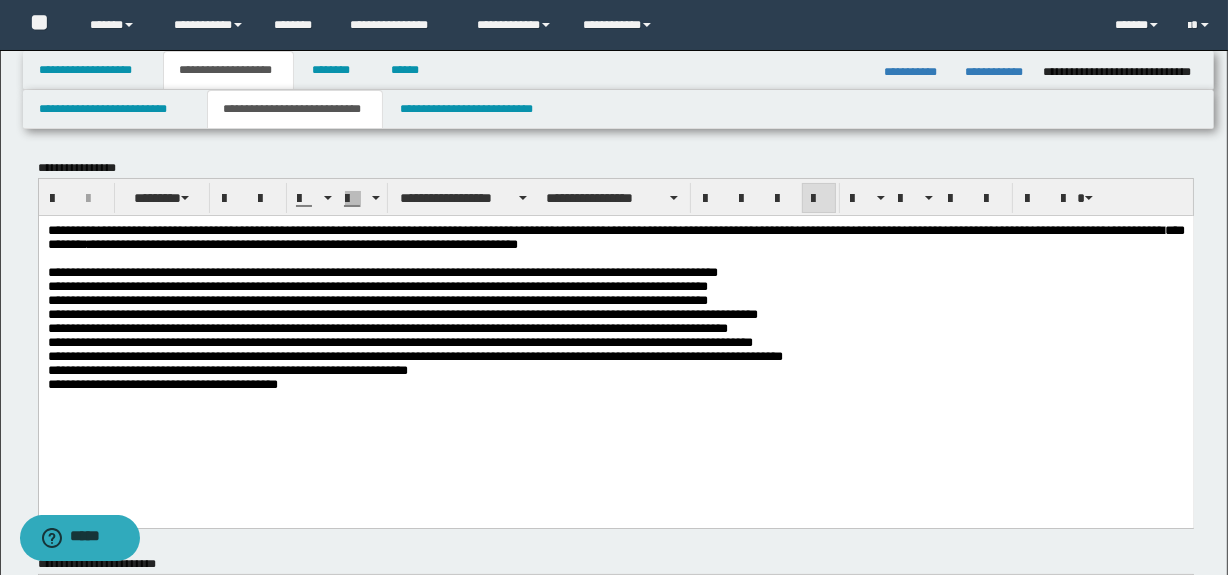 click on "[NUMBER] [STREET], [CITY], [STATE], [ZIP]" at bounding box center (414, 327) 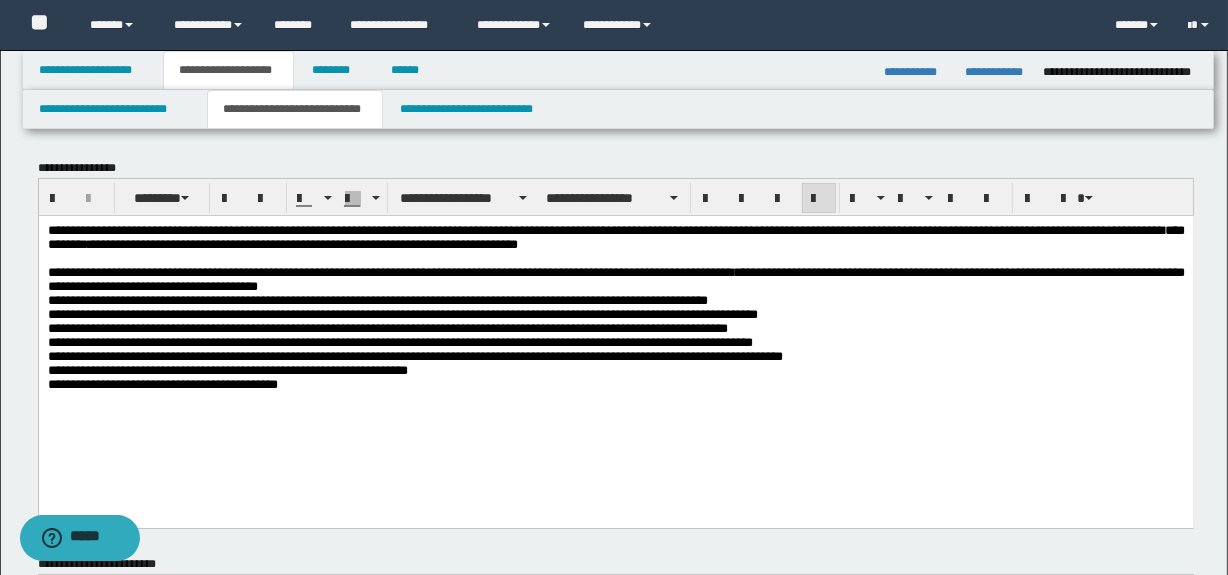 click on "[FIRST] [LAST], [NUMBER] [STREET], [CITY], [STATE], [ZIP], [COUNTRY] [PHONE] [EMAIL] [DOB] [AGE] [GENDER]" at bounding box center [615, 332] 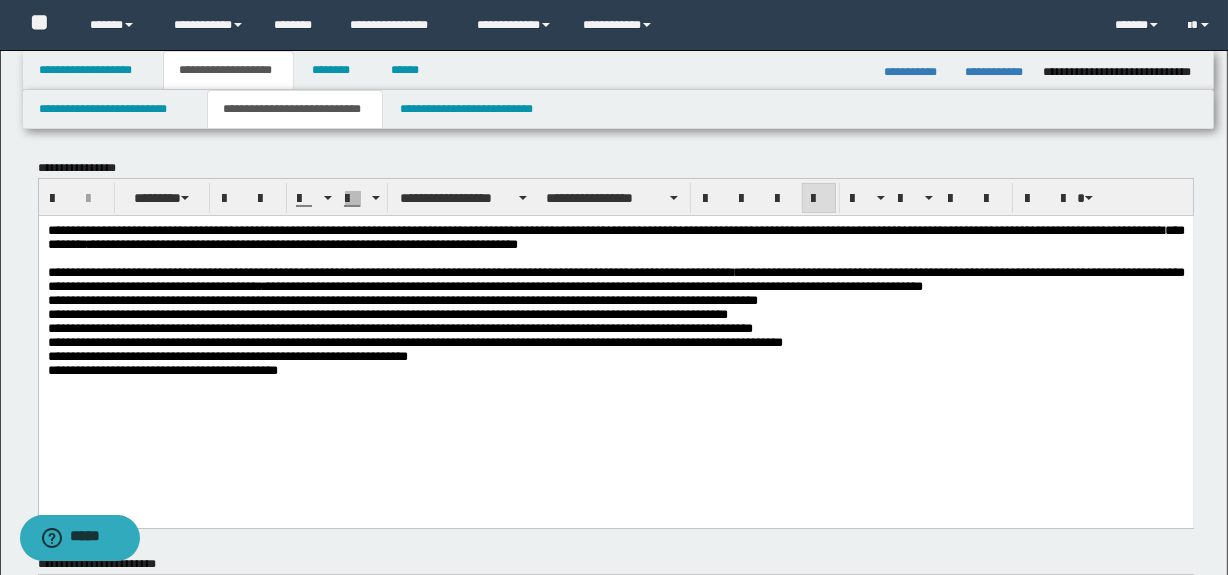 click on "[NUMBER] [STREET], [CITY], [STATE], [ZIP]" at bounding box center (615, 320) 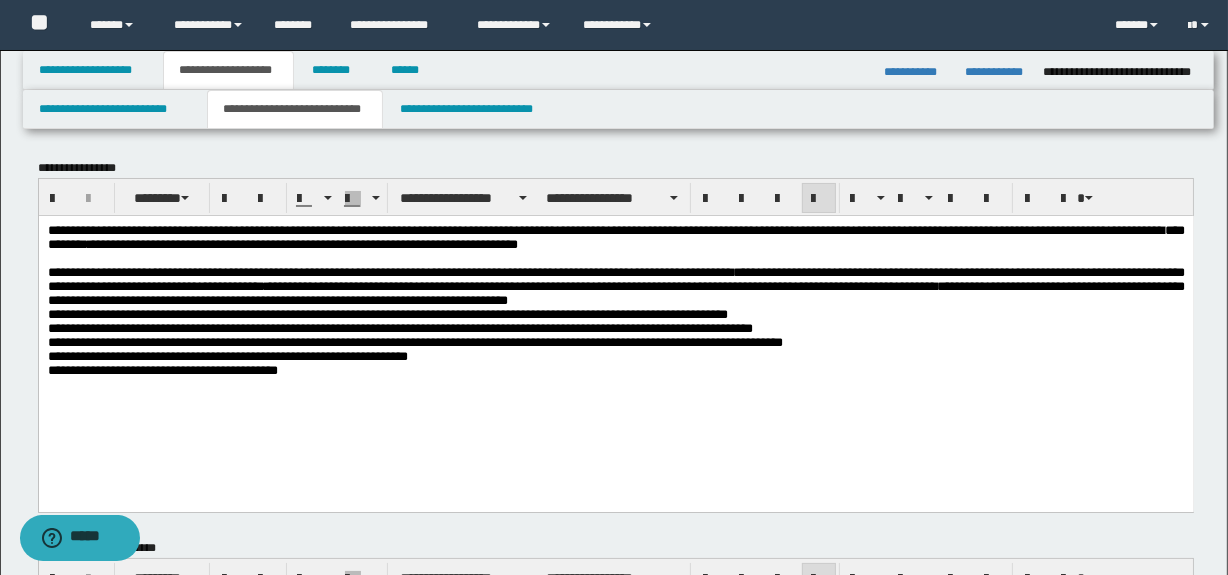 click on "[FIRST] [LAST], [NUMBER] [STREET], [CITY], [STATE], [ZIP], [COUNTRY] [PHONE] [EMAIL] [DOB] [AGE] [GENDER]" at bounding box center (615, 325) 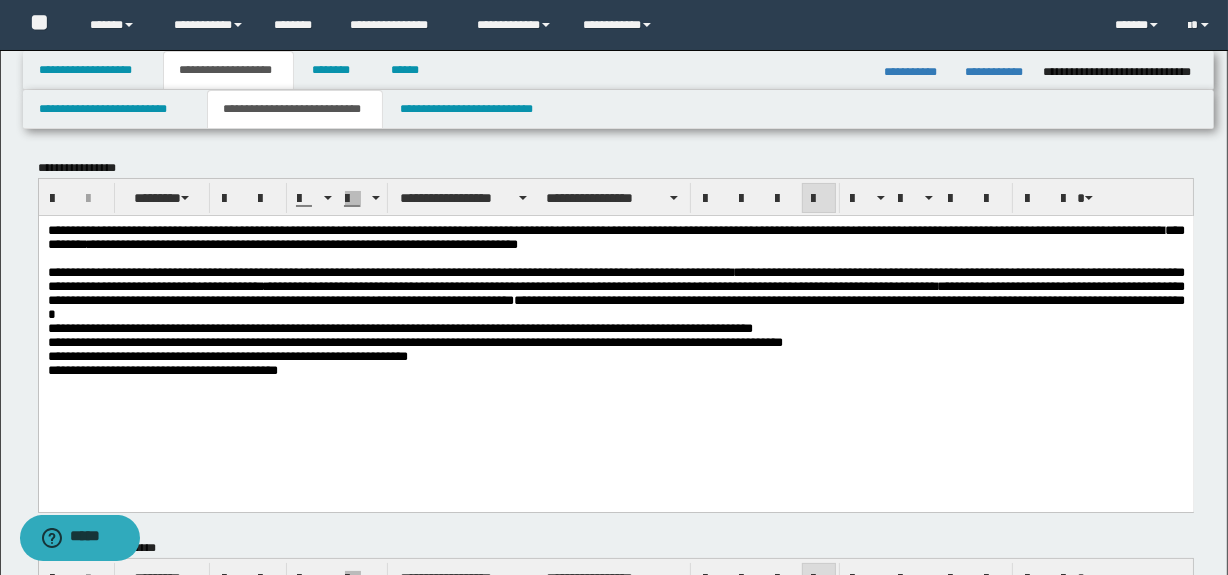 click on "[FIRST] [LAST], [NUMBER] [STREET], [CITY], [STATE], [ZIP], [COUNTRY] [PHONE] [EMAIL] [DOB] [AGE] [GENDER]" at bounding box center [615, 325] 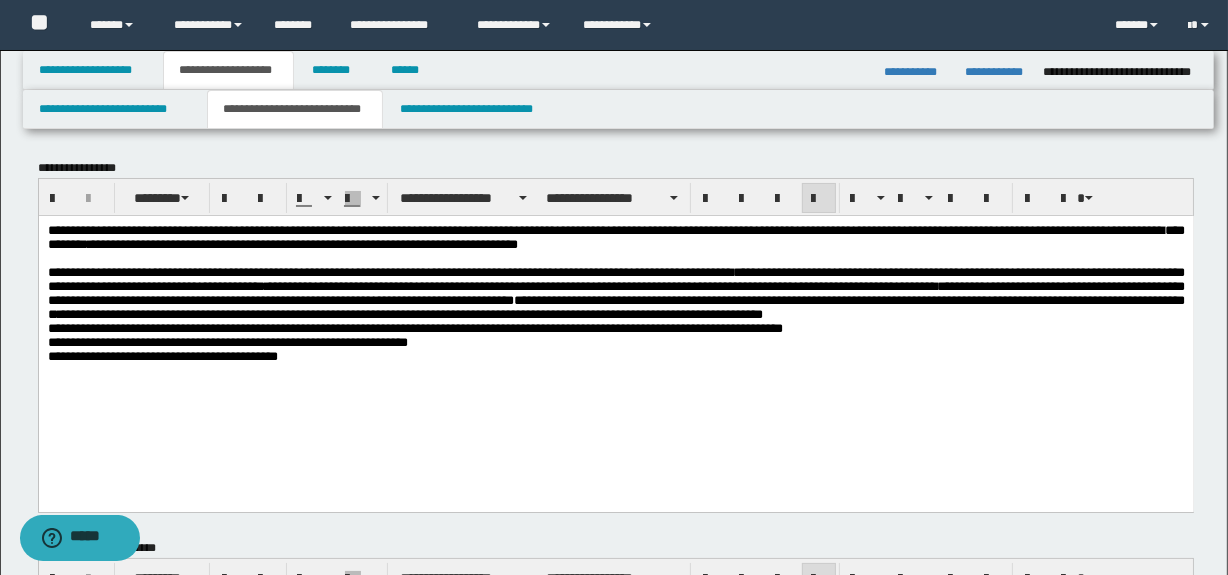click on "[NUMBER] [STREET], [CITY], [STATE], [ZIP]" at bounding box center [615, 313] 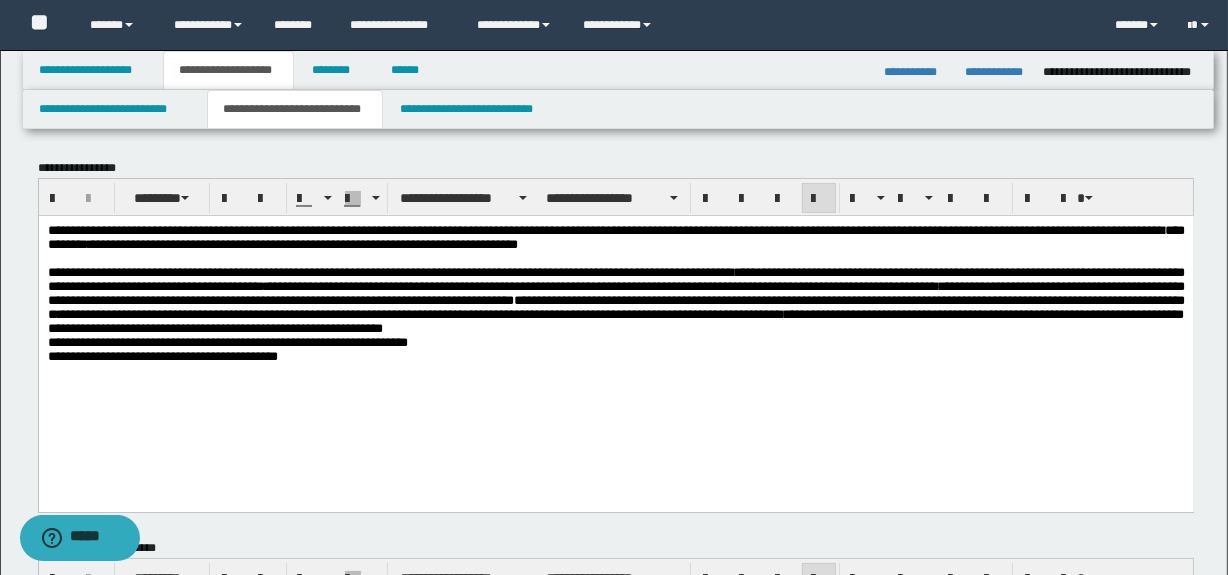click on "[FIRST] [LAST], [NUMBER] [STREET], [CITY], [STATE], [ZIP], [COUNTRY] [PHONE] [EMAIL] [DOB] [AGE] [GENDER]" at bounding box center [615, 318] 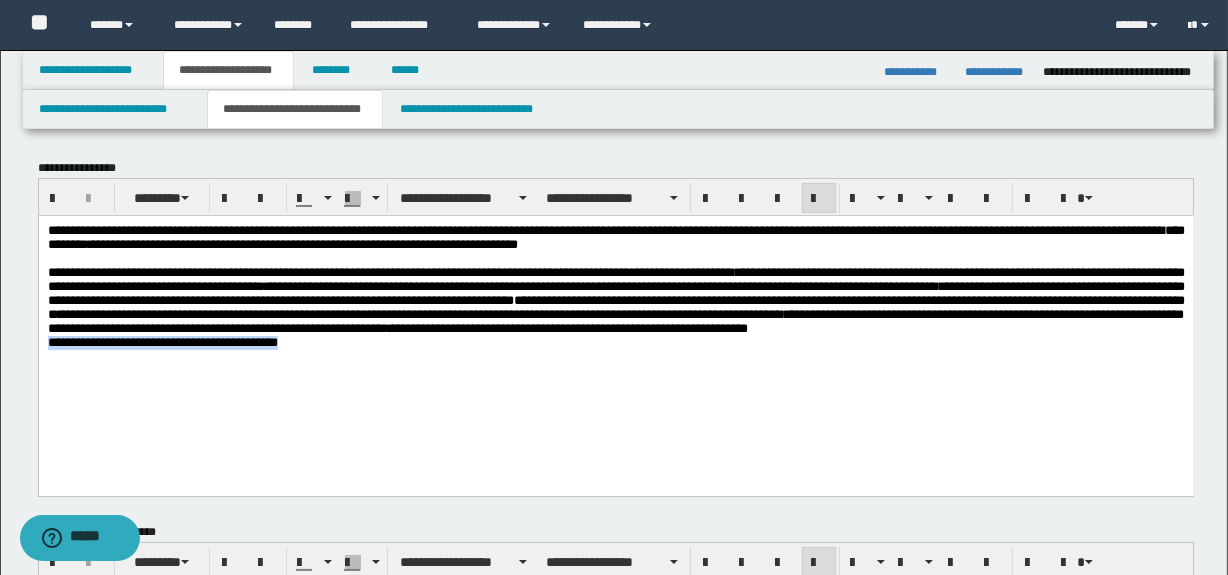 drag, startPoint x: 348, startPoint y: 376, endPoint x: 70, endPoint y: 585, distance: 347.80023 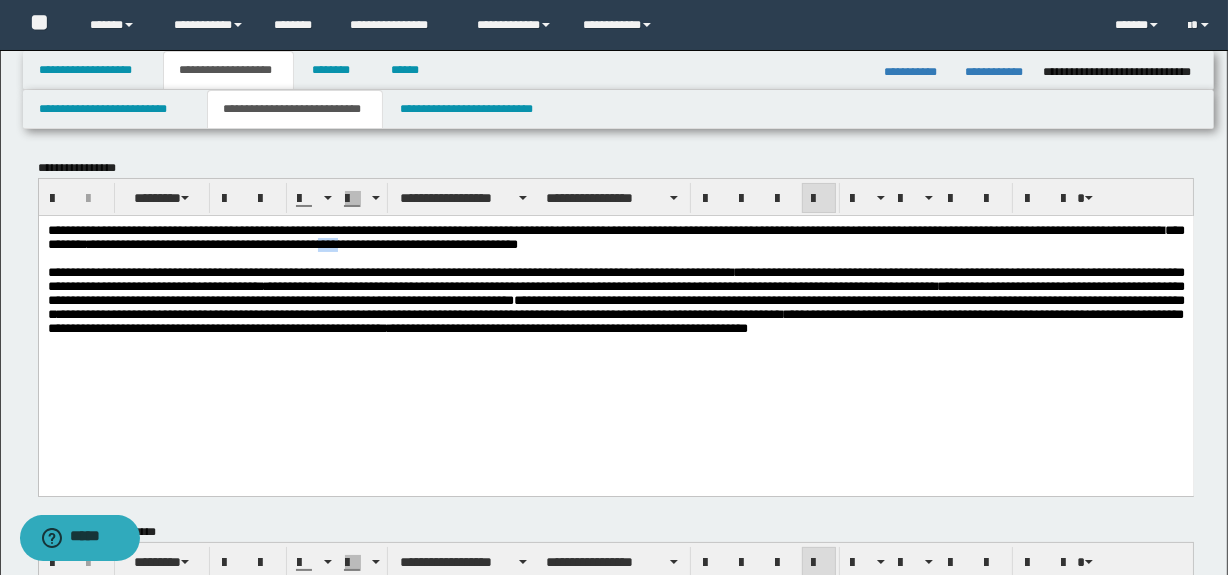 drag, startPoint x: 757, startPoint y: 251, endPoint x: 734, endPoint y: 255, distance: 23.345236 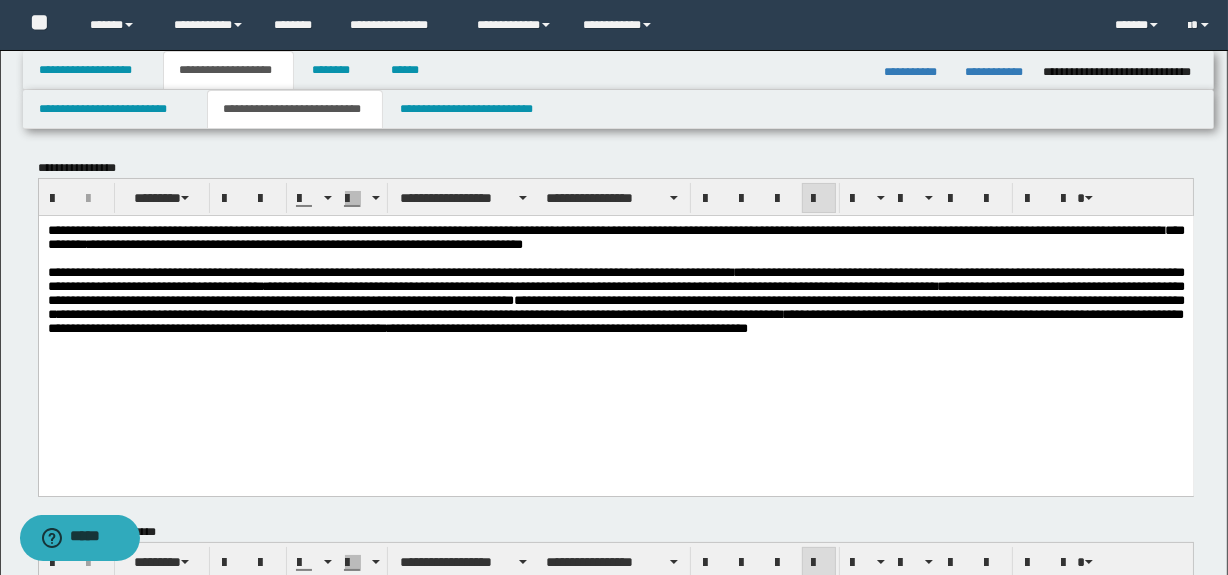 click on "[FIRST] [LAST], [CITY], [STATE], [ZIP], [COUNTRY], [PHONE], [EMAIL], [CREDIT CARD]" at bounding box center [615, 236] 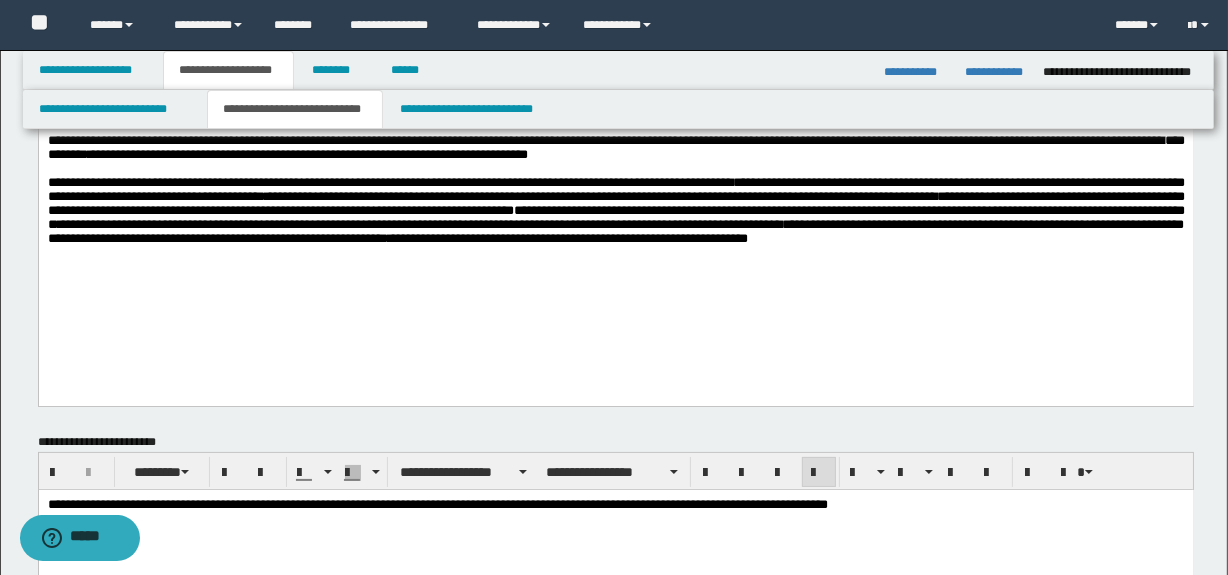 scroll, scrollTop: 272, scrollLeft: 0, axis: vertical 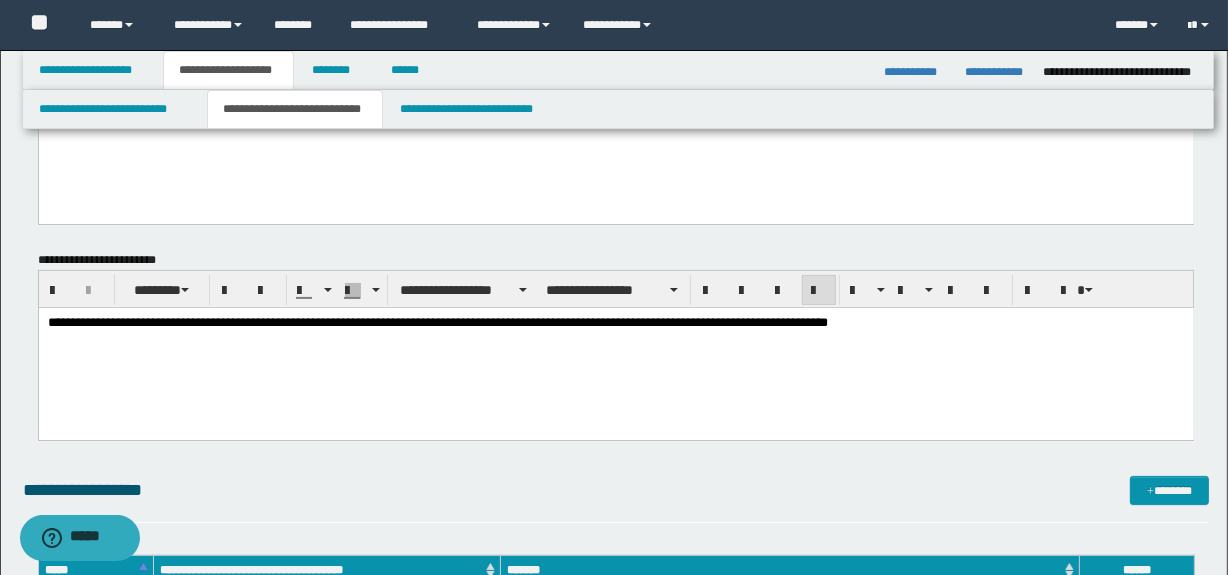 click on "********" at bounding box center [807, 322] 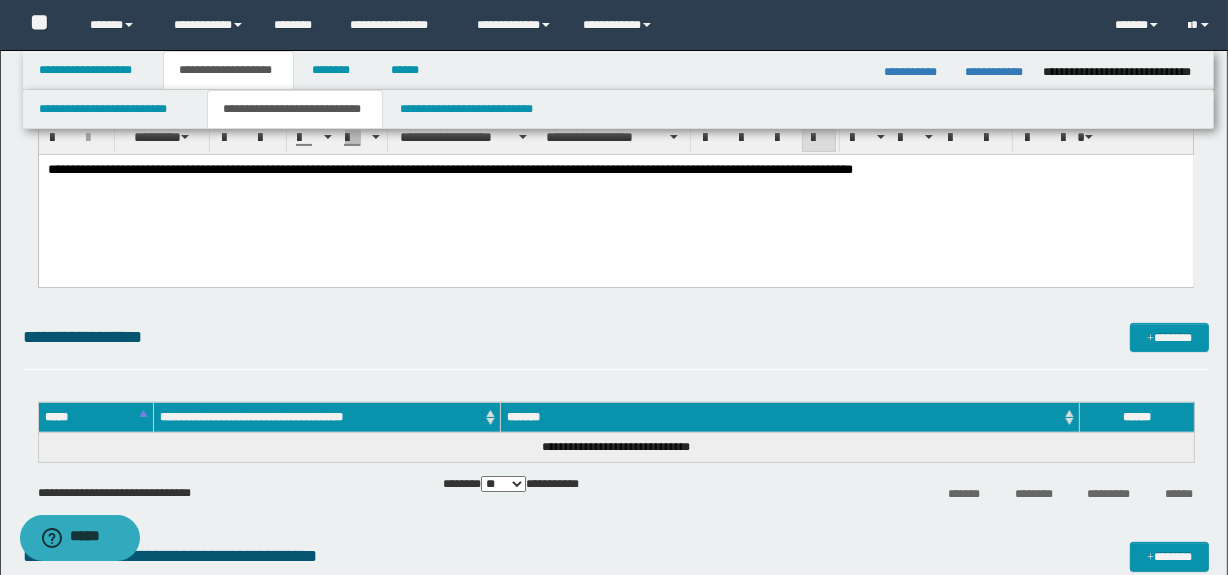 scroll, scrollTop: 90, scrollLeft: 0, axis: vertical 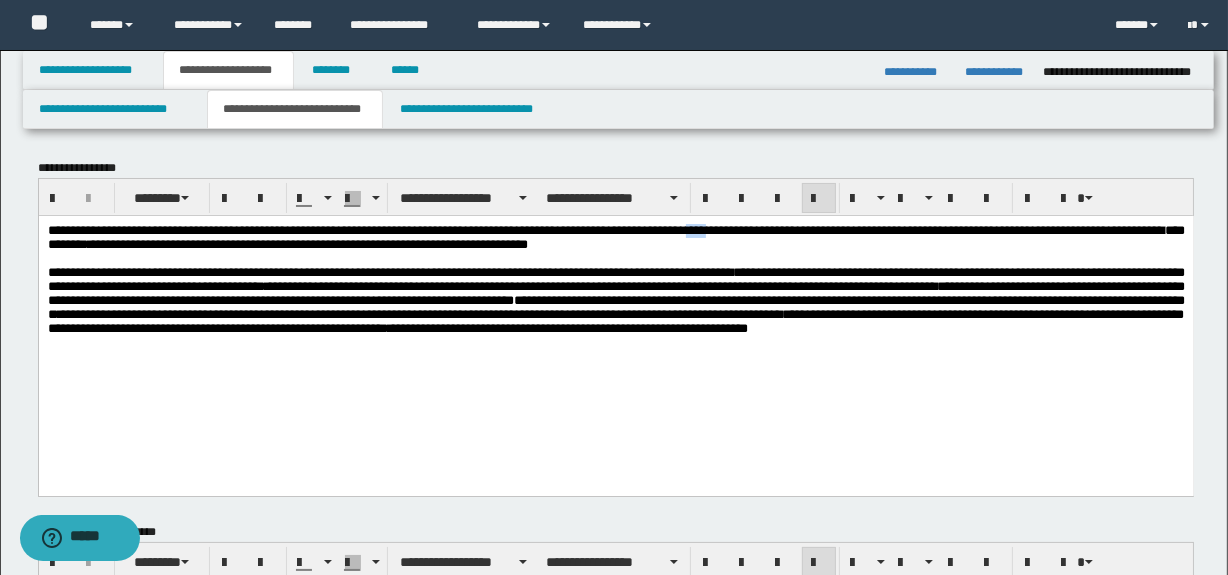 drag, startPoint x: 886, startPoint y: 229, endPoint x: 859, endPoint y: 224, distance: 27.45906 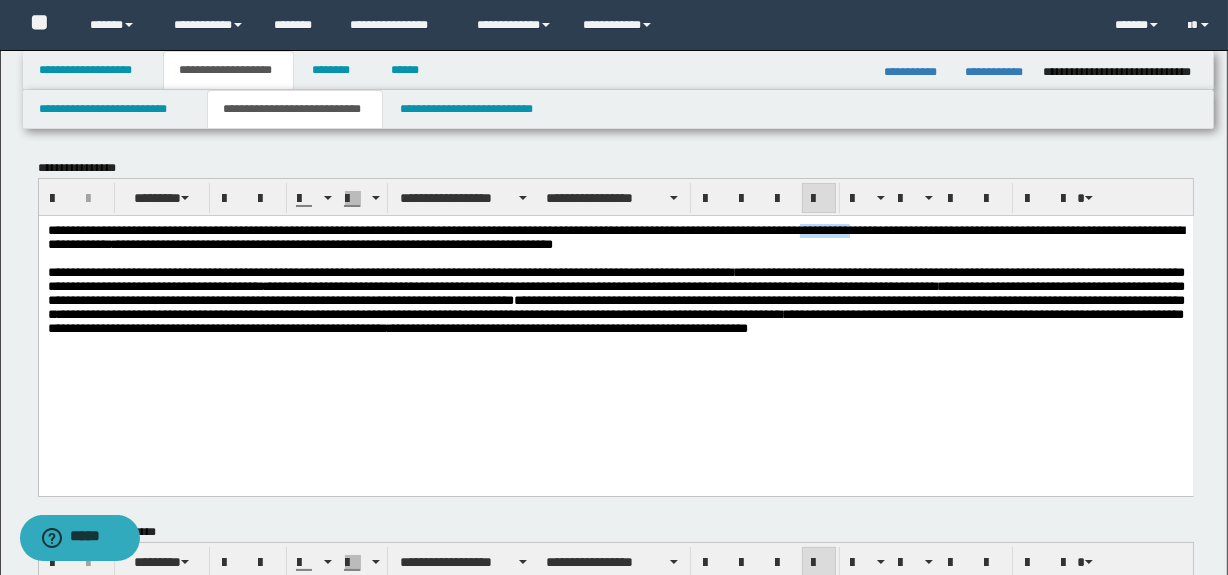 drag, startPoint x: 1034, startPoint y: 225, endPoint x: 968, endPoint y: 225, distance: 66 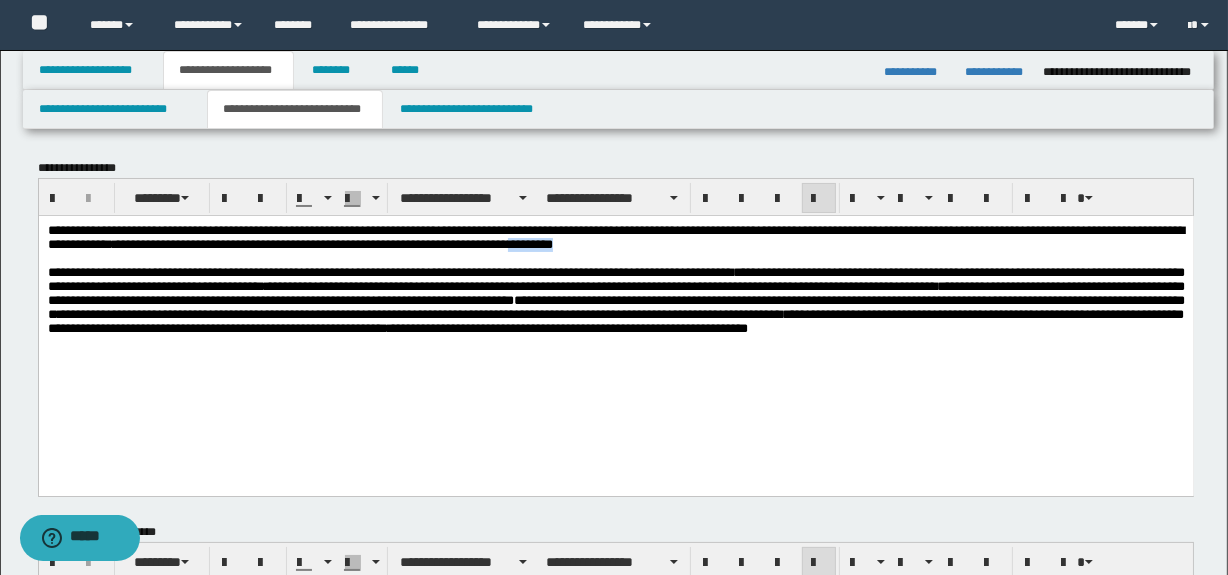 drag, startPoint x: 994, startPoint y: 250, endPoint x: 938, endPoint y: 246, distance: 56.142673 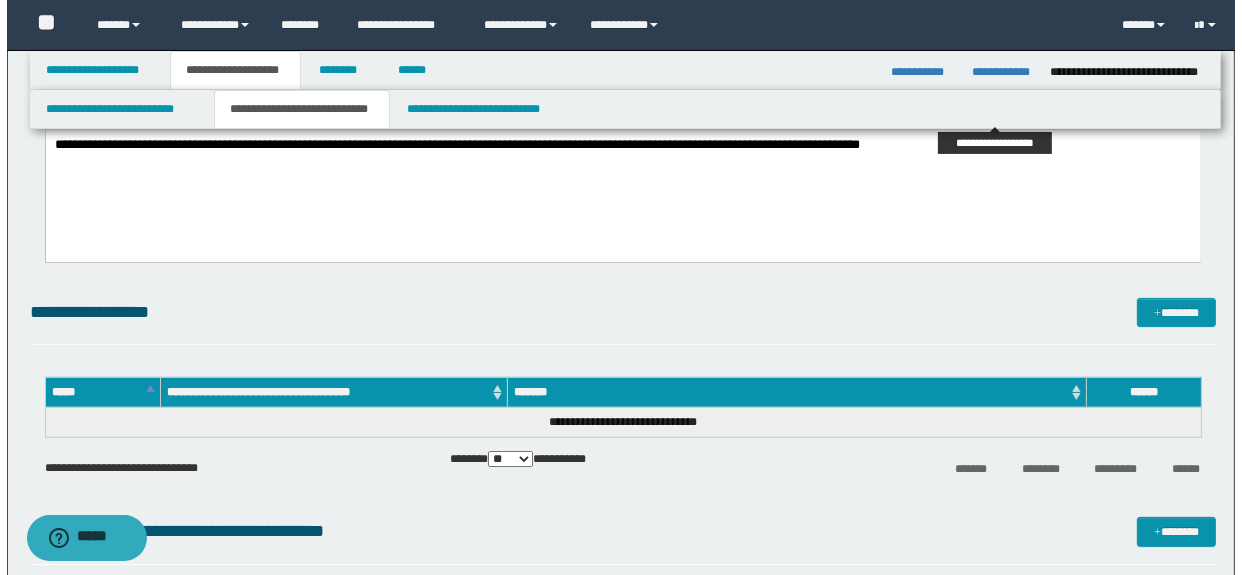 scroll, scrollTop: 454, scrollLeft: 0, axis: vertical 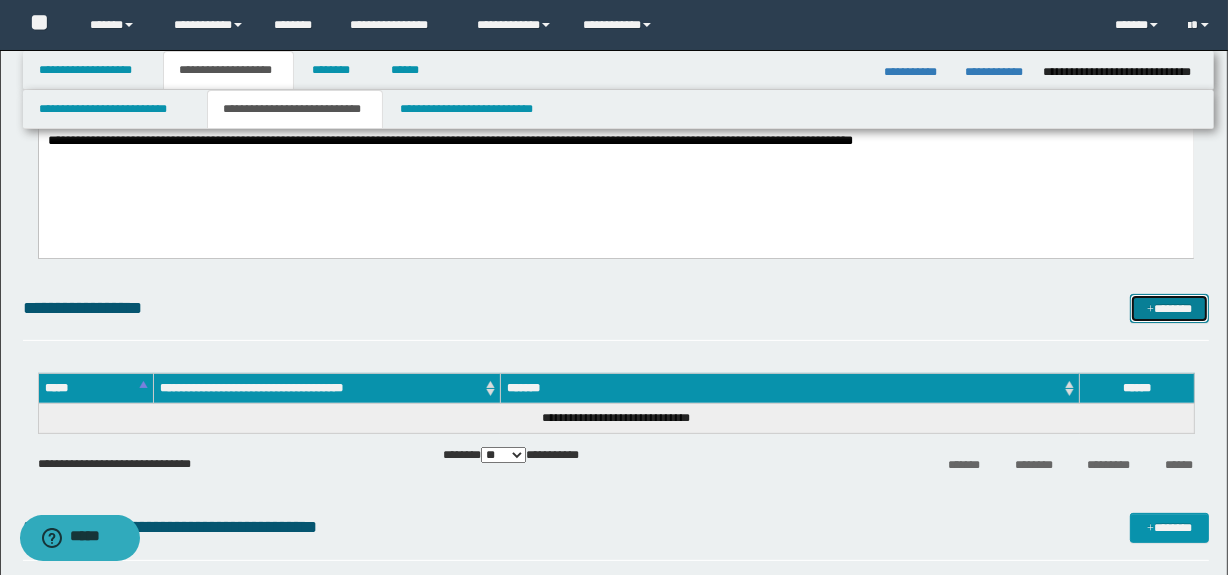 click on "*******" at bounding box center (1170, 309) 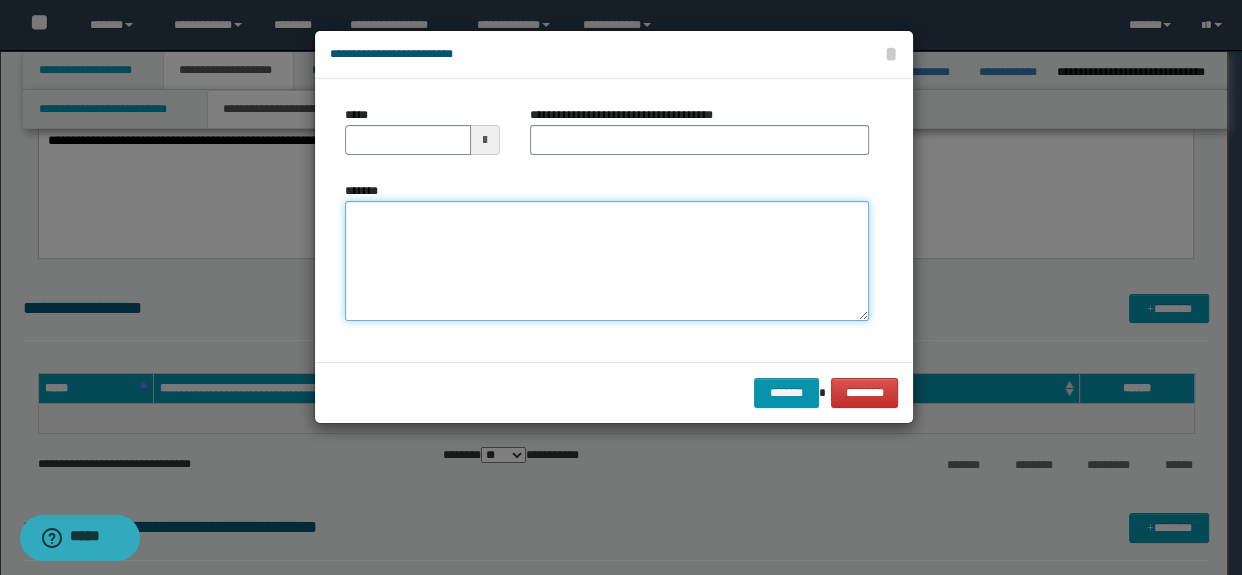 click on "*******" at bounding box center [607, 261] 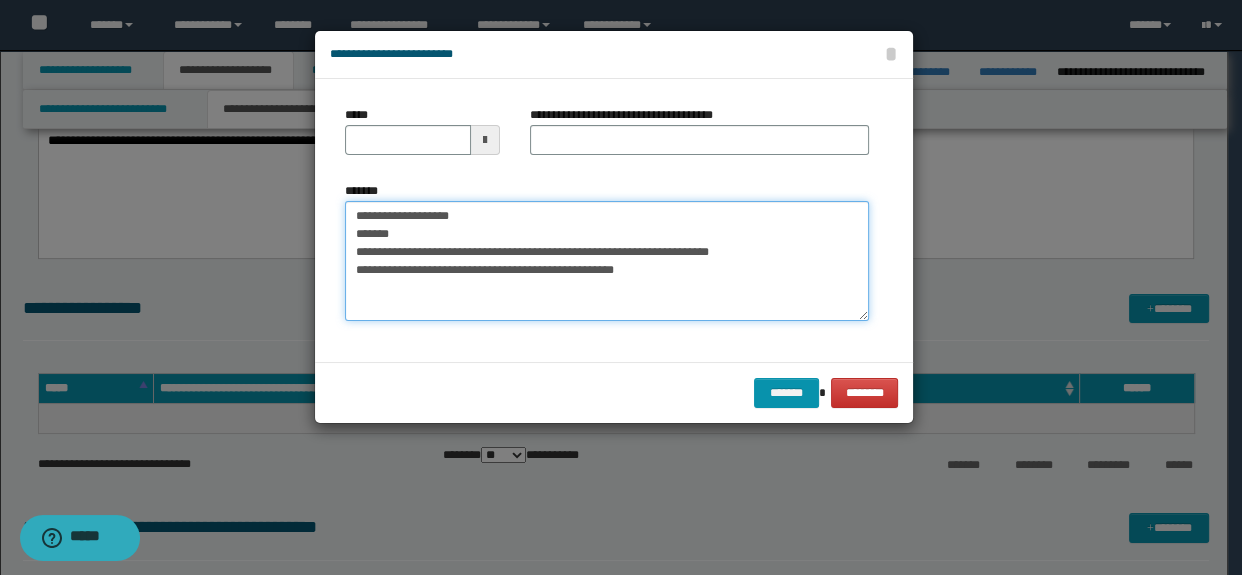 drag, startPoint x: 498, startPoint y: 217, endPoint x: 343, endPoint y: 208, distance: 155.26108 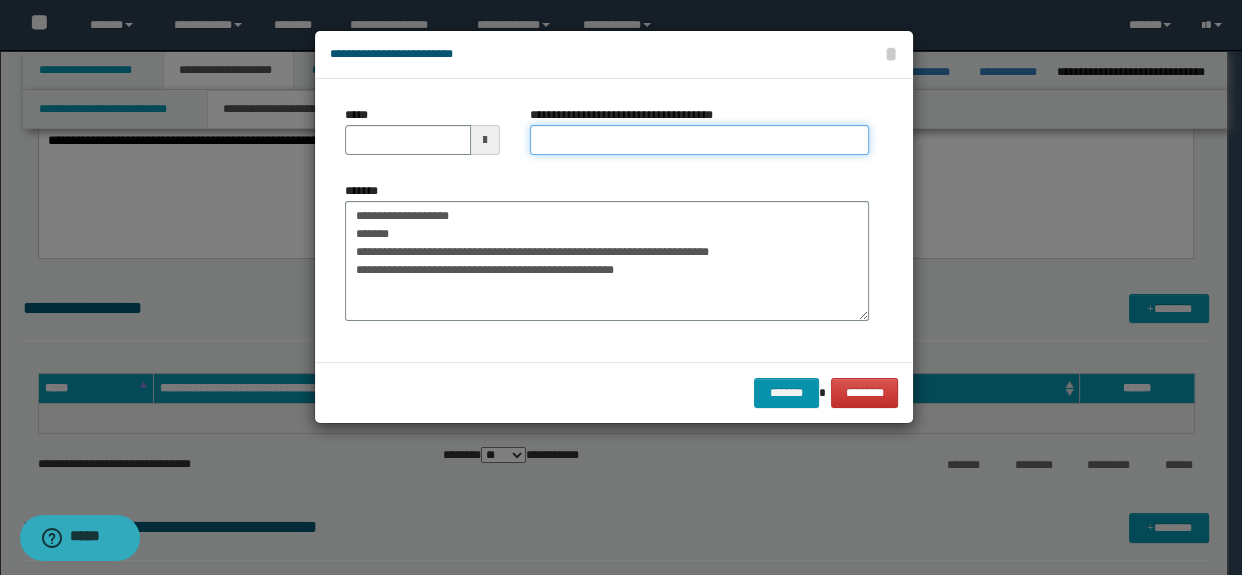 click on "**********" at bounding box center (700, 140) 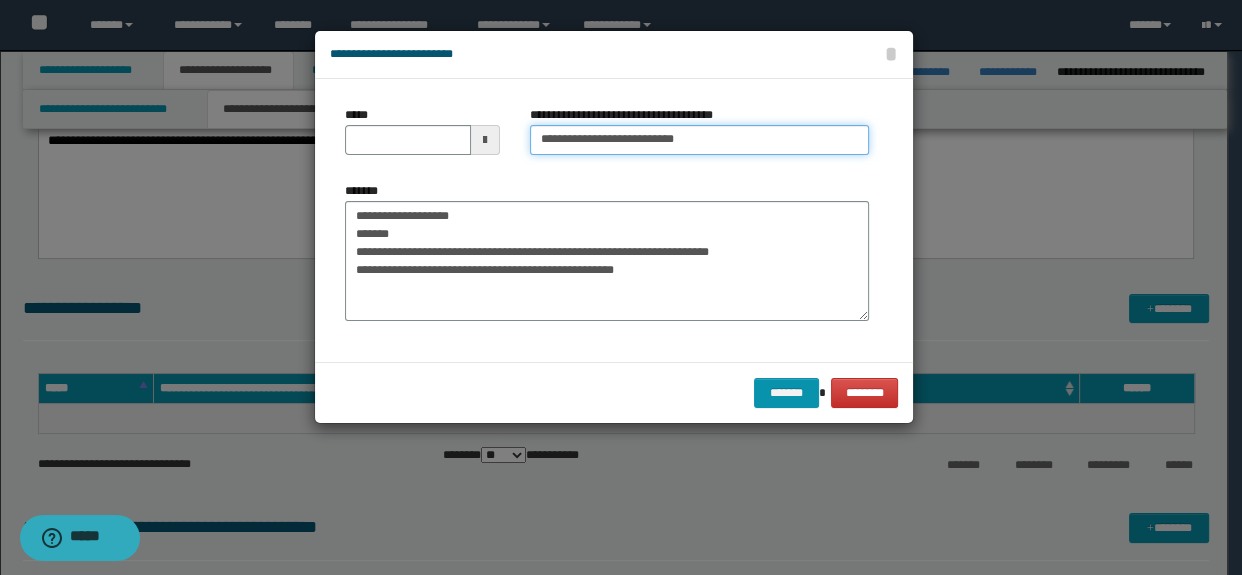 type on "**********" 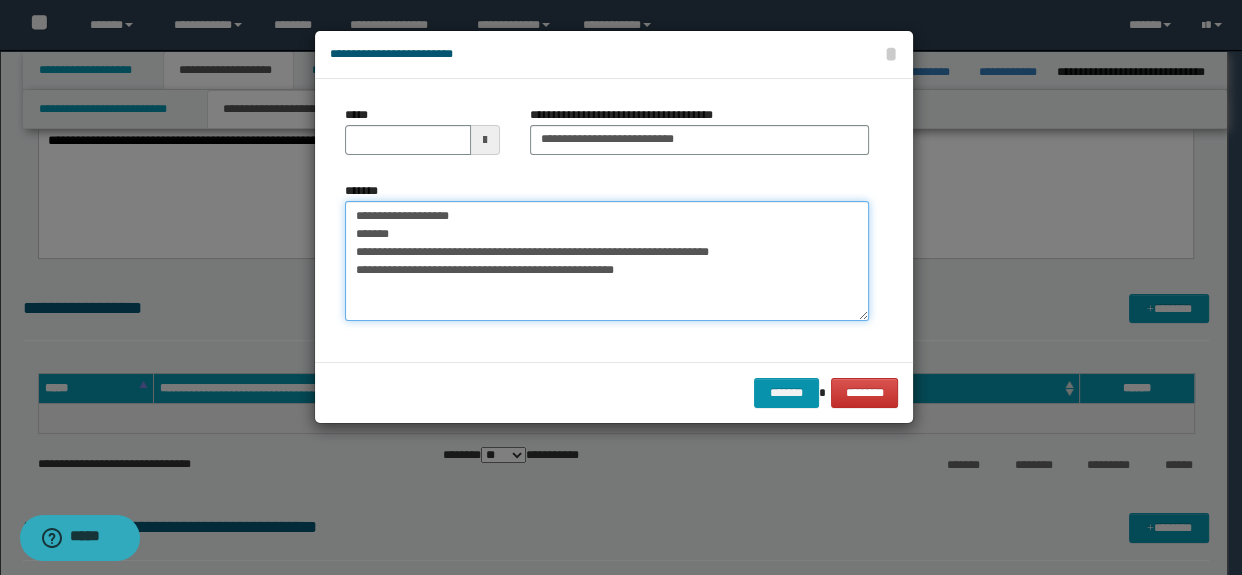 drag, startPoint x: 420, startPoint y: 251, endPoint x: 359, endPoint y: 252, distance: 61.008198 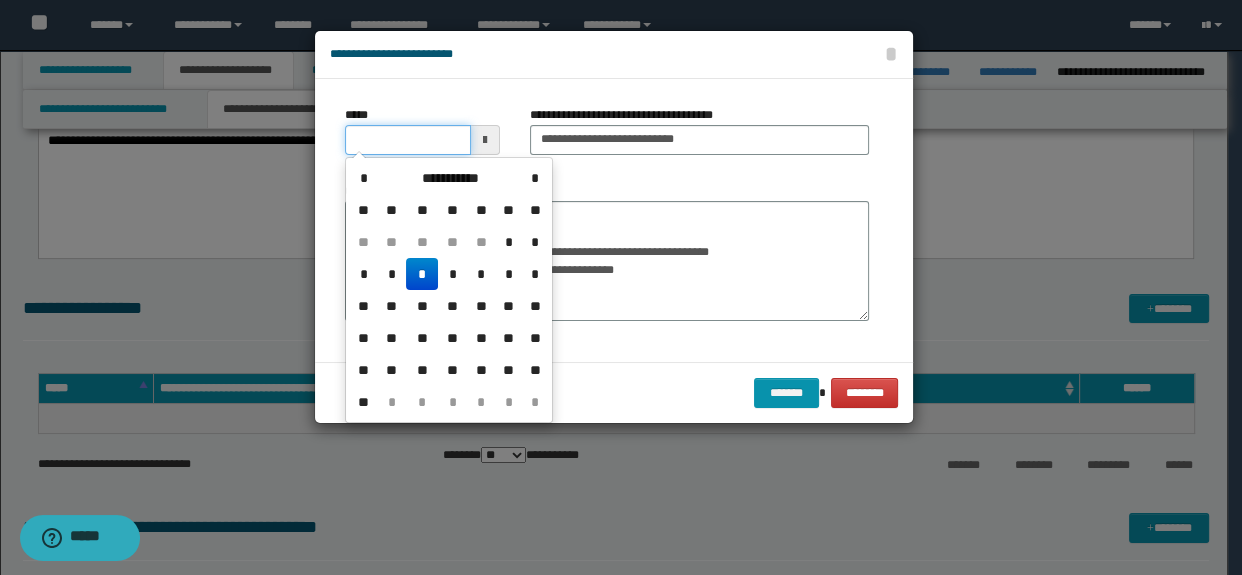 click on "*****" at bounding box center (408, 140) 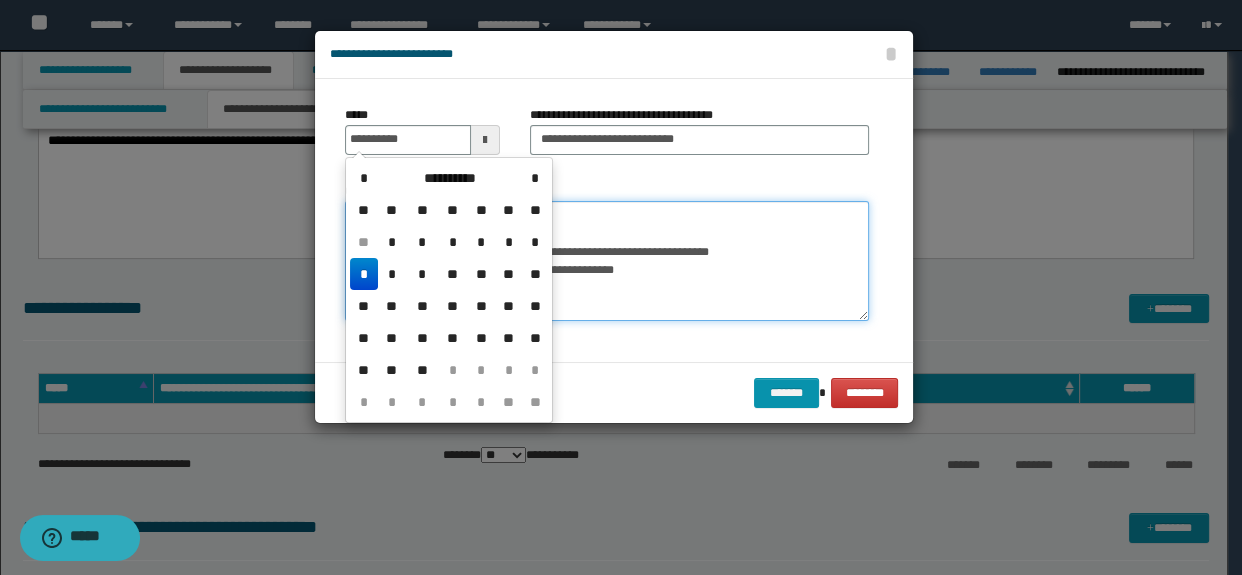 type on "**********" 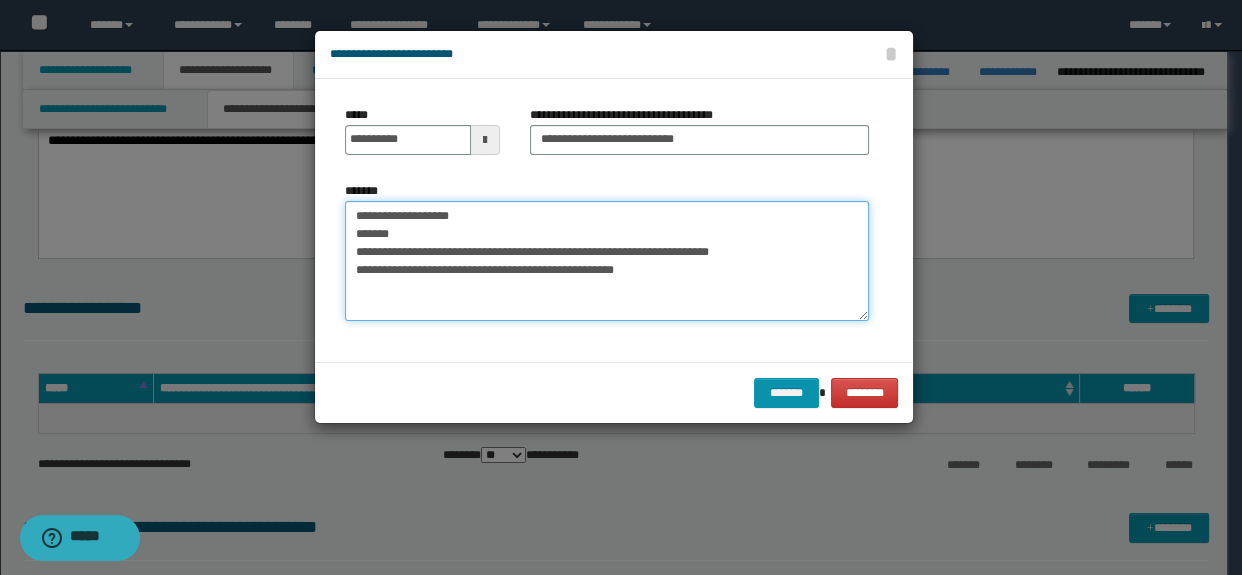 drag, startPoint x: 351, startPoint y: 212, endPoint x: 425, endPoint y: 253, distance: 84.59905 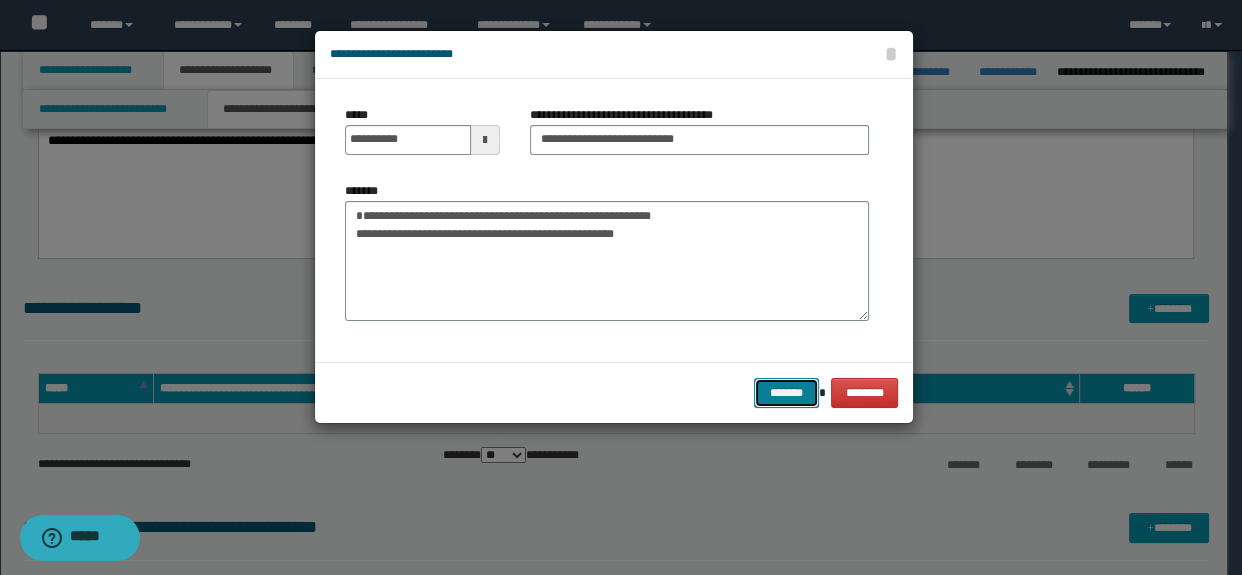 click on "*******" at bounding box center [786, 393] 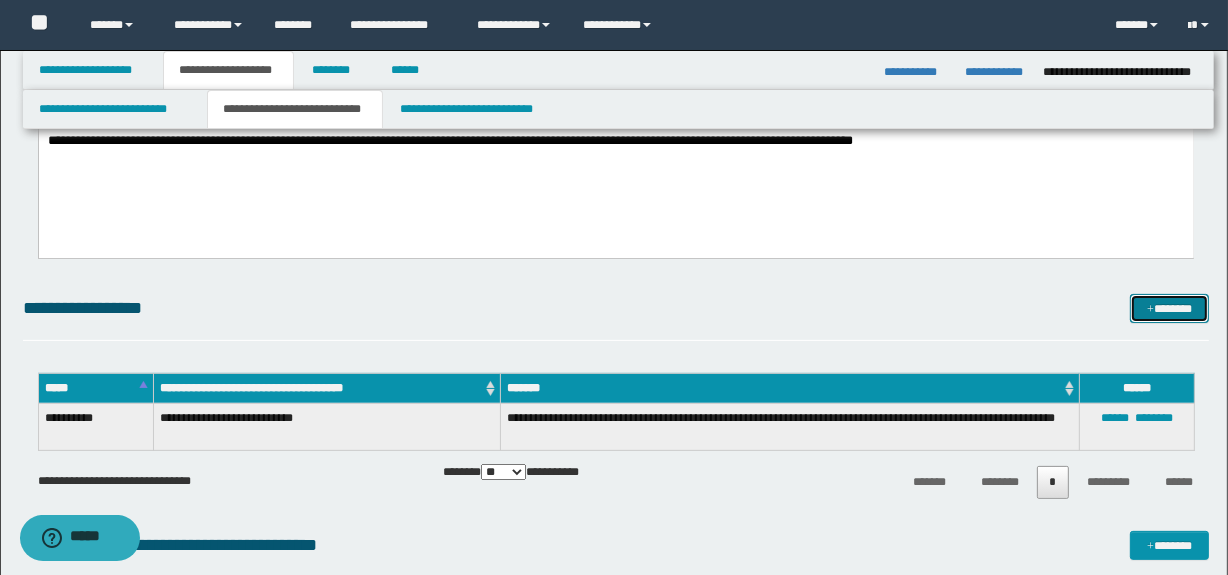 click on "*******" at bounding box center (1170, 309) 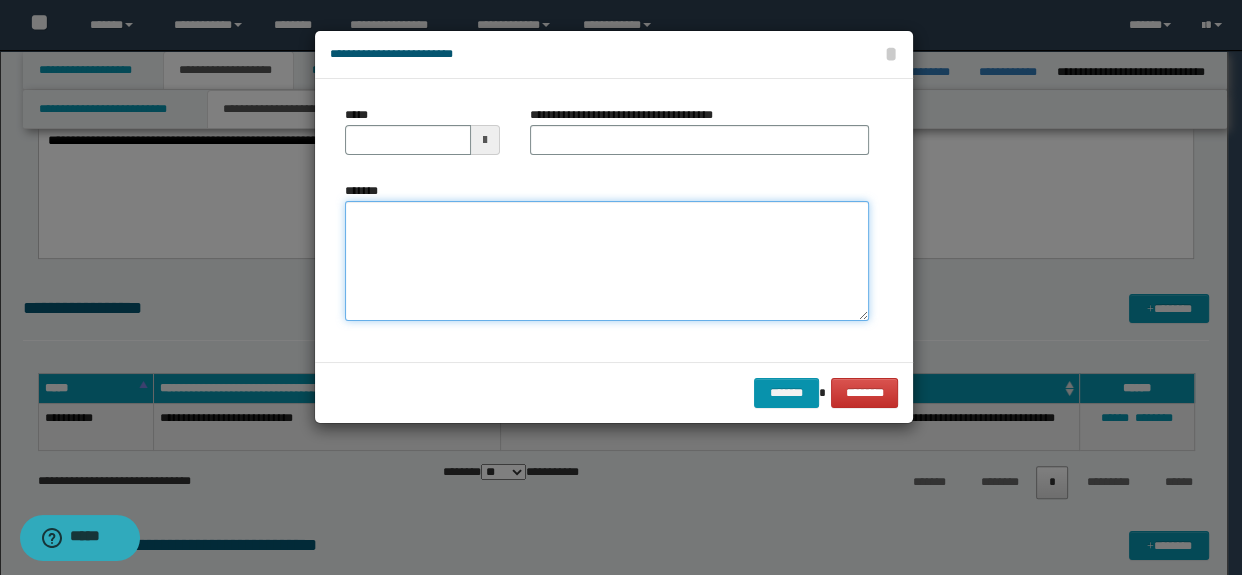 click on "*******" at bounding box center (607, 261) 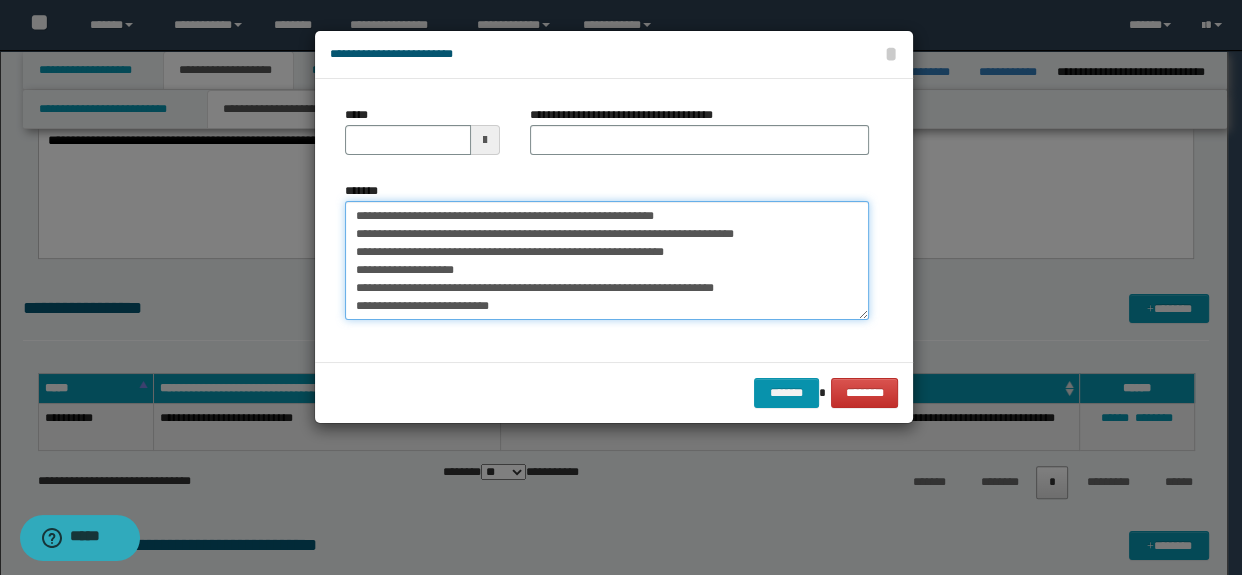 scroll, scrollTop: 0, scrollLeft: 0, axis: both 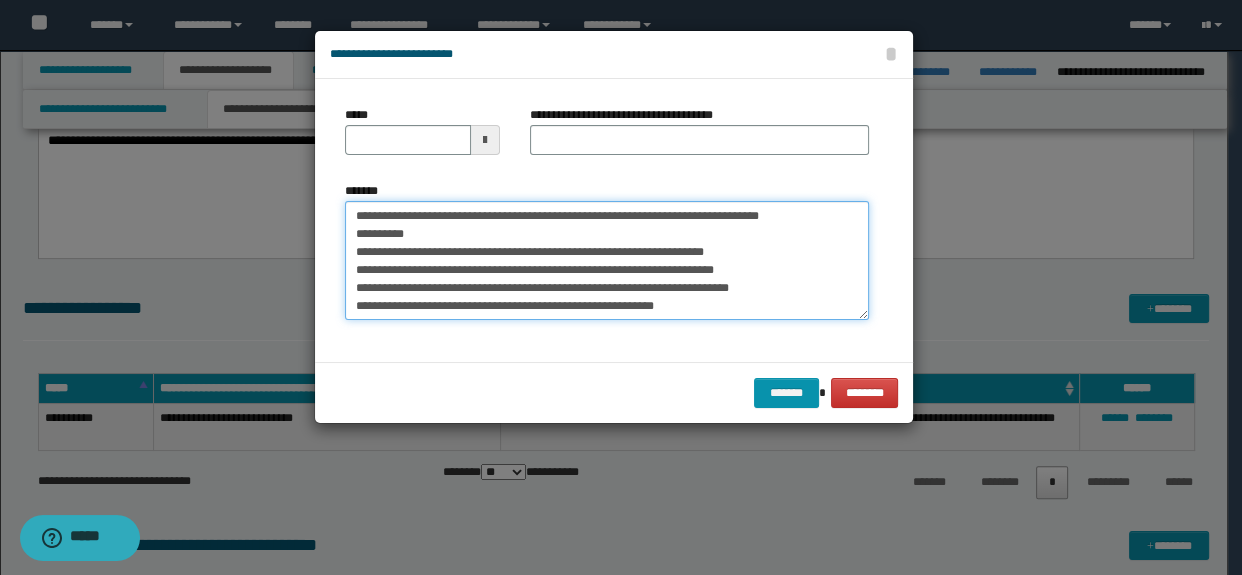 drag, startPoint x: 420, startPoint y: 212, endPoint x: 355, endPoint y: 204, distance: 65.490456 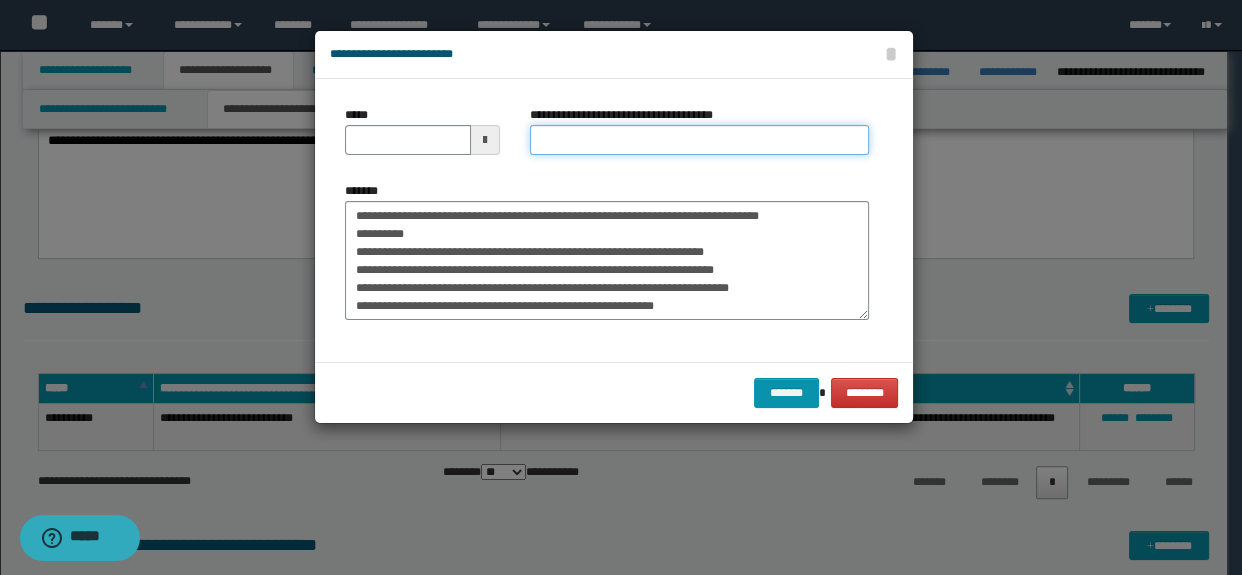 click on "**********" at bounding box center (700, 140) 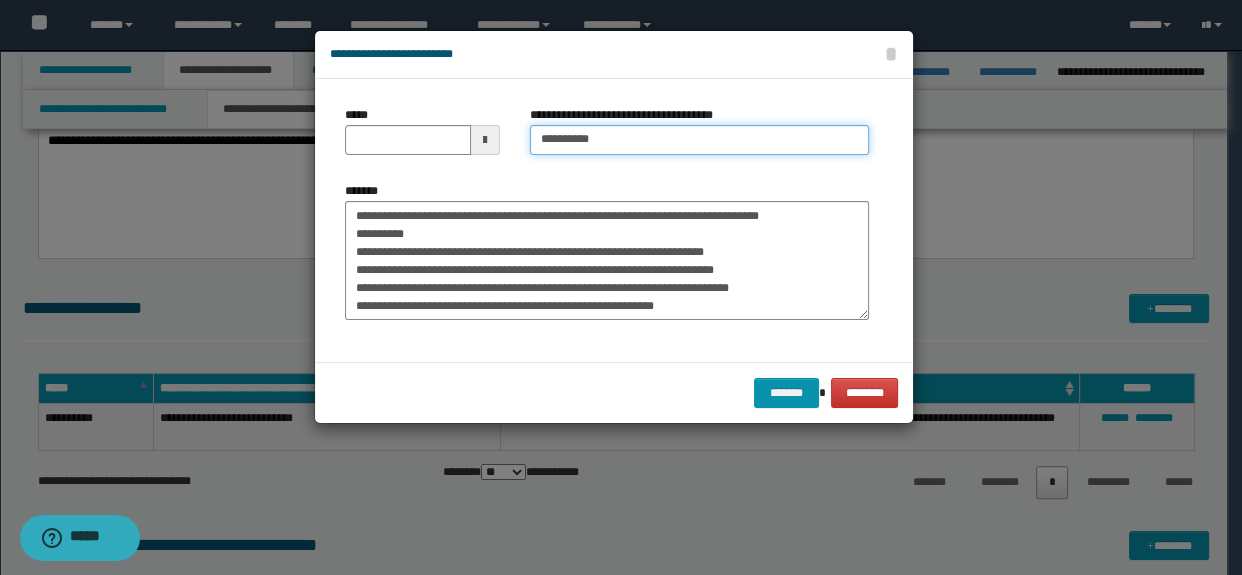 type on "*********" 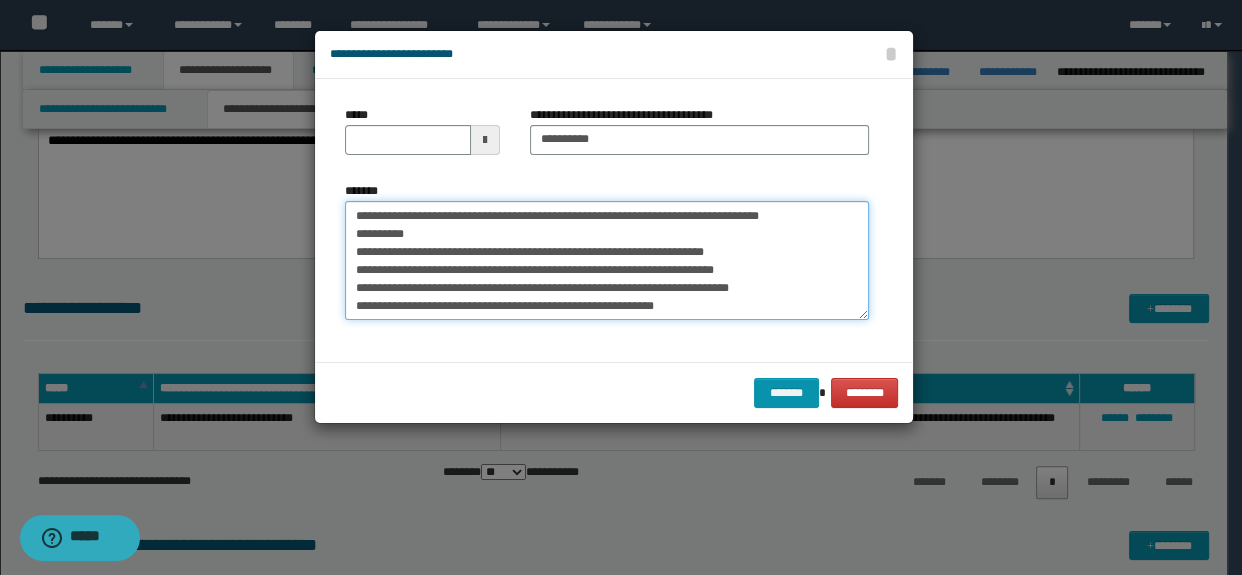 drag, startPoint x: 486, startPoint y: 216, endPoint x: 426, endPoint y: 216, distance: 60 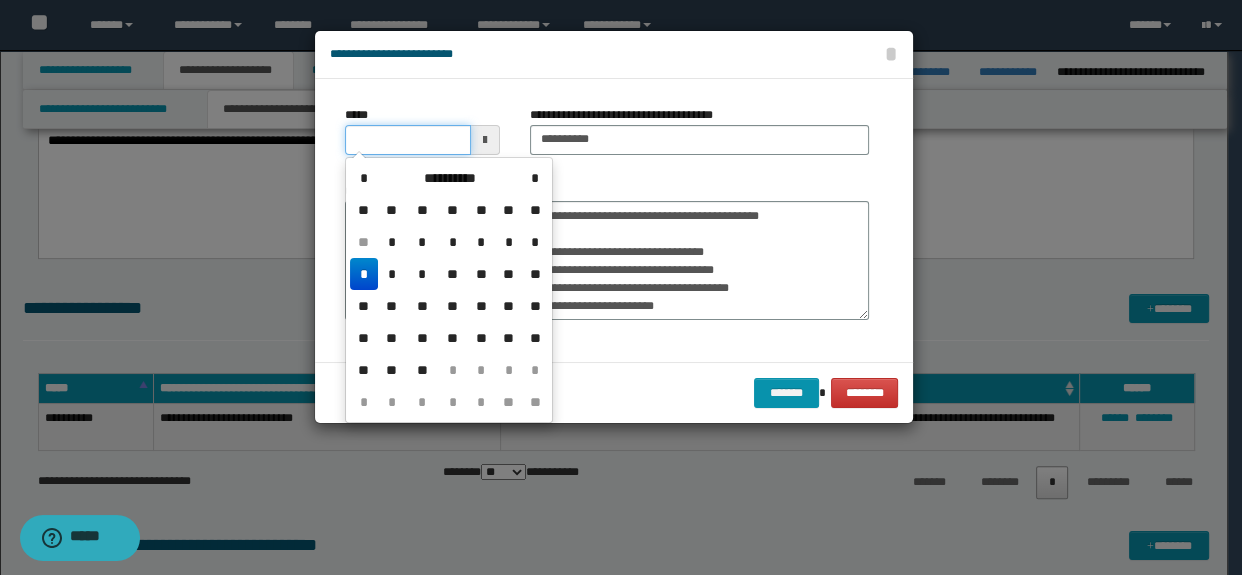 click on "*****" at bounding box center [408, 140] 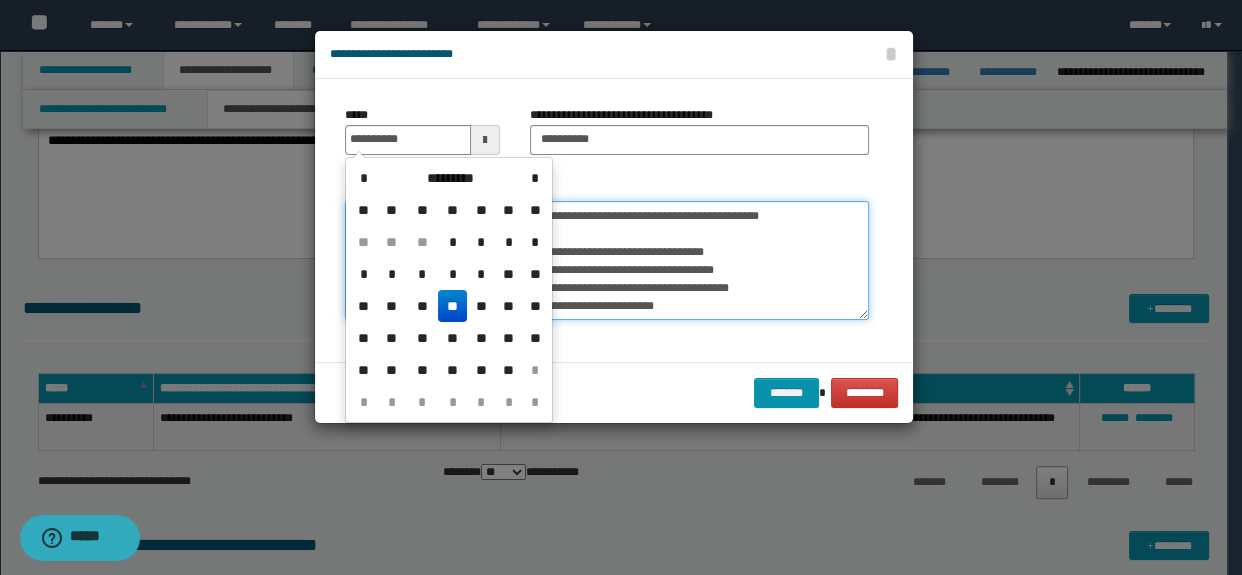 type on "**********" 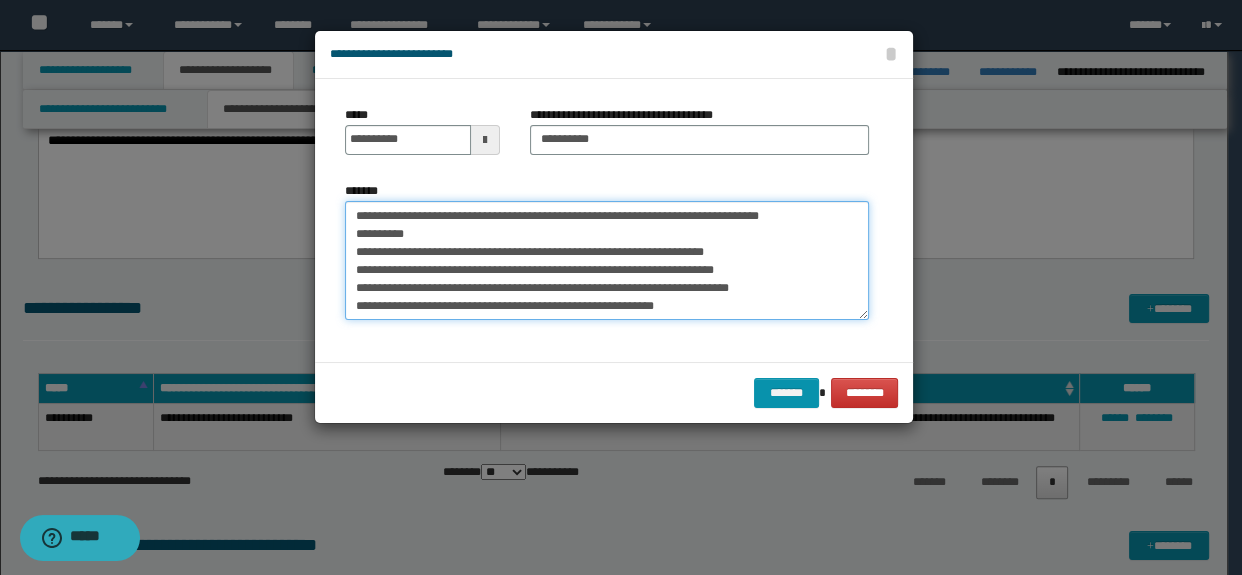 drag, startPoint x: 354, startPoint y: 214, endPoint x: 595, endPoint y: 214, distance: 241 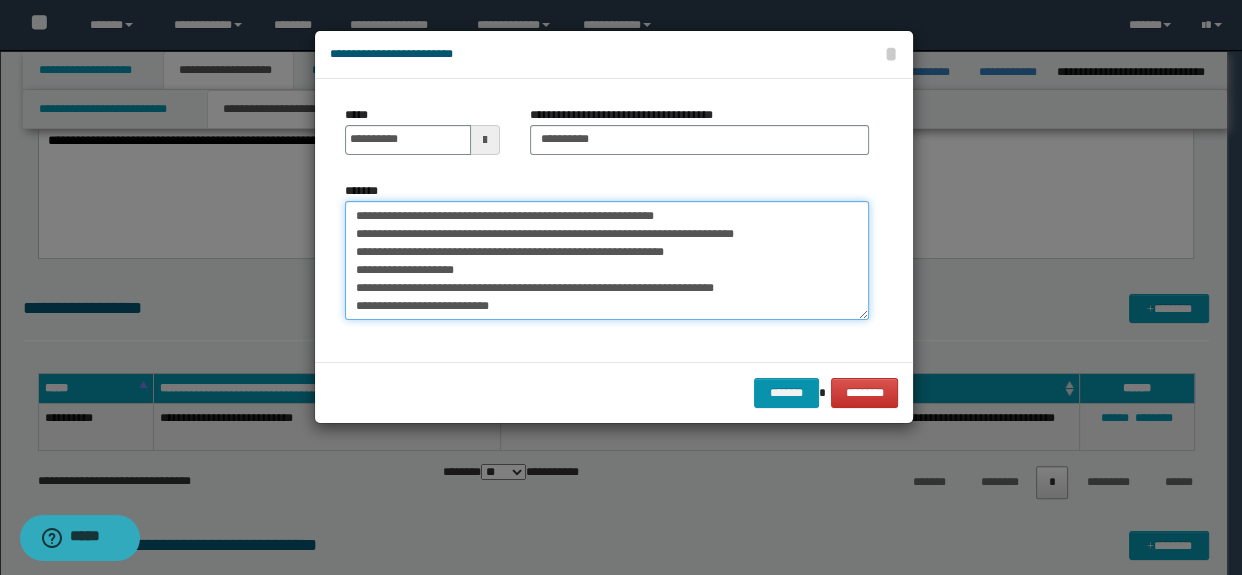 scroll, scrollTop: 125, scrollLeft: 0, axis: vertical 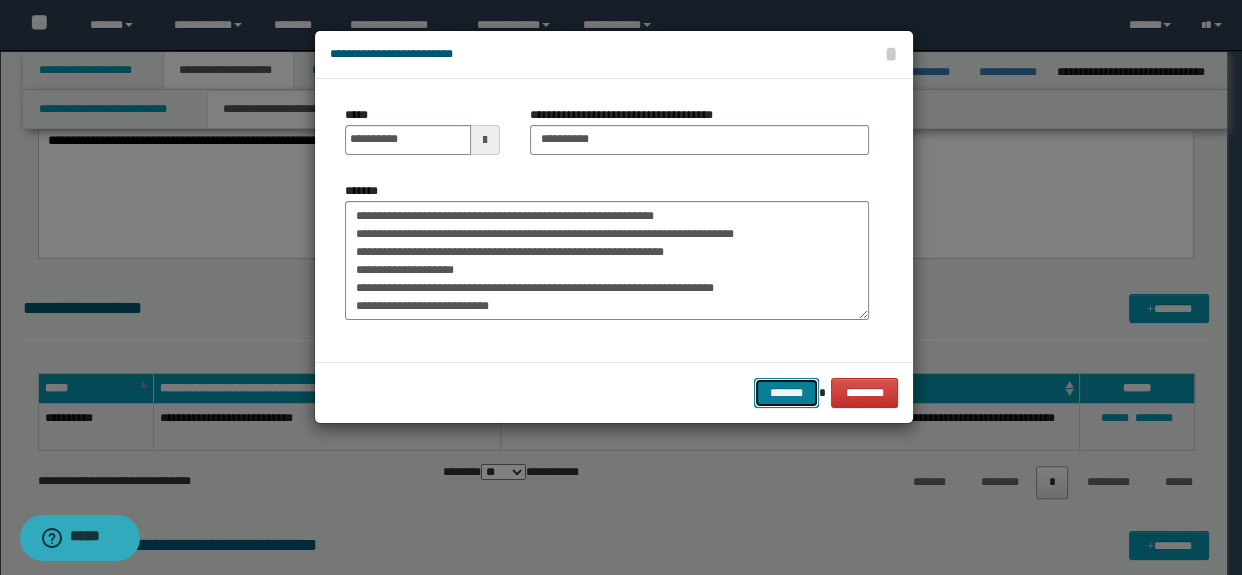 click on "*******" at bounding box center (786, 393) 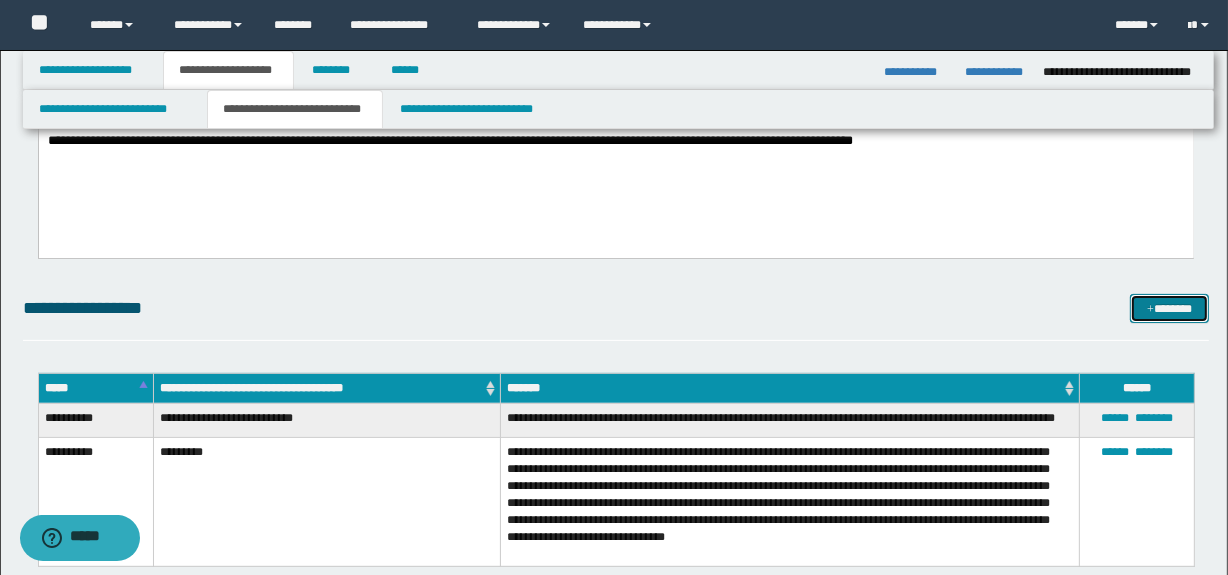 click on "*******" at bounding box center [1170, 309] 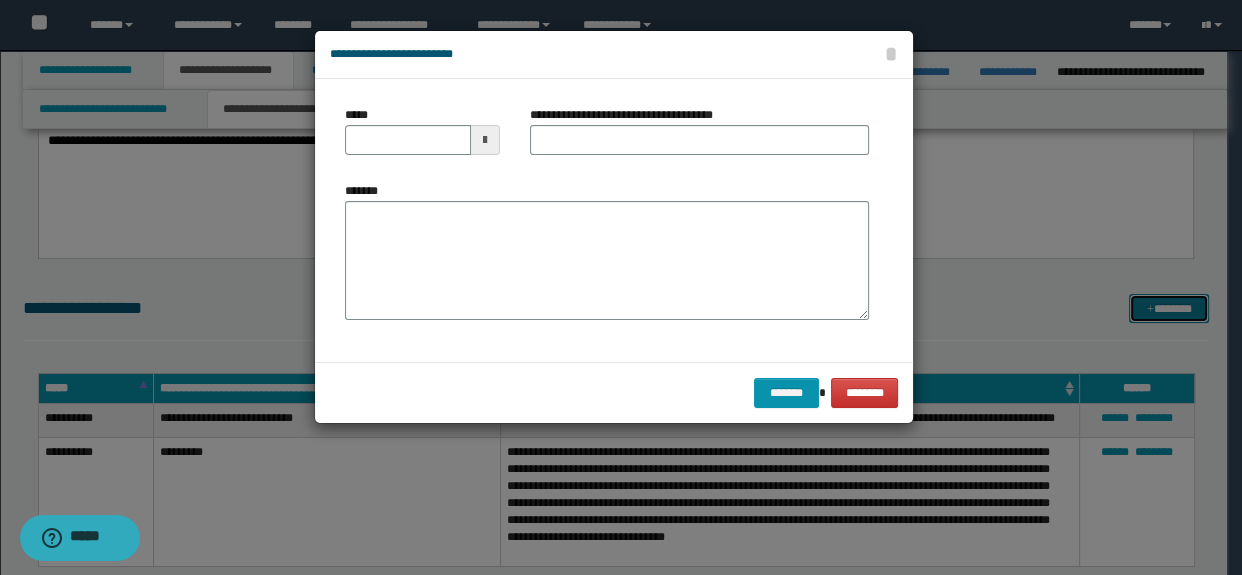 scroll, scrollTop: 0, scrollLeft: 0, axis: both 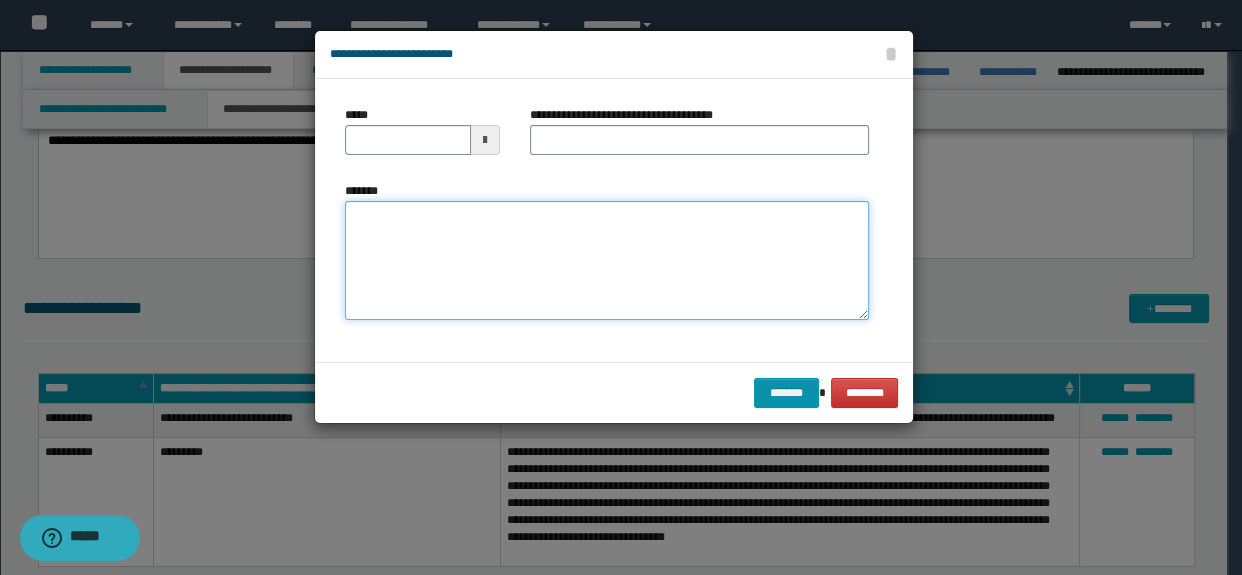 click on "*******" at bounding box center (607, 261) 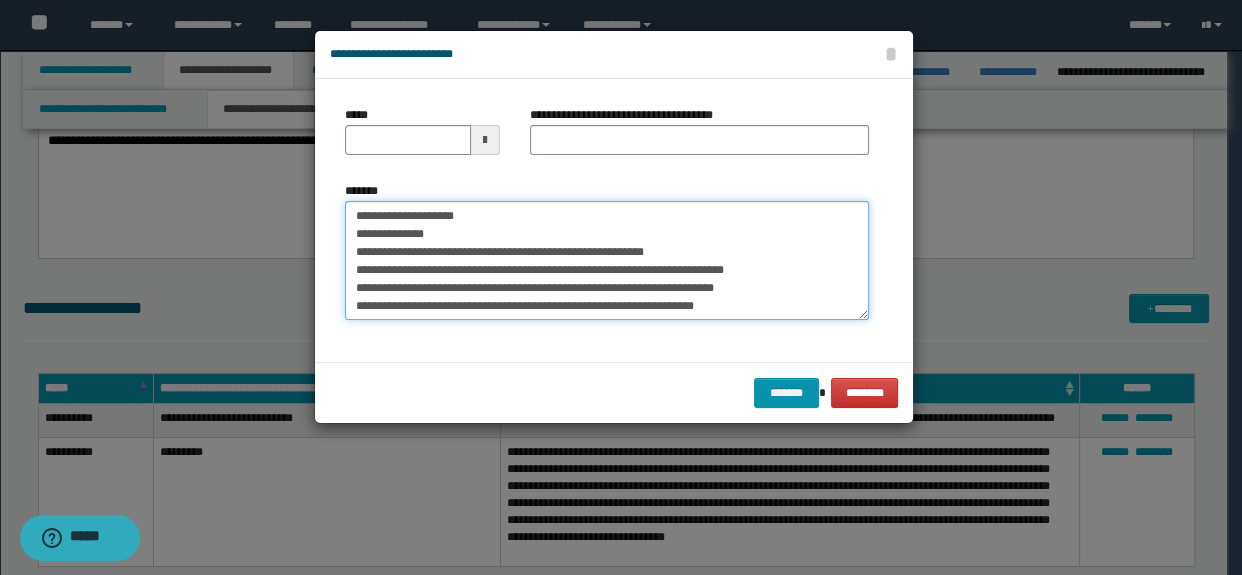 scroll, scrollTop: 0, scrollLeft: 0, axis: both 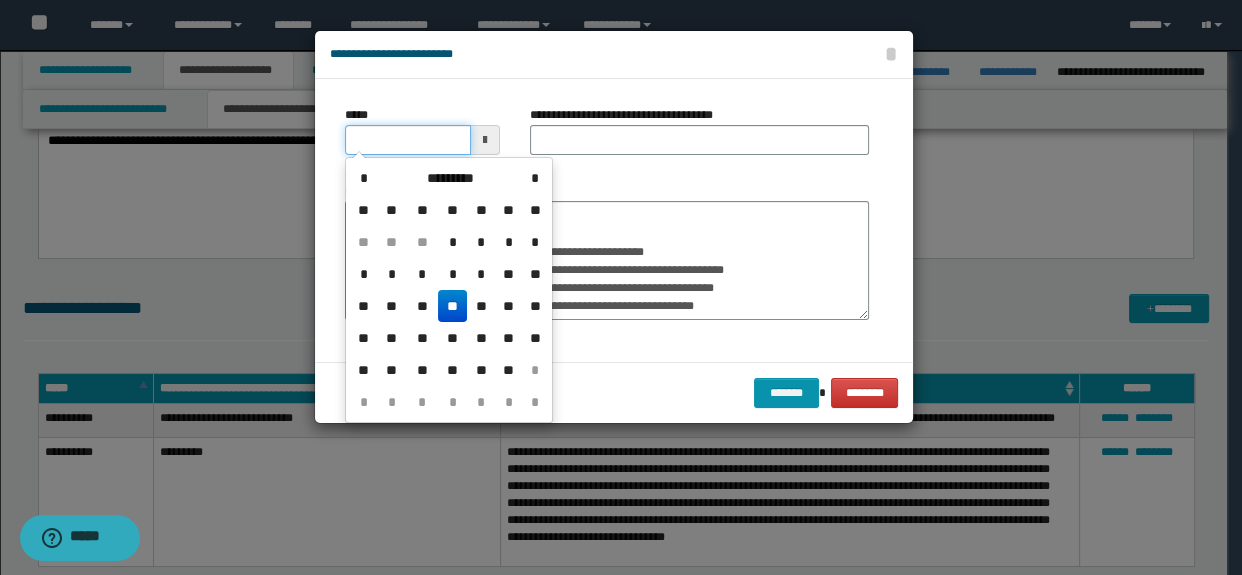 click on "*****" at bounding box center [408, 140] 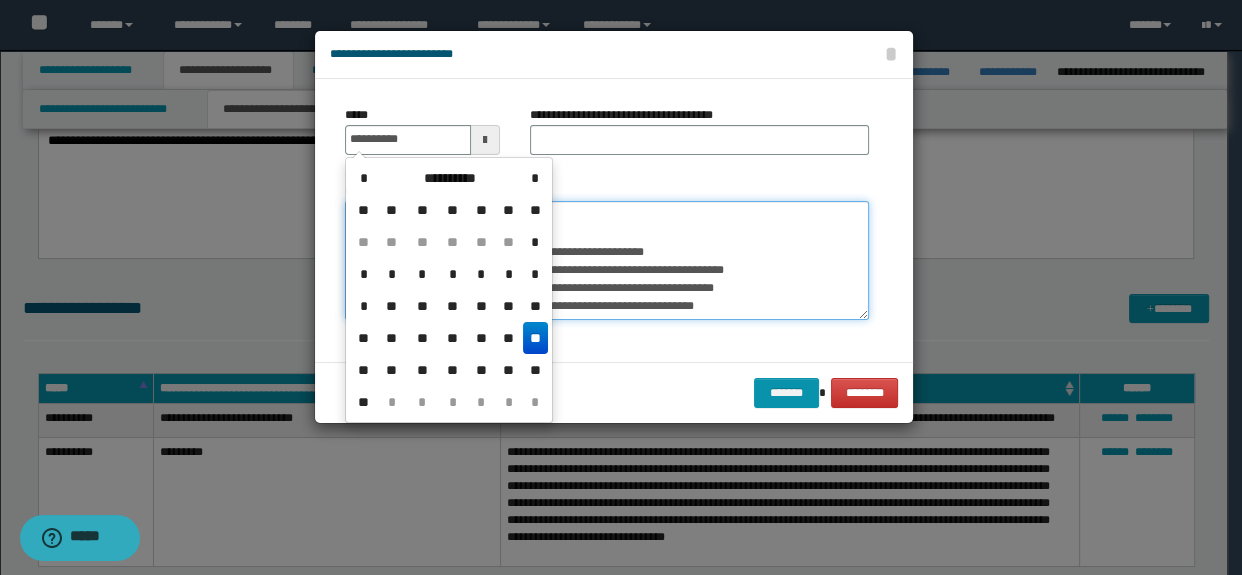 type on "**********" 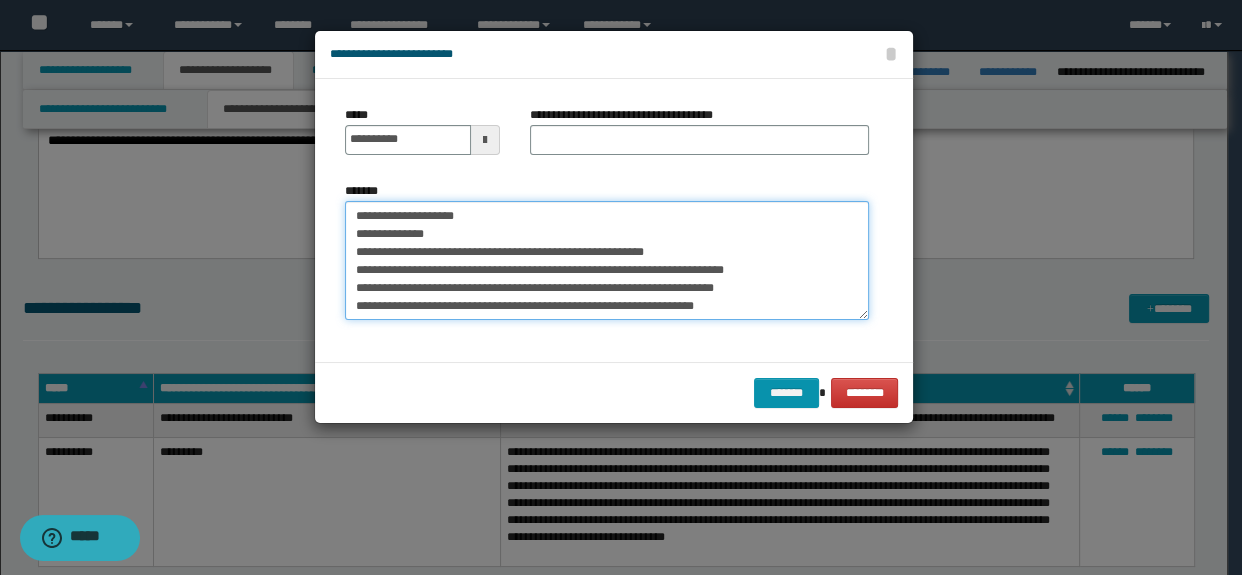 click on "[FIRST]
[LAST]
[ADDRESS]
[CITY]
[STATE]
[ZIP]
[COUNTRY]
[PHONE]
[EMAIL]
[DOB]
[AGE]
[GENDER]" at bounding box center (607, 261) 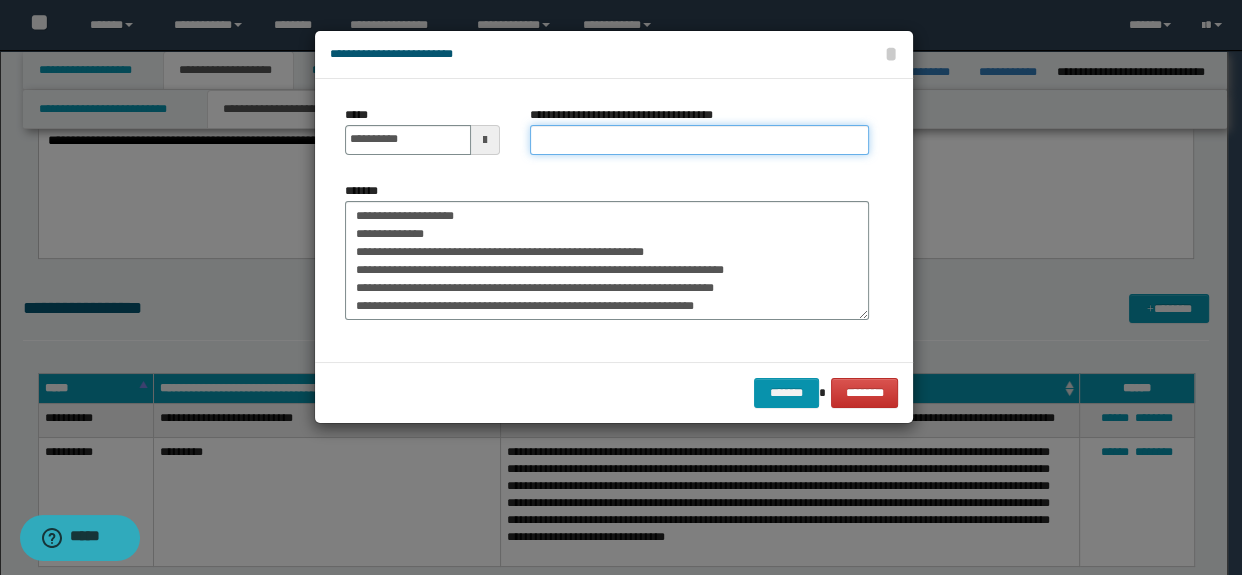 click on "**********" at bounding box center [700, 140] 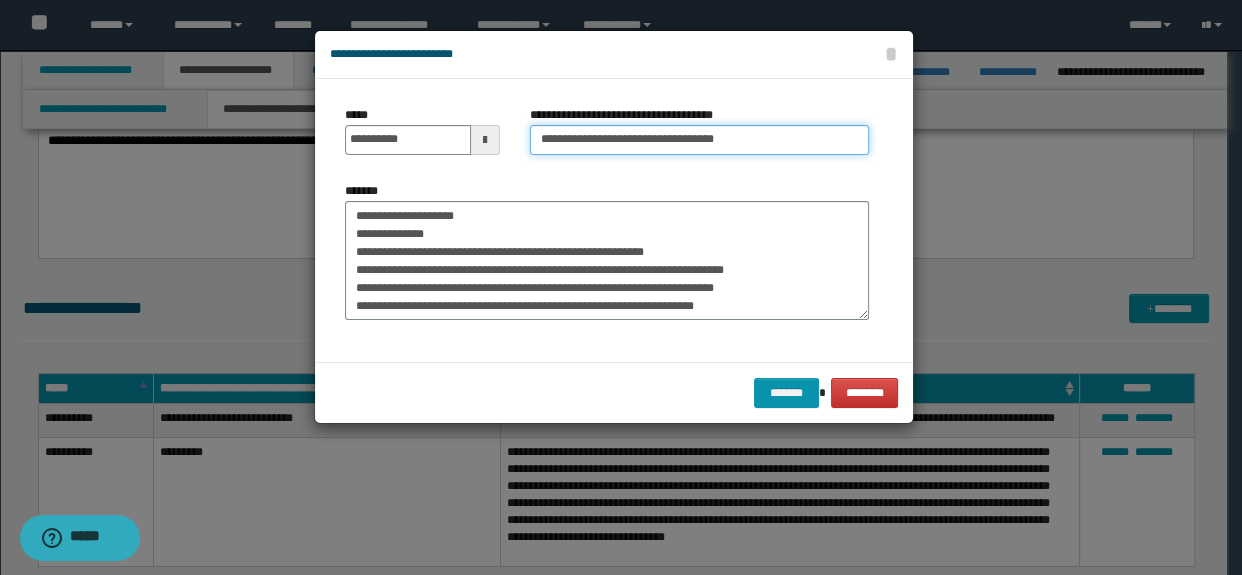type on "**********" 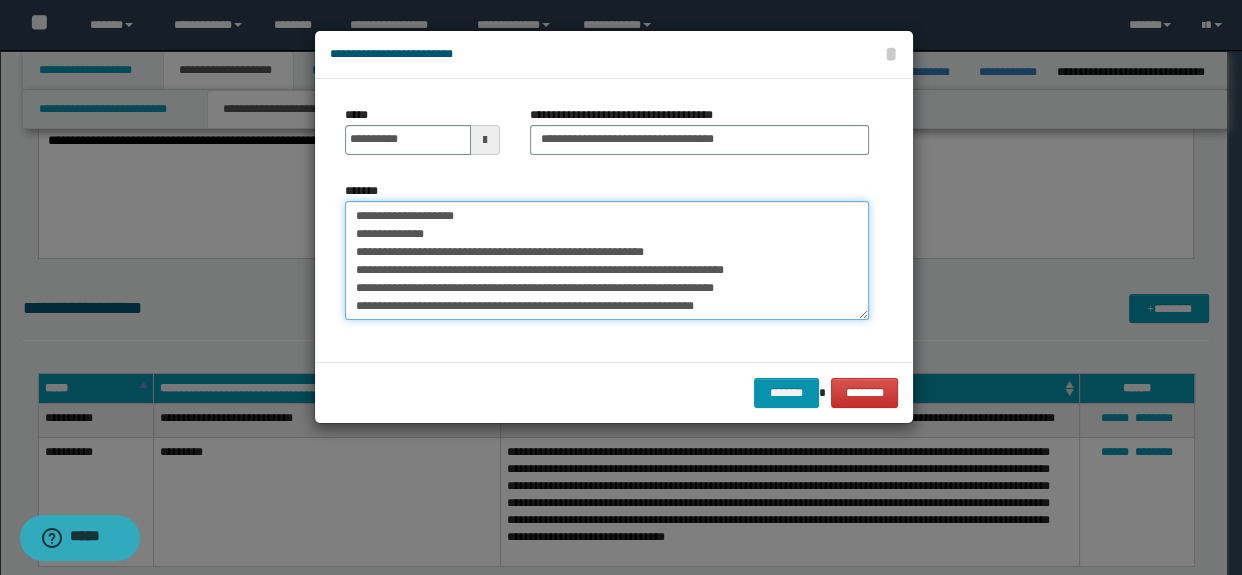 drag, startPoint x: 357, startPoint y: 212, endPoint x: 489, endPoint y: 251, distance: 137.64084 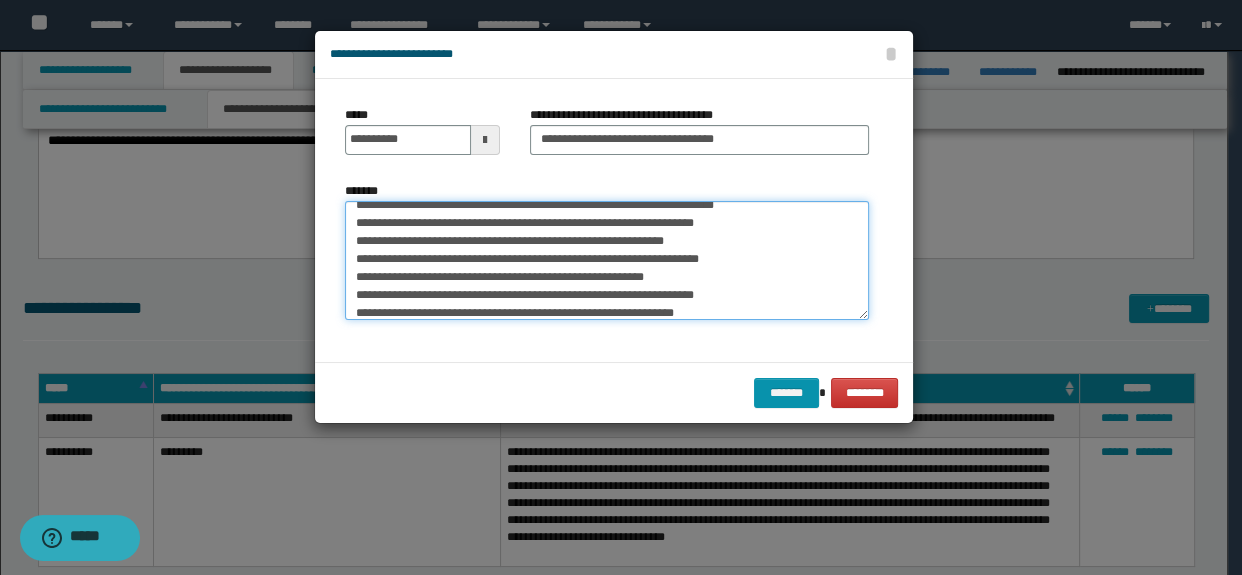 scroll, scrollTop: 71, scrollLeft: 0, axis: vertical 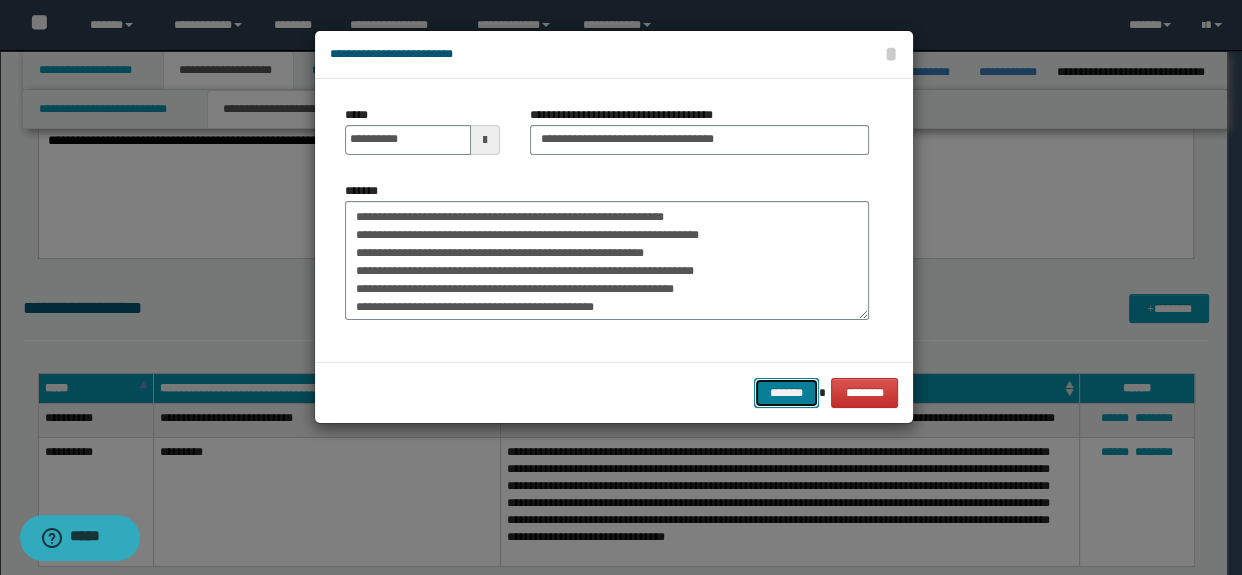 click on "*******" at bounding box center [786, 393] 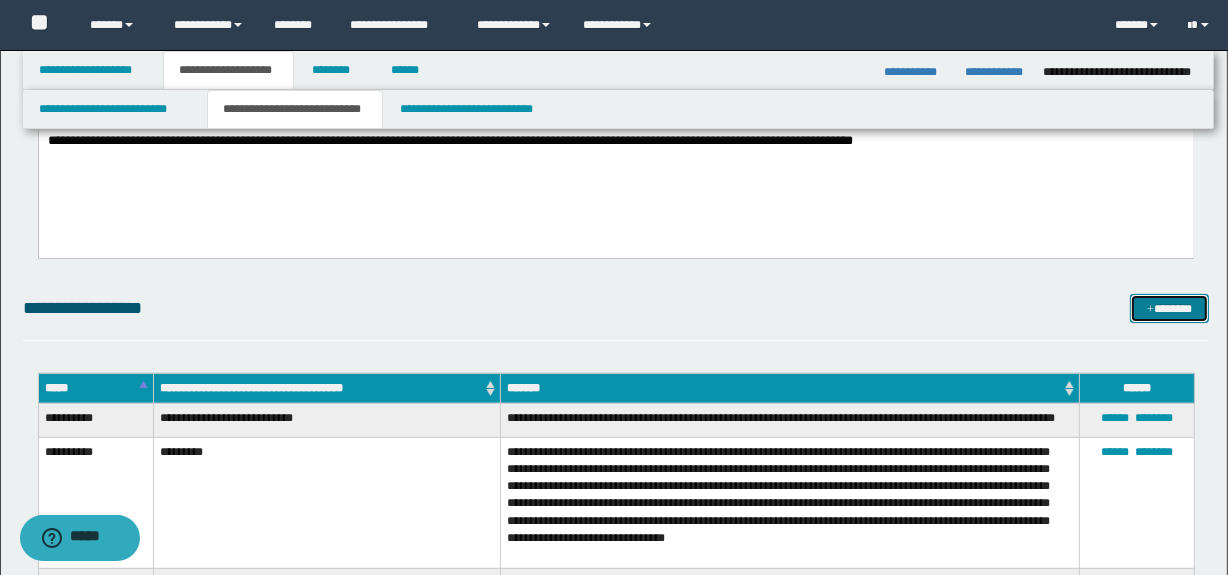 click on "*******" at bounding box center [1170, 309] 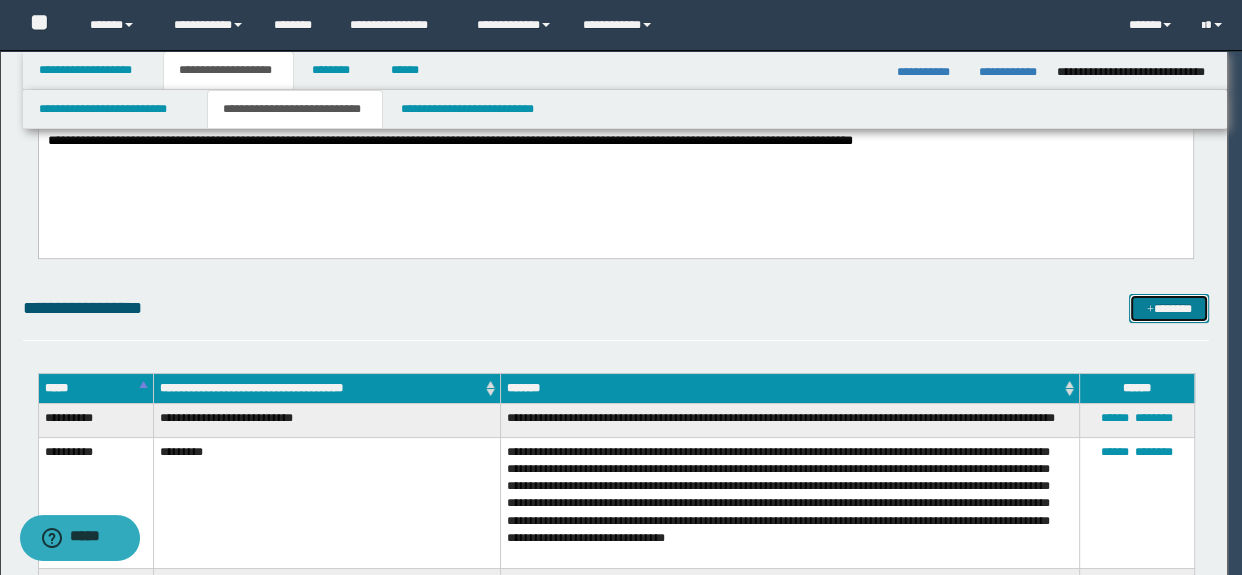scroll, scrollTop: 0, scrollLeft: 0, axis: both 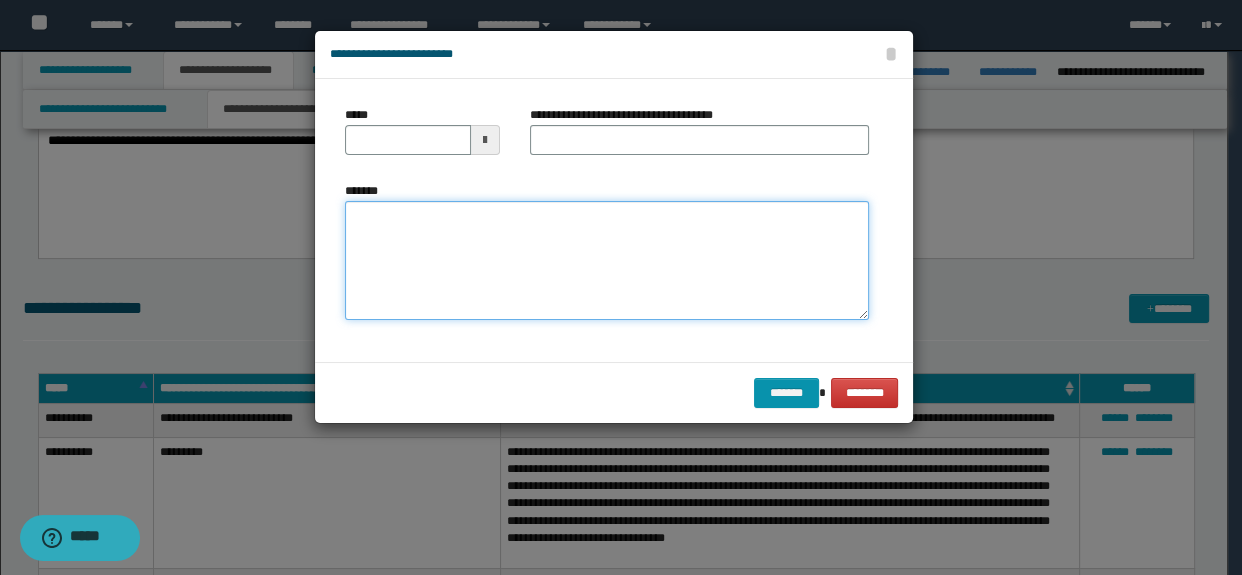 click on "*******" at bounding box center (607, 261) 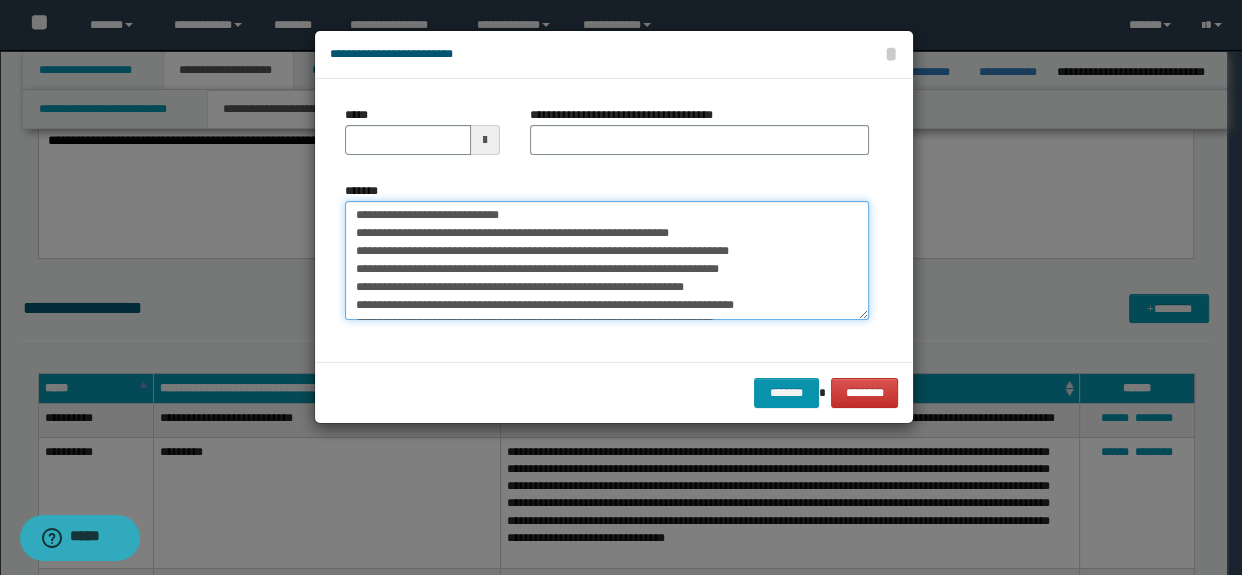 scroll, scrollTop: 0, scrollLeft: 0, axis: both 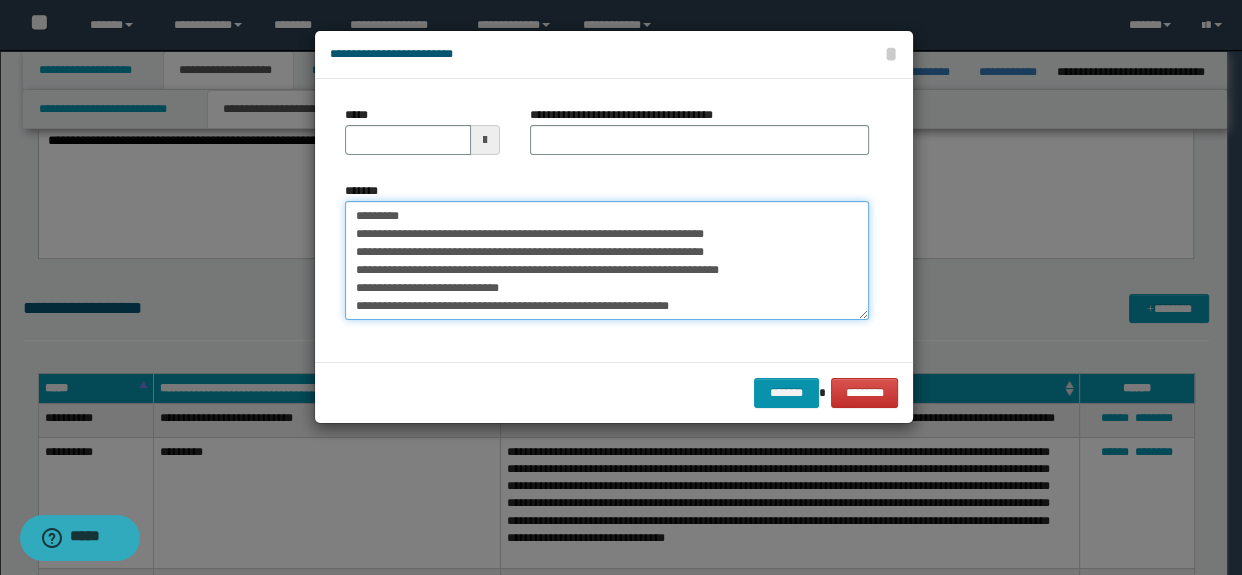 drag, startPoint x: 427, startPoint y: 214, endPoint x: 354, endPoint y: 222, distance: 73.43705 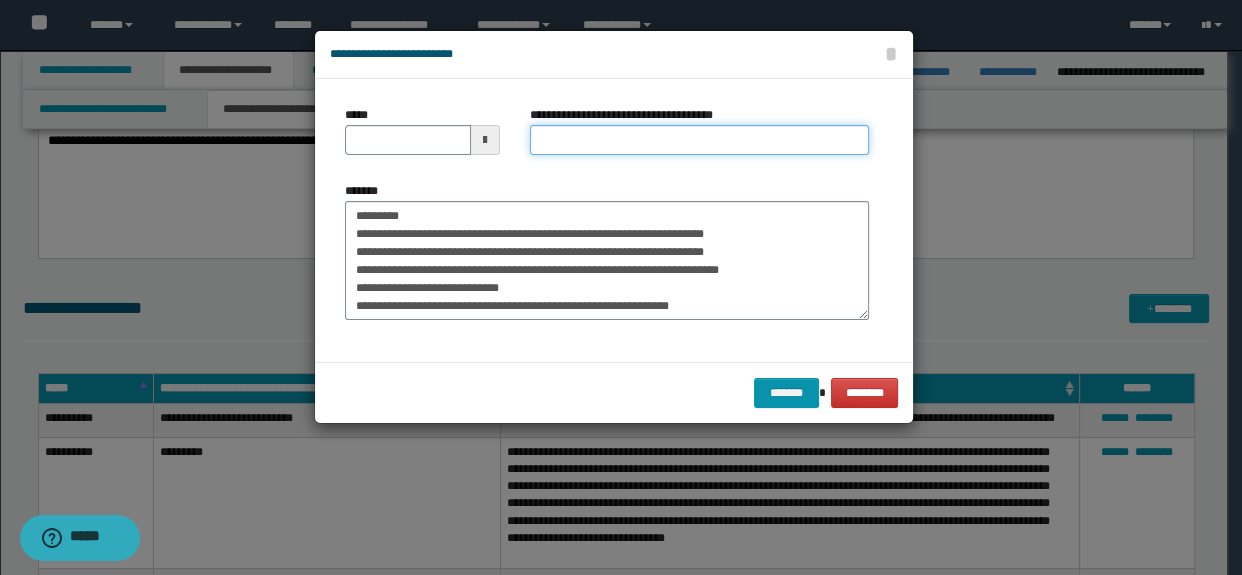 click on "**********" at bounding box center (700, 140) 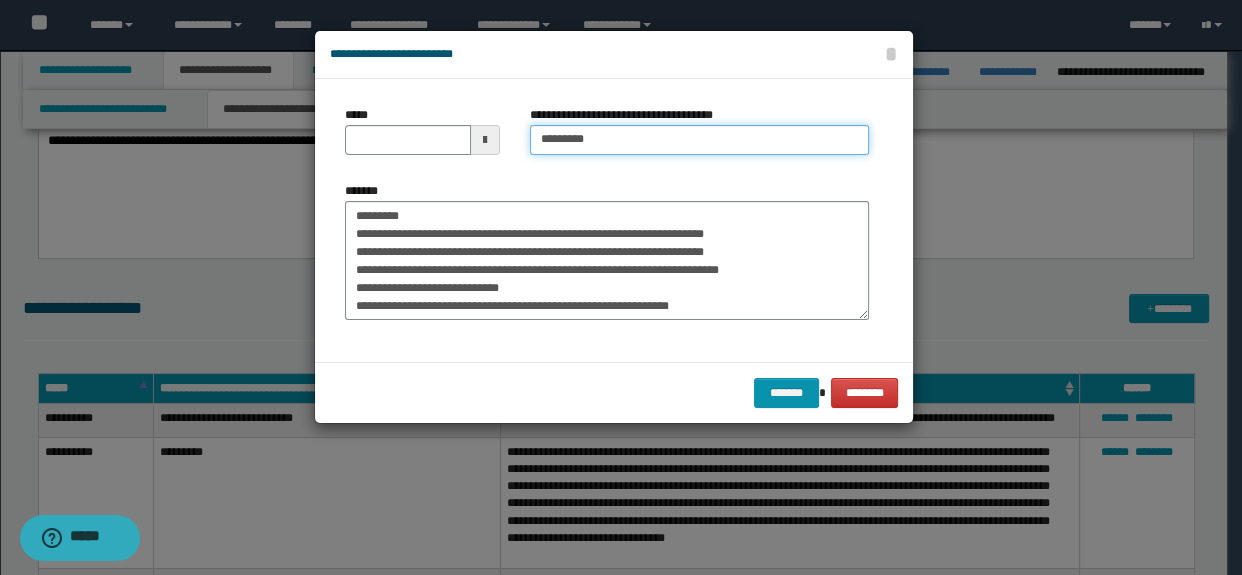 type on "*********" 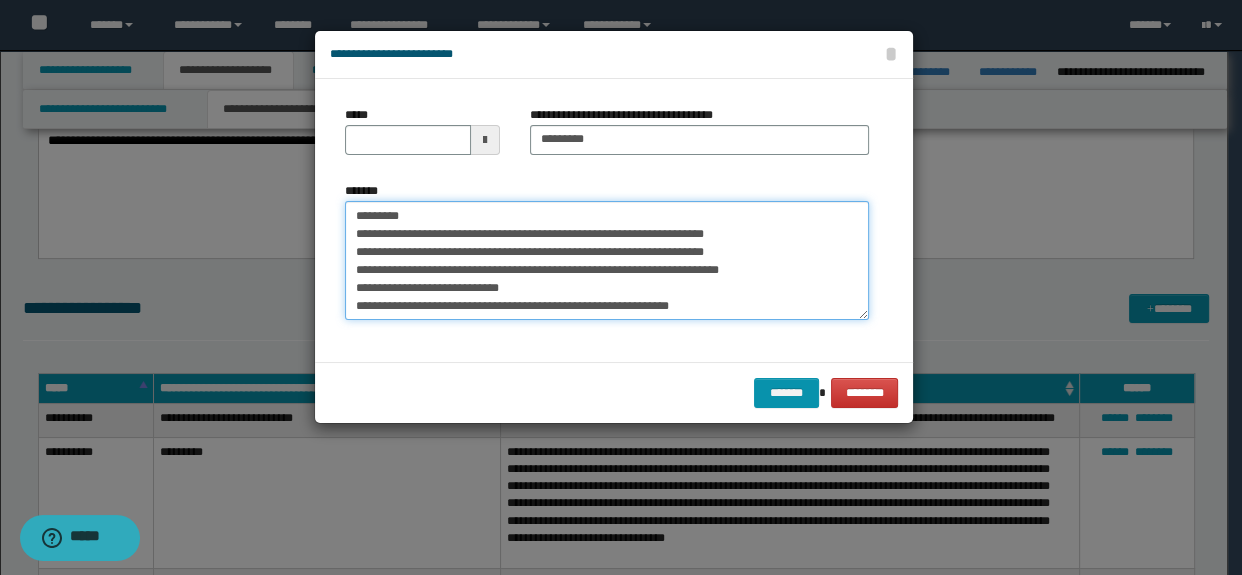 drag, startPoint x: 422, startPoint y: 232, endPoint x: 358, endPoint y: 233, distance: 64.00781 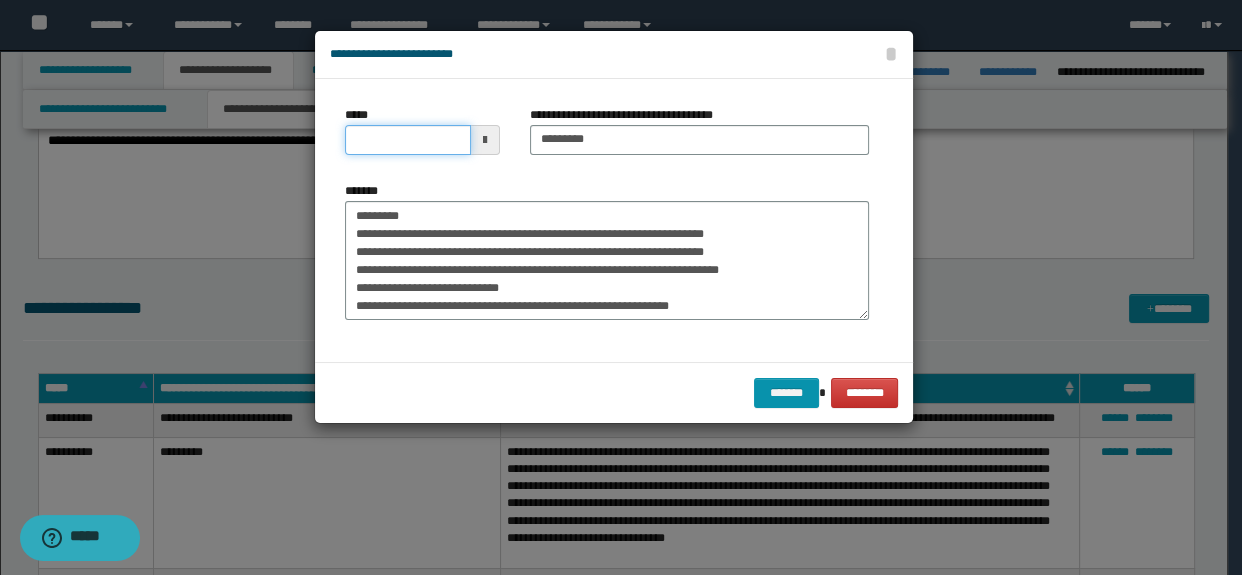 click on "*****" at bounding box center (408, 140) 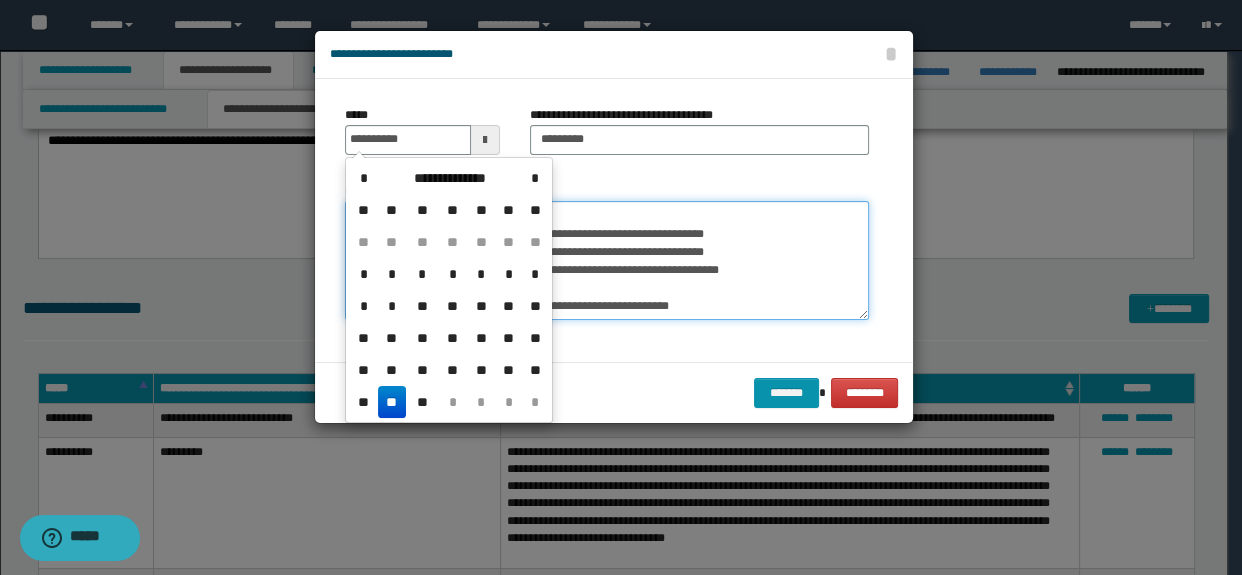 type on "**********" 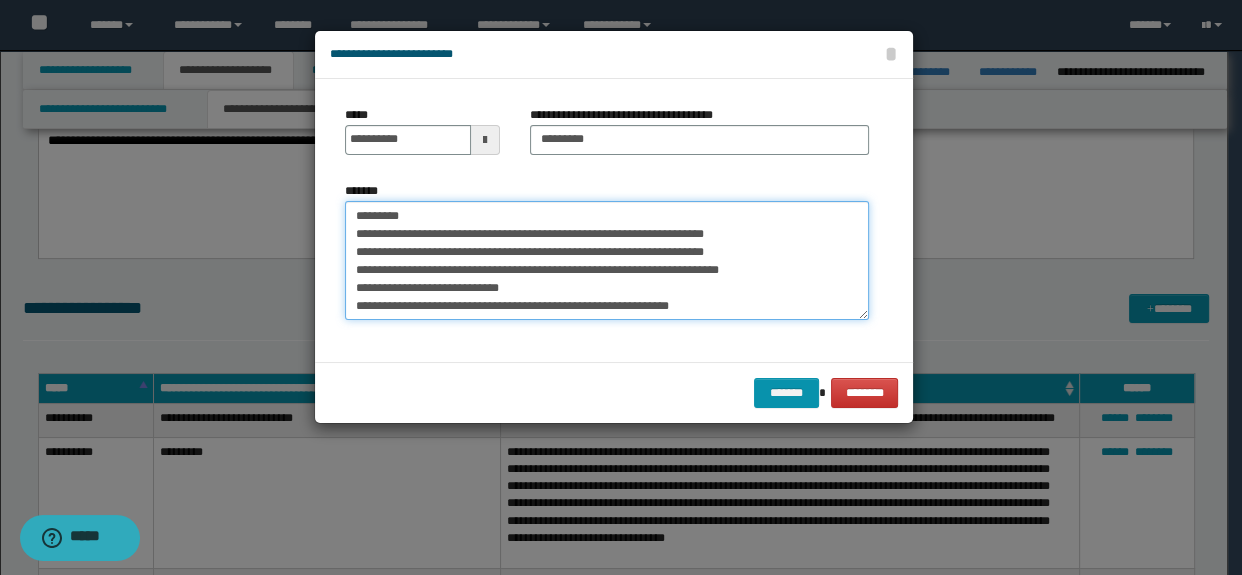 click on "[CITY]
[STATE]
[ZIP]
[COUNTRY]
[PHONE]
[EMAIL]
[DOB]
[AGE]
[GENDER]" at bounding box center (607, 261) 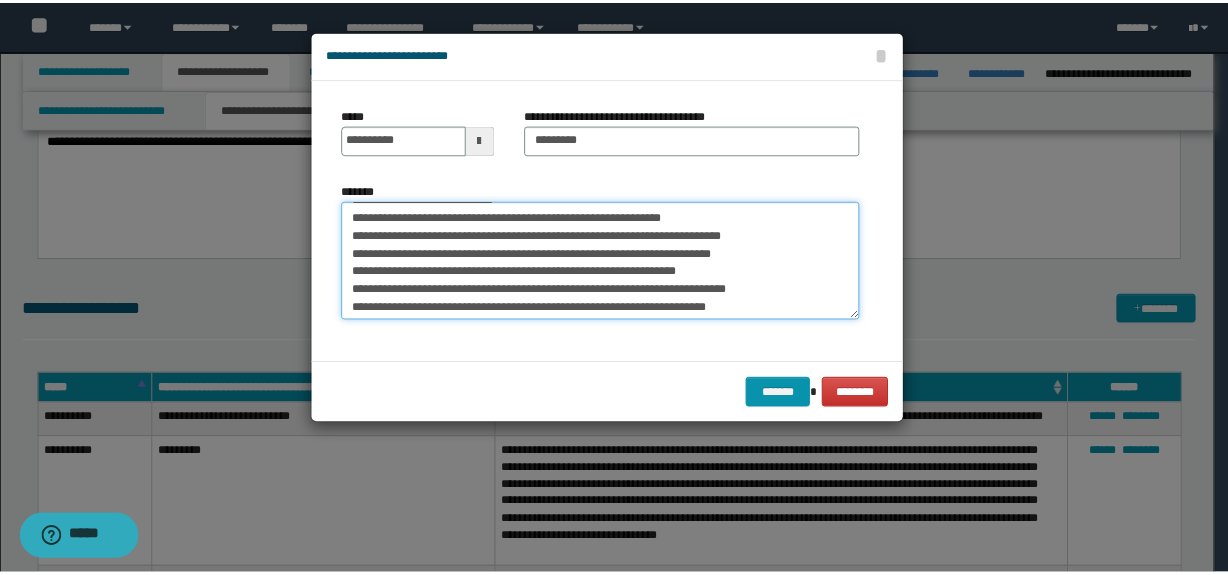 scroll, scrollTop: 161, scrollLeft: 0, axis: vertical 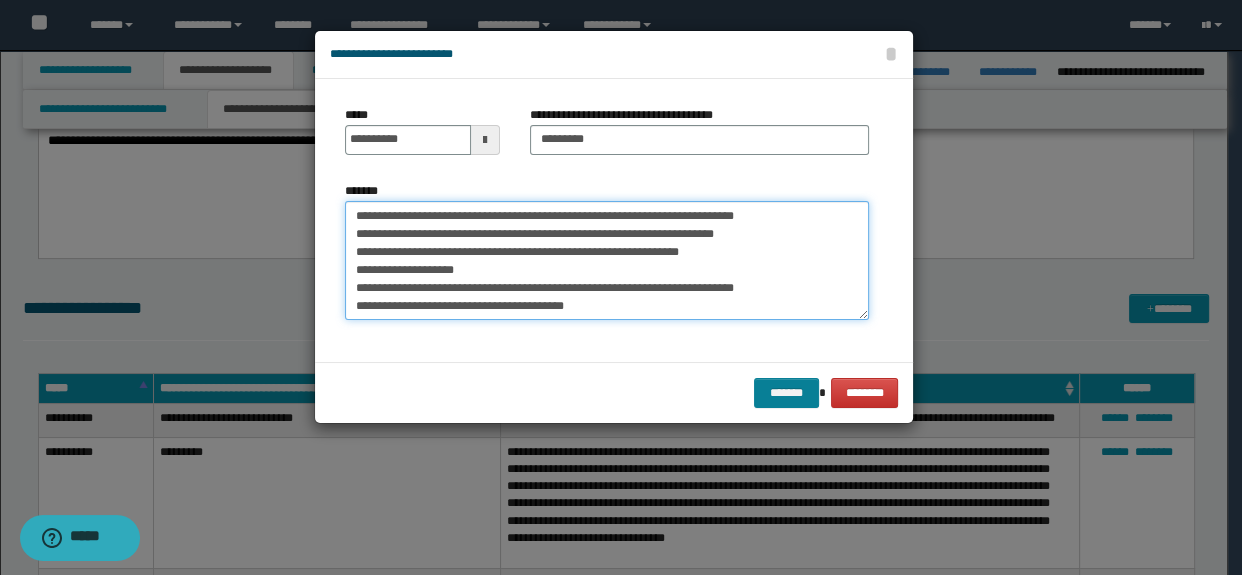 type on "[CITY]
[STATE]
[ZIP]
[COUNTRY]
[PHONE]
[EMAIL]
[DOB]
[AGE]
[GENDER]" 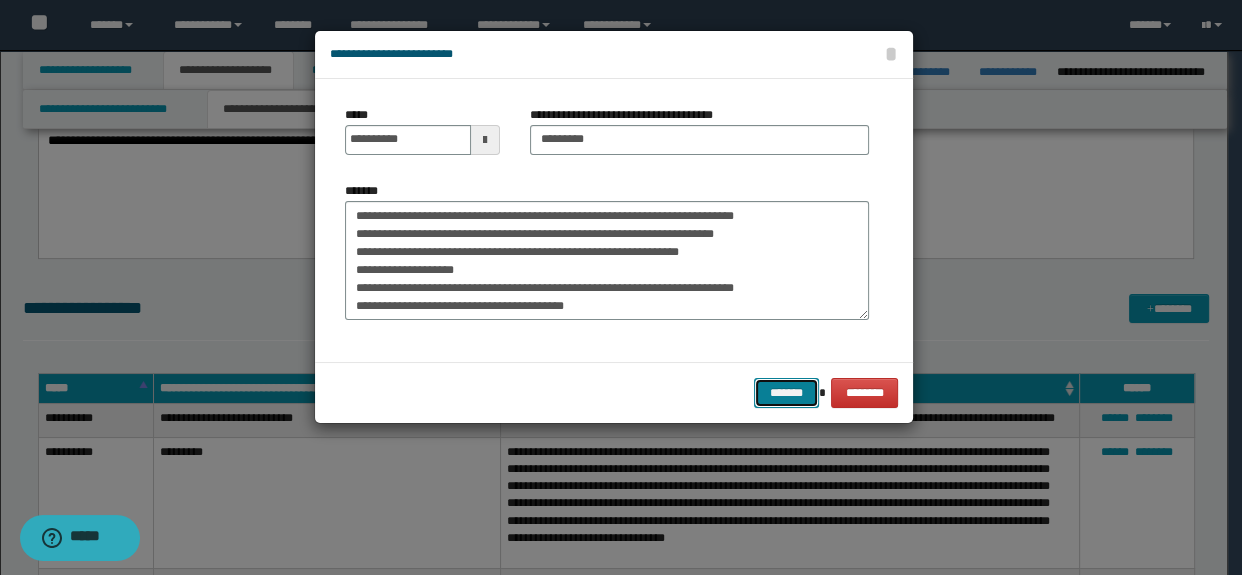 click on "*******" at bounding box center (786, 393) 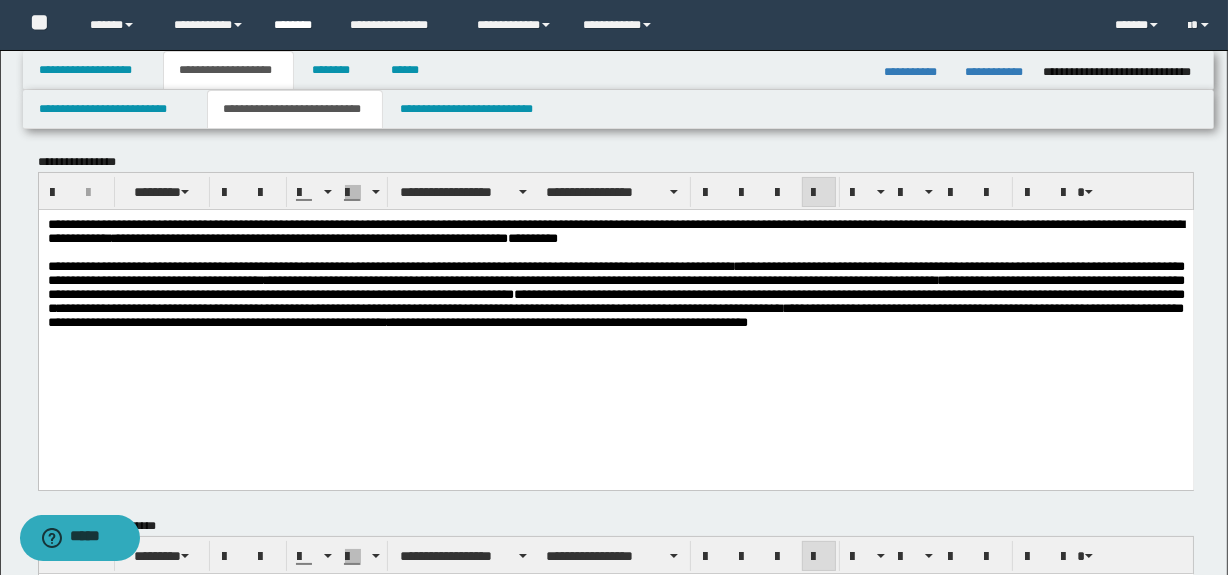 scroll, scrollTop: 0, scrollLeft: 0, axis: both 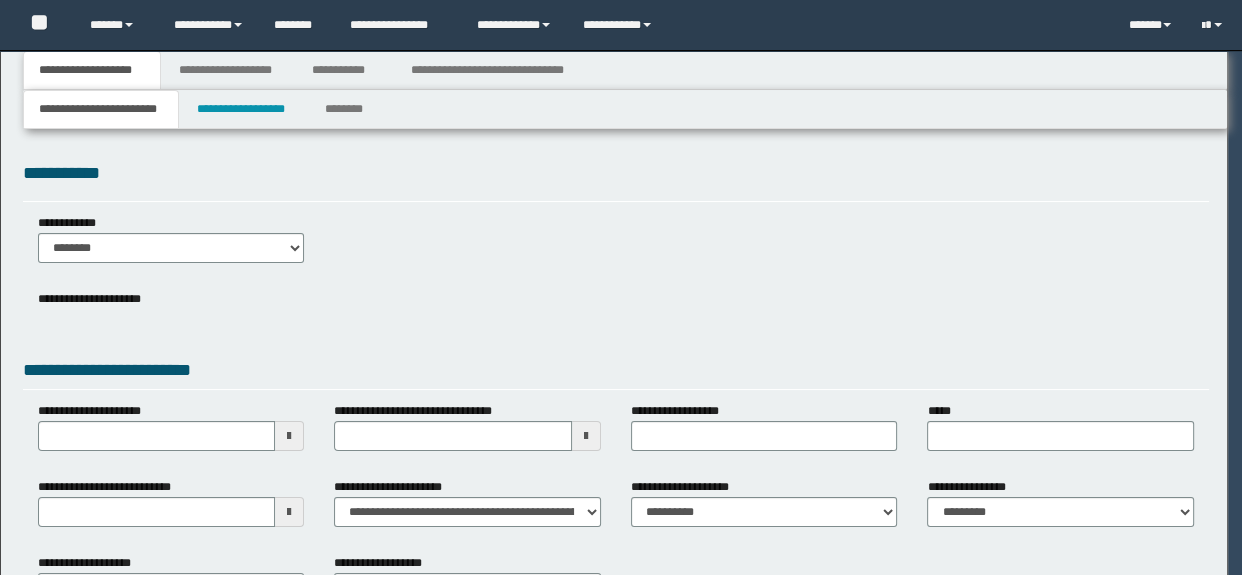 select on "*" 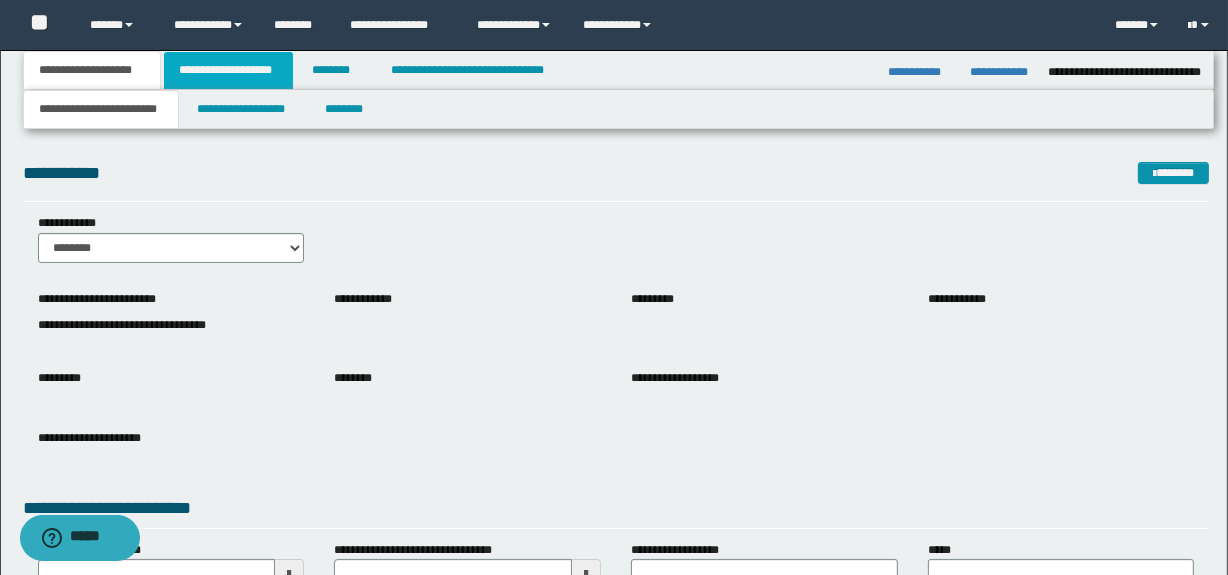click on "**********" at bounding box center (228, 70) 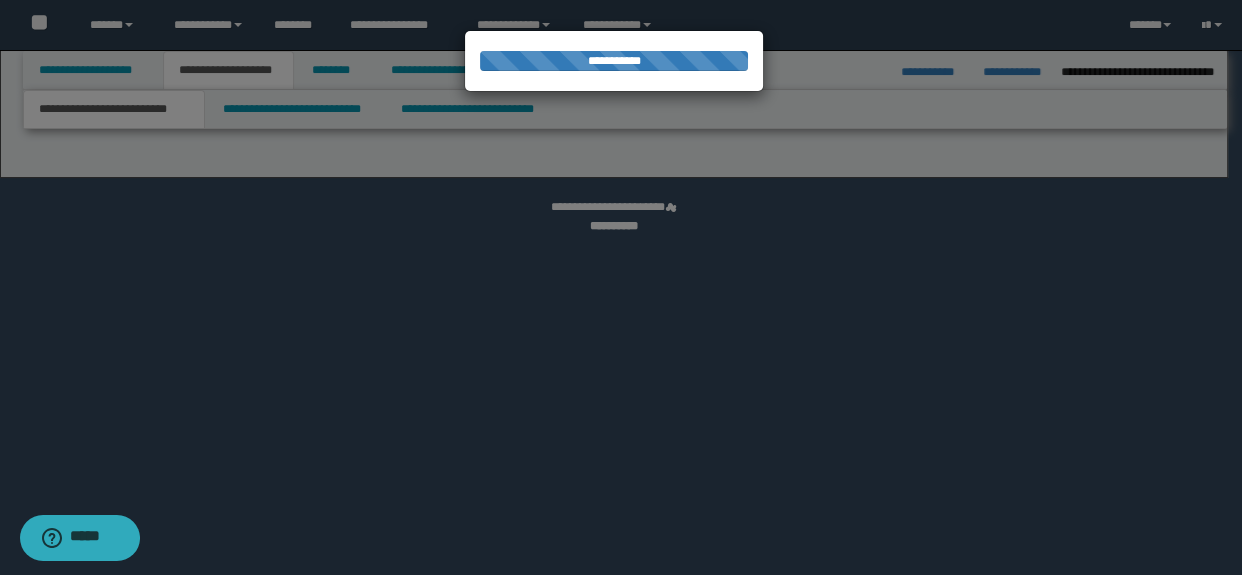 click at bounding box center (621, 287) 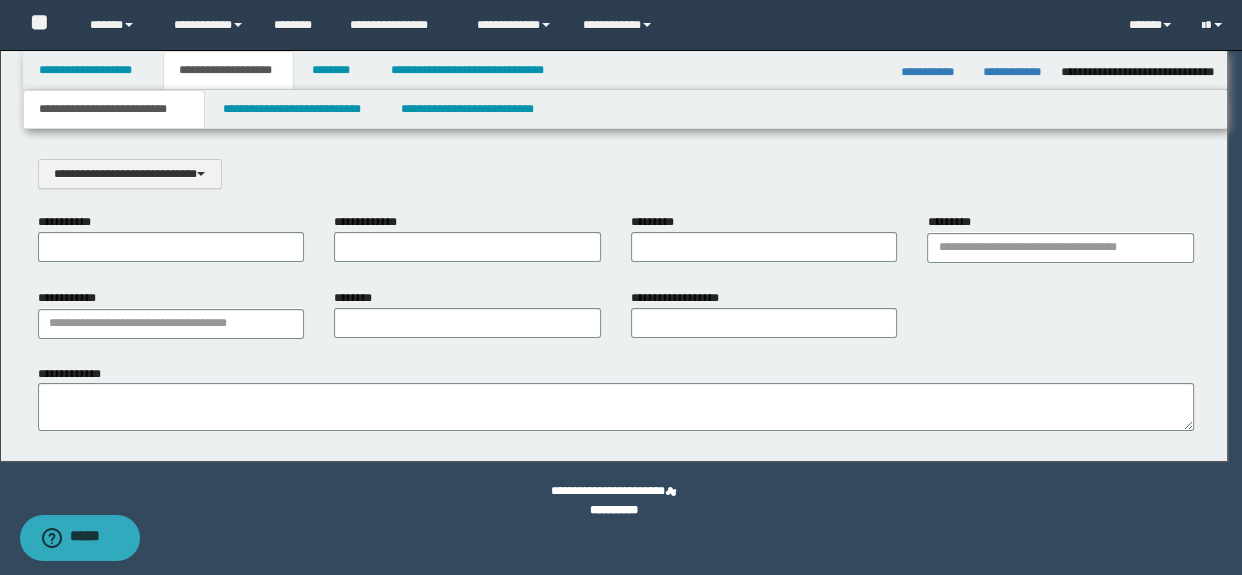 scroll, scrollTop: 0, scrollLeft: 0, axis: both 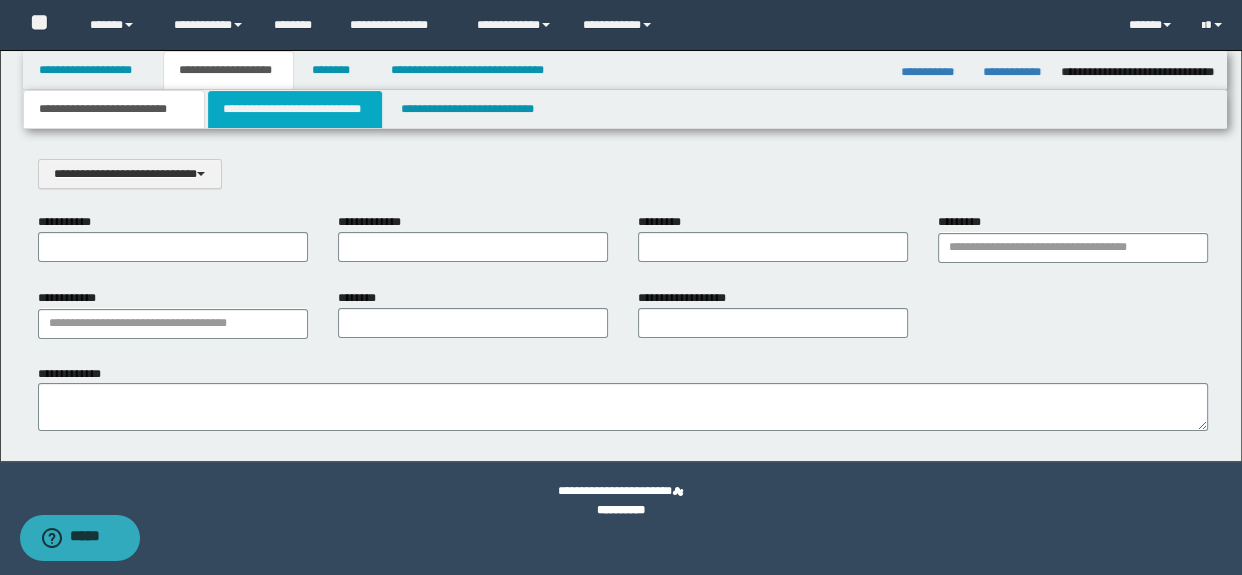 click on "**********" at bounding box center (294, 109) 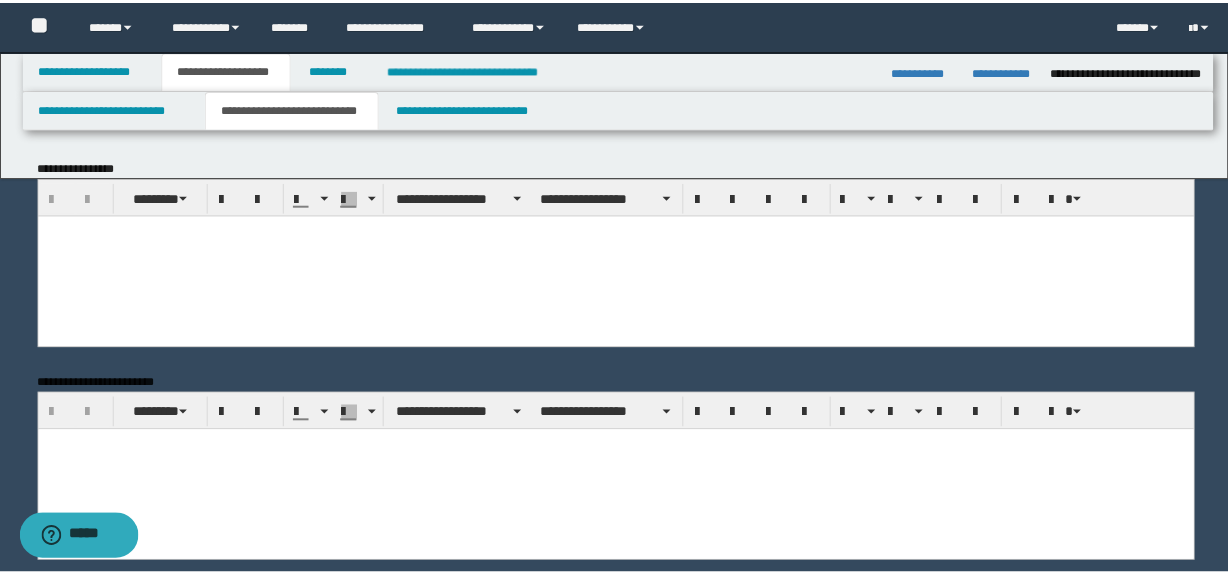 scroll, scrollTop: 0, scrollLeft: 0, axis: both 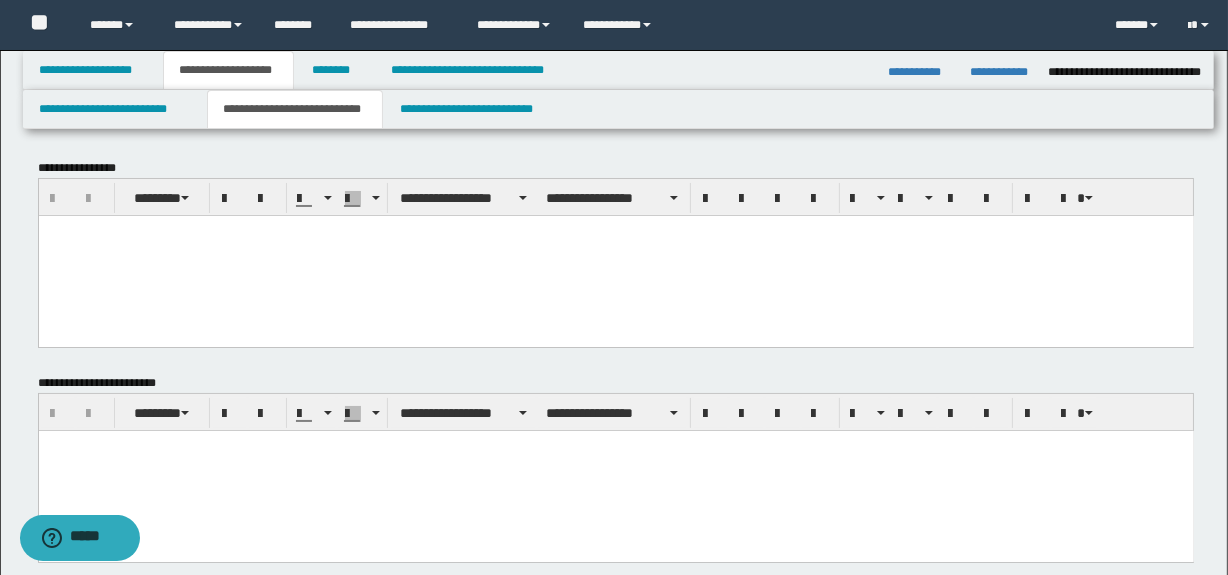 click at bounding box center (615, 255) 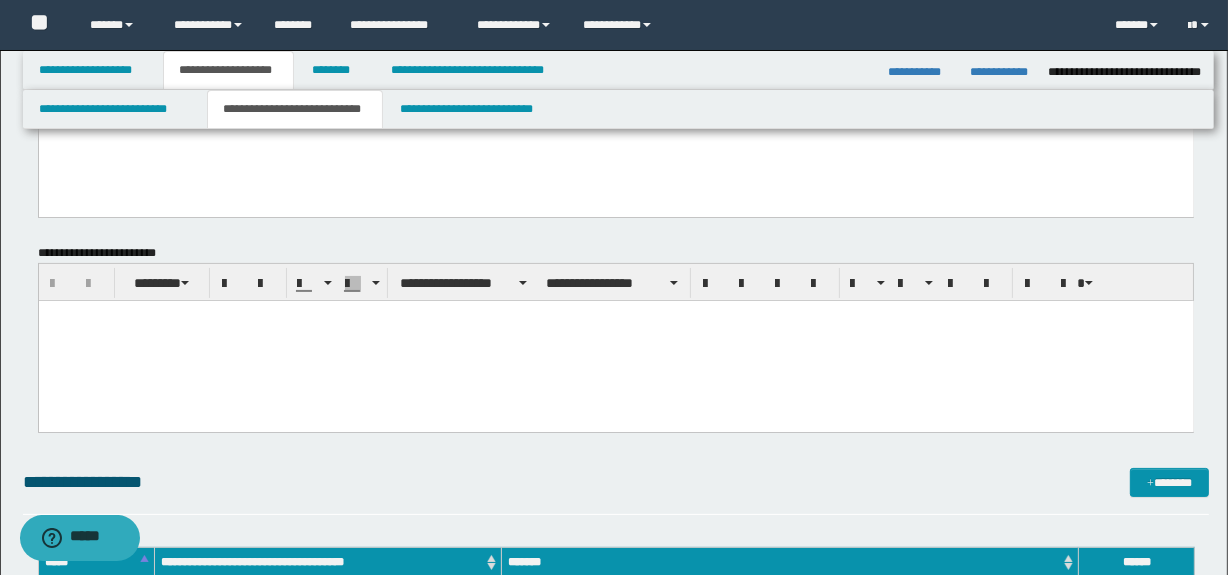 scroll, scrollTop: 272, scrollLeft: 0, axis: vertical 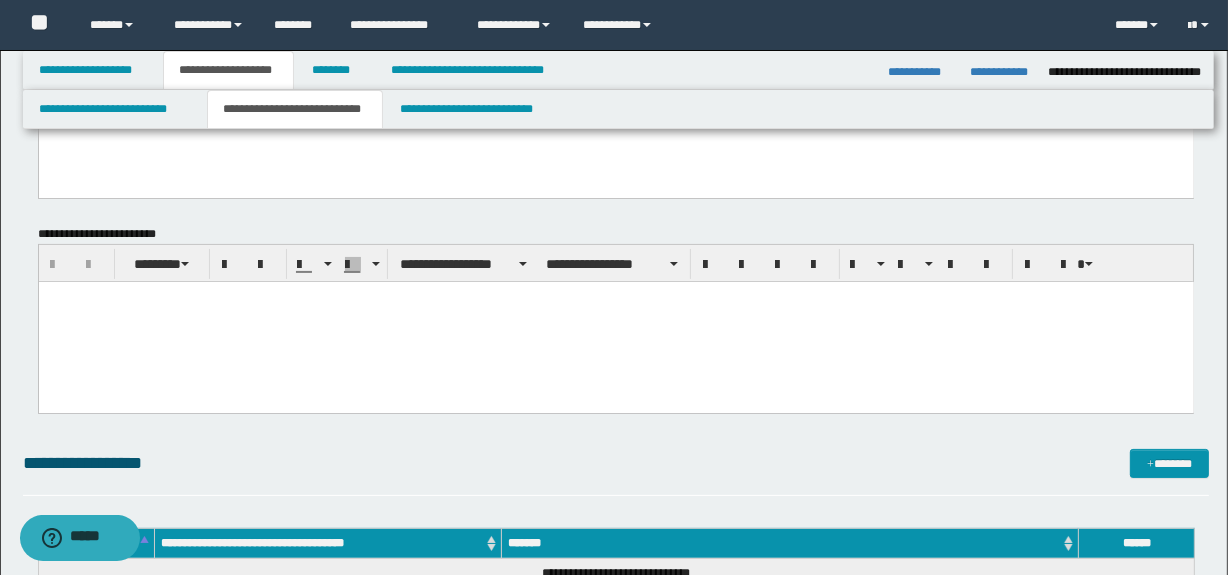 click at bounding box center (615, 322) 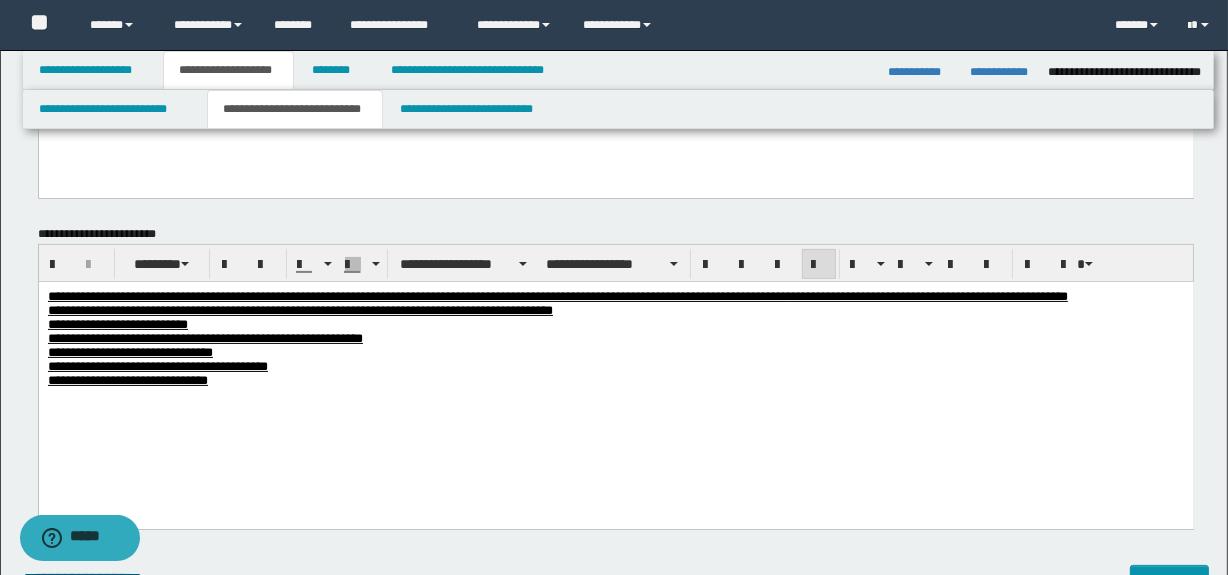 scroll, scrollTop: 181, scrollLeft: 0, axis: vertical 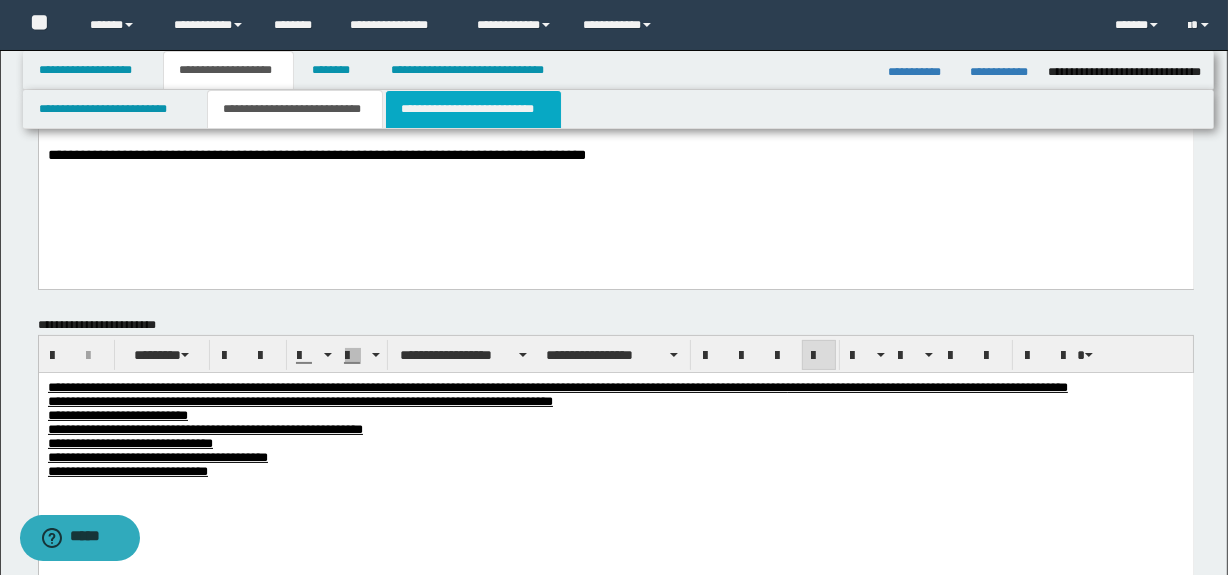 click on "**********" at bounding box center [473, 109] 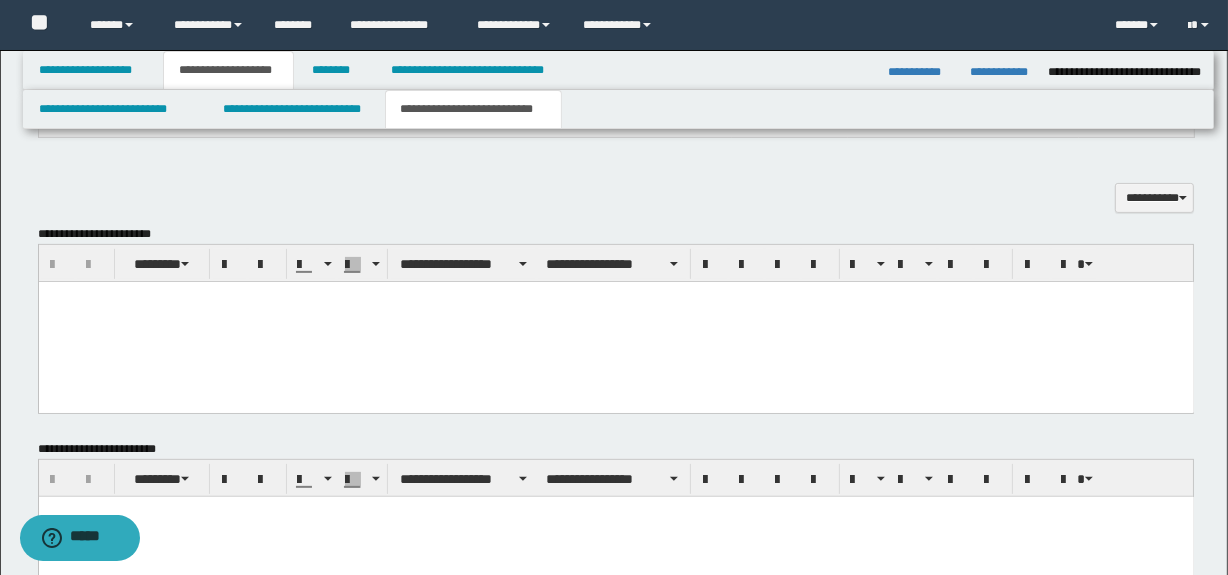 scroll, scrollTop: 545, scrollLeft: 0, axis: vertical 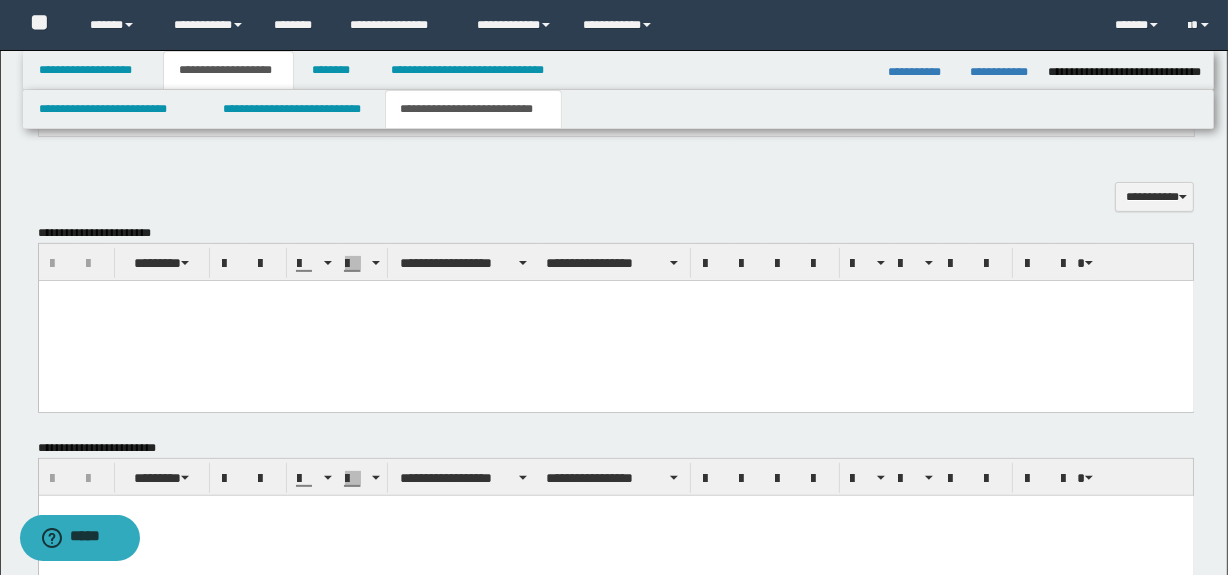 click at bounding box center (615, 320) 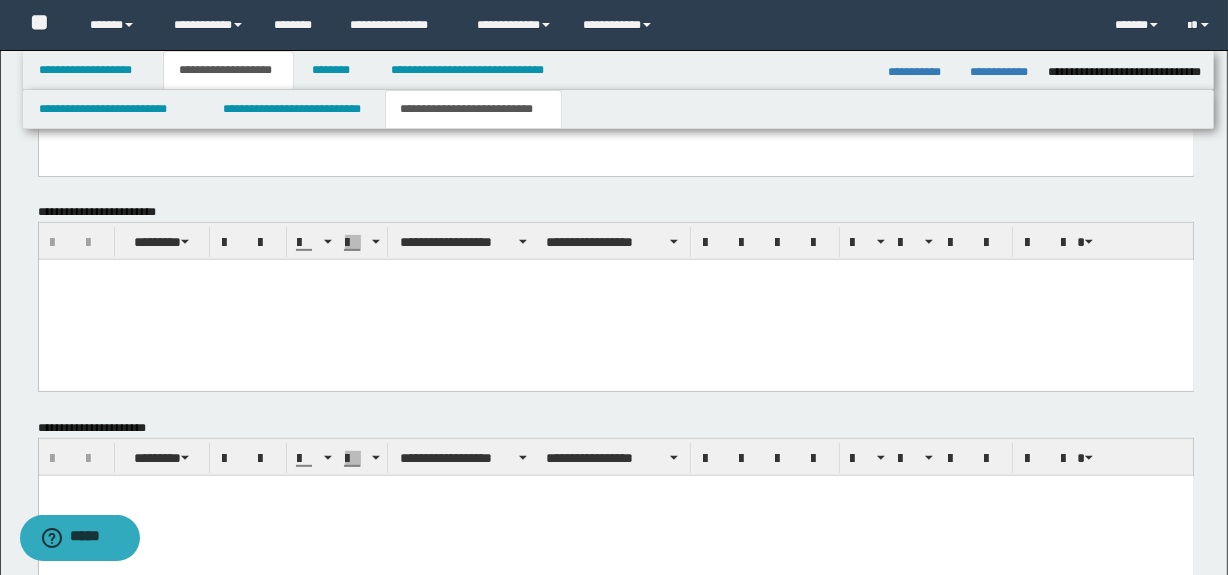 scroll, scrollTop: 818, scrollLeft: 0, axis: vertical 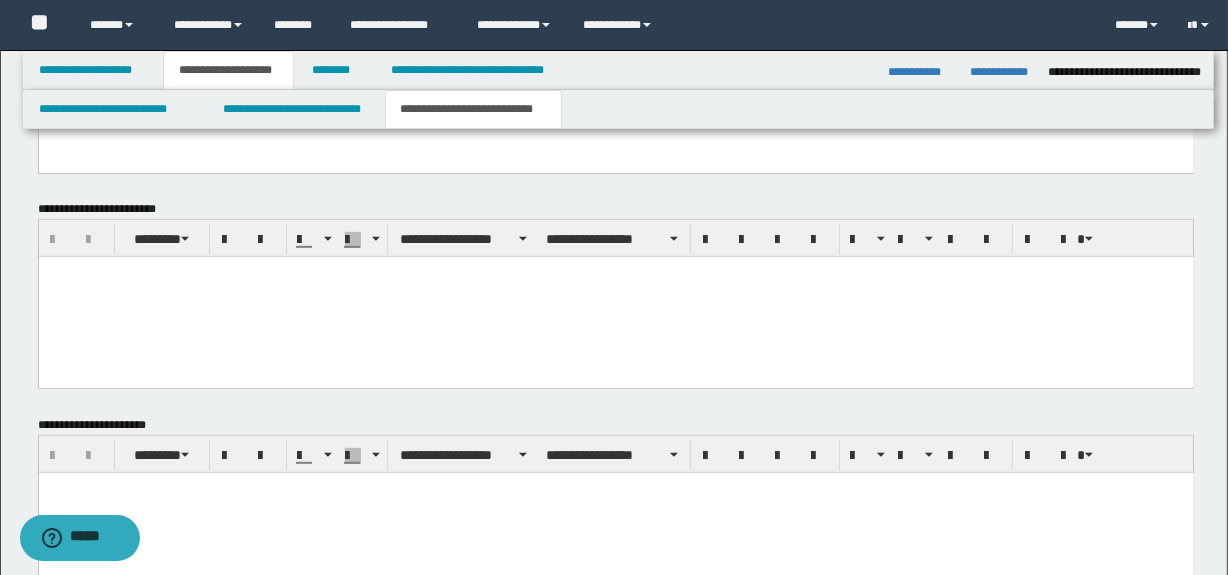 click at bounding box center (615, 297) 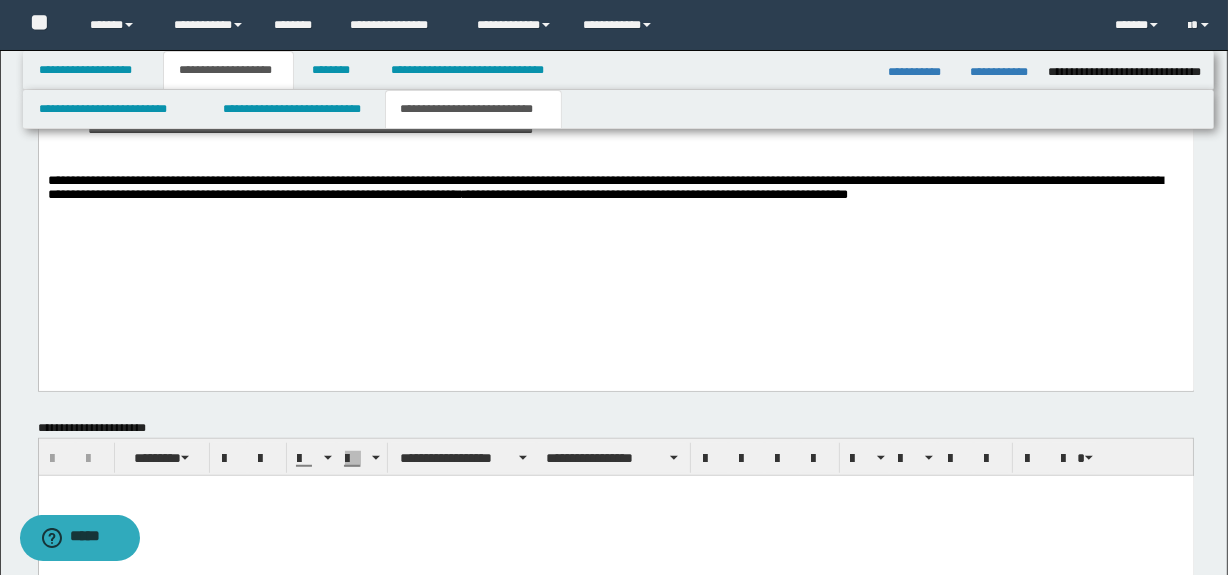 scroll, scrollTop: 1272, scrollLeft: 0, axis: vertical 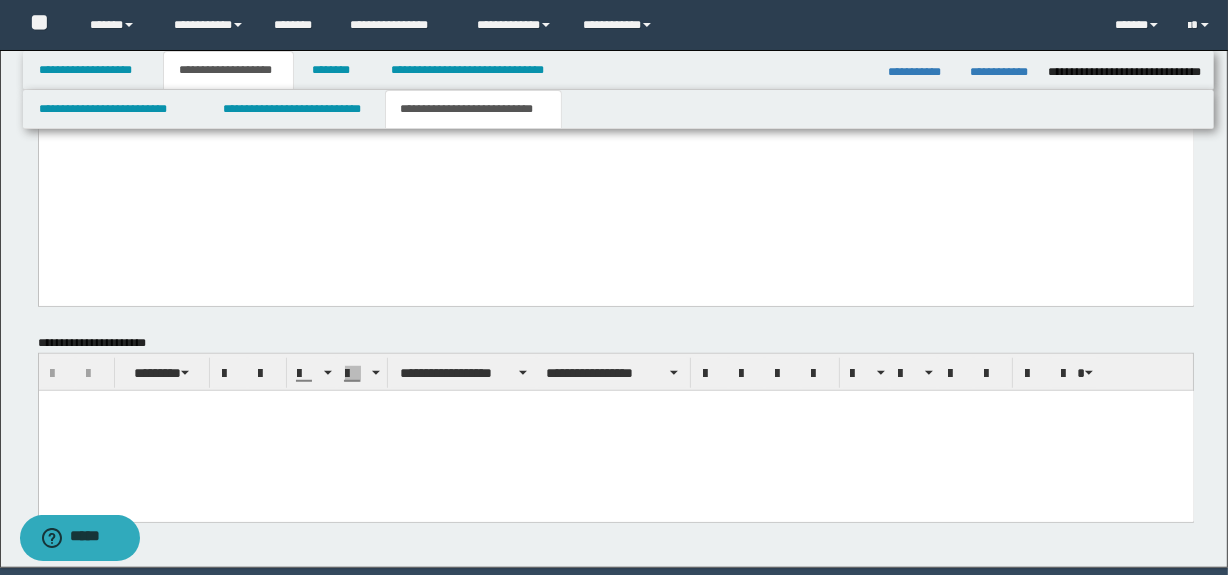click at bounding box center [615, 430] 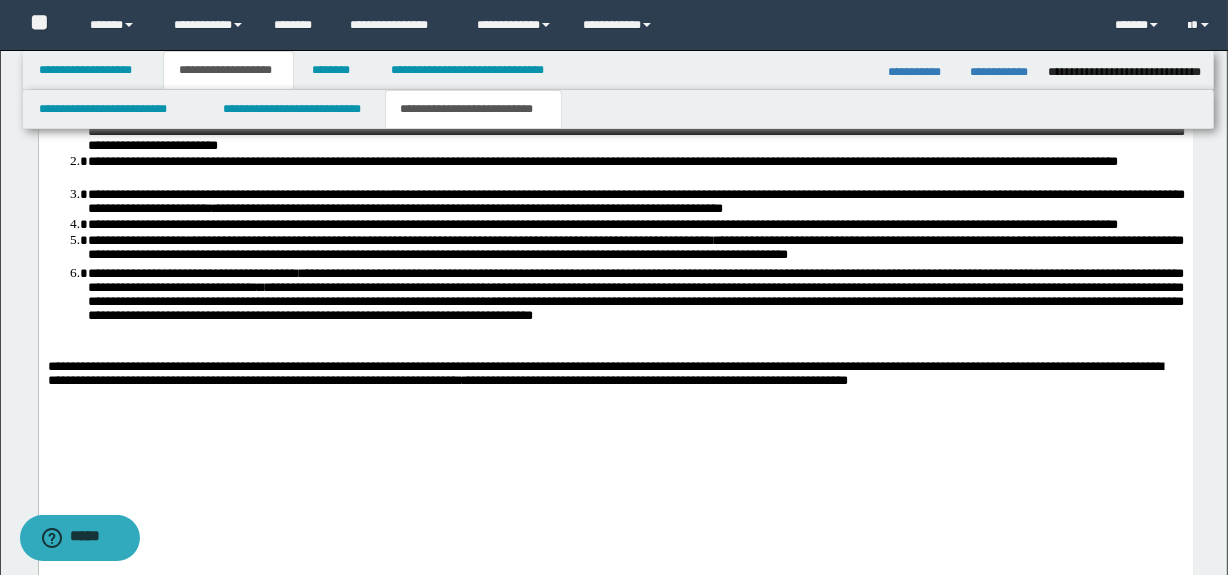 scroll, scrollTop: 1000, scrollLeft: 0, axis: vertical 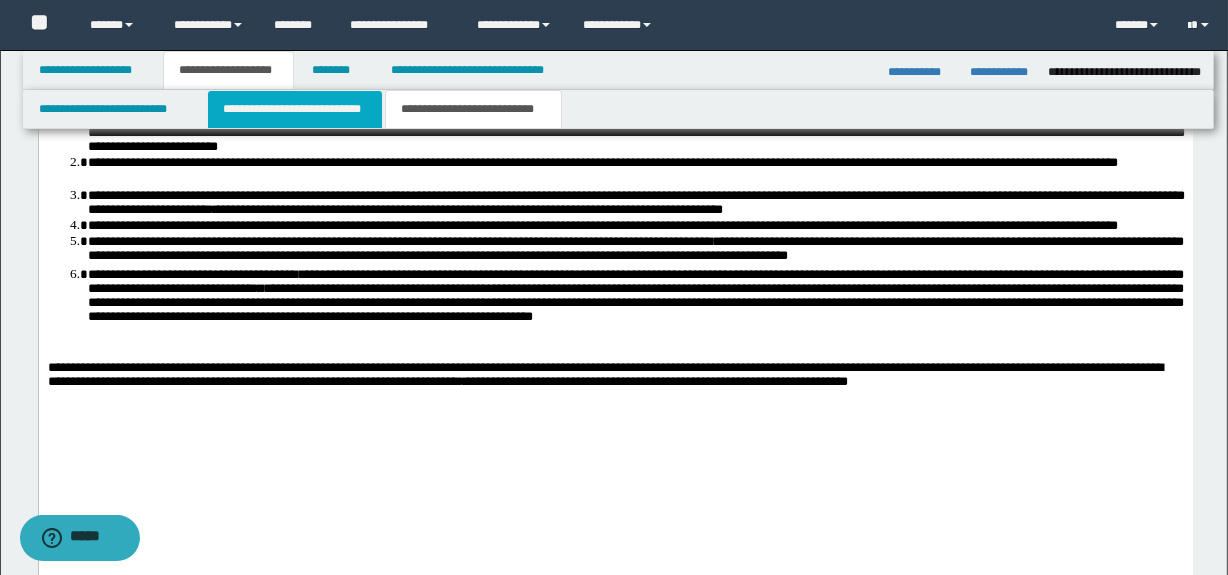 click on "**********" at bounding box center [294, 109] 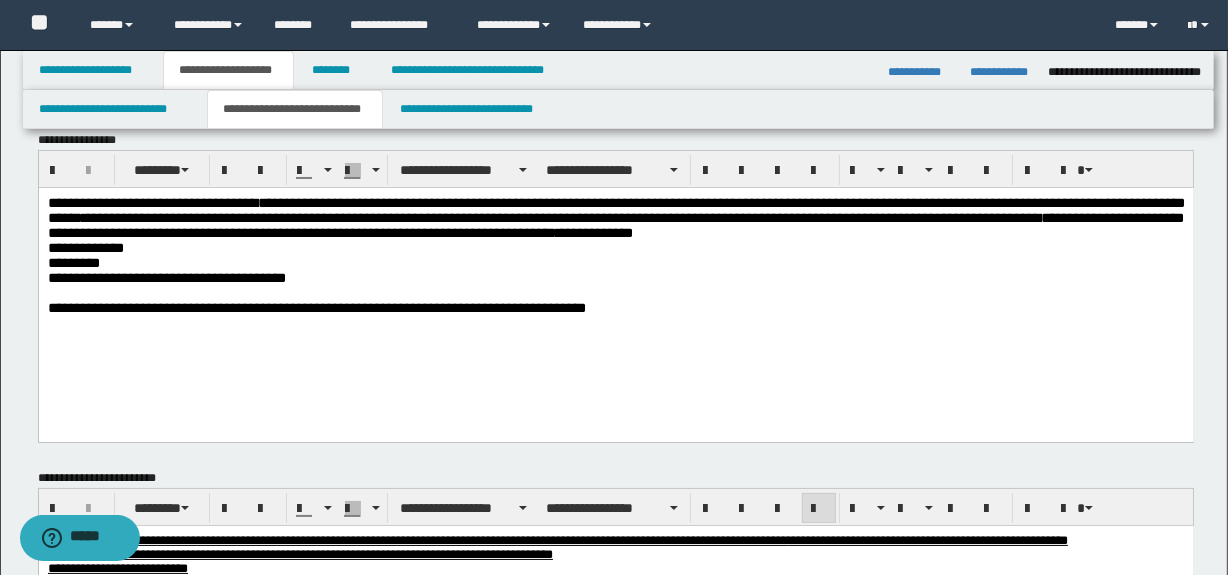 scroll, scrollTop: 0, scrollLeft: 0, axis: both 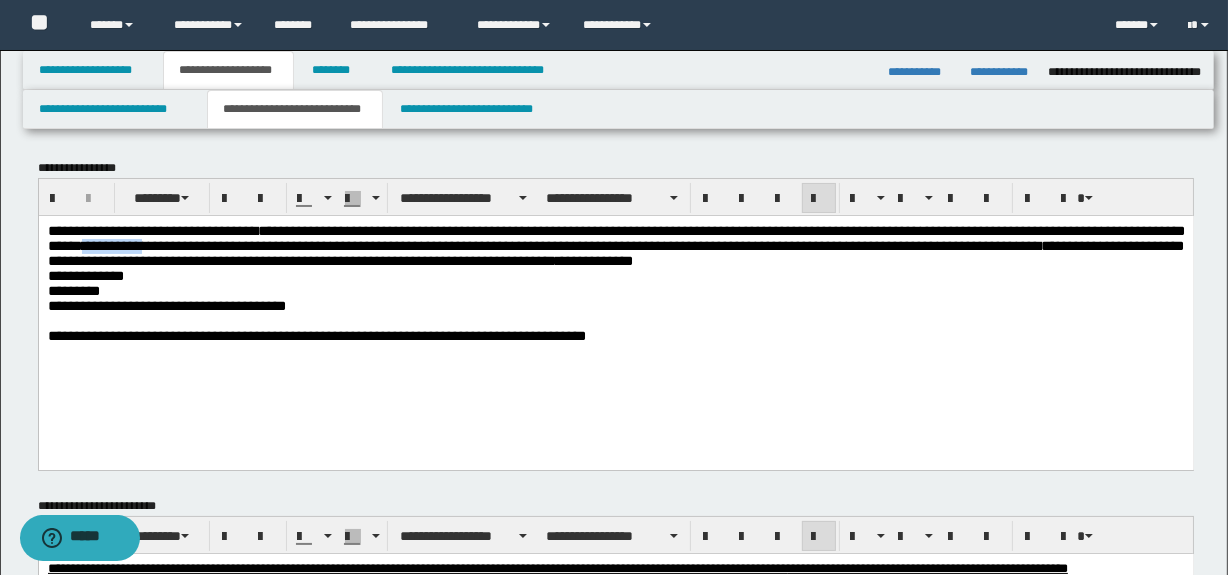 drag, startPoint x: 275, startPoint y: 248, endPoint x: 201, endPoint y: 243, distance: 74.168724 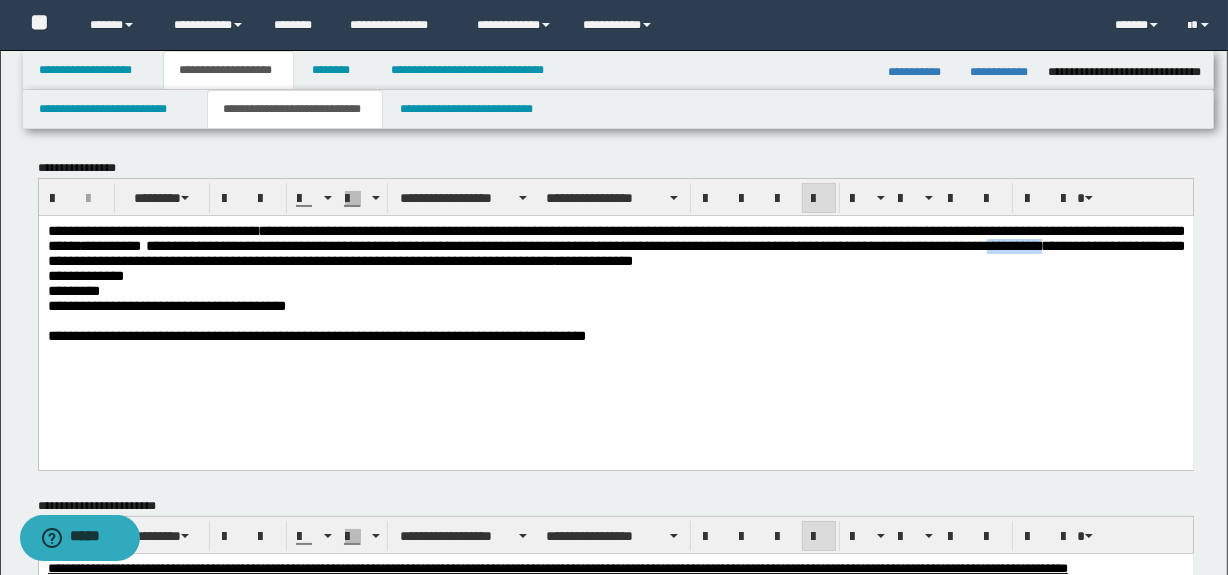 drag, startPoint x: 117, startPoint y: 268, endPoint x: 49, endPoint y: 261, distance: 68.359344 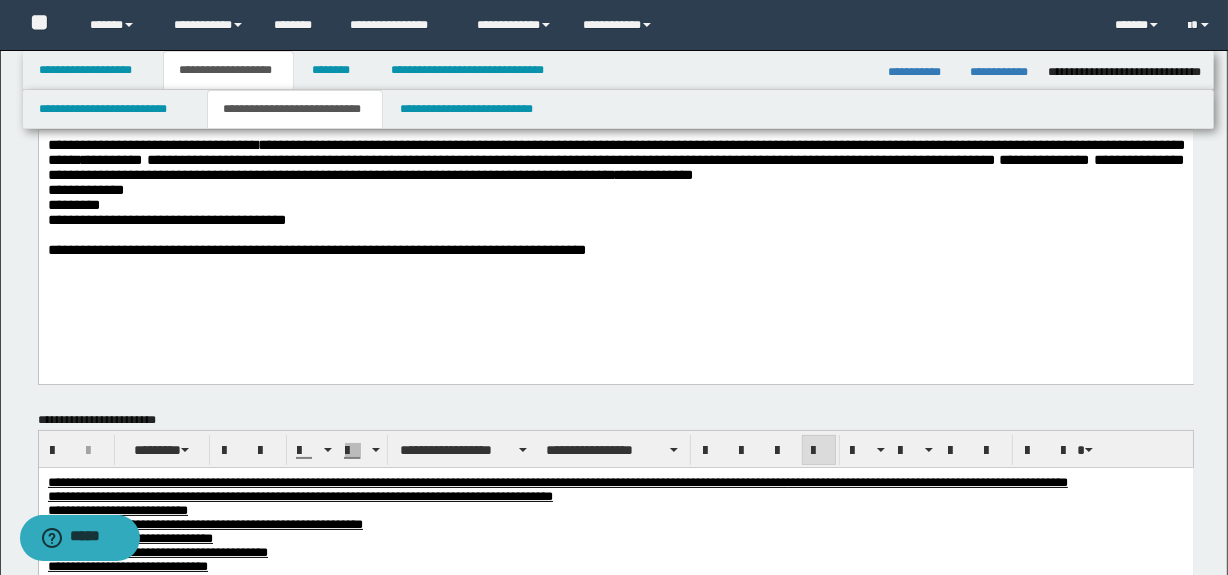 scroll, scrollTop: 181, scrollLeft: 0, axis: vertical 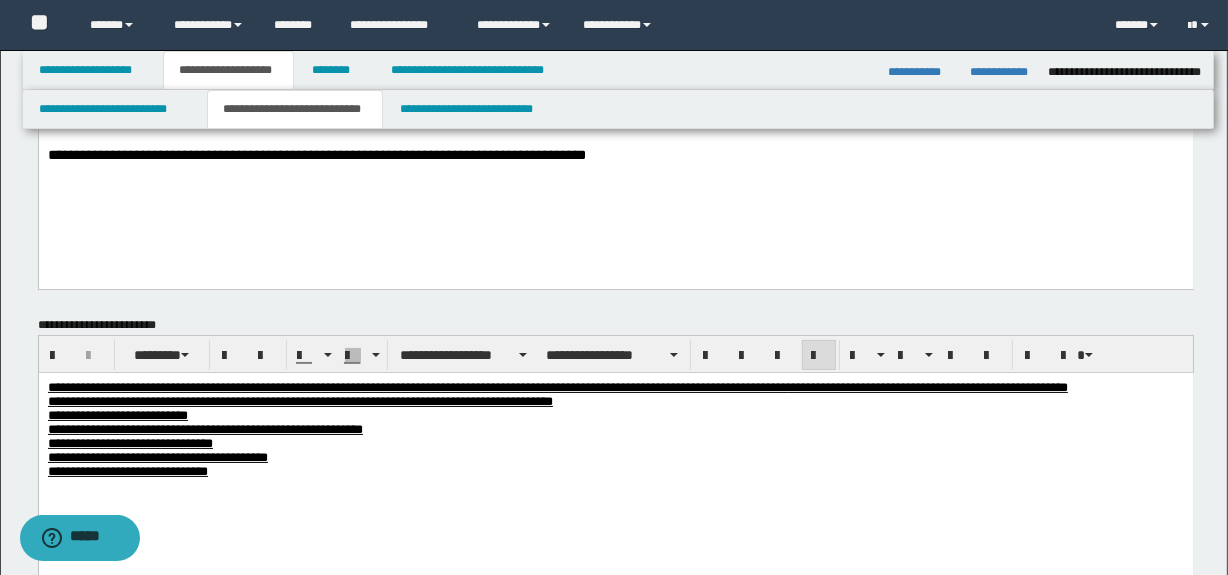 click on "**********" at bounding box center [615, 458] 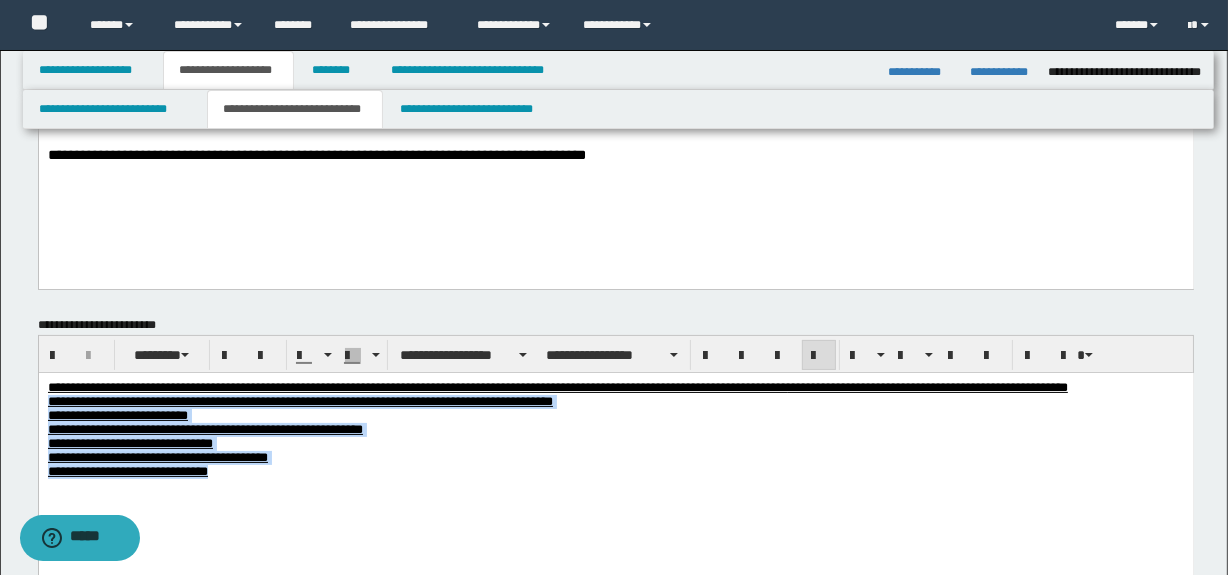 drag, startPoint x: 46, startPoint y: 422, endPoint x: 267, endPoint y: 513, distance: 239.00209 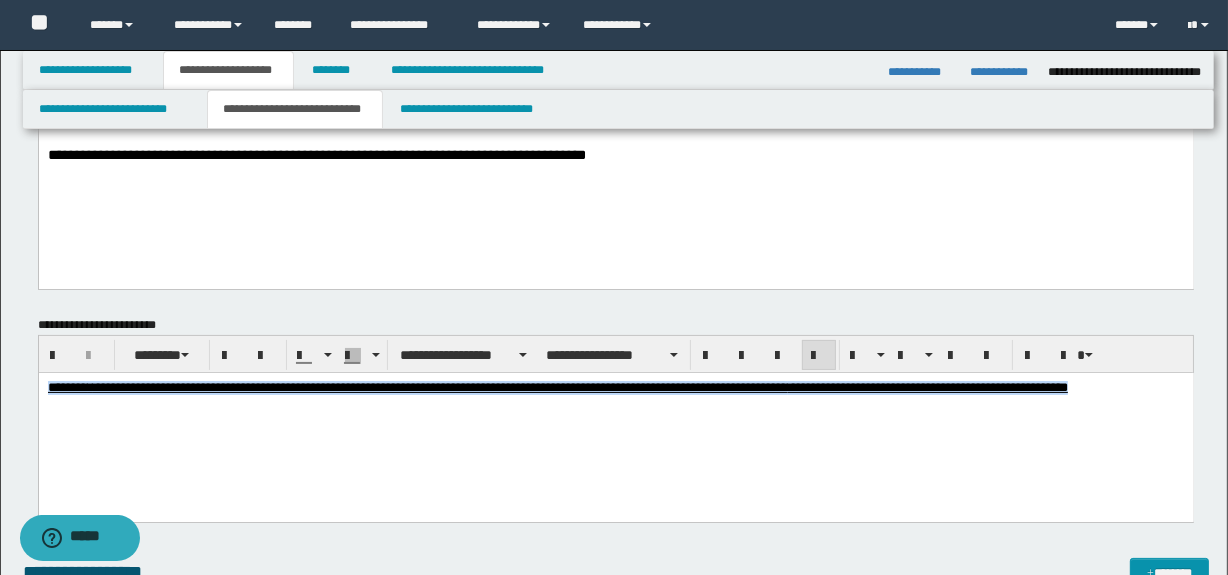 drag, startPoint x: 49, startPoint y: 389, endPoint x: 136, endPoint y: 400, distance: 87.69264 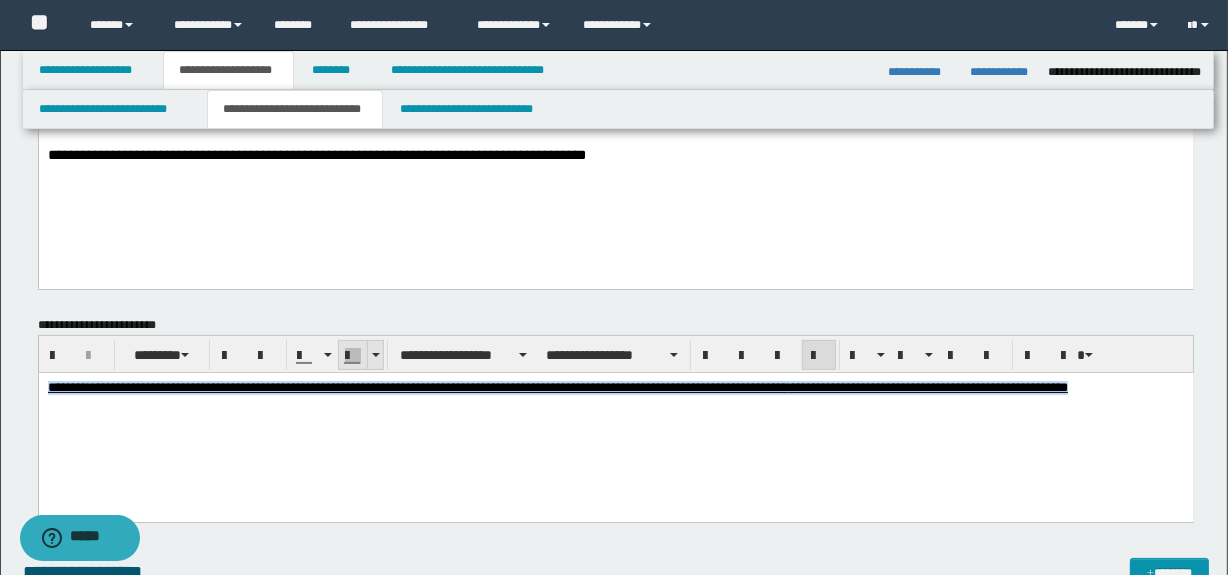 click at bounding box center (353, 356) 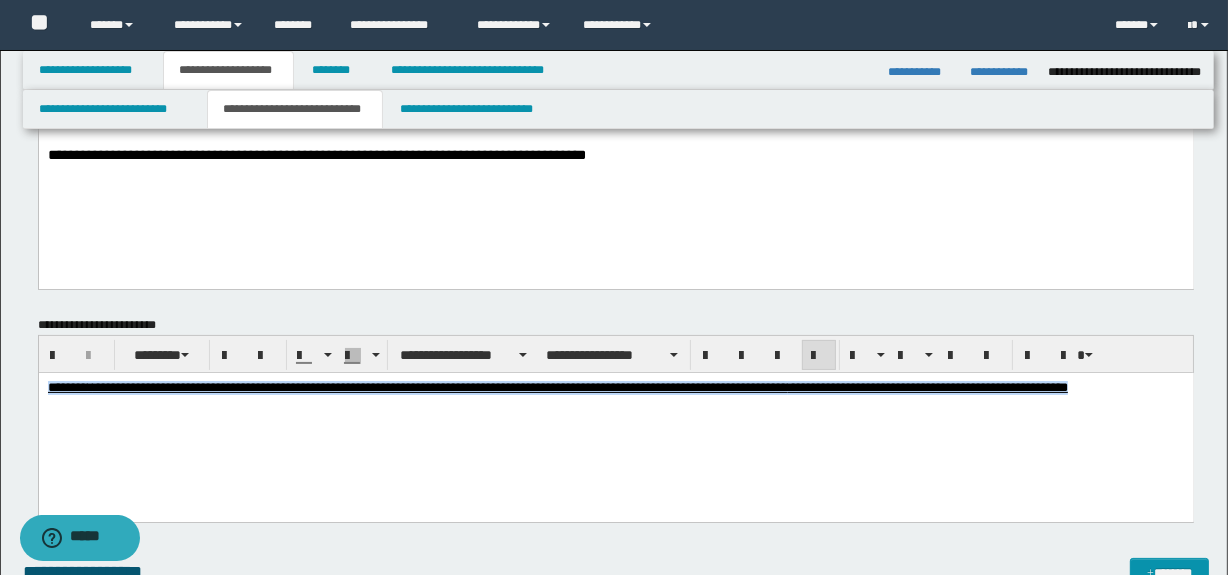 click on "**********" at bounding box center [615, 413] 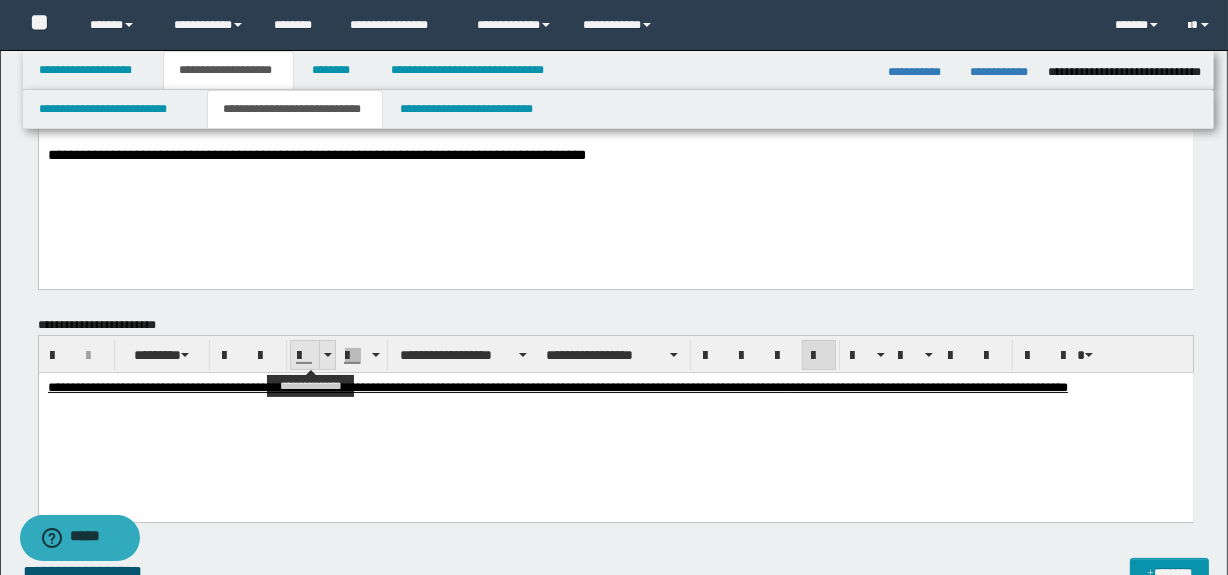 click at bounding box center [327, 355] 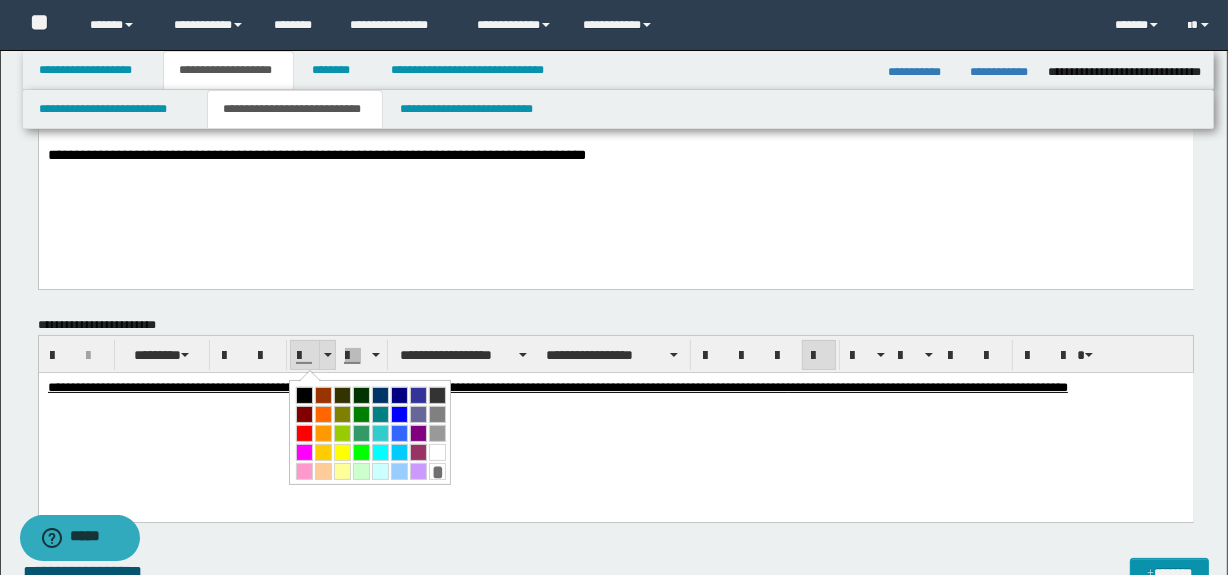 click at bounding box center [305, 356] 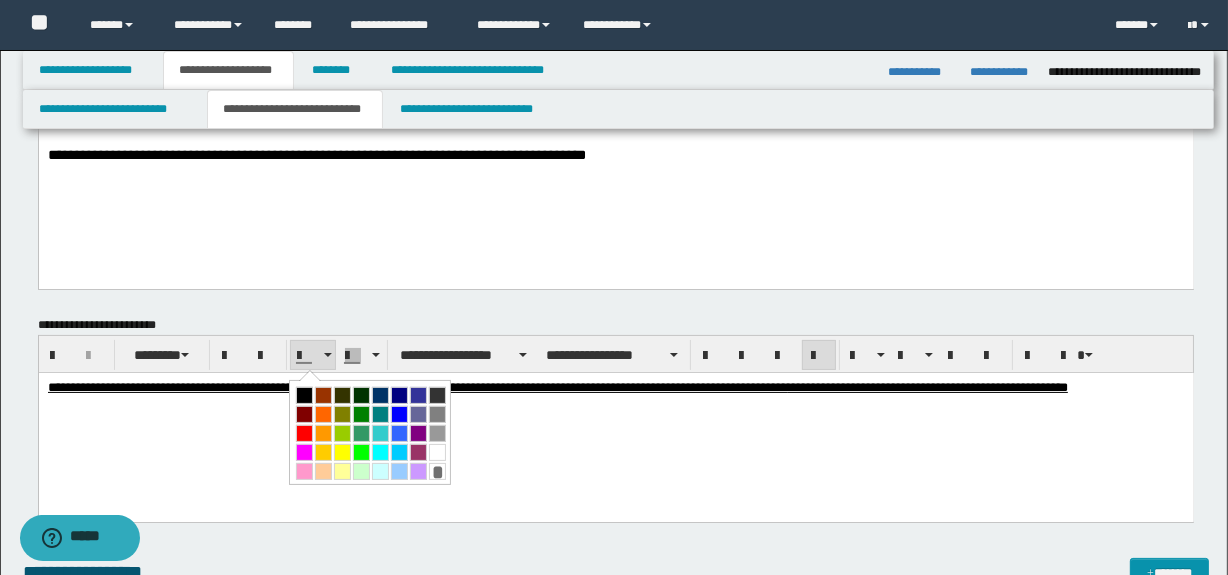 click on "**********" at bounding box center (615, 413) 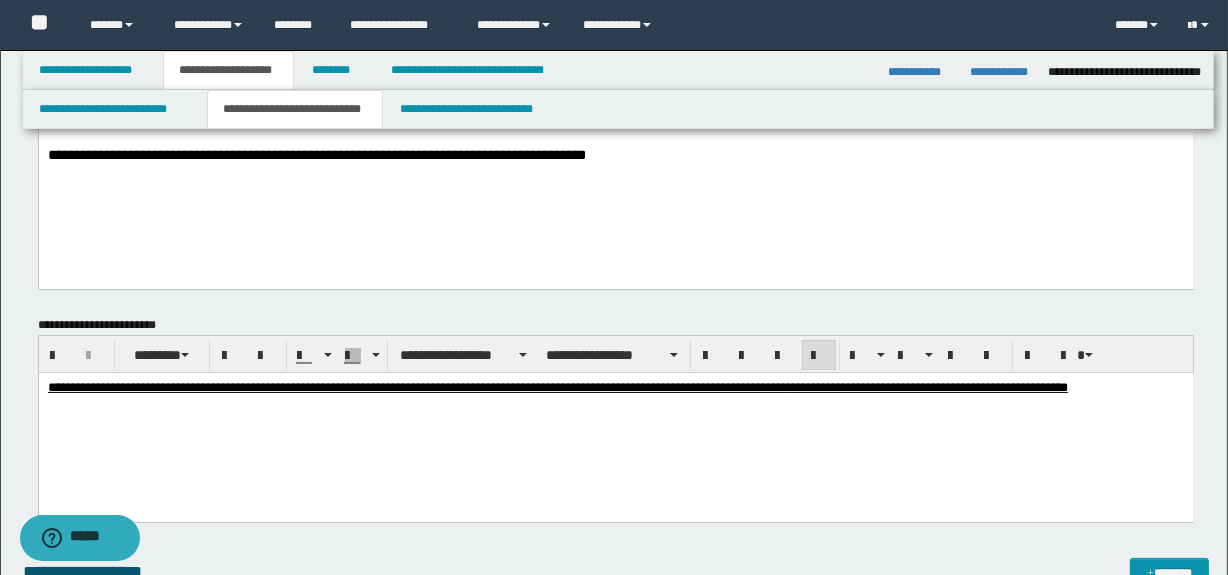 click on "**********" at bounding box center [615, 388] 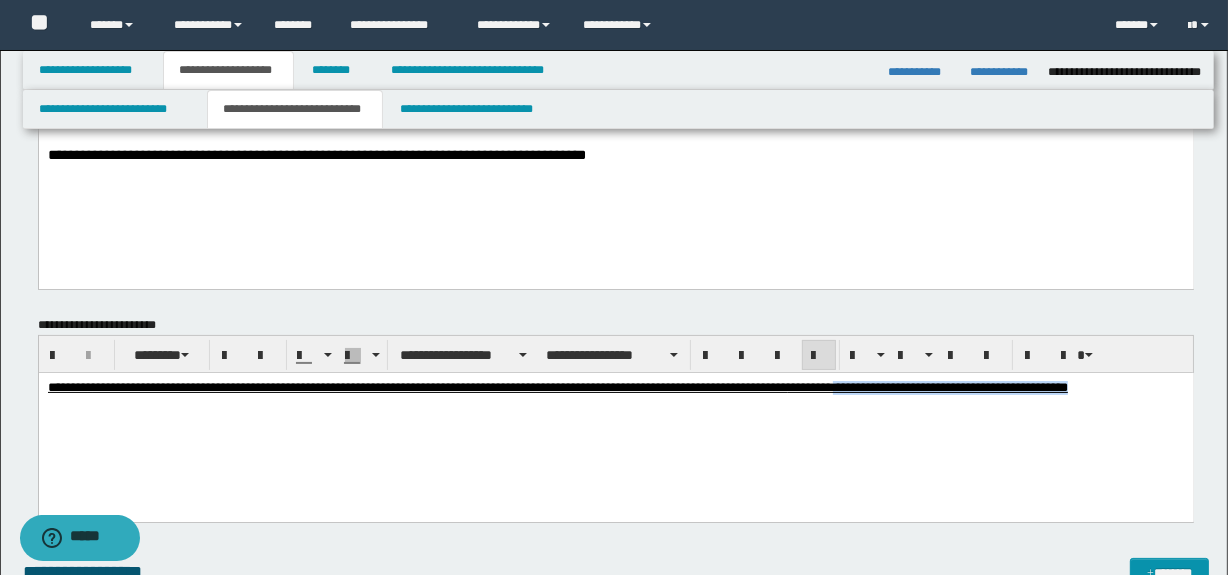 drag, startPoint x: 954, startPoint y: 392, endPoint x: 1051, endPoint y: 440, distance: 108.226616 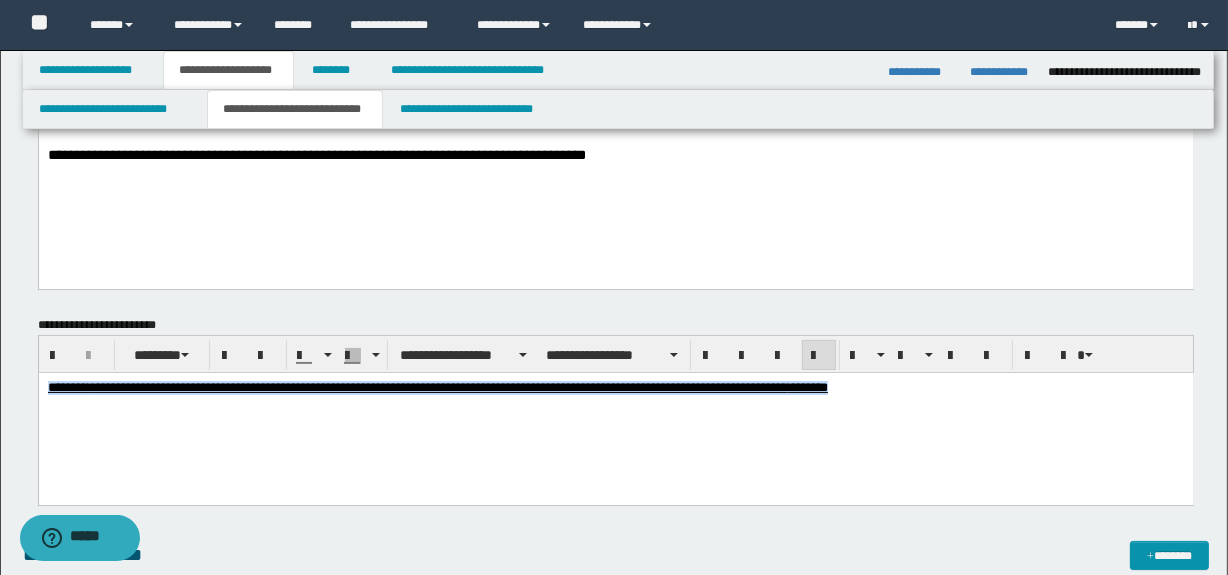 drag, startPoint x: 46, startPoint y: 383, endPoint x: 992, endPoint y: 440, distance: 947.7157 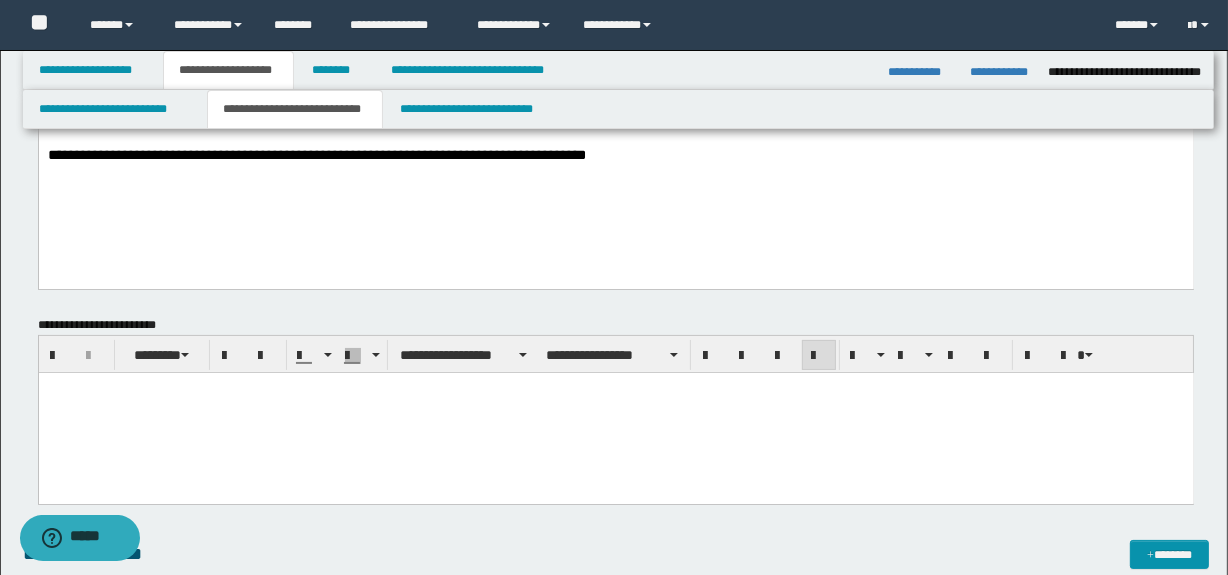 click at bounding box center [615, 413] 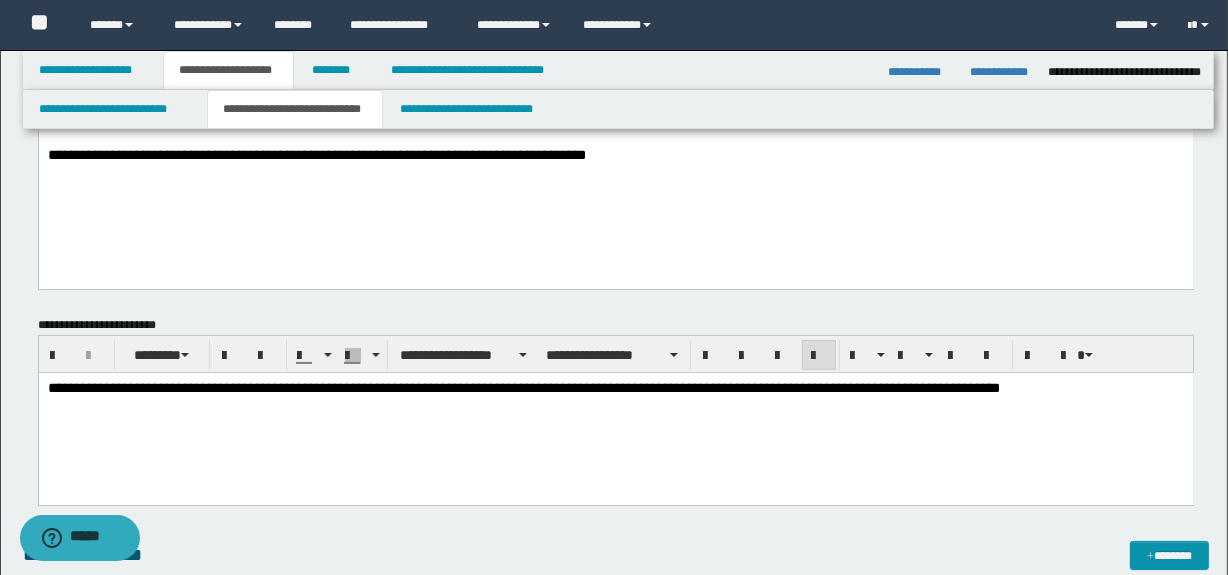 scroll, scrollTop: 90, scrollLeft: 0, axis: vertical 